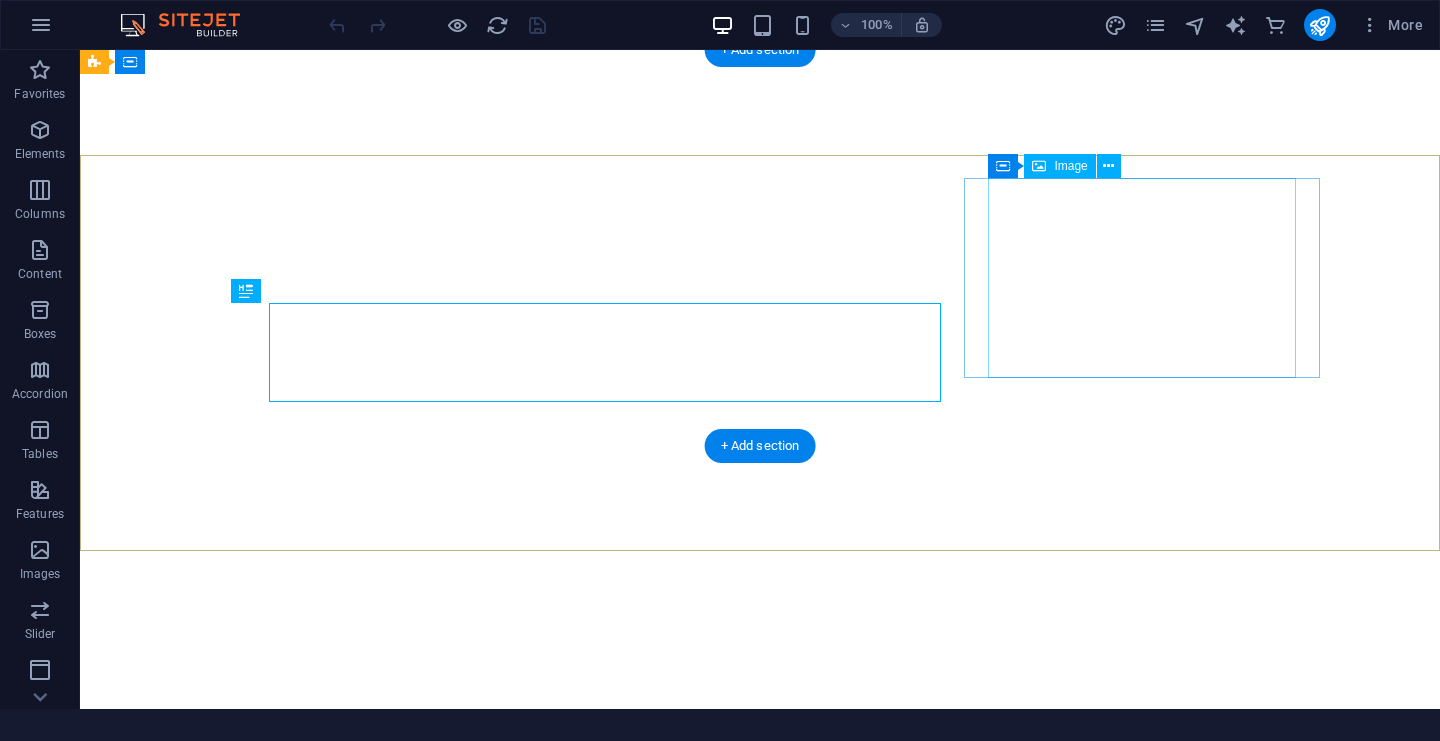 scroll, scrollTop: 0, scrollLeft: 0, axis: both 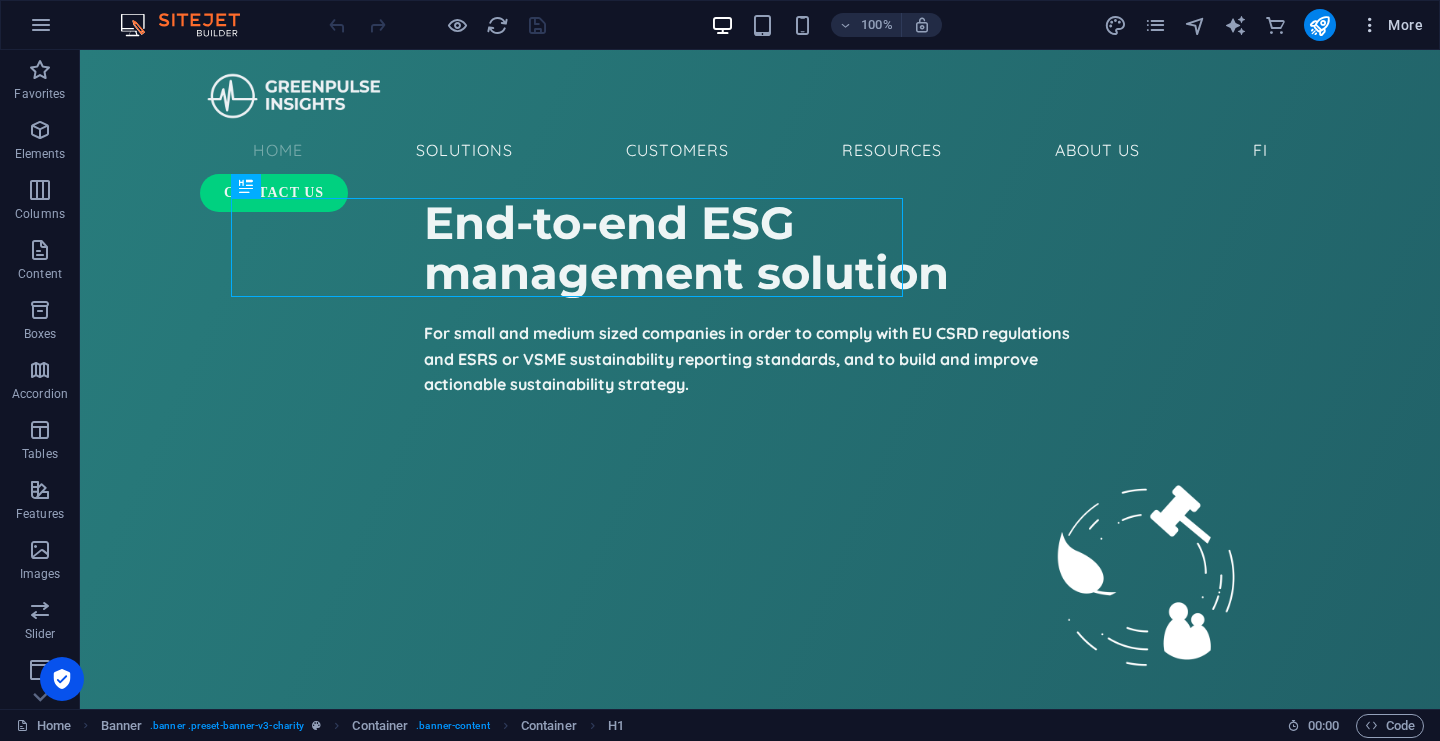 click on "More" at bounding box center (1391, 25) 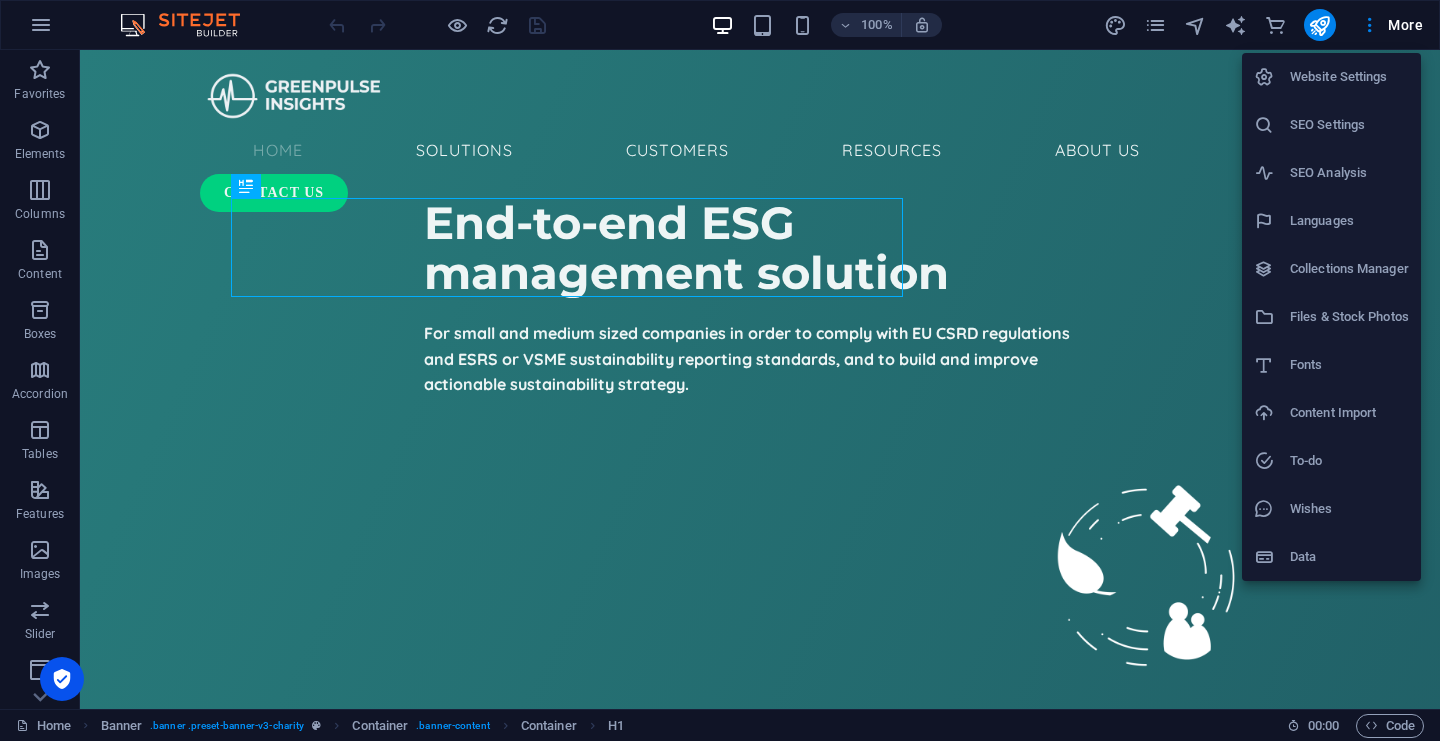 click on "Collections Manager" at bounding box center [1349, 269] 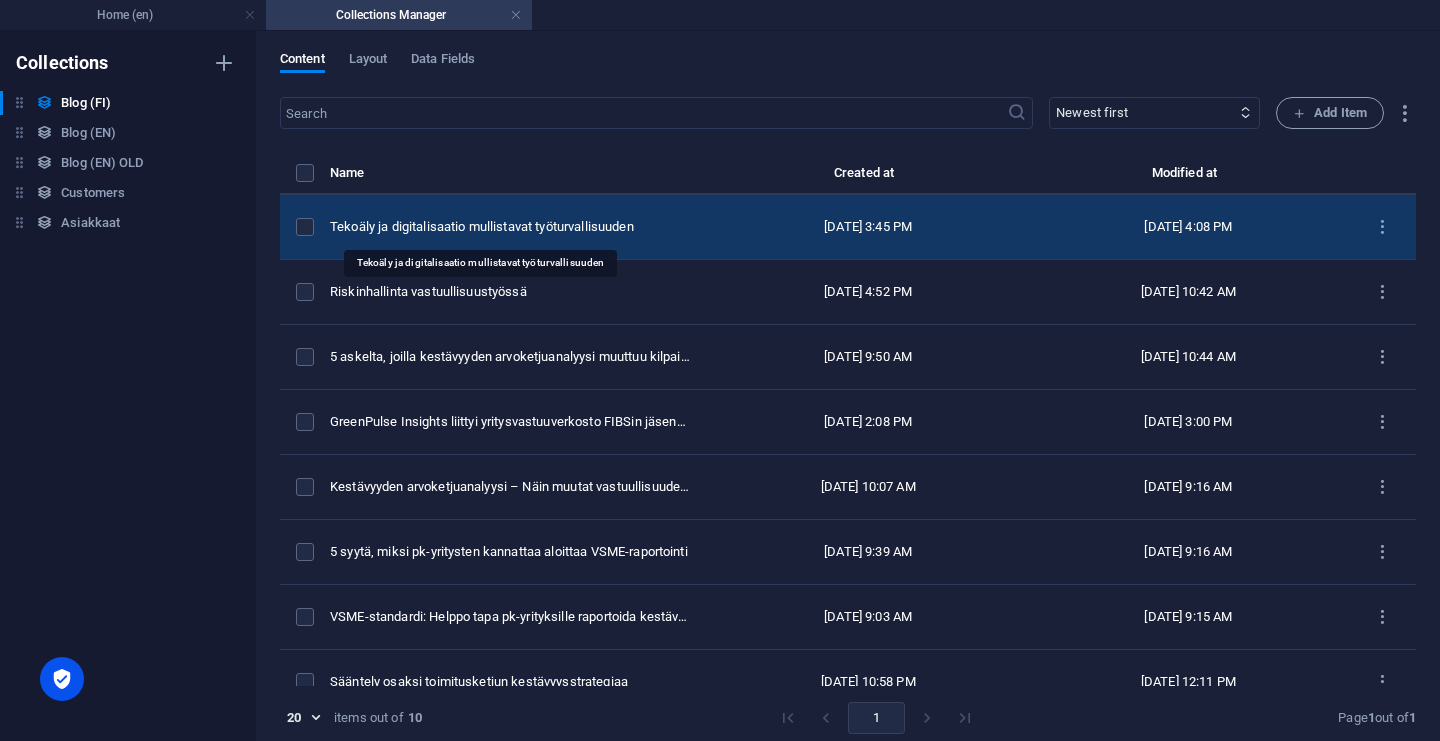 click on "Tekoäly ja digitalisaatio mullistavat työturvallisuuden" at bounding box center [511, 227] 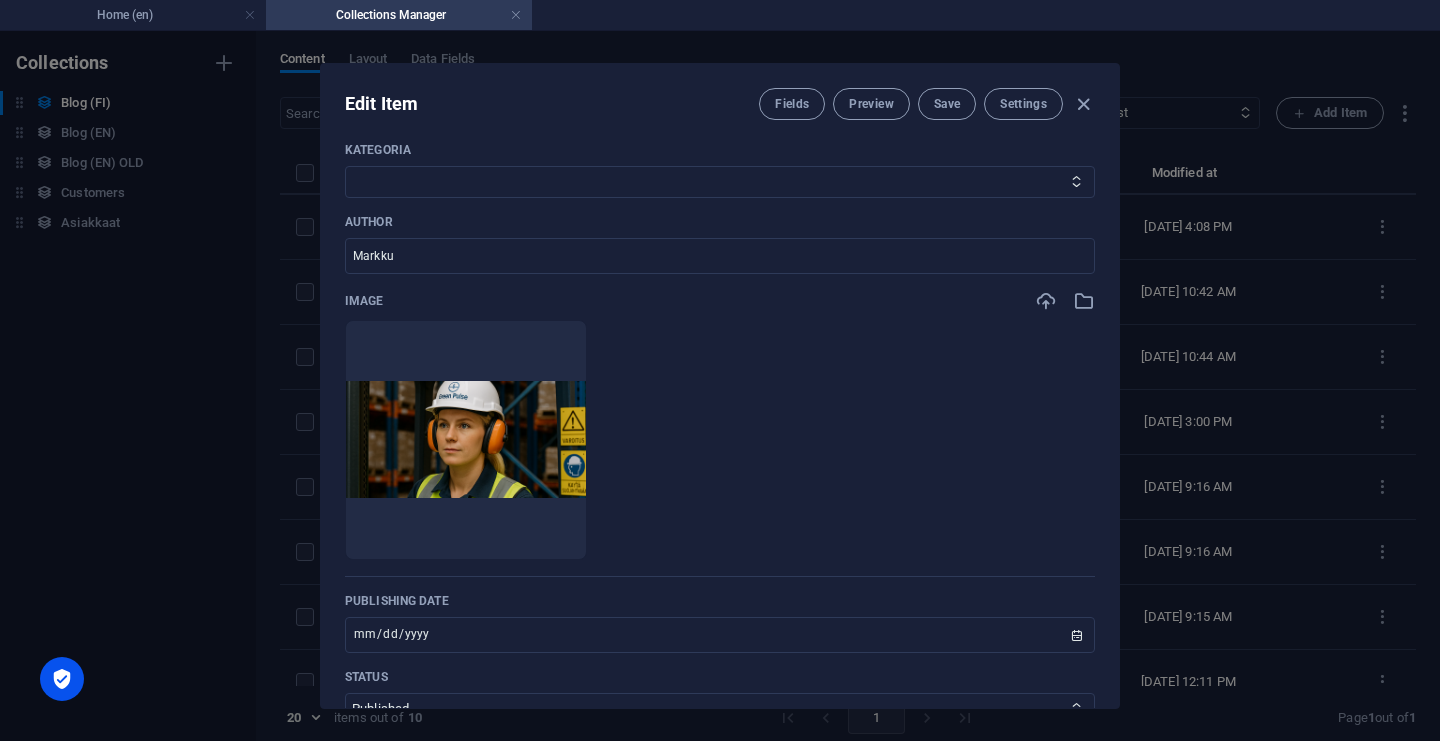 scroll, scrollTop: 618, scrollLeft: 0, axis: vertical 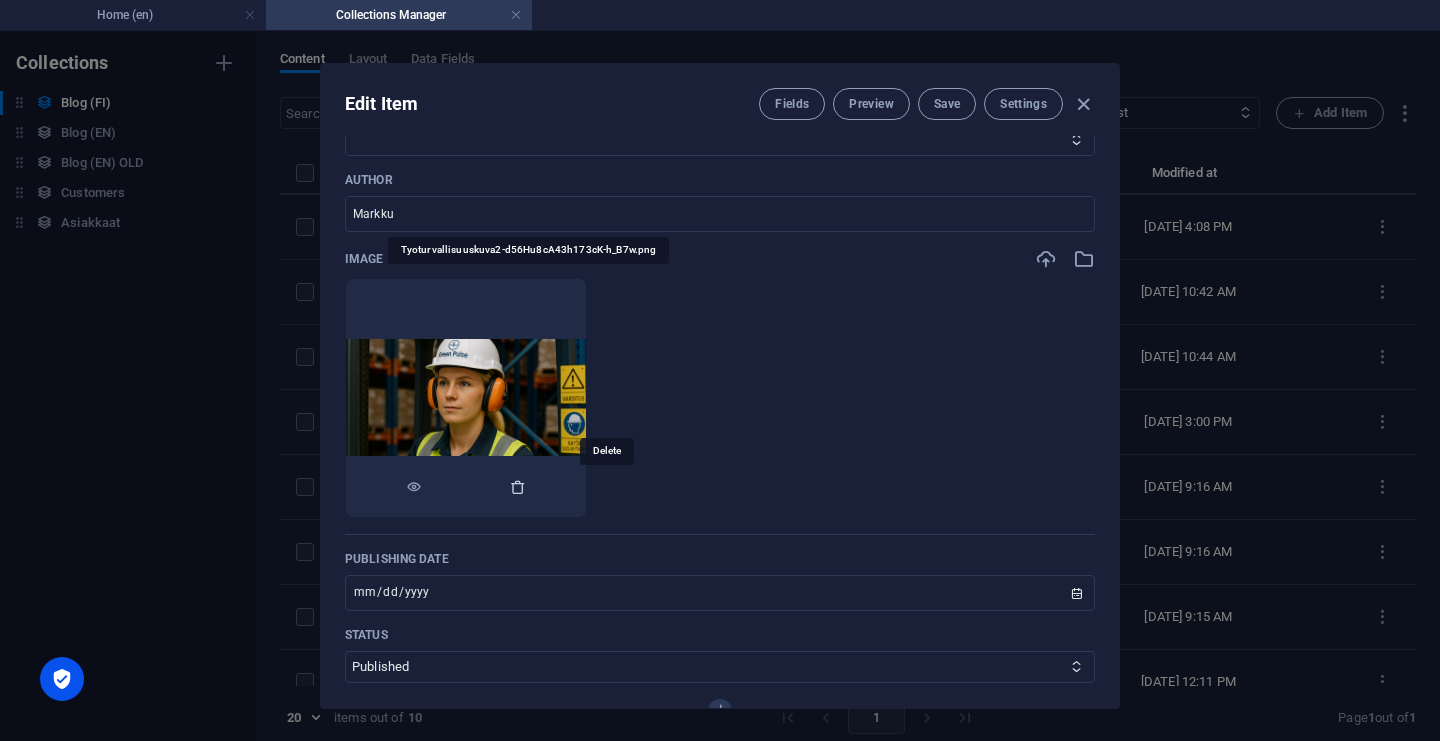click at bounding box center (518, 487) 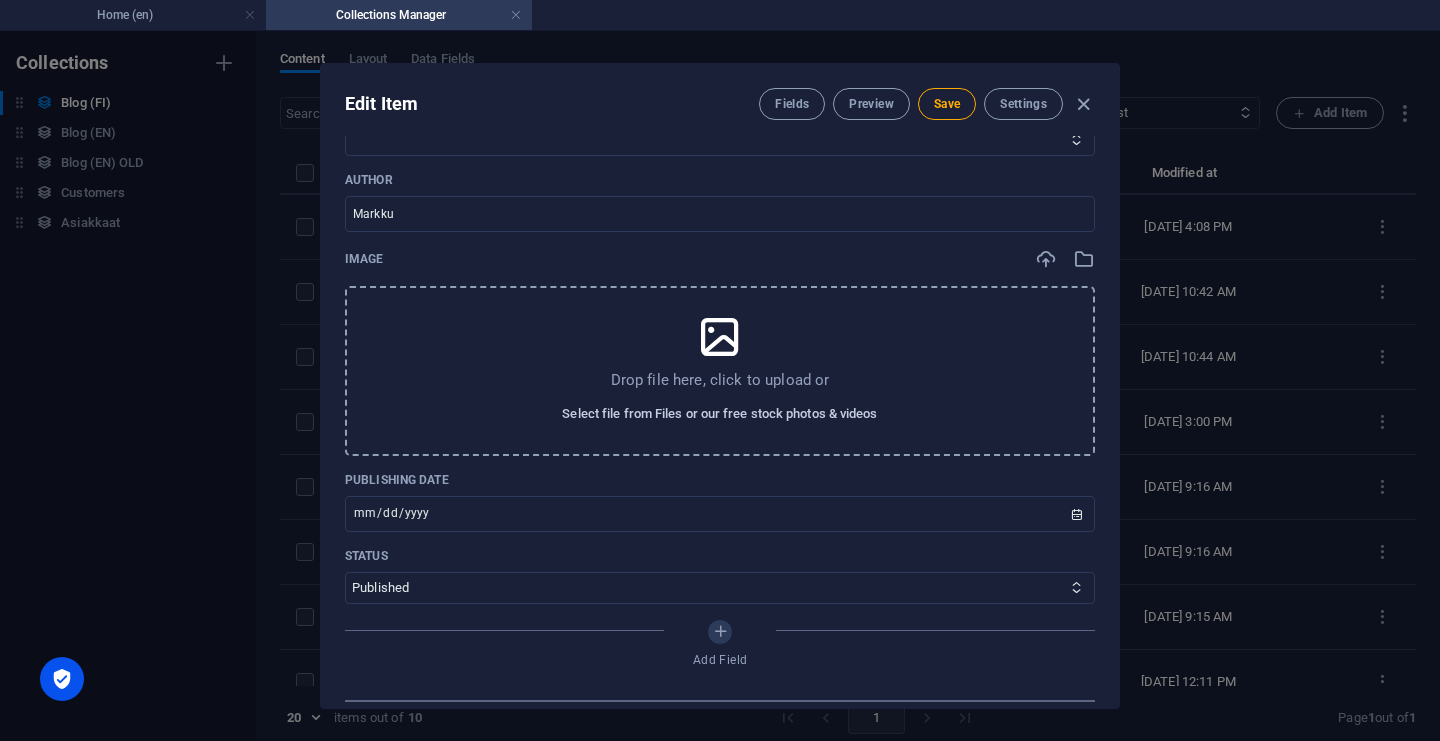 click on "Select file from Files or our free stock photos & videos" at bounding box center [719, 414] 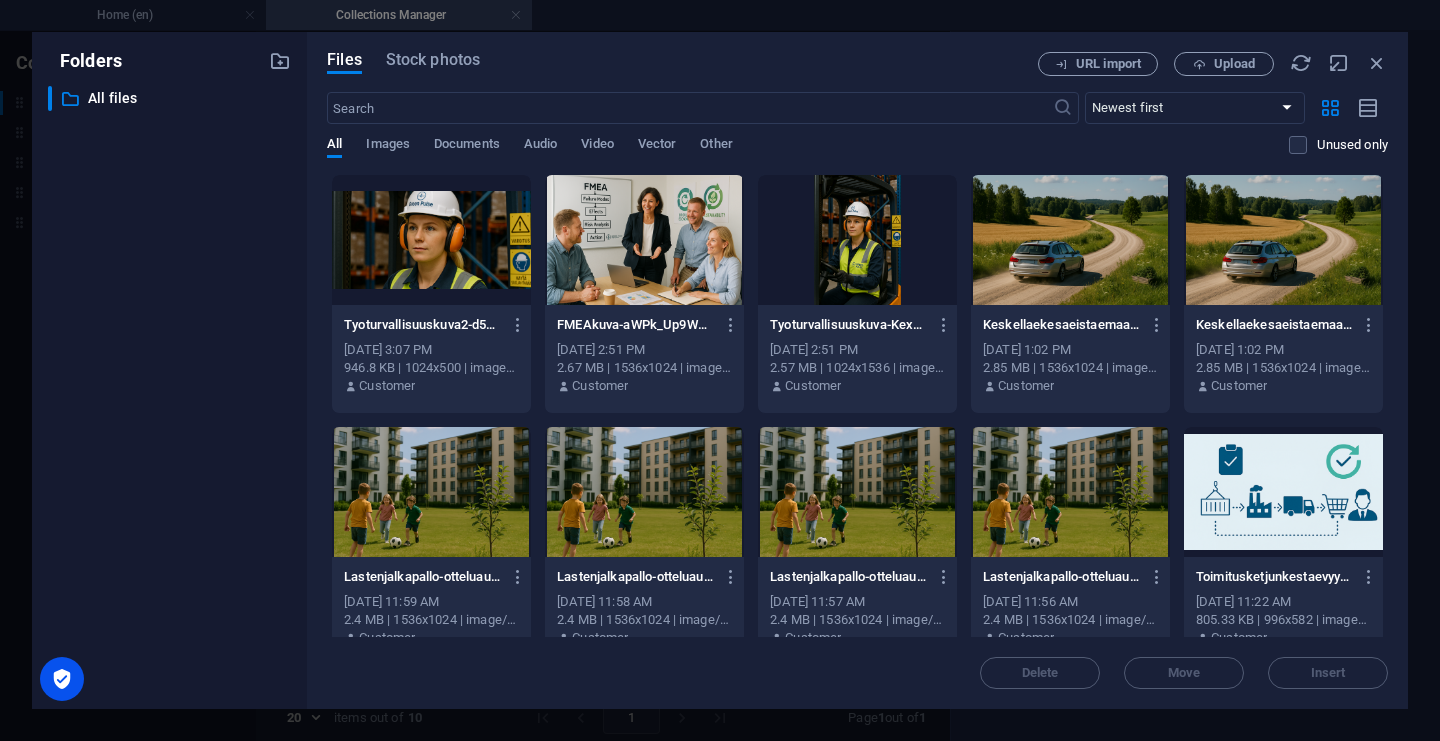 click at bounding box center (431, 240) 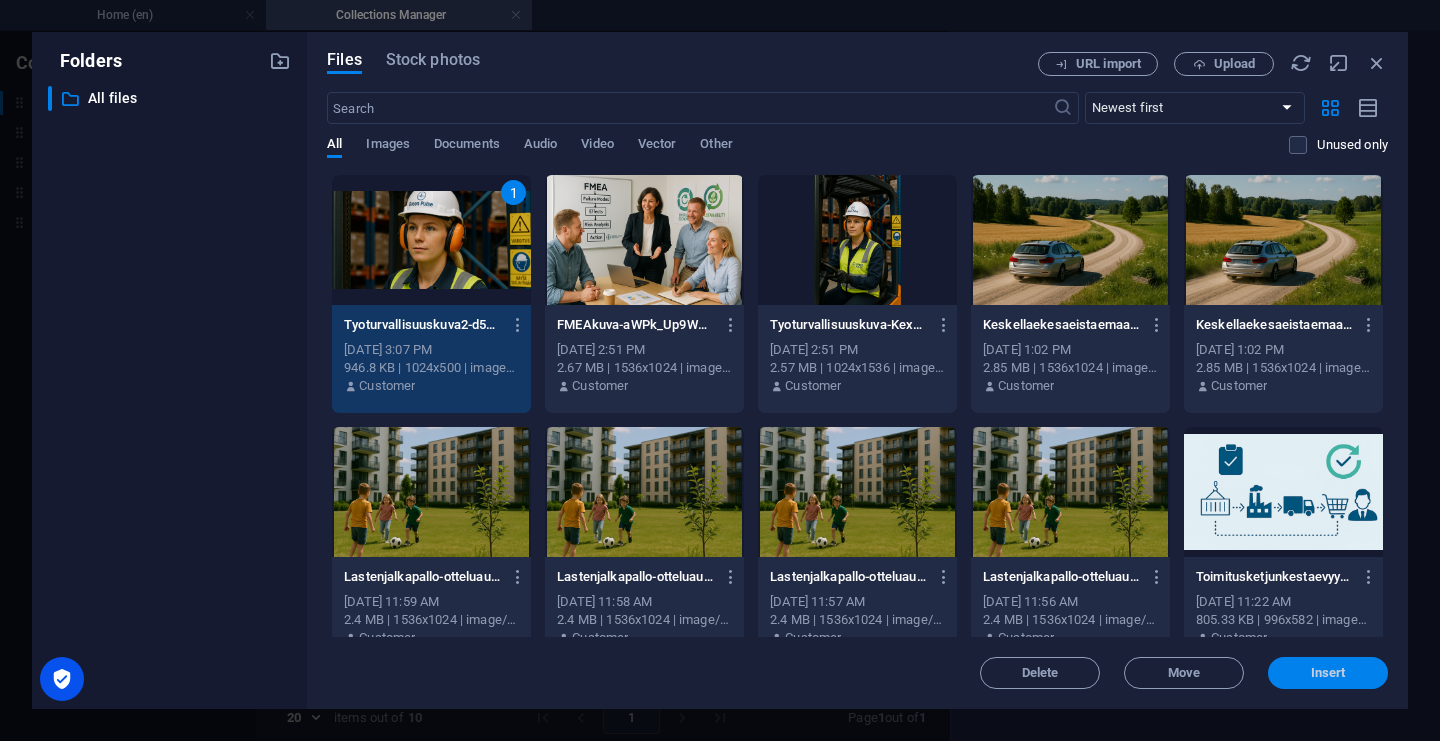 click on "Insert" at bounding box center [1328, 673] 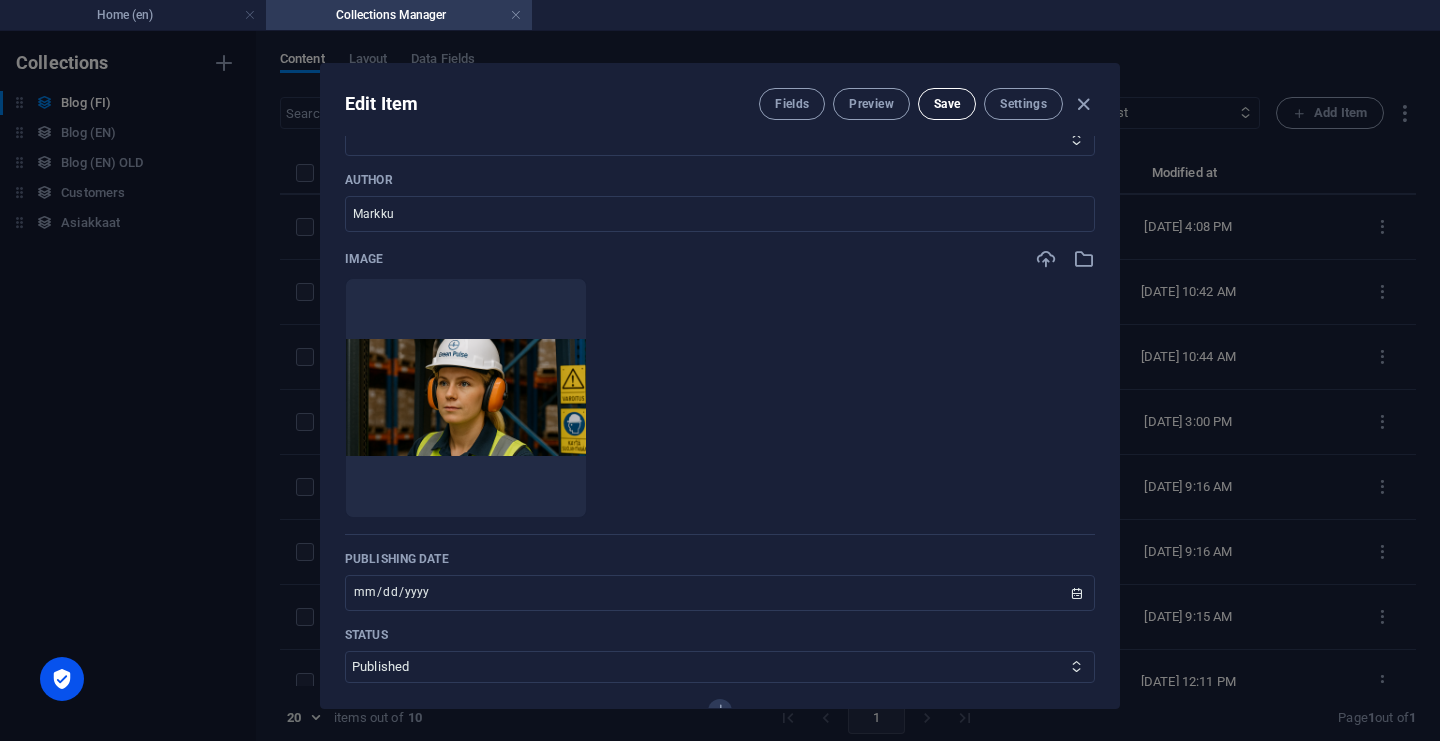 click on "Save" at bounding box center (947, 104) 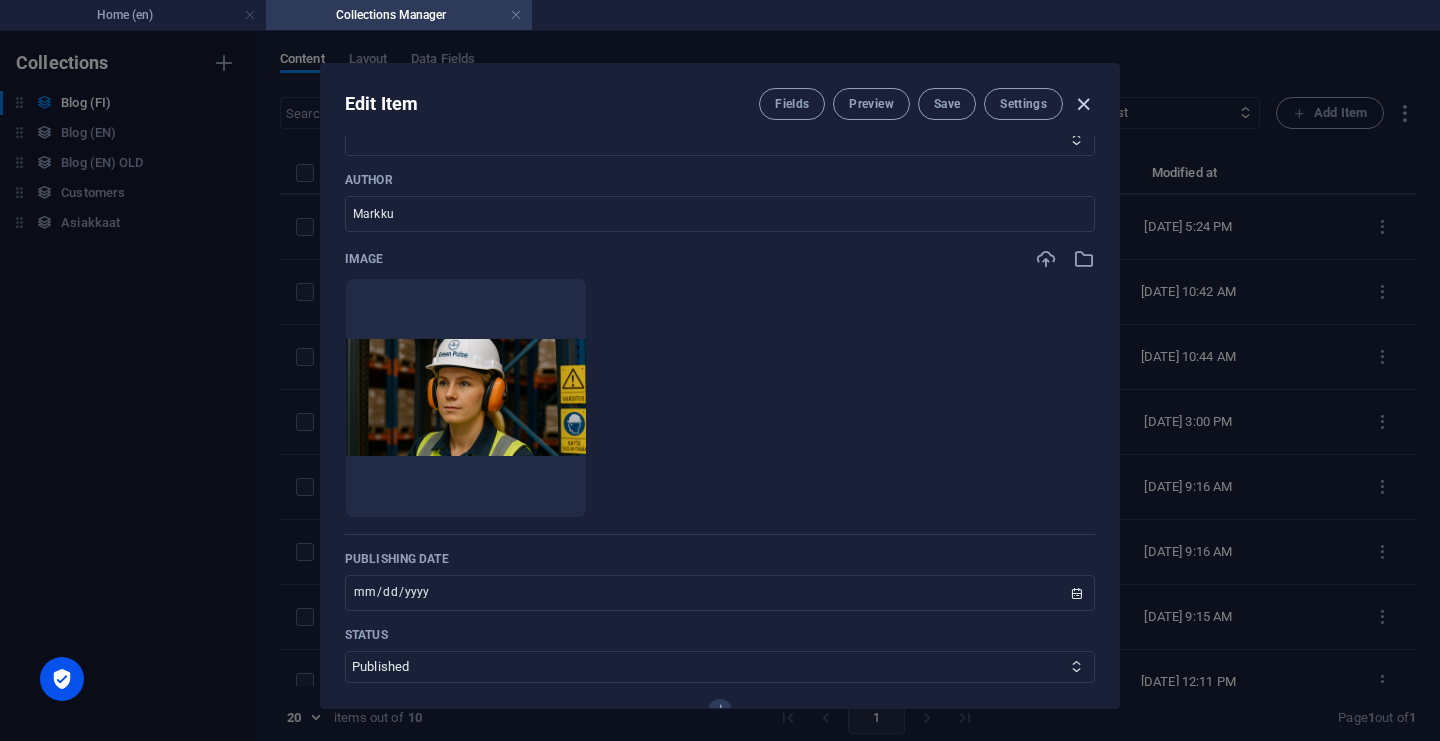click at bounding box center [1083, 104] 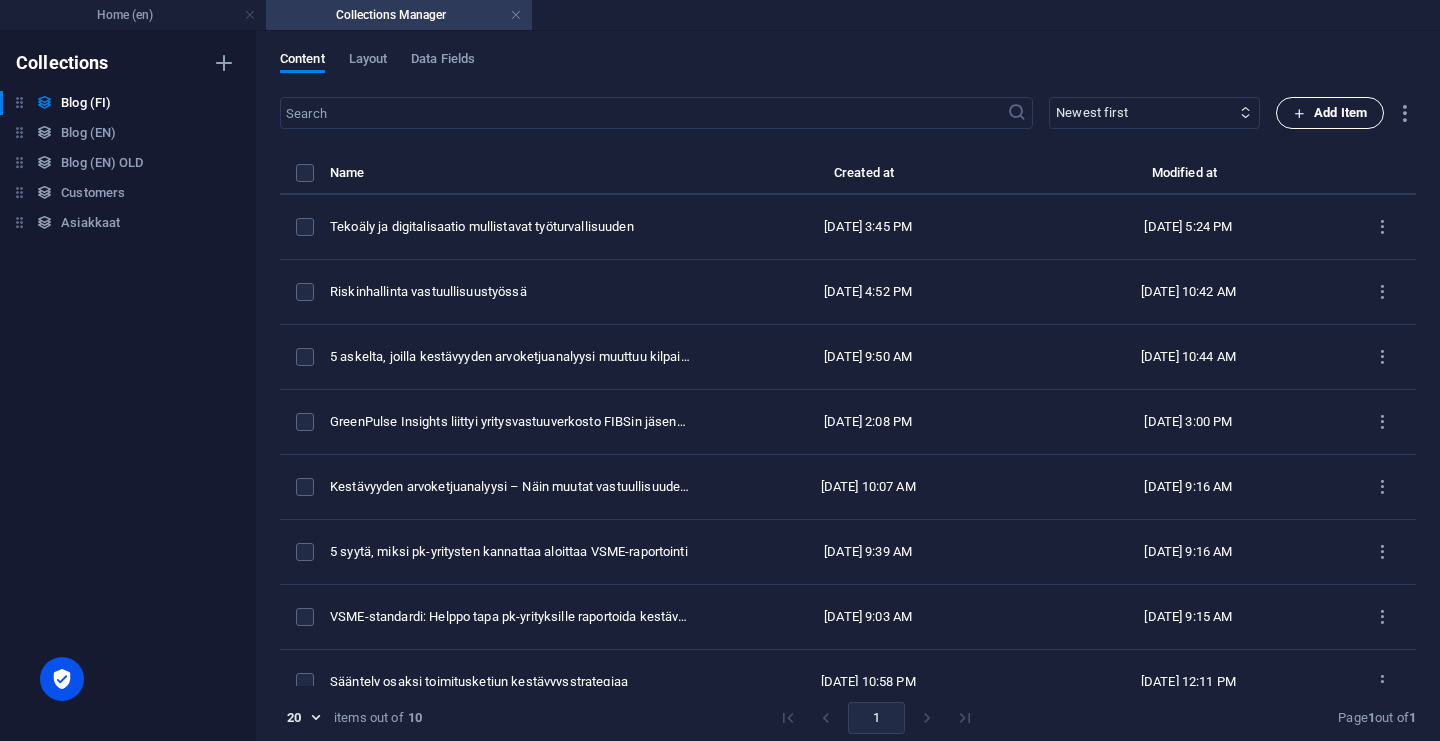 click on "Add Item" at bounding box center (1330, 113) 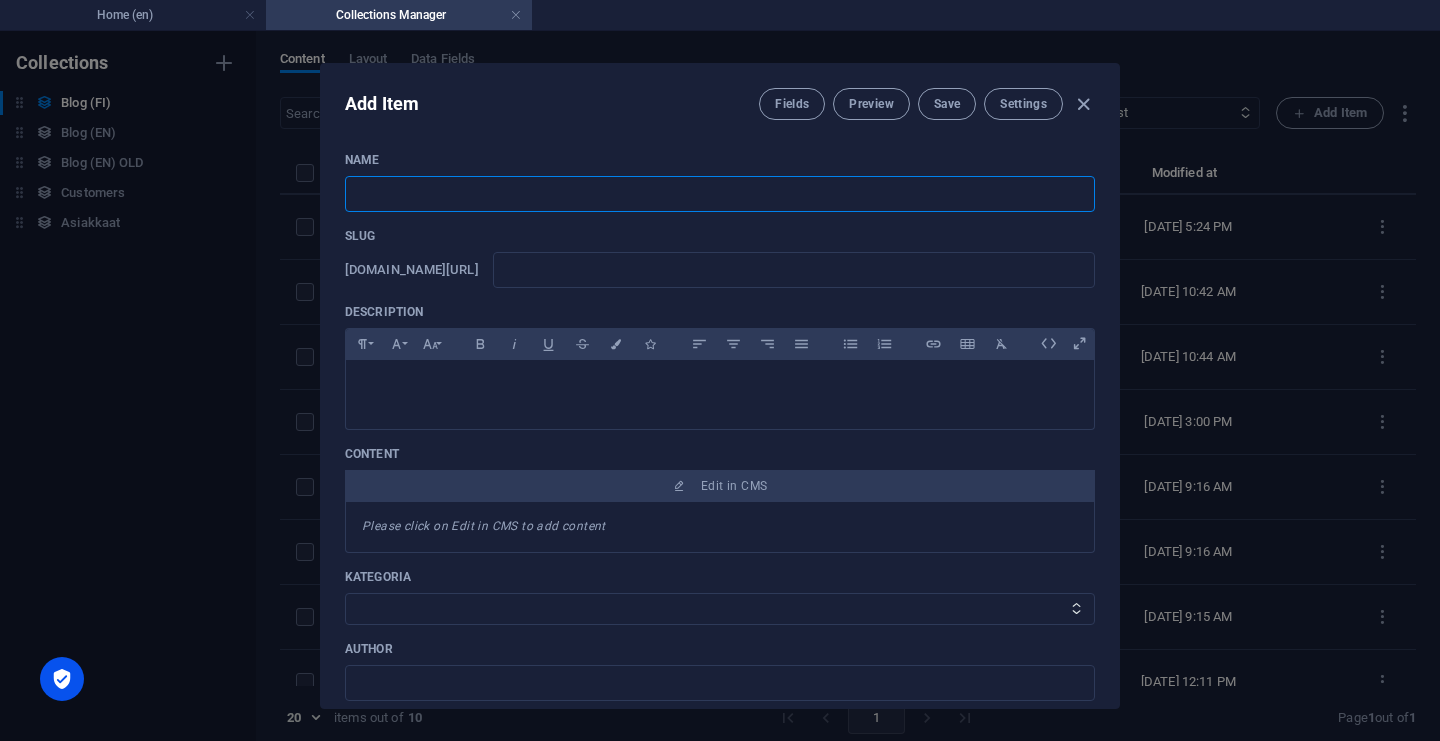 click at bounding box center [720, 194] 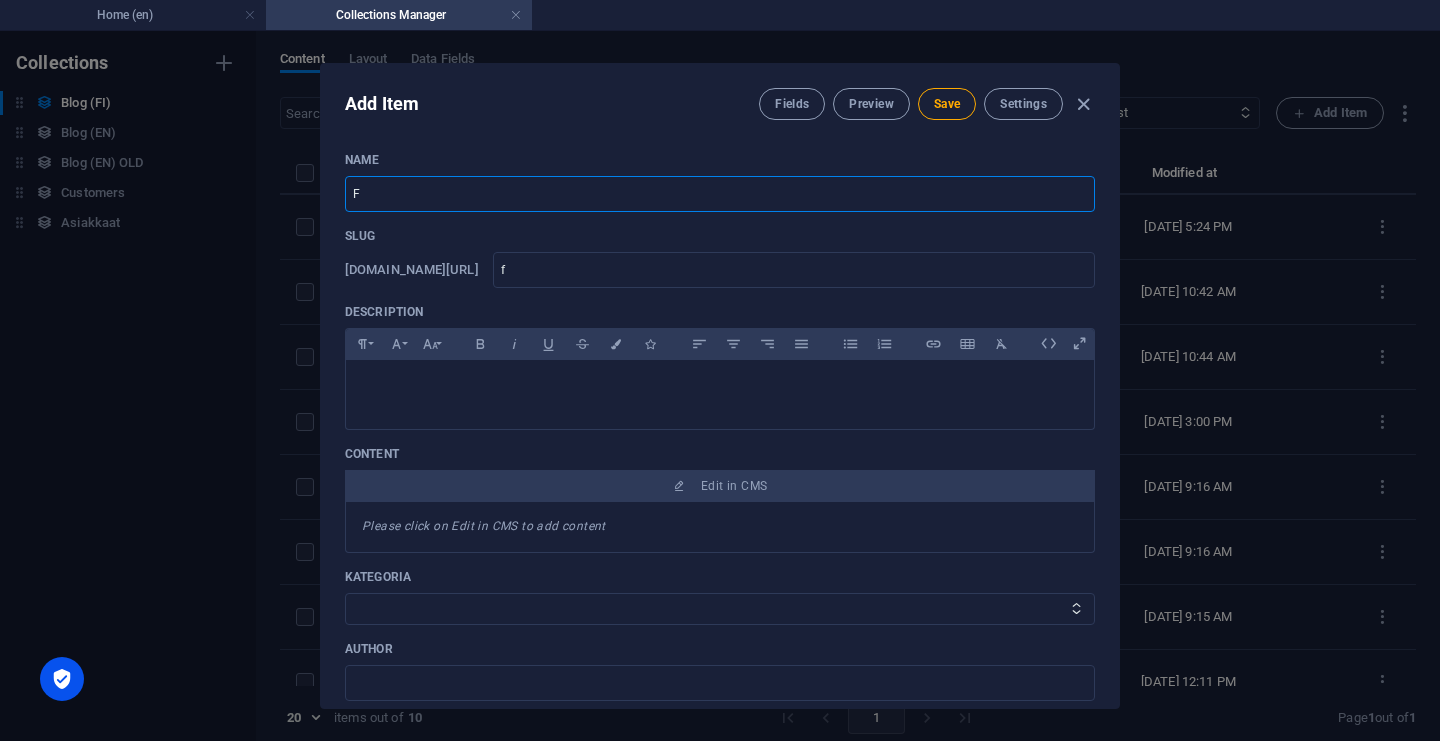 type on "FE" 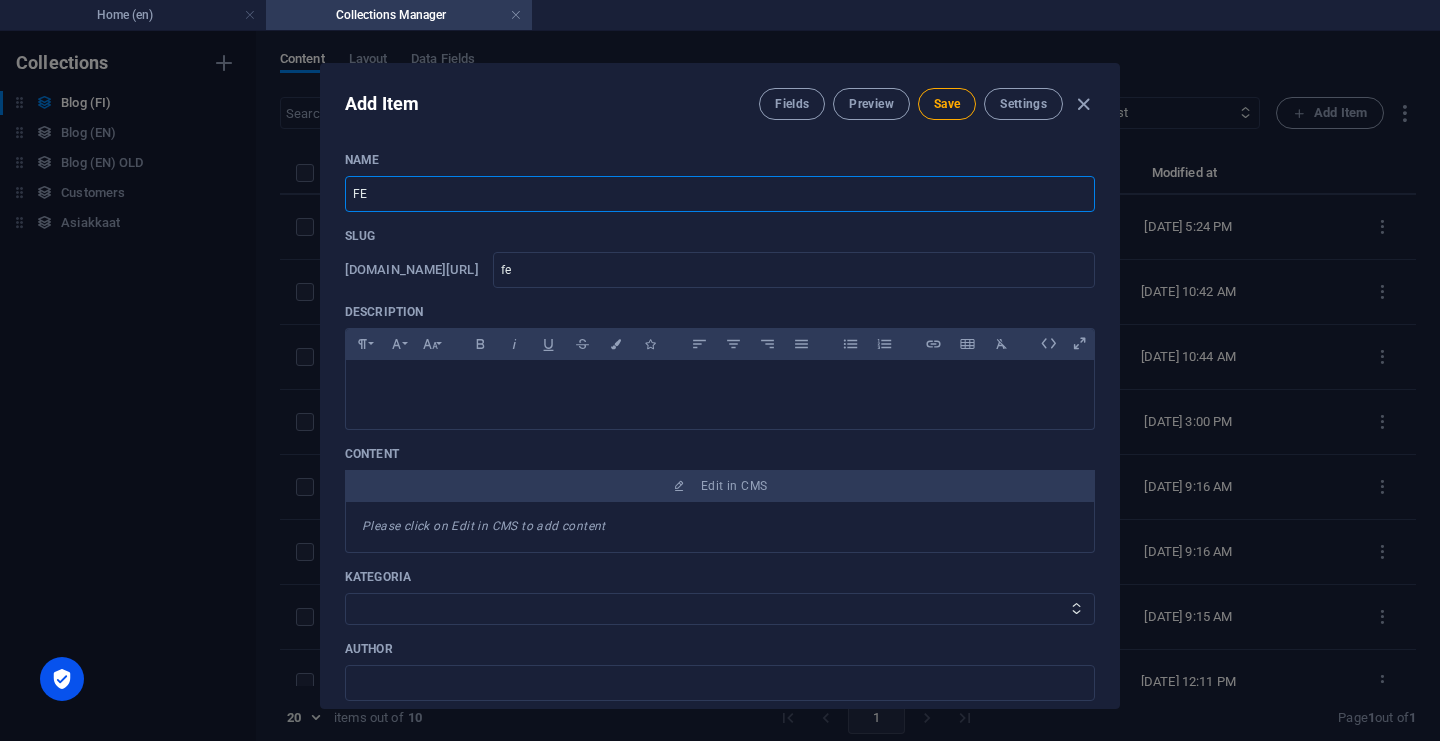 type on "FEM" 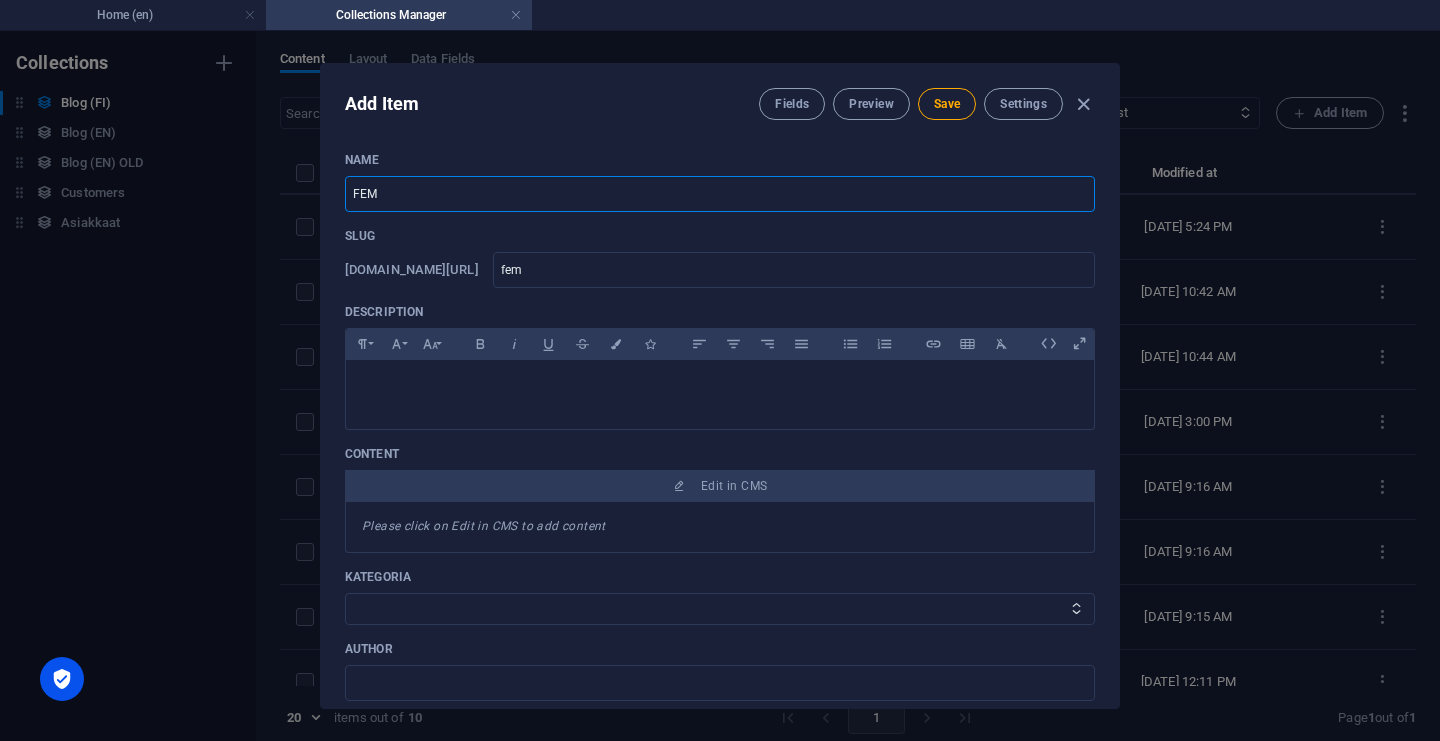type on "FEMA" 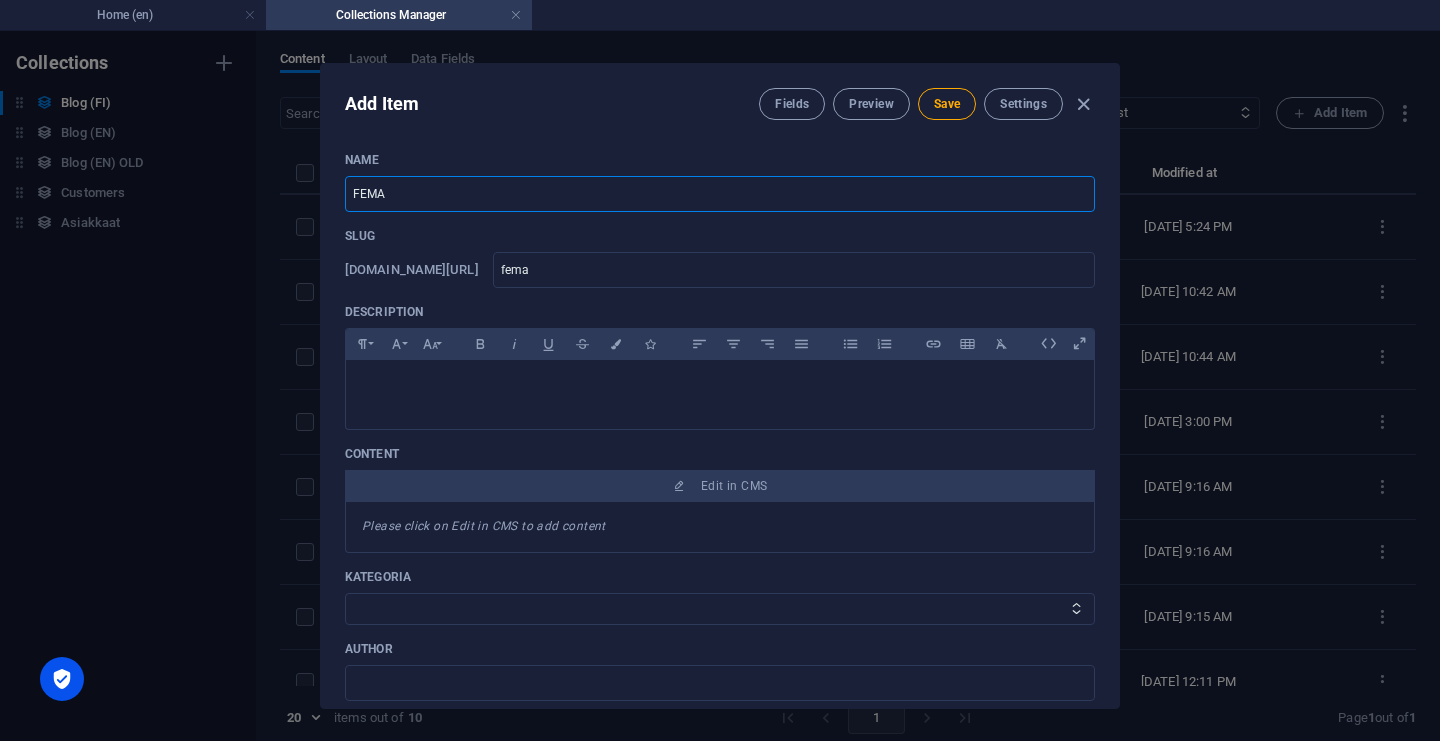 type on "FEM" 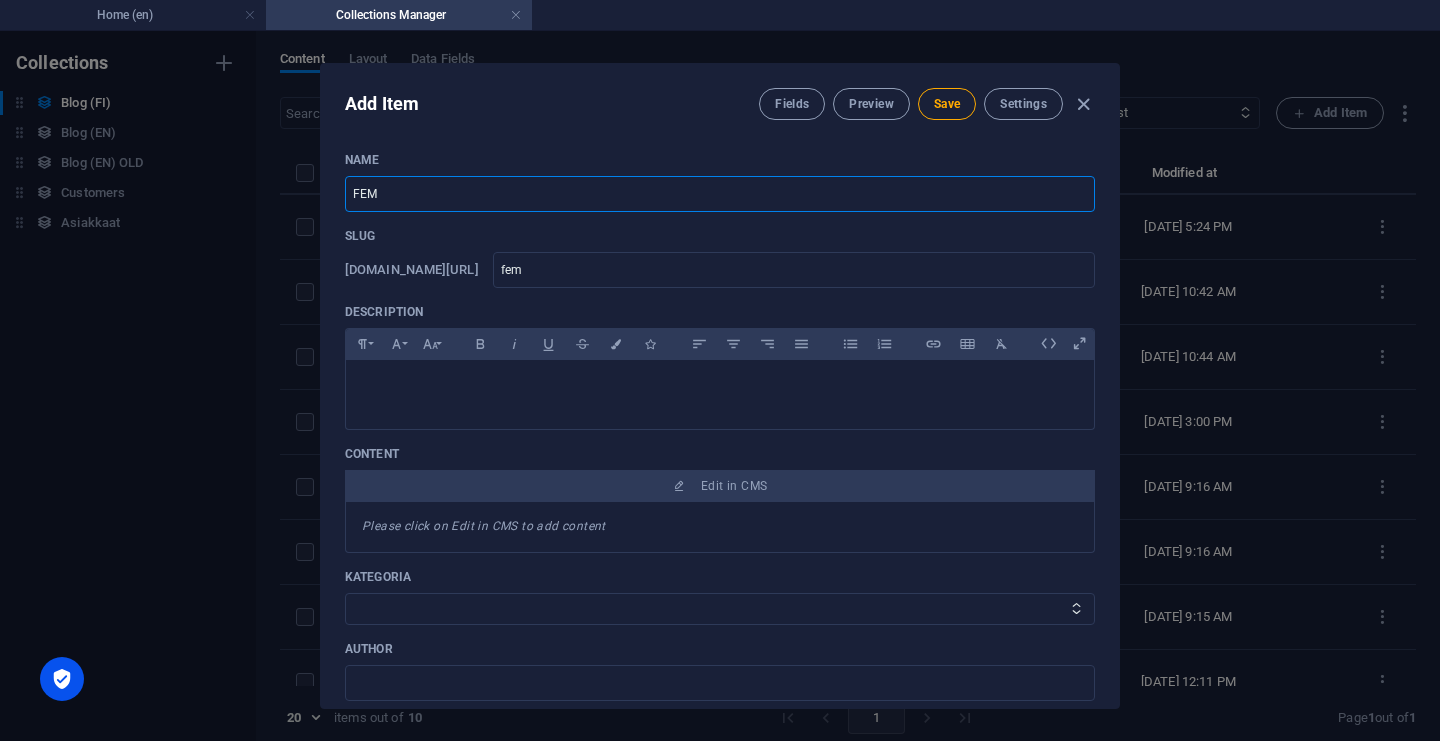 type on "FE" 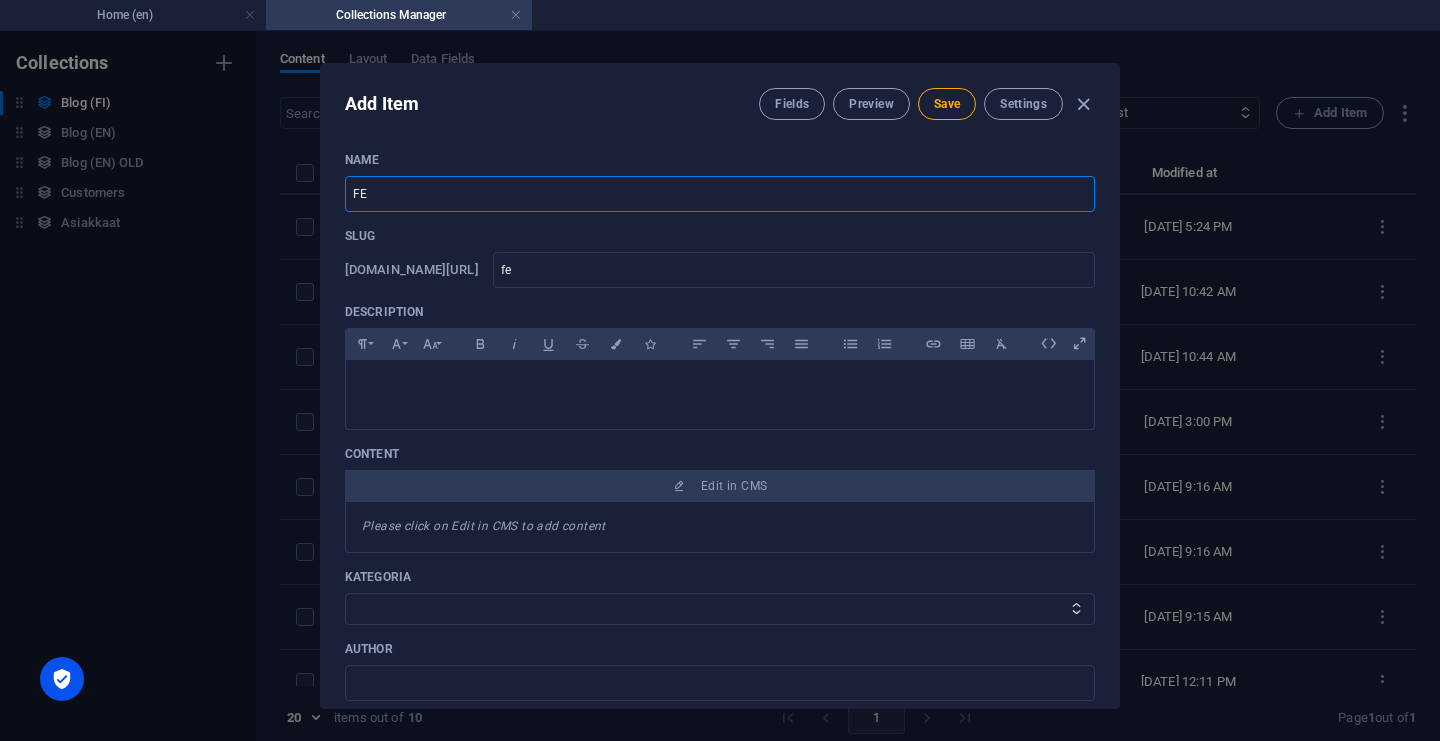 type on "F" 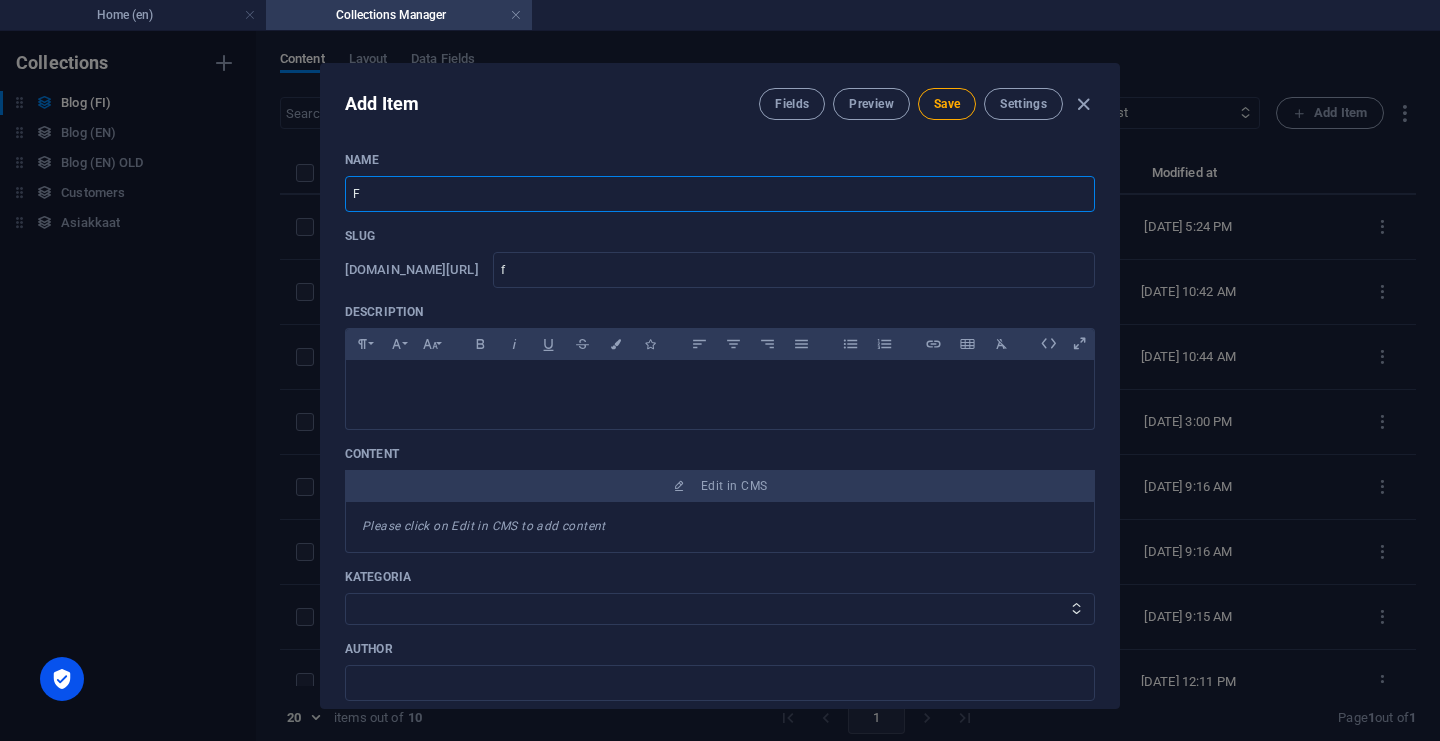 type 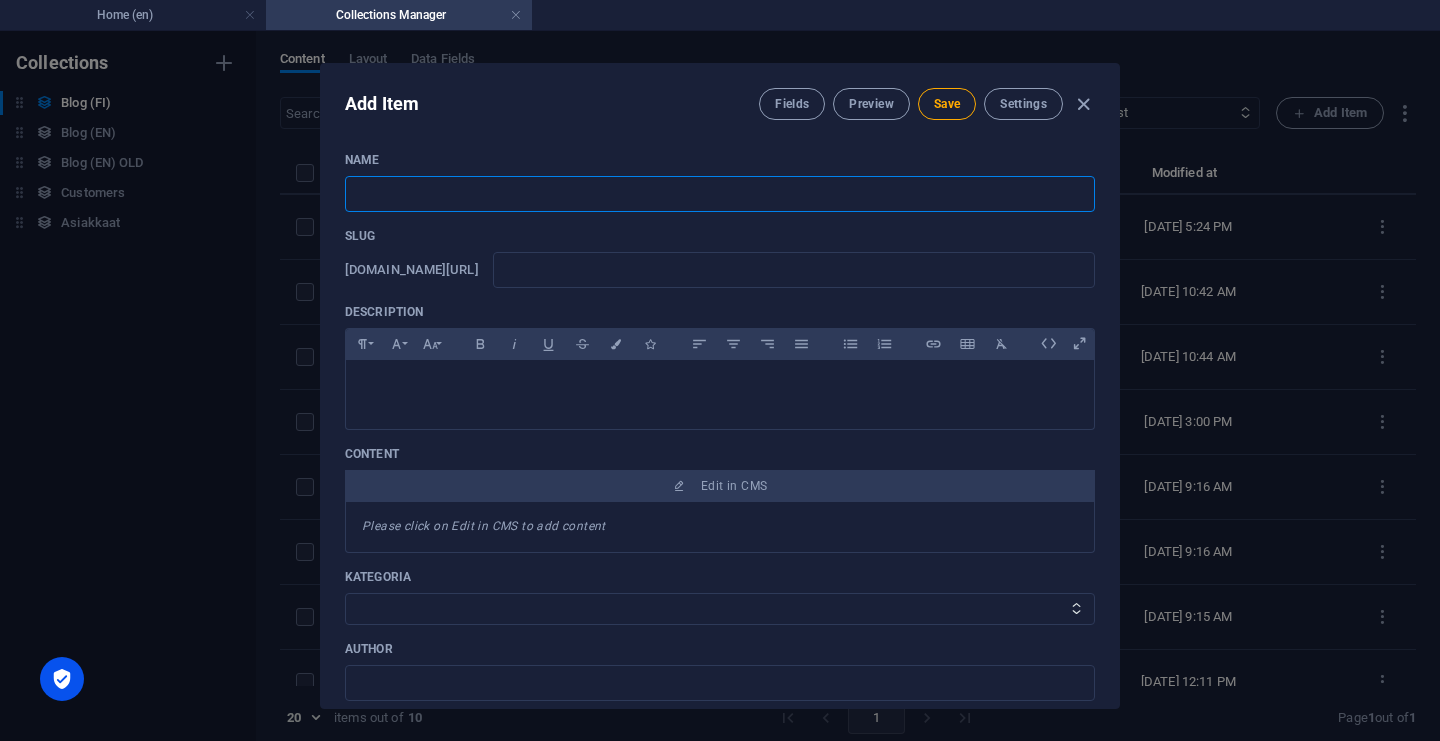 type on "K" 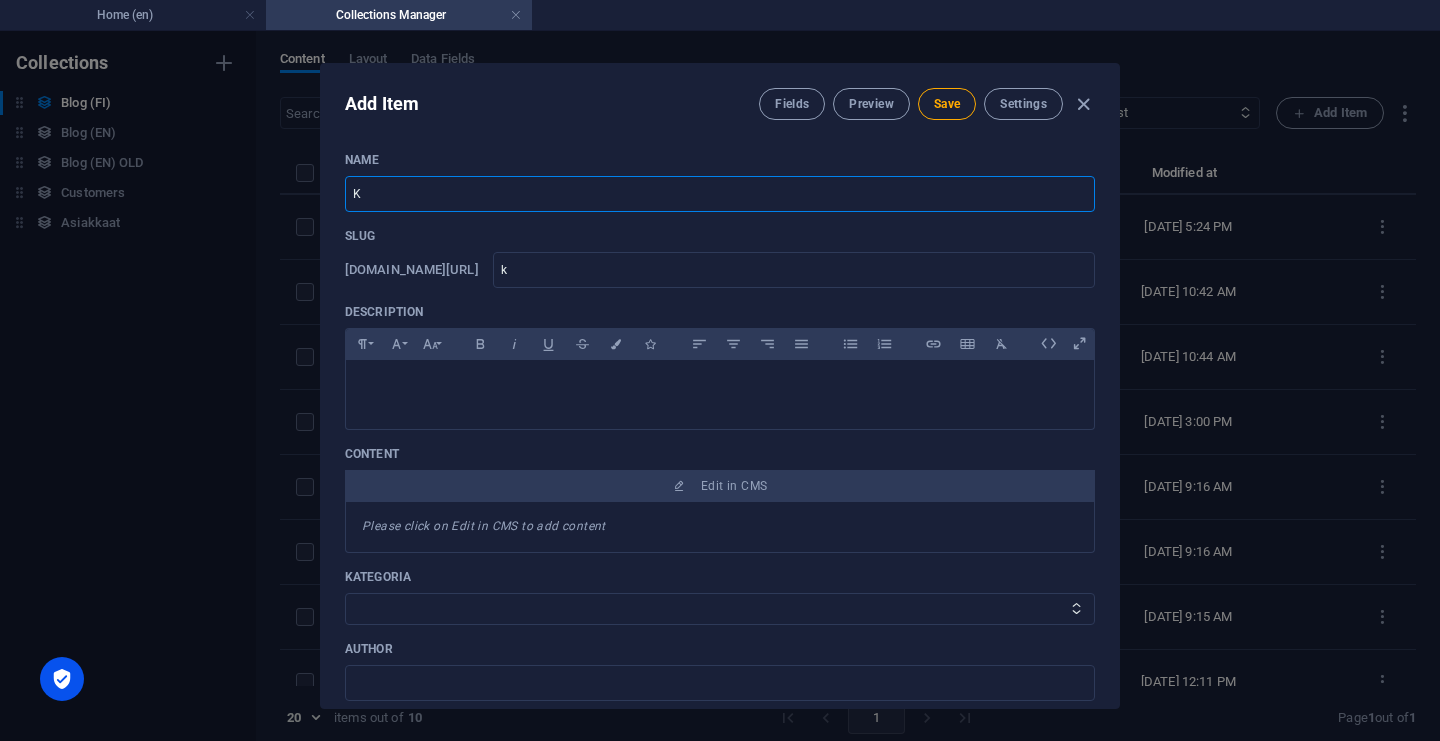 type on "Ki" 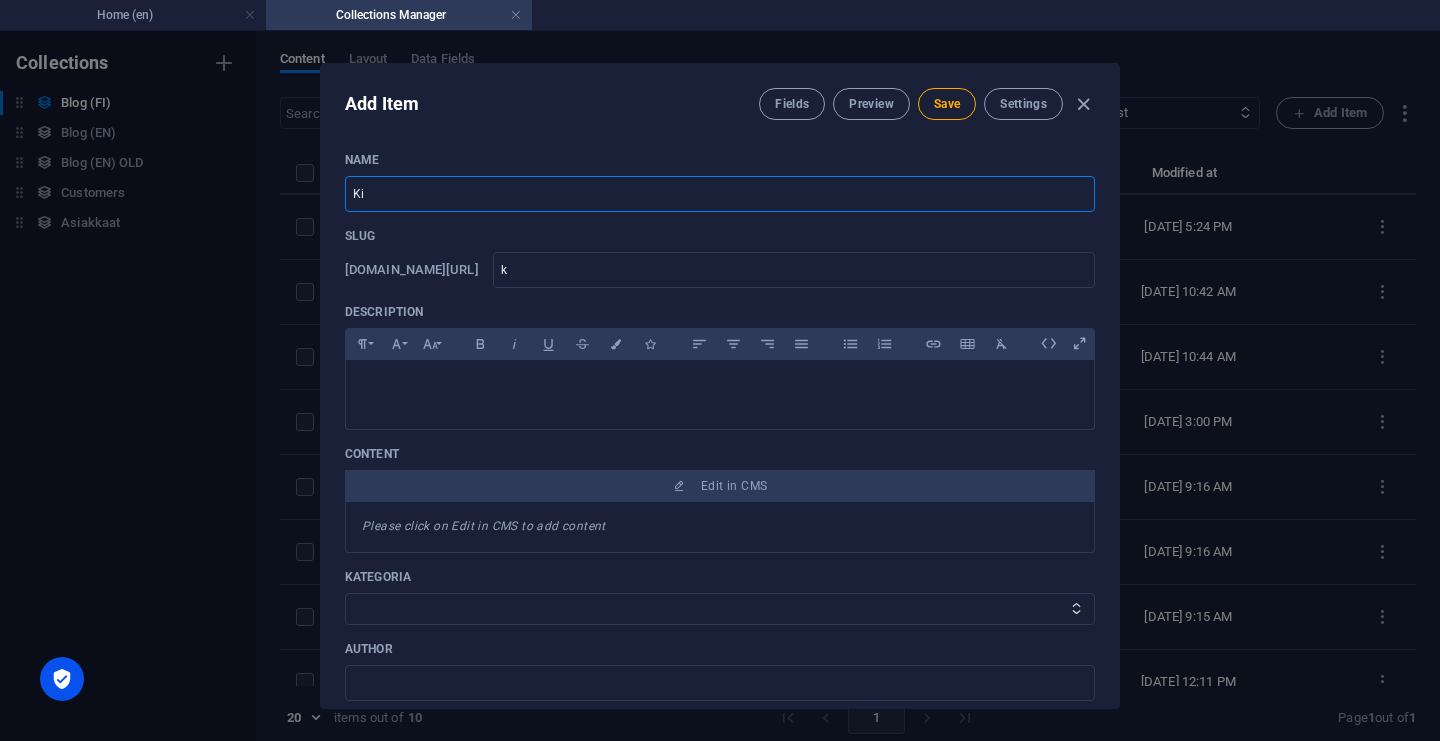 type on "ki" 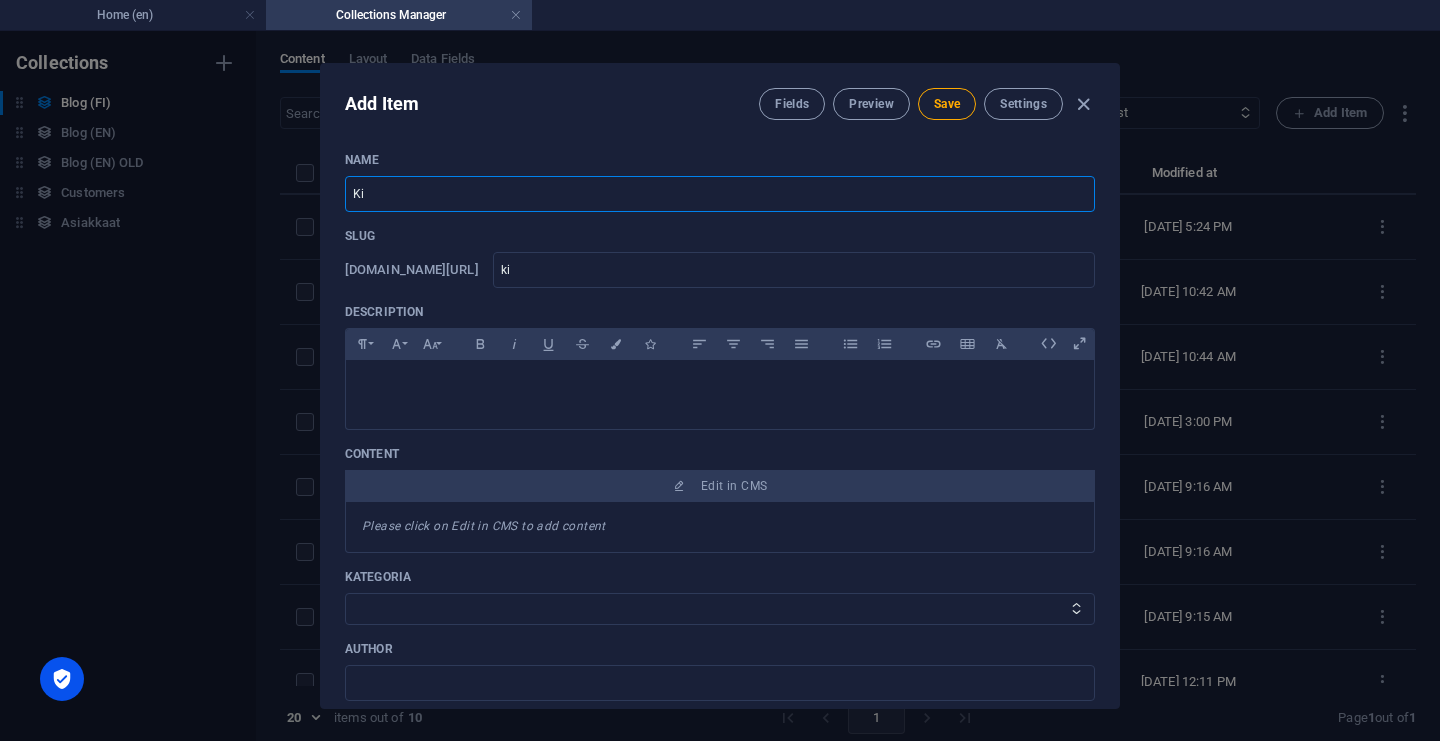 type on "Kie" 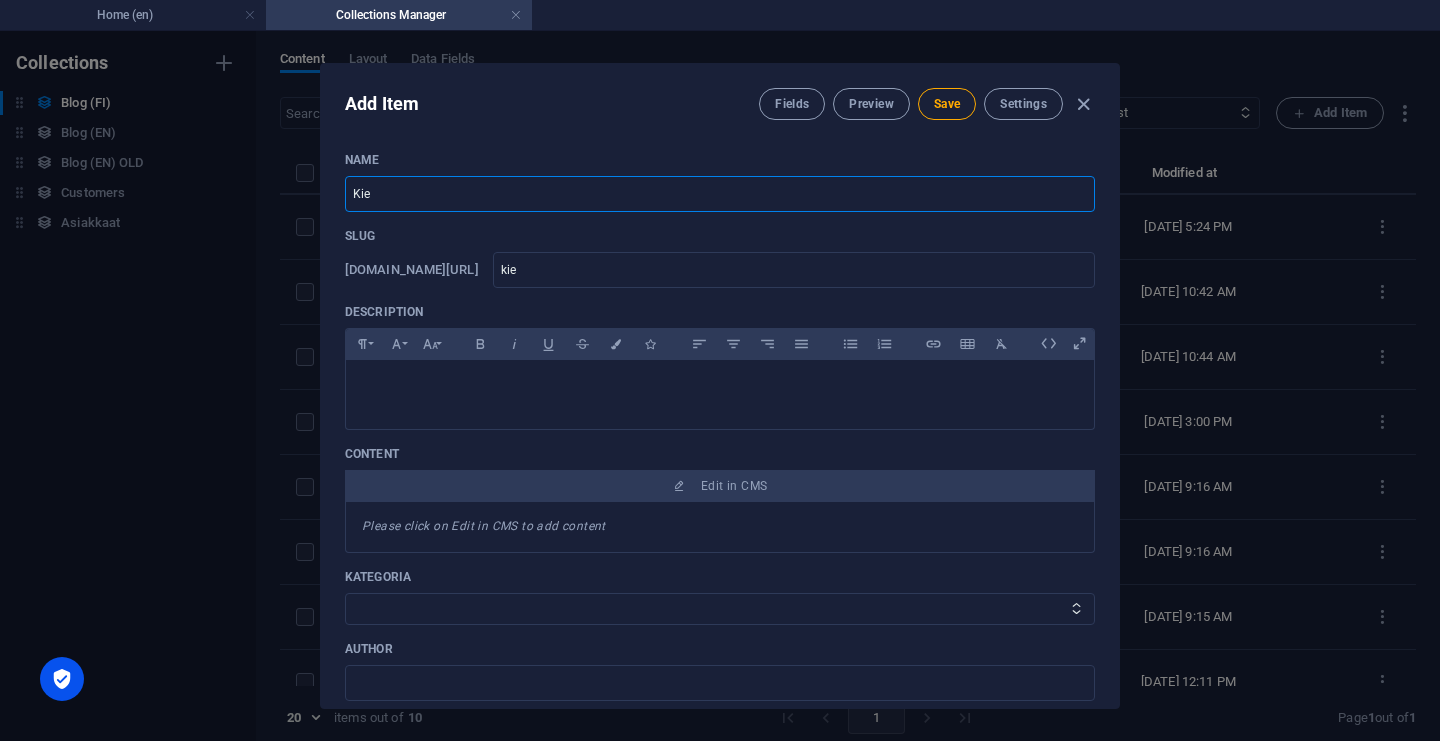 type on "Kier" 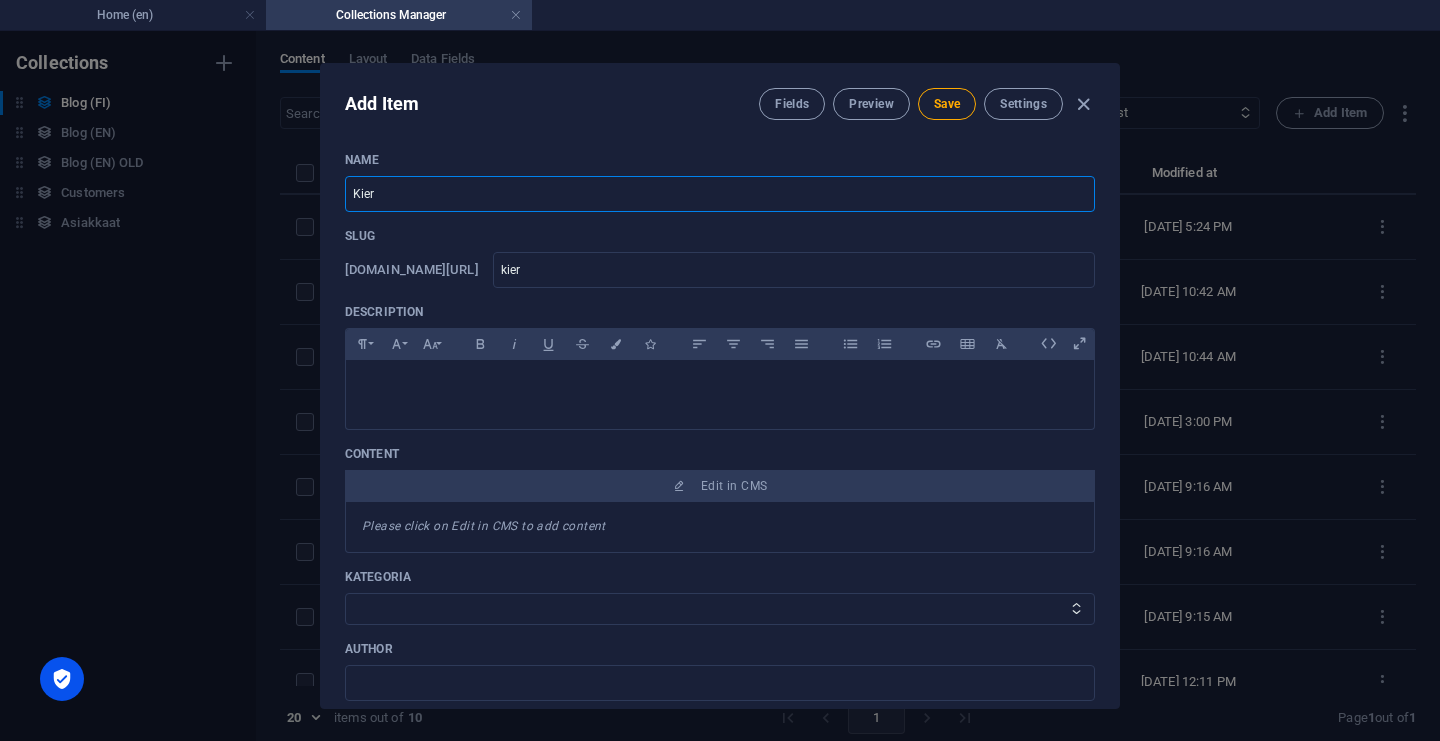 type on "Kiert" 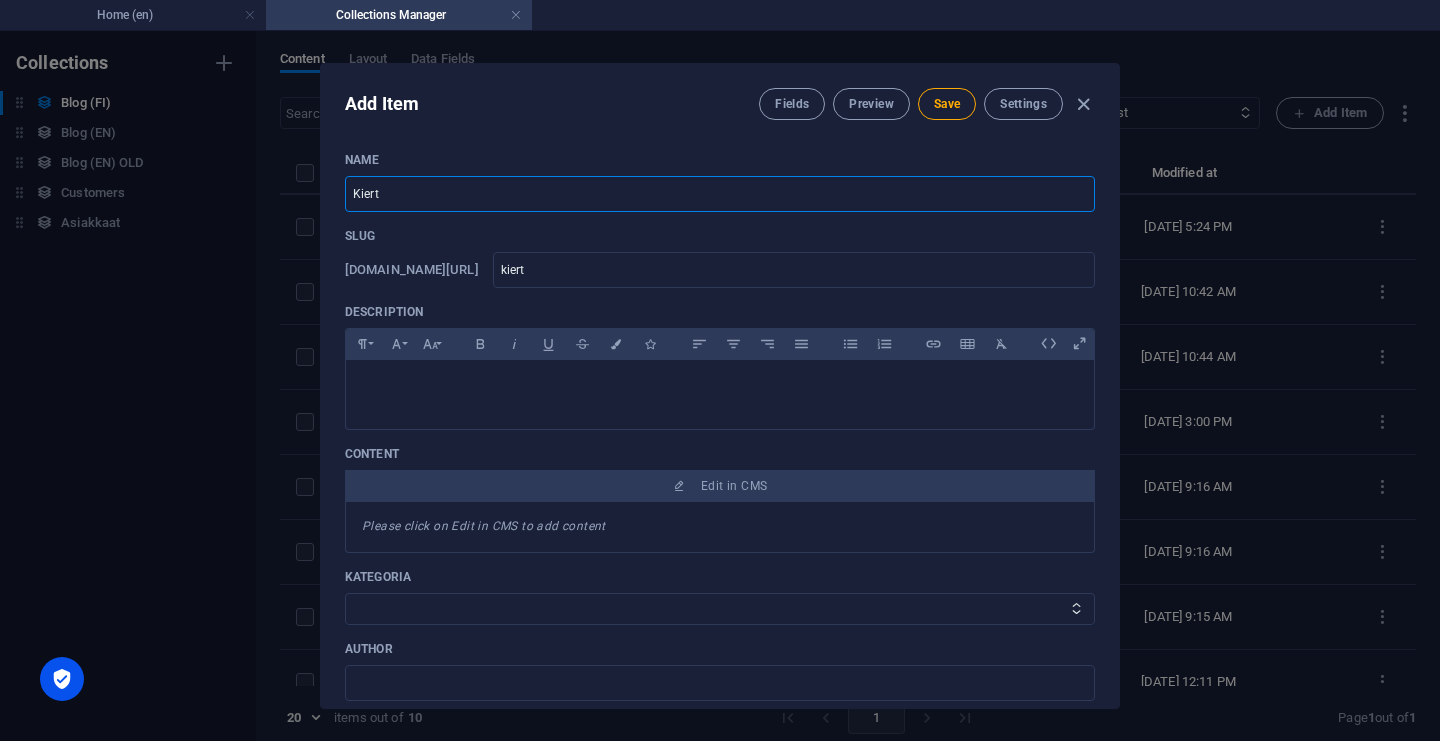 type on "Kierto" 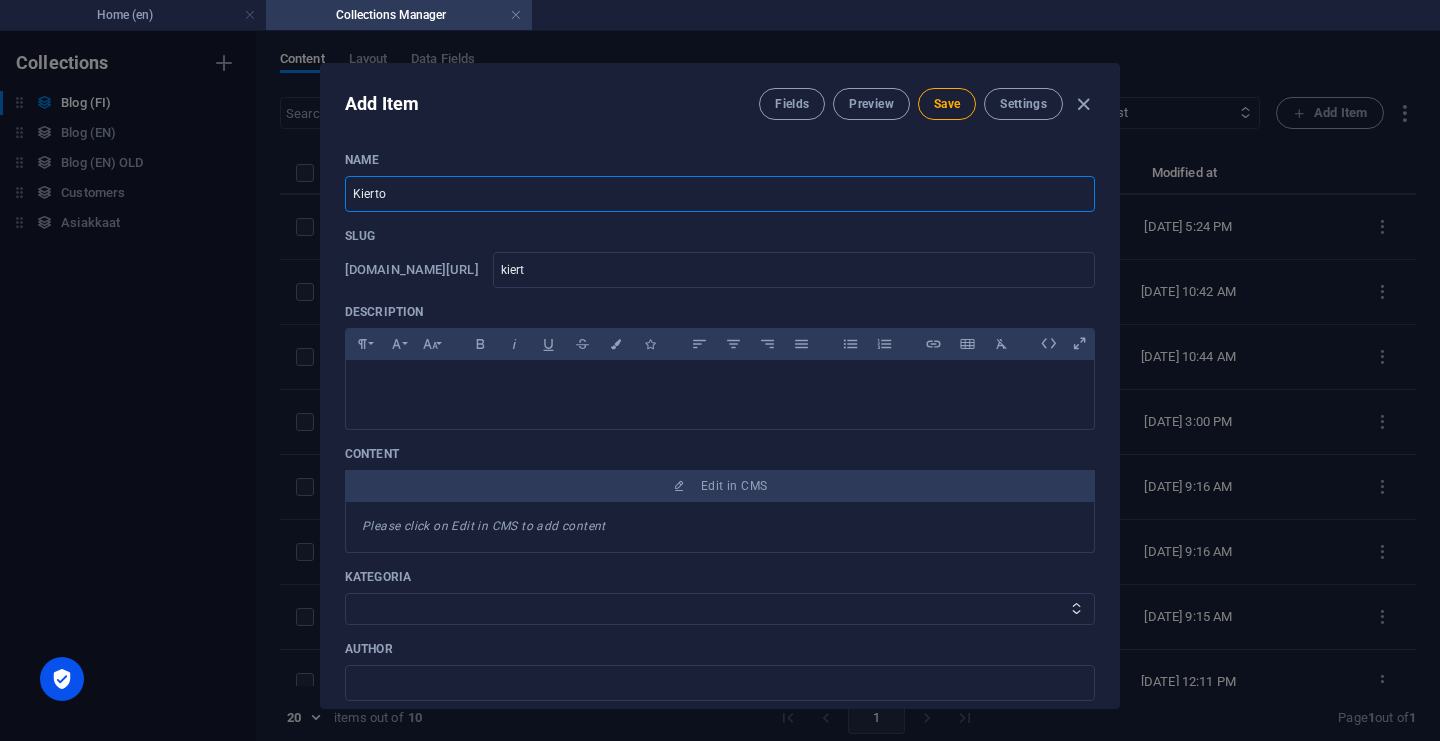 type on "kierto" 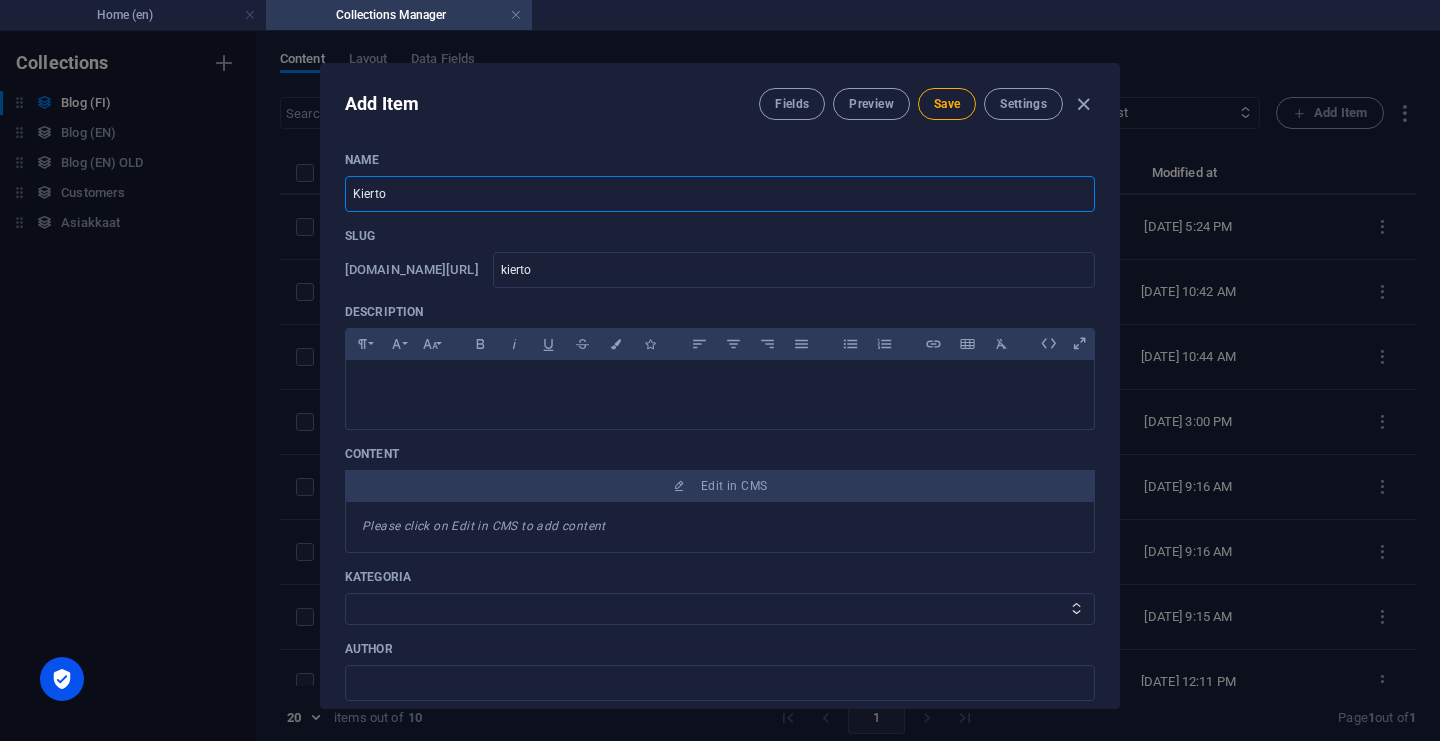 type on "Kiertot" 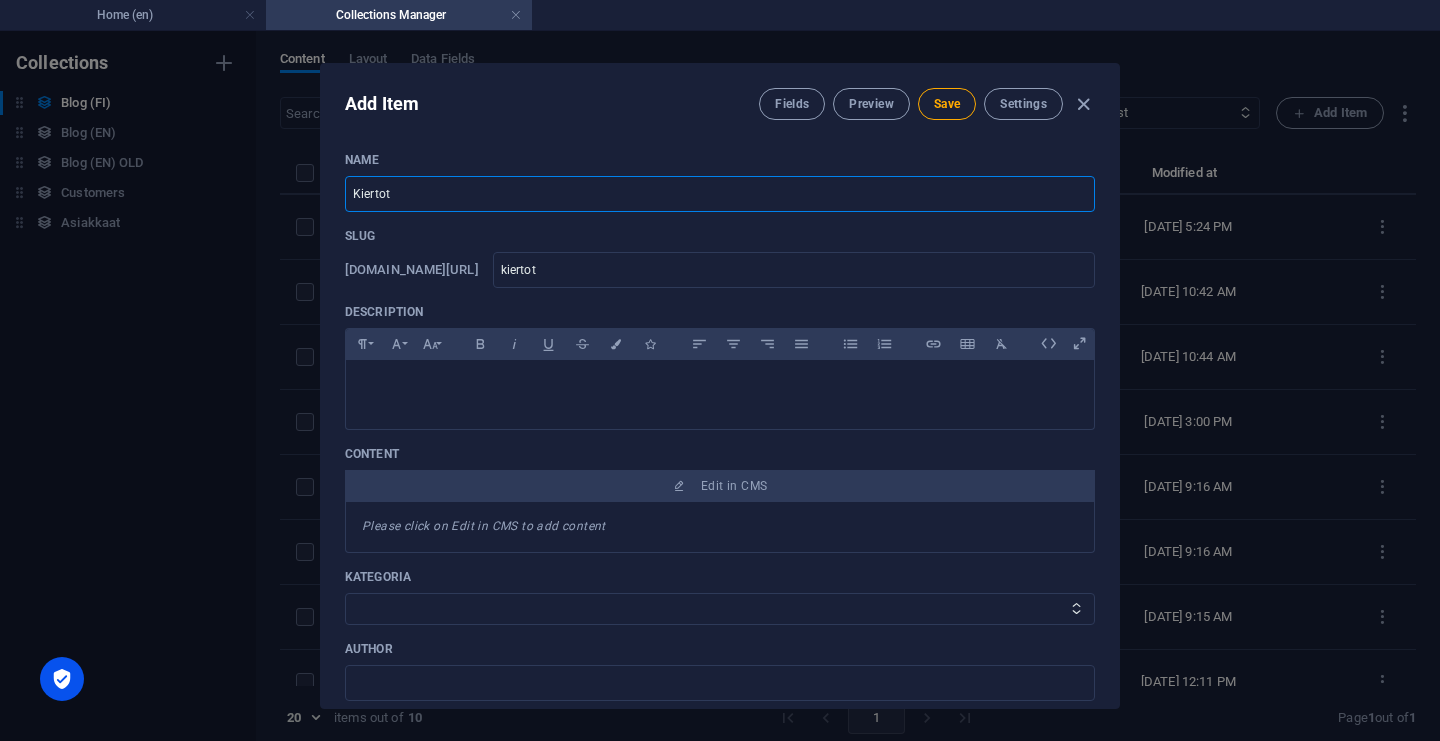 type on "Kiertota" 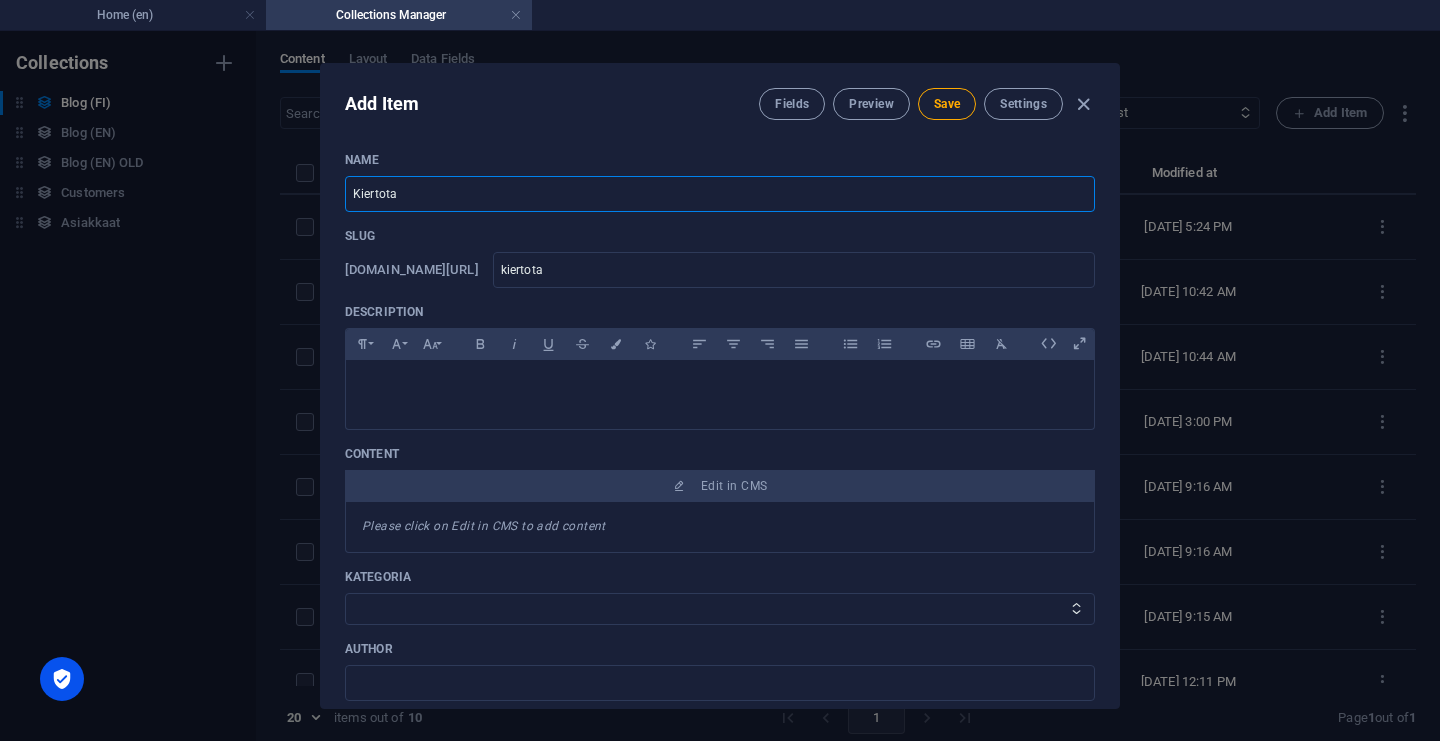 type on "Kiertotal" 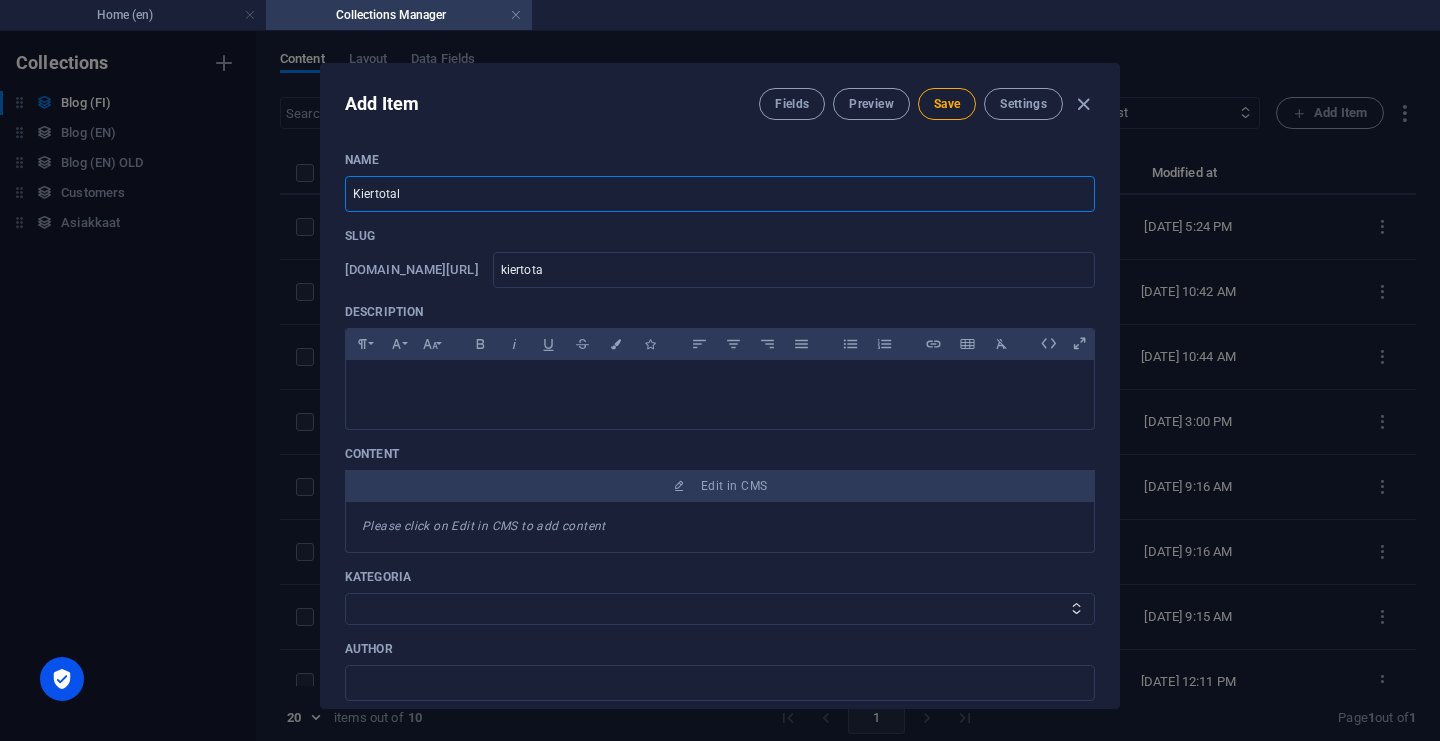 type on "kiertotal" 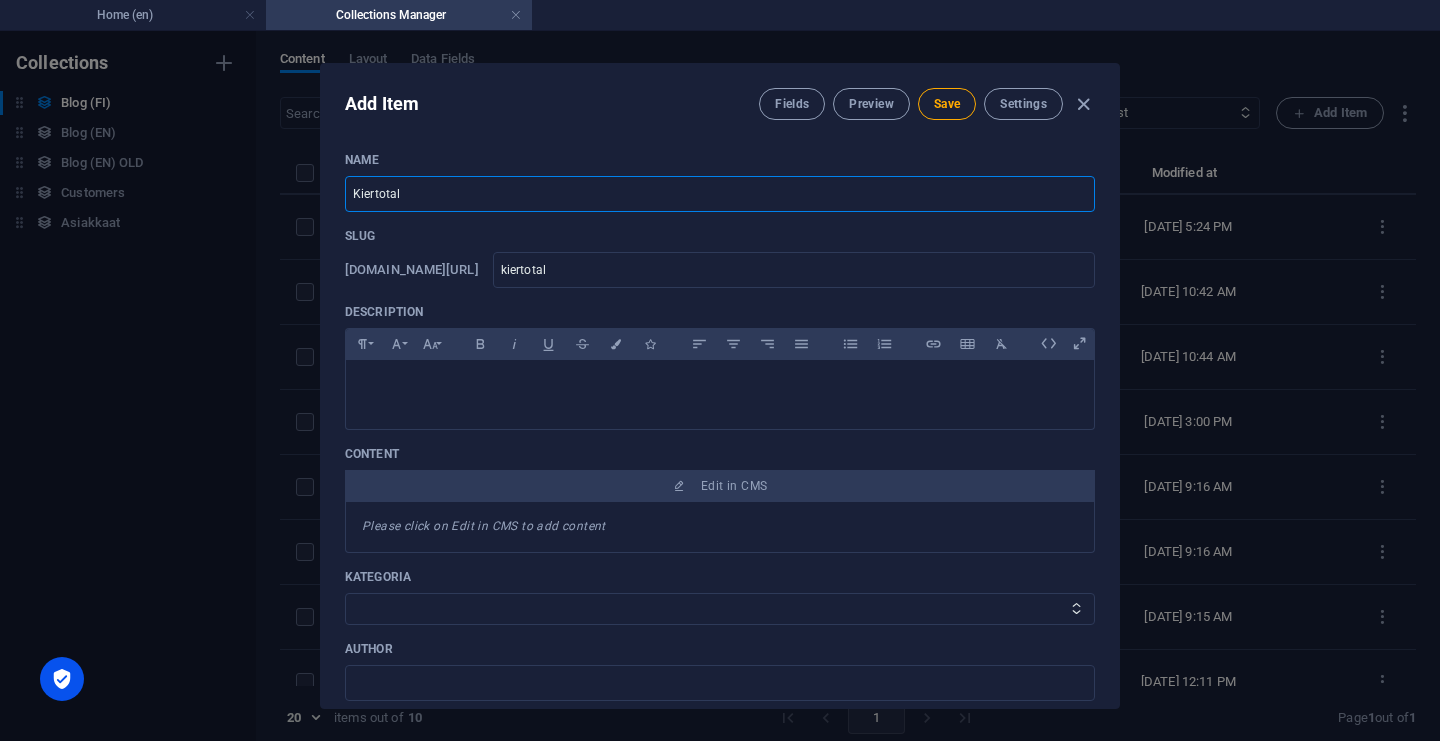 type on "Kiertotalo" 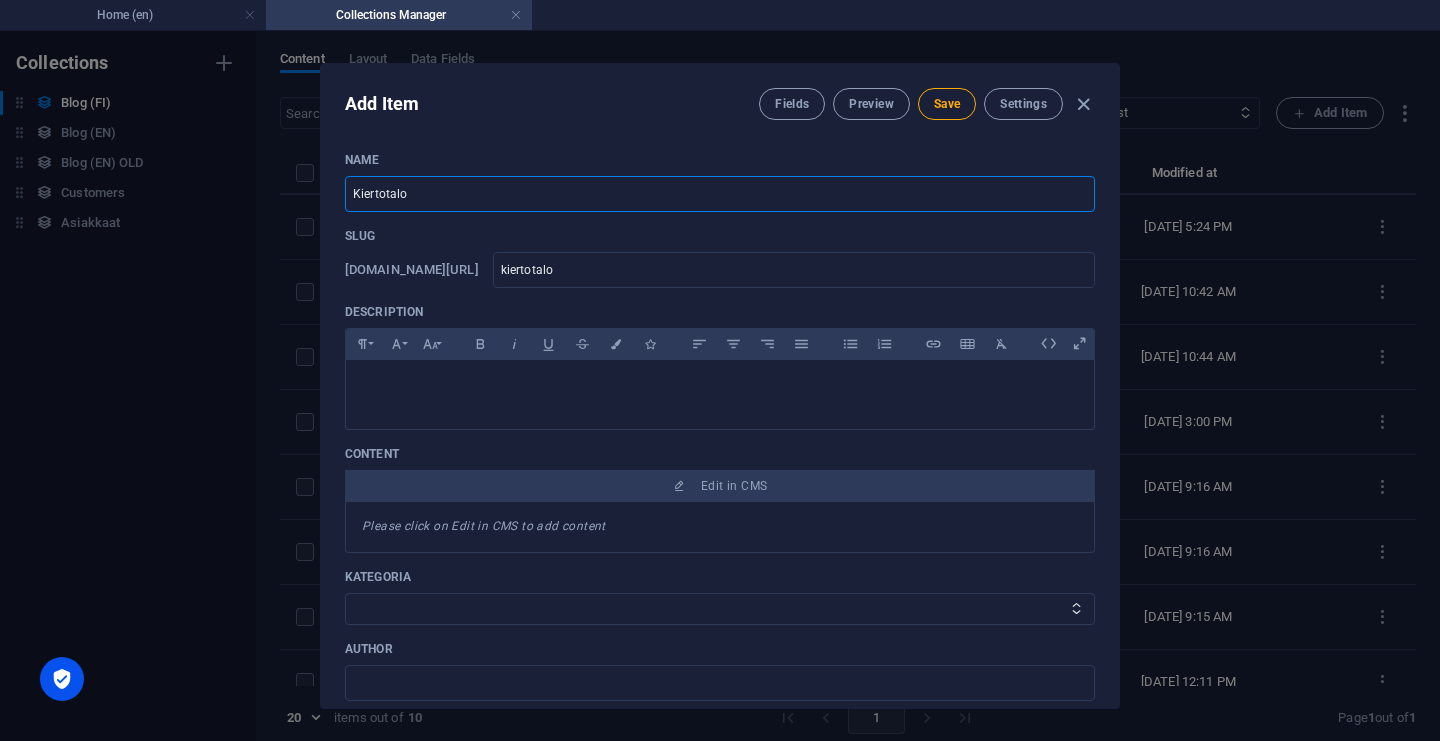 type on "Kiertotalou" 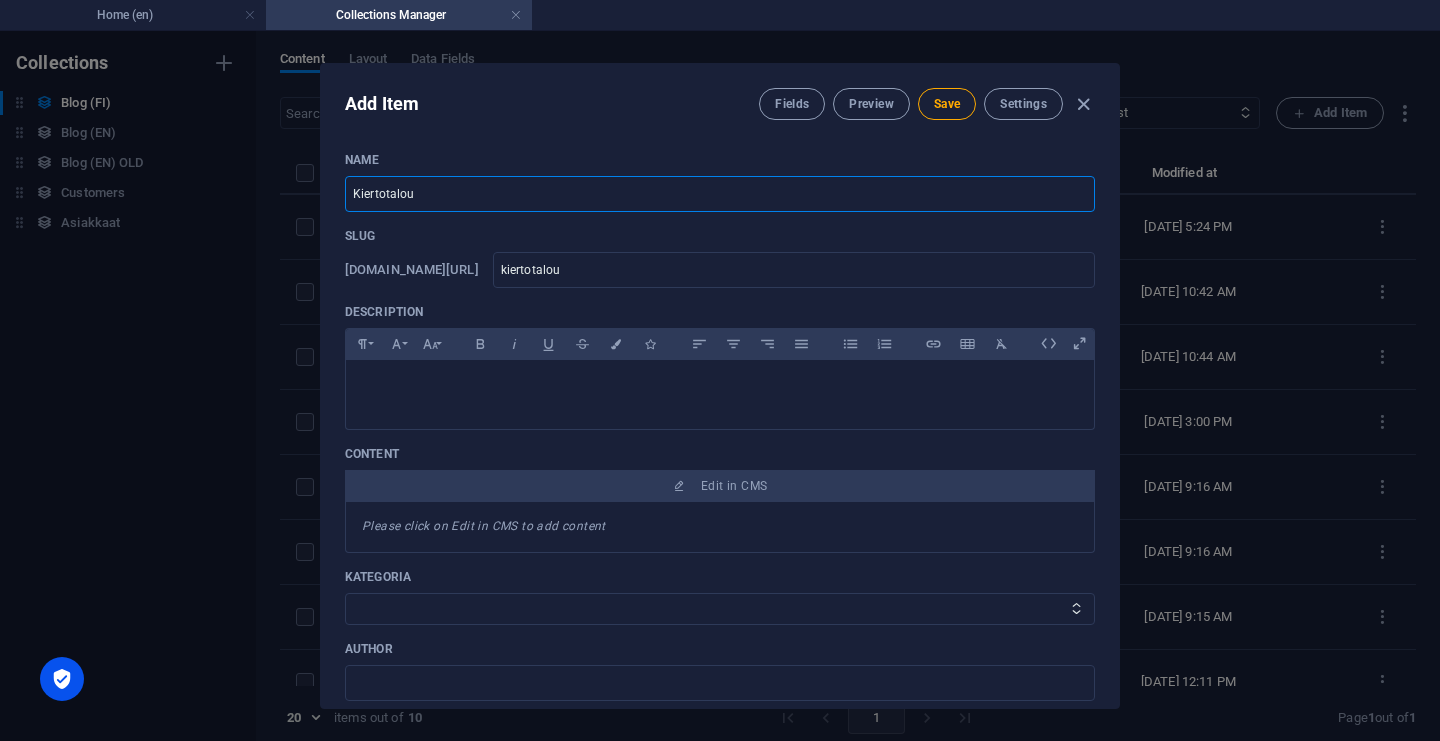 type on "Kiertotalous" 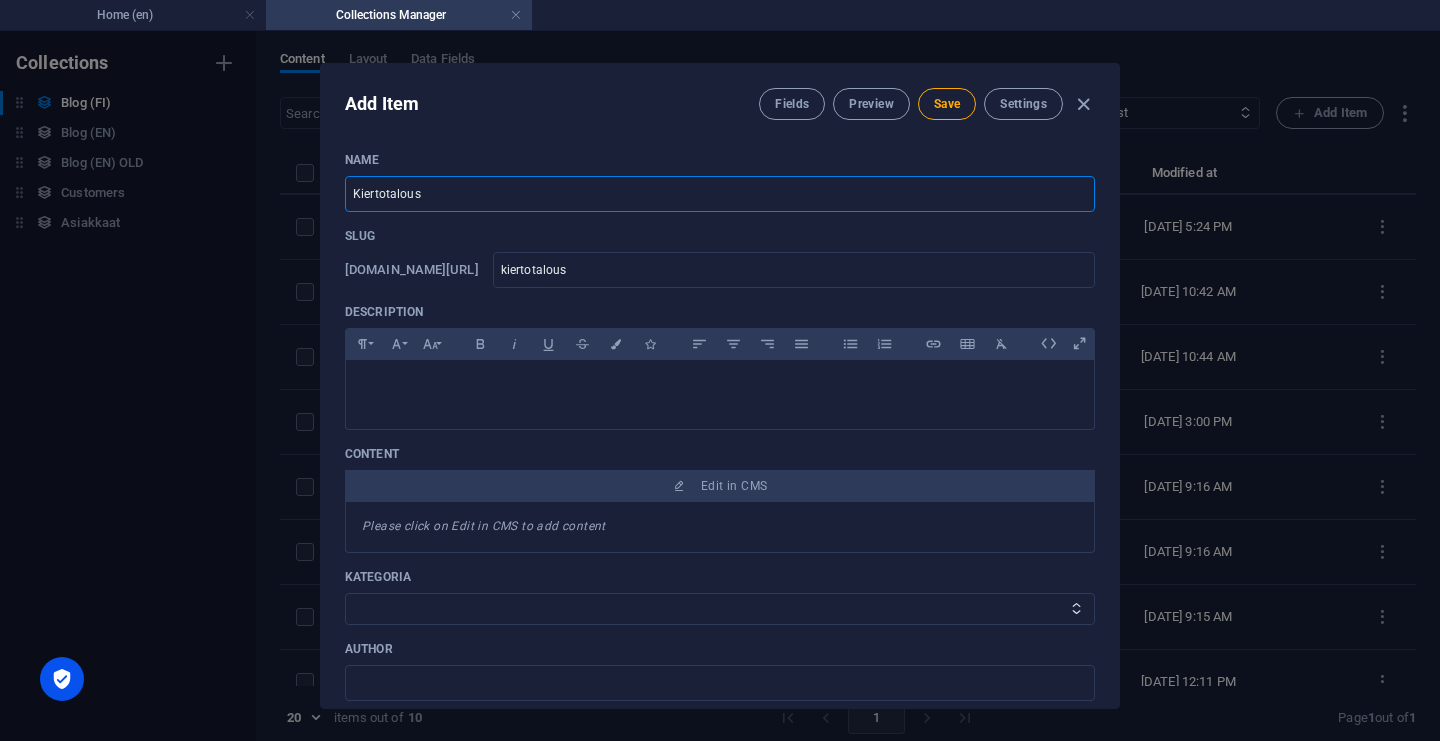 type on "Kiertotalous j" 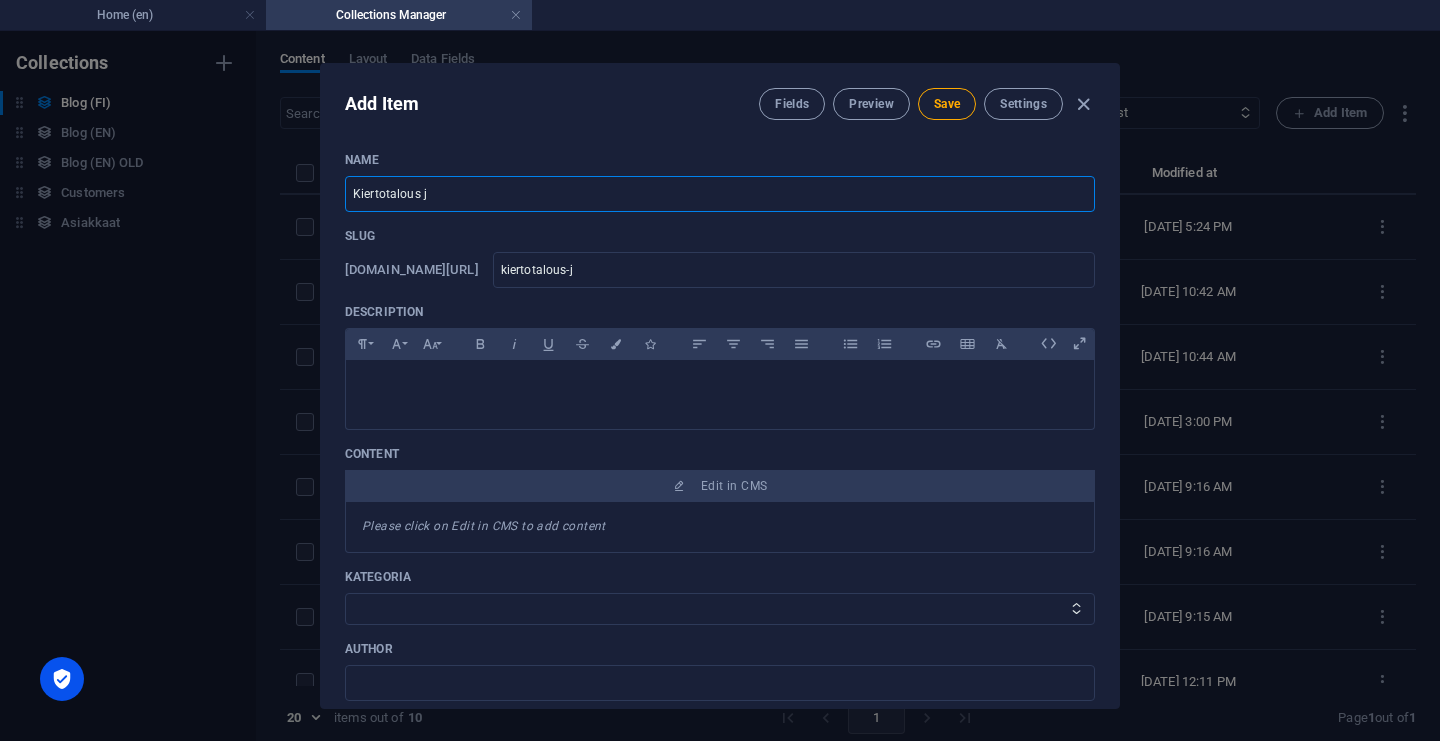type on "Kiertotalous ja" 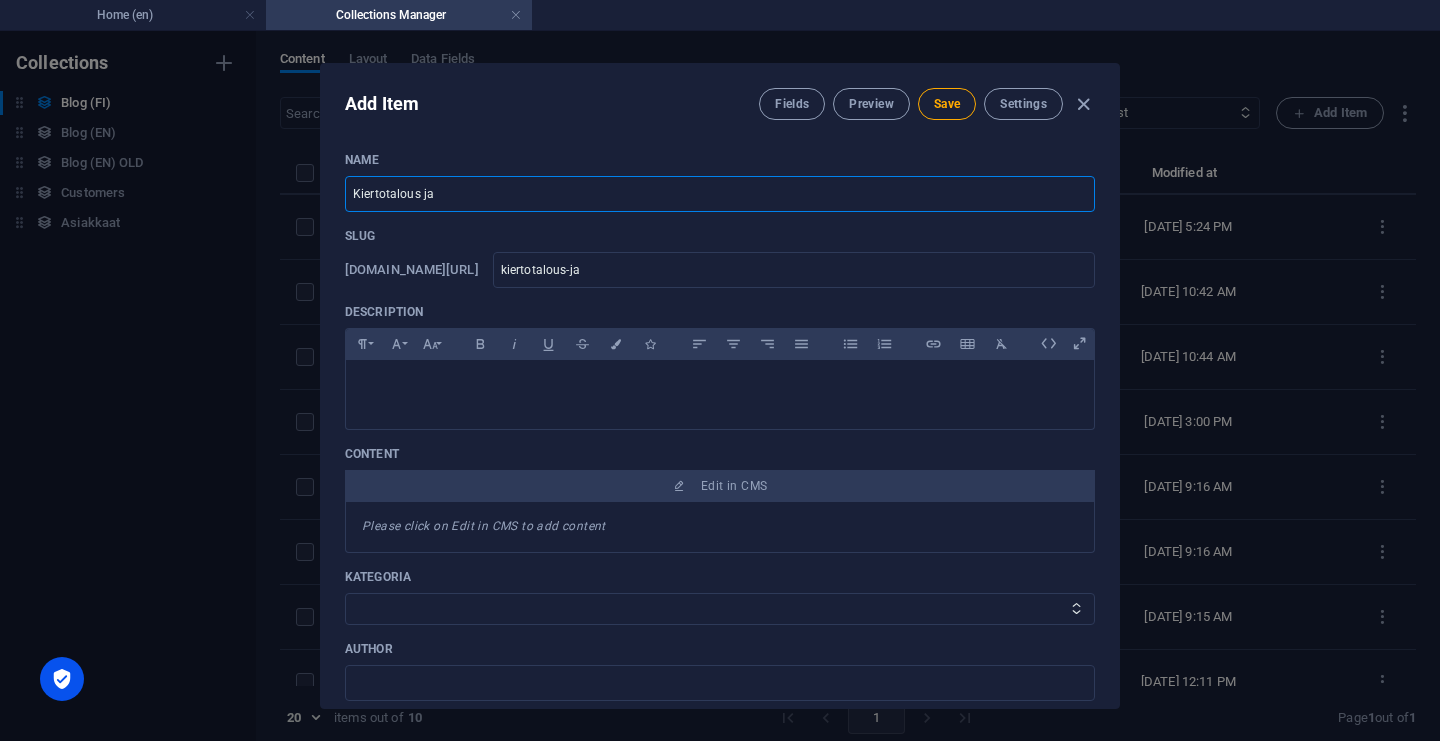 type on "Kiertotalous ja F" 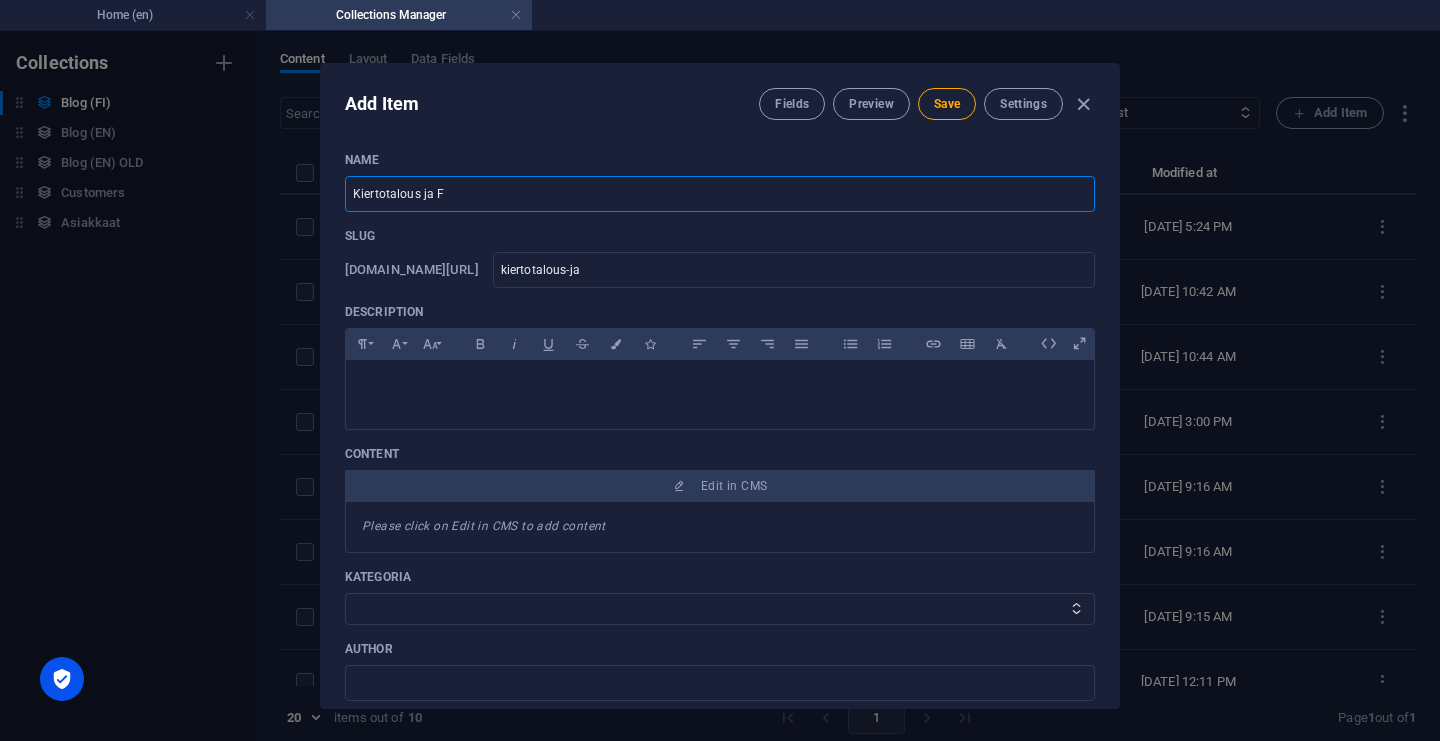 type on "kiertotalous-ja-f" 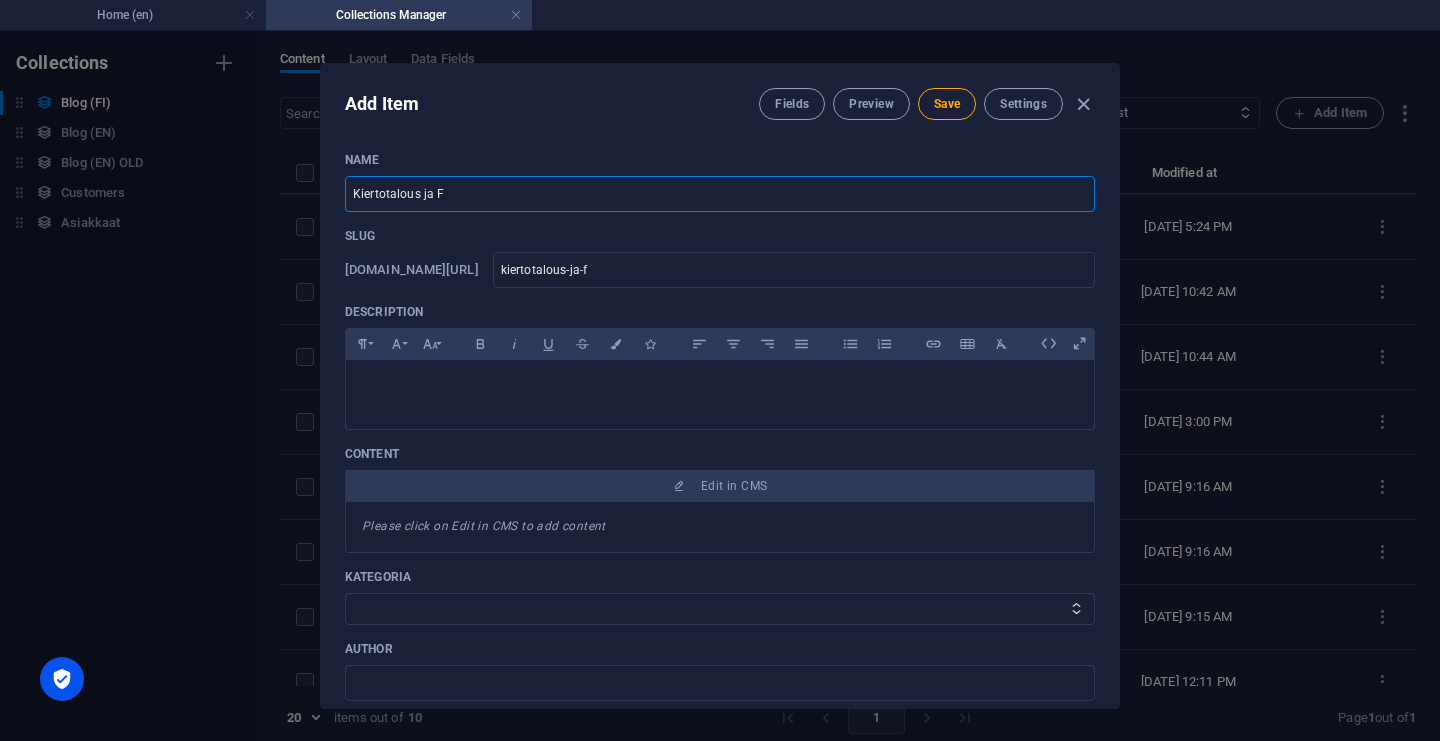 type on "Kiertotalous ja FM" 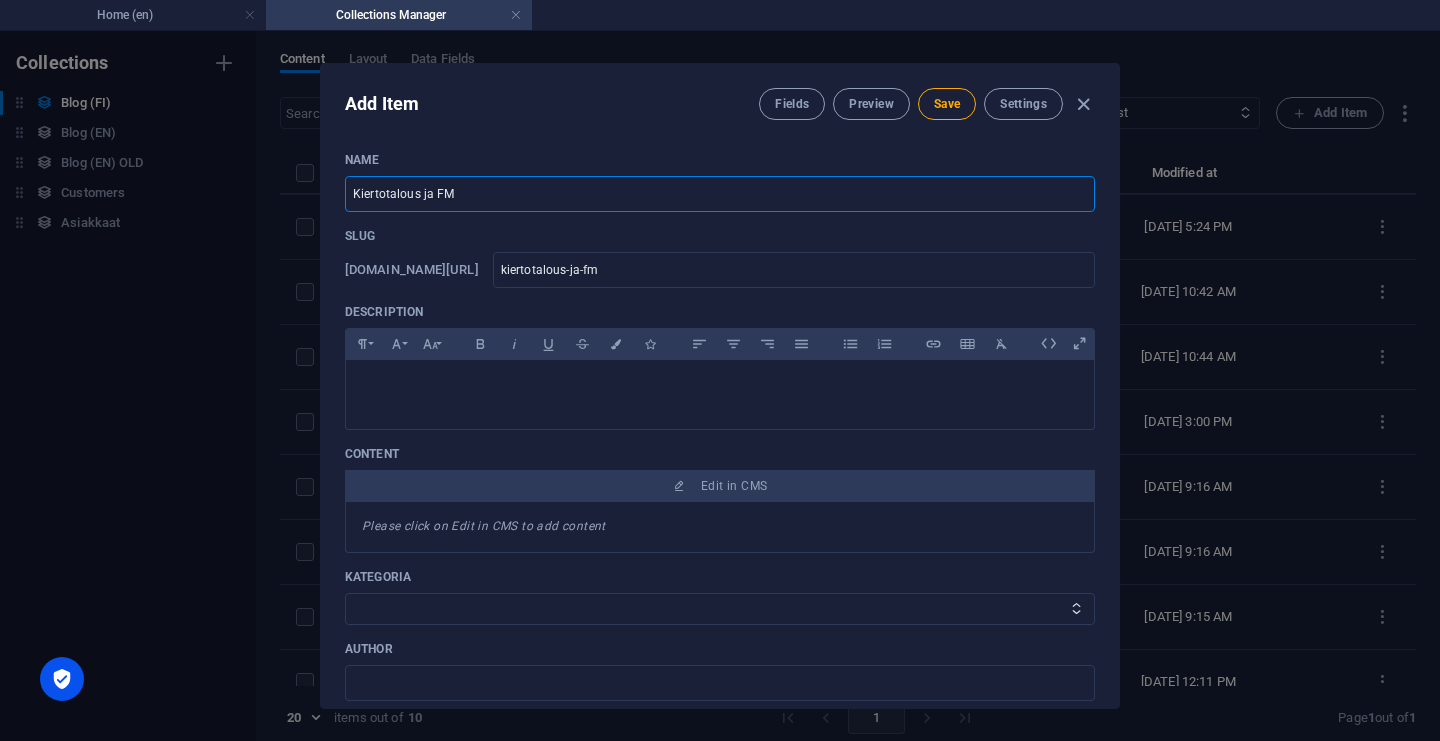 type on "Kiertotalous ja FME" 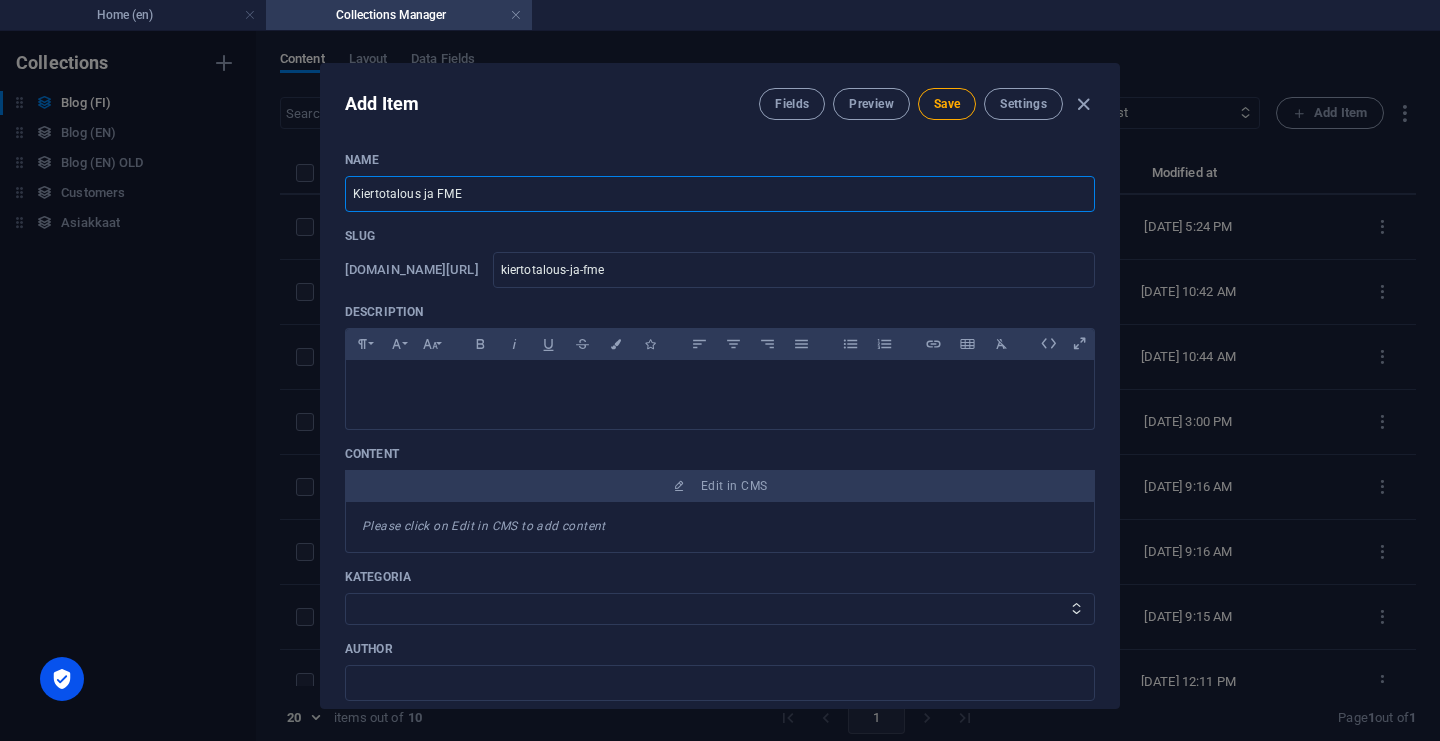 type on "Kiertotalous ja FMEA" 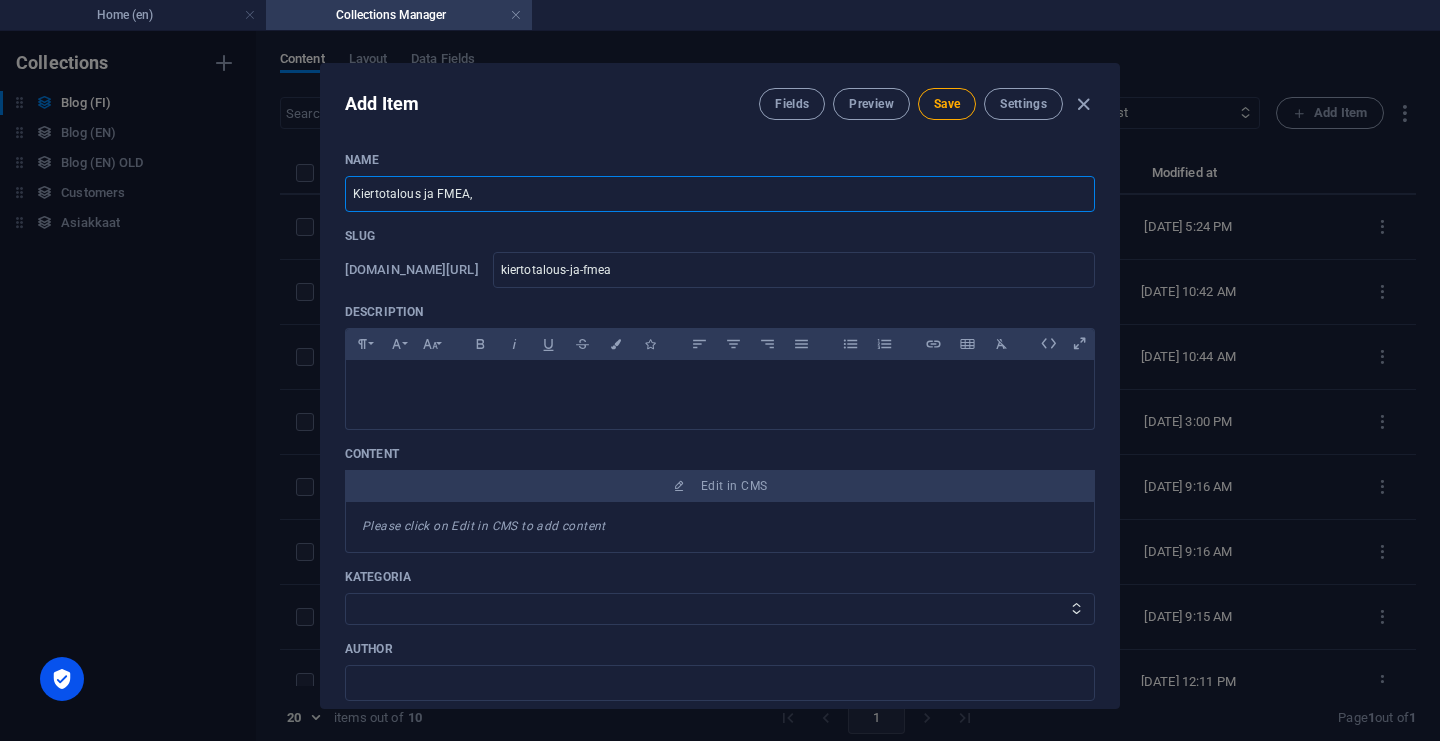 type on "Kiertotalous ja FMEA, m" 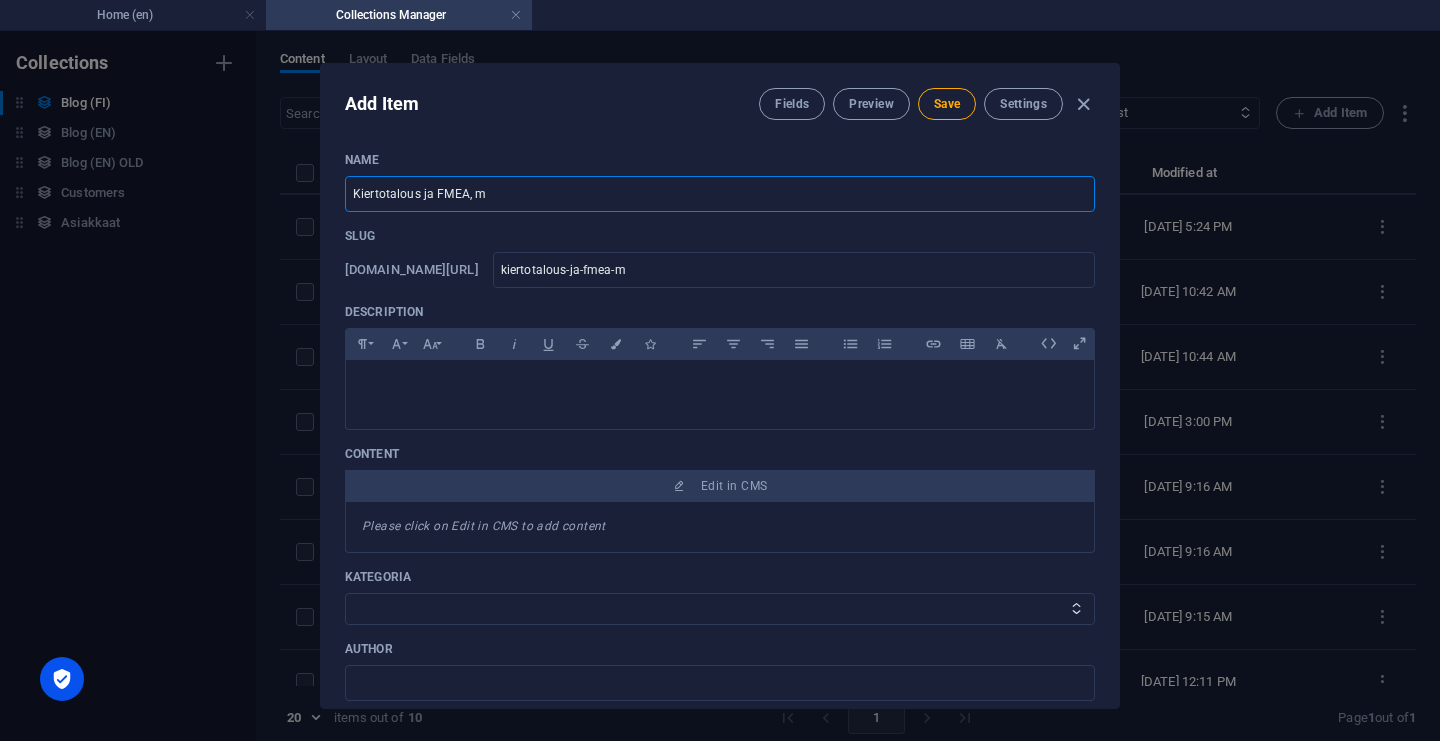 type on "Kiertotalous ja FMEA, mi" 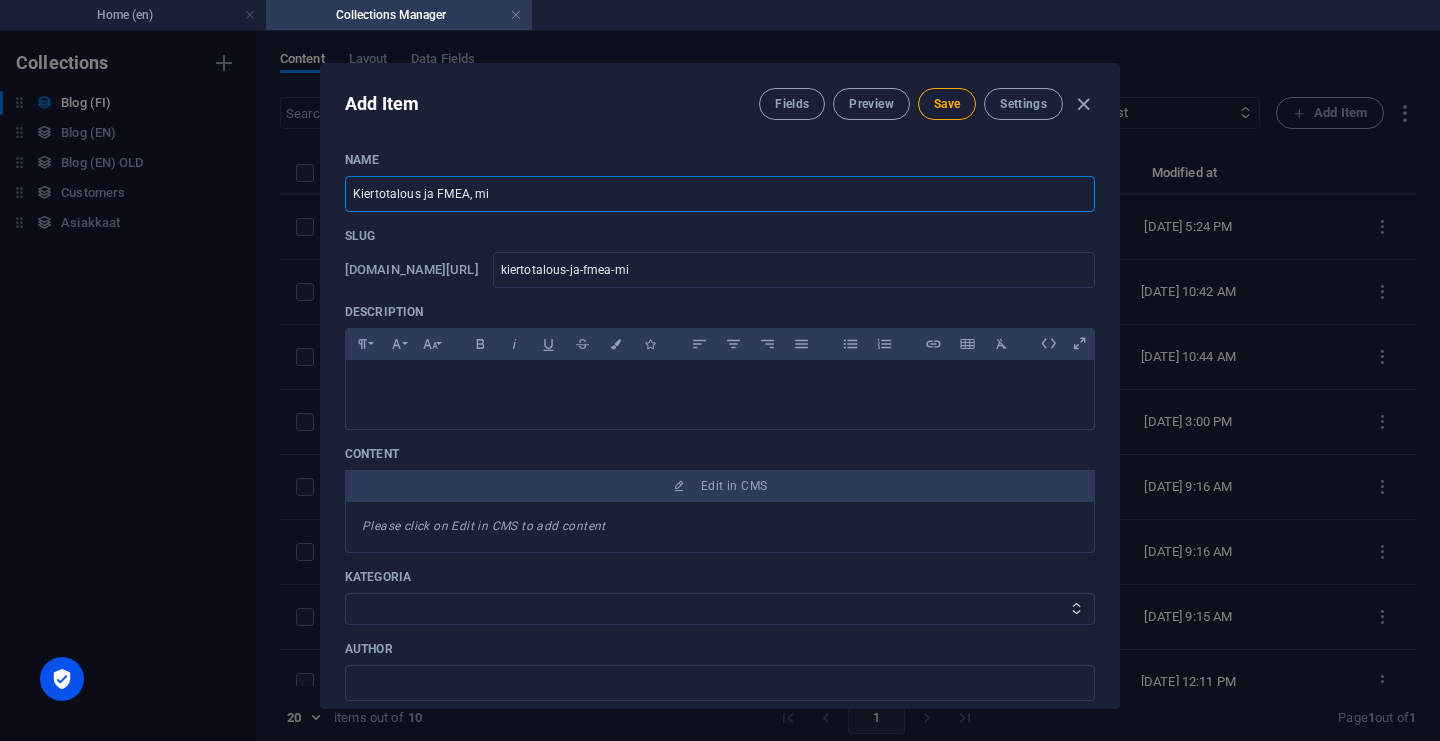 type on "Kiertotalous ja FMEA, [GEOGRAPHIC_DATA]" 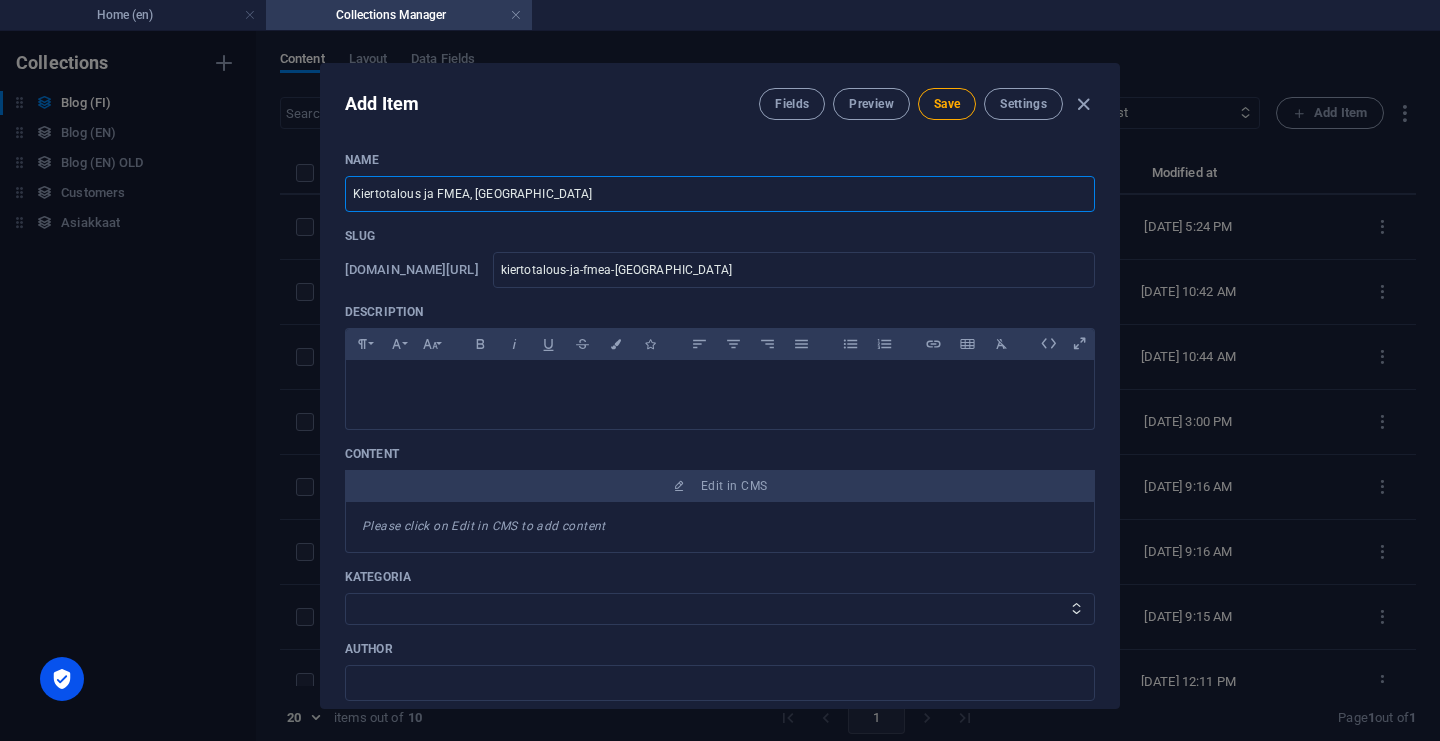 type on "Kiertotalous ja FMEA, mite" 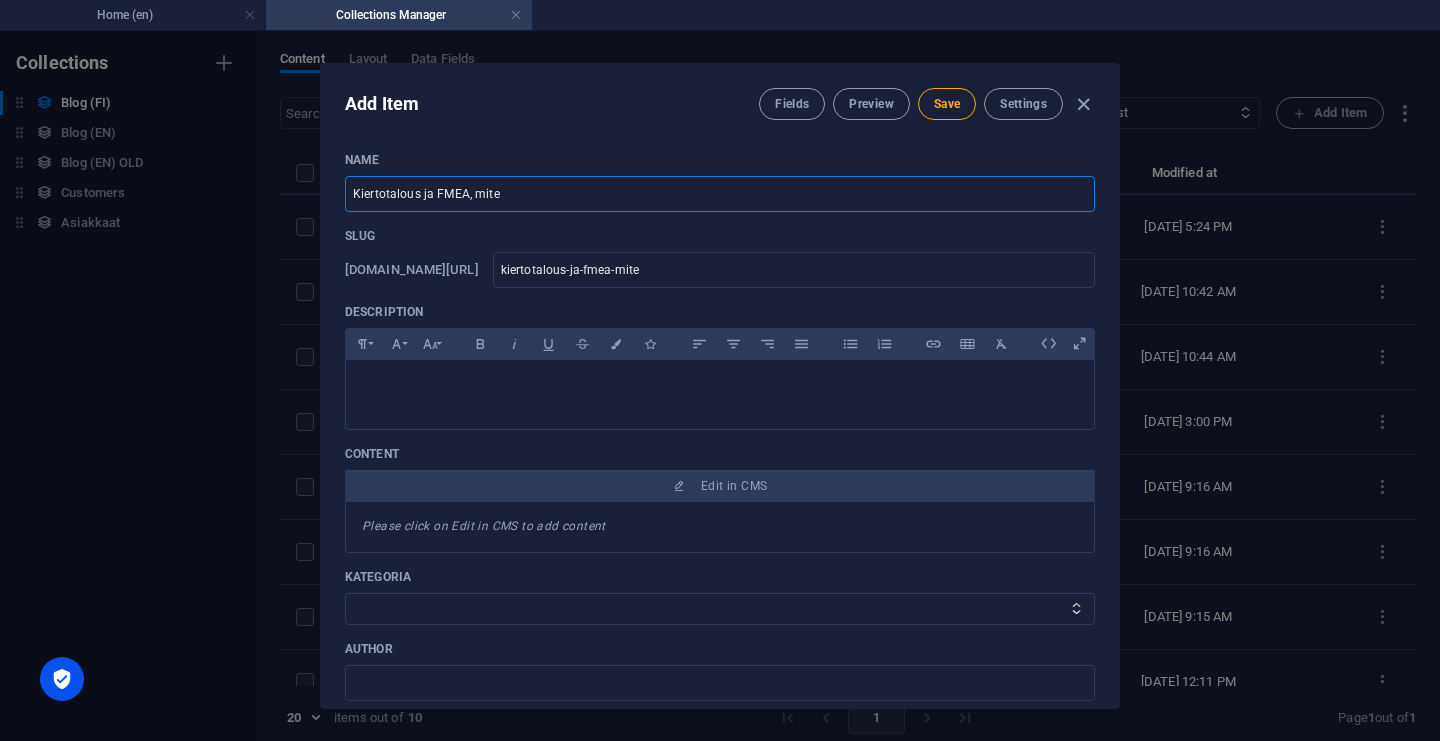 type on "Kiertotalous ja FMEA, miten" 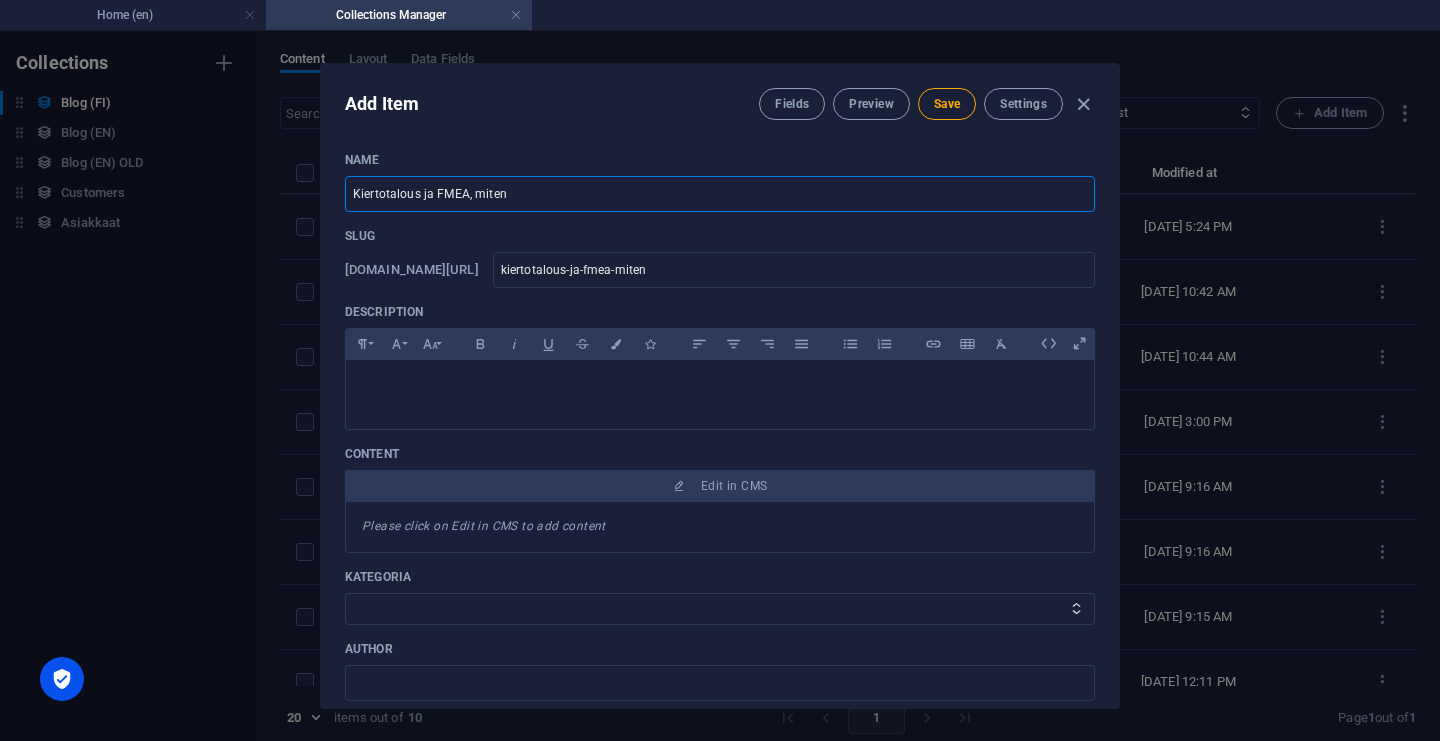 type on "Kiertotalous ja FMEA, miten n" 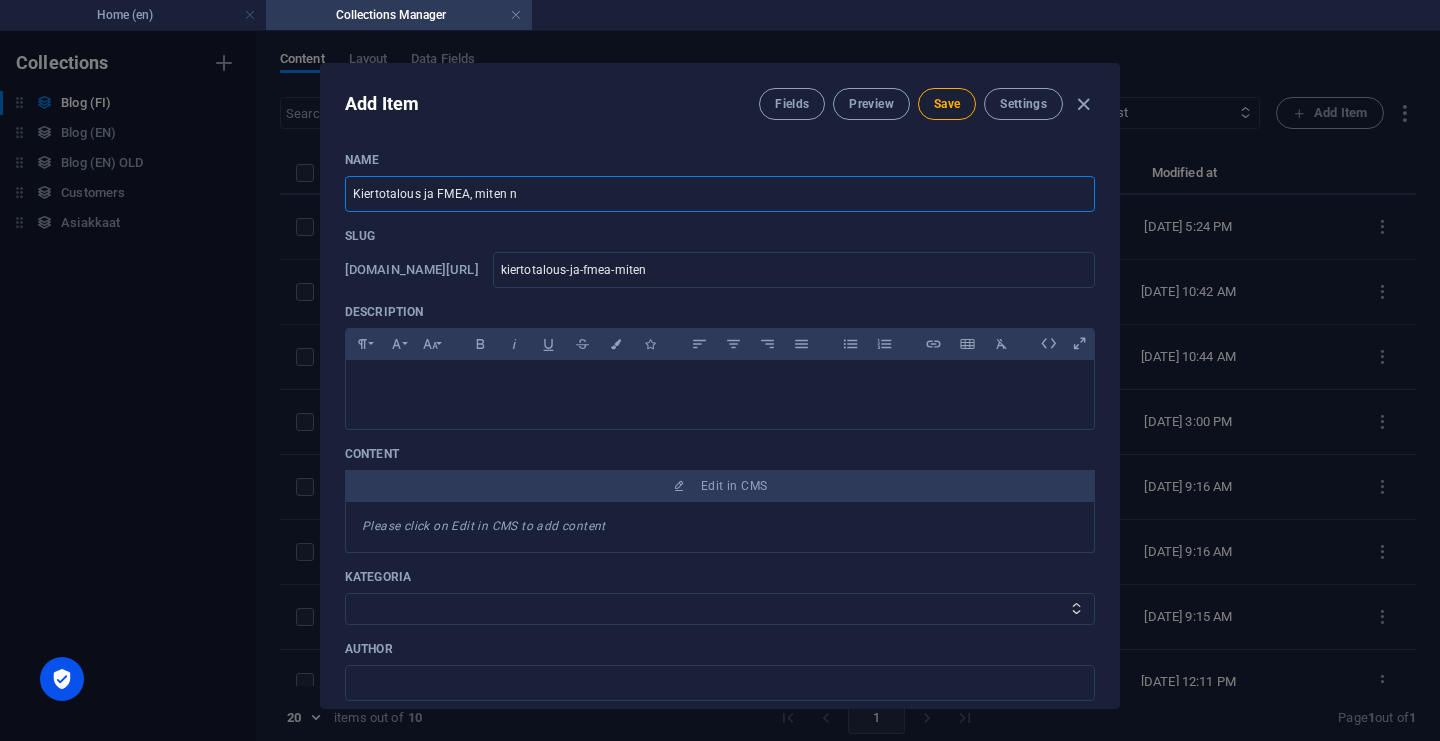 type on "kiertotalous-ja-fmea-miten-n" 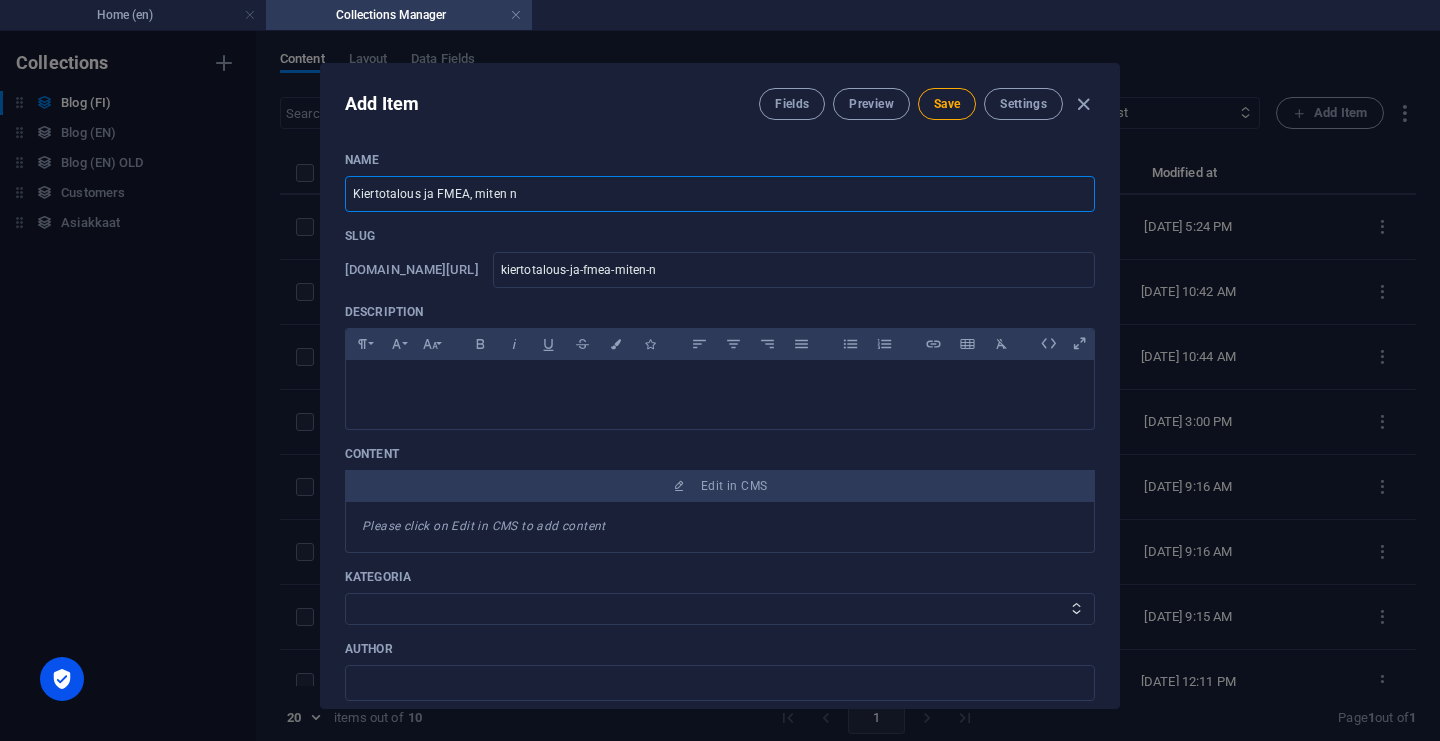 type on "Kiertotalous ja FMEA, miten ne" 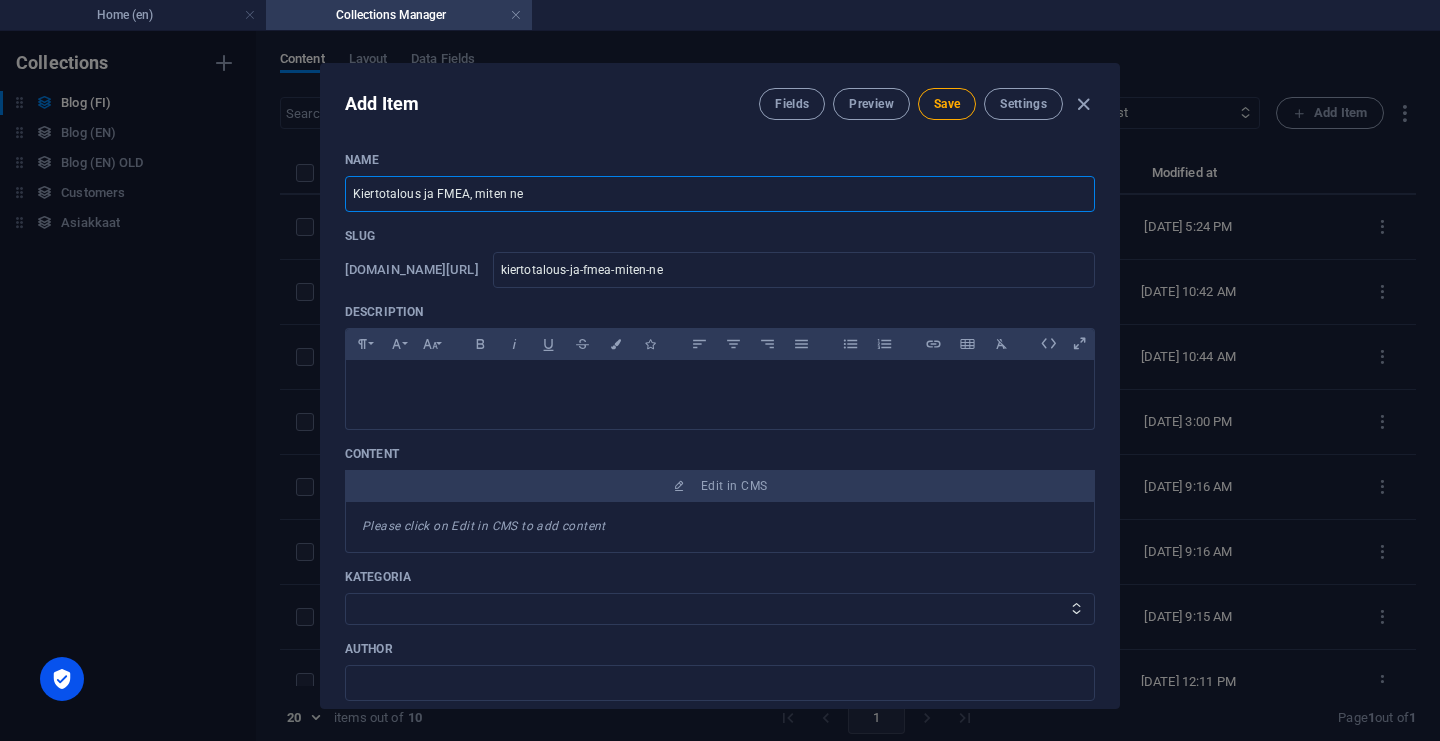 type on "Kiertotalous ja FMEA, miten ne v" 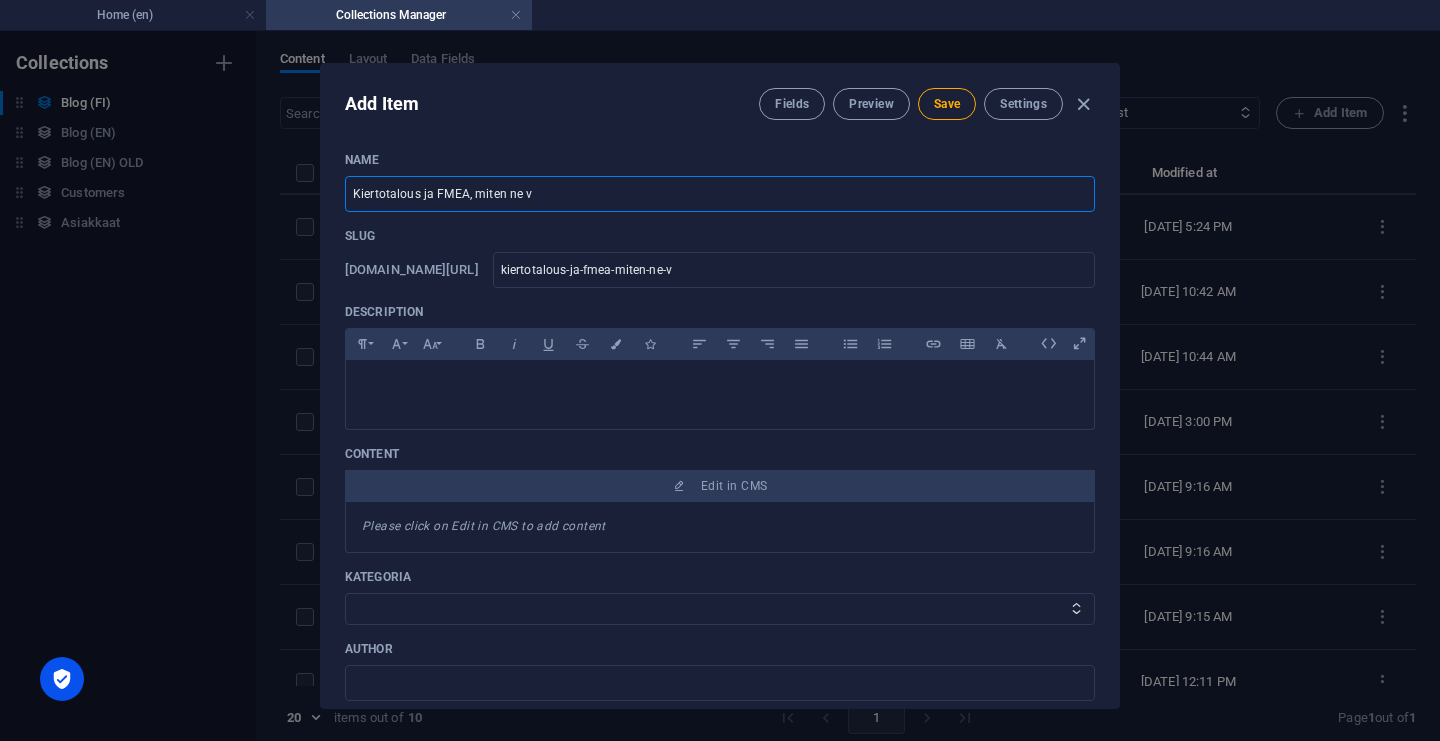 type on "Kiertotalous ja FMEA, miten ne vo" 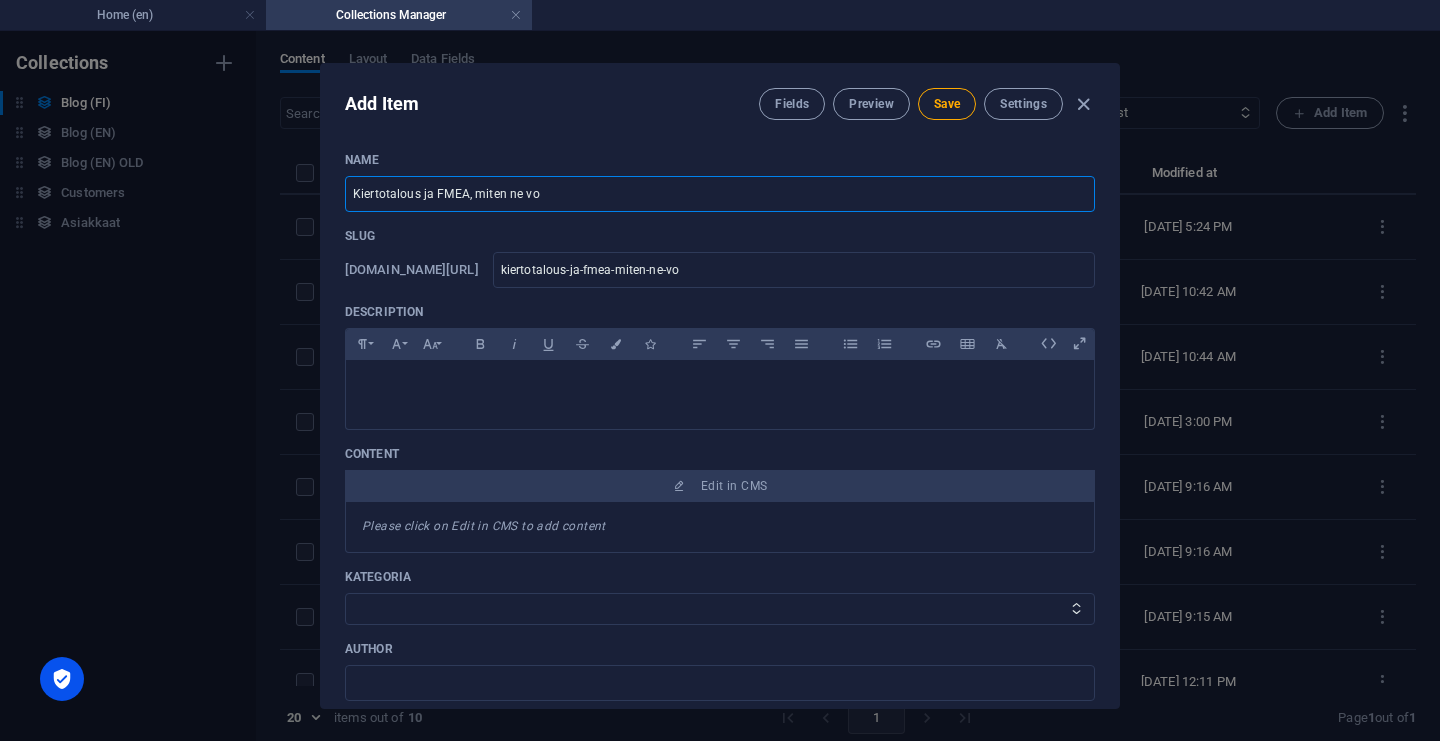 type on "Kiertotalous ja FMEA, miten ne voi" 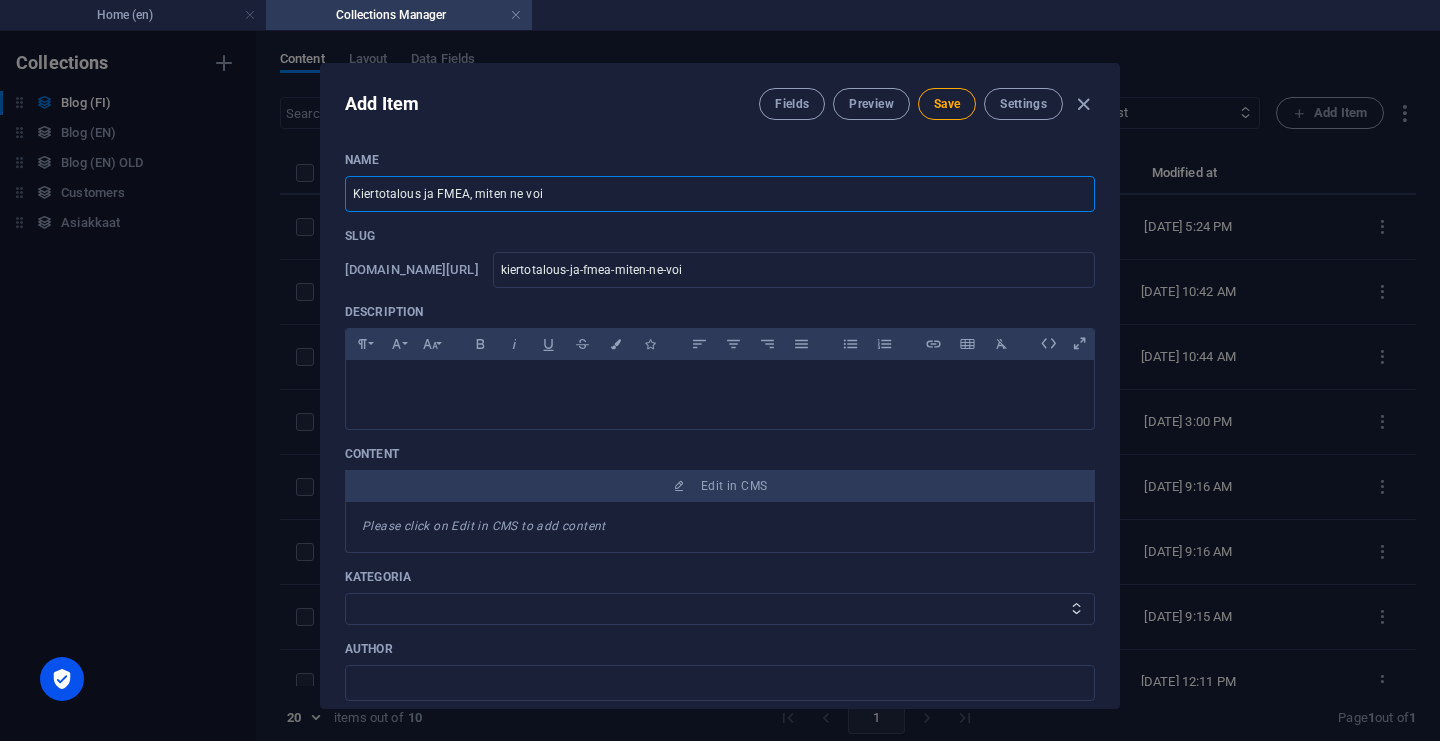 type on "Kiertotalous ja FMEA, miten ne voi y" 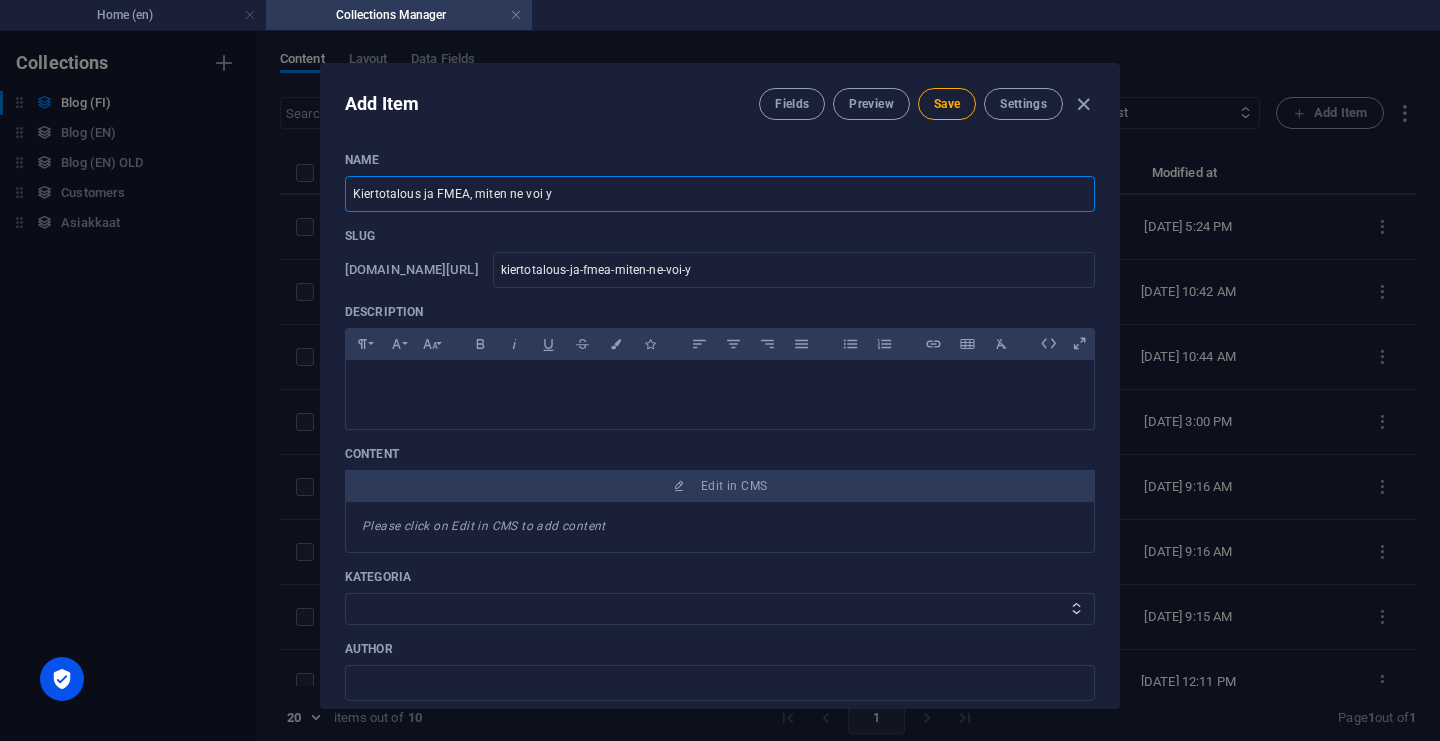 type on "Kiertotalous ja FMEA, miten ne voi yh" 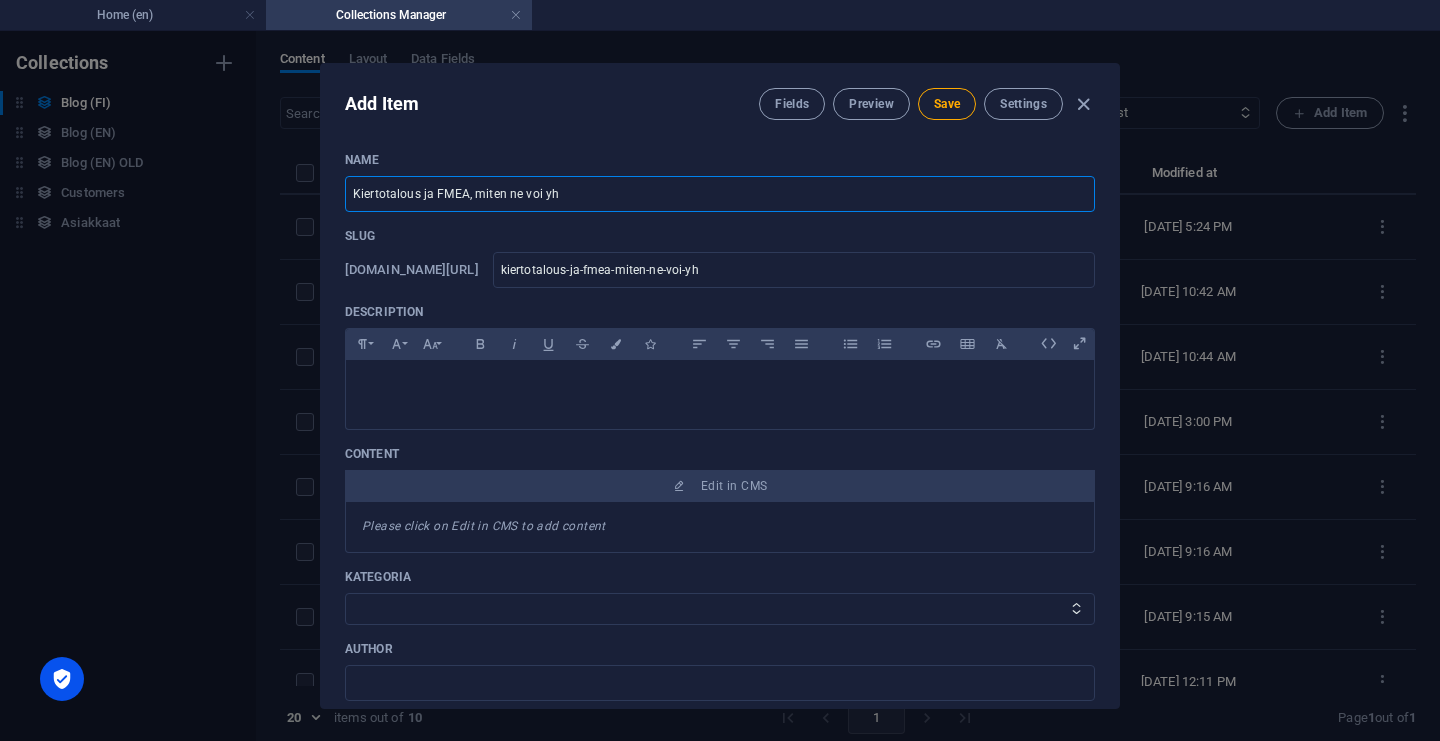 type on "Kiertotalous ja FMEA, miten ne voi yhd" 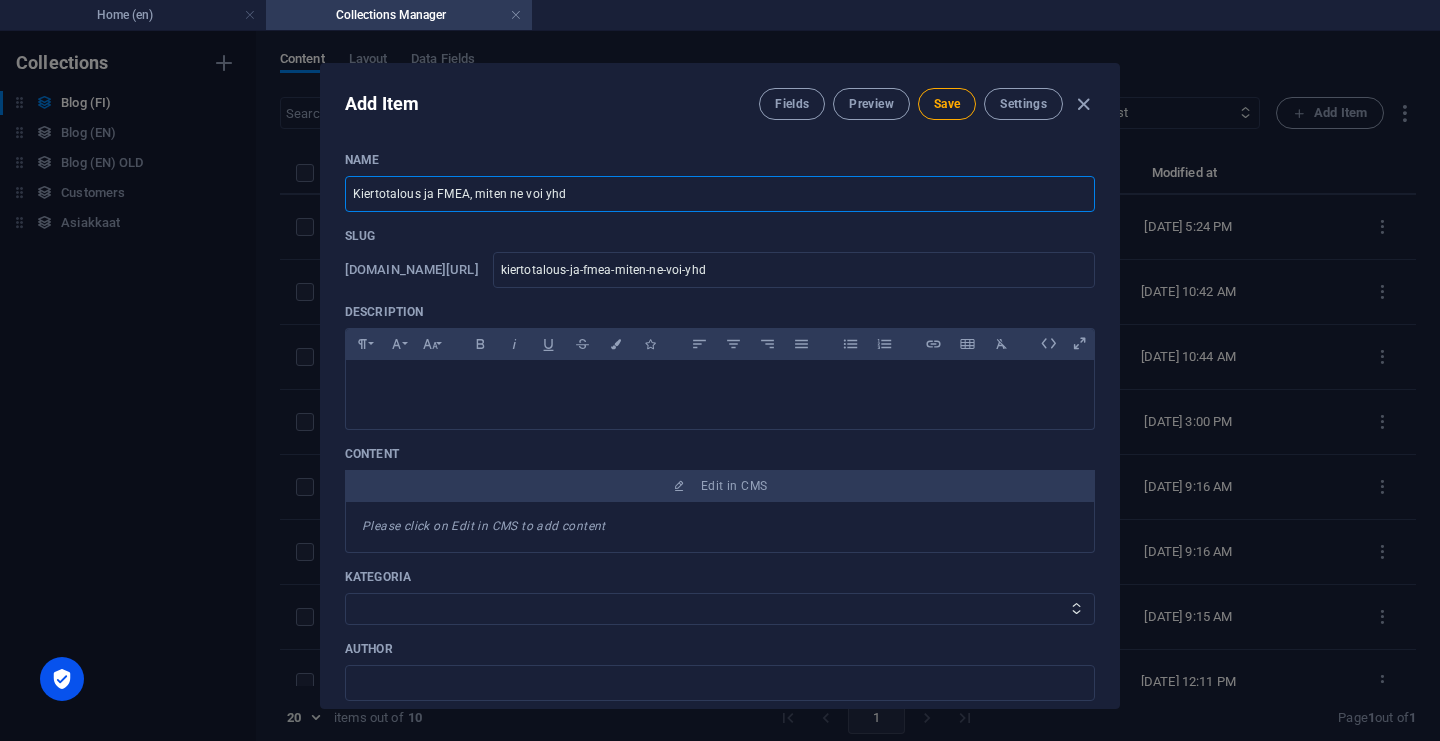 type on "Kiertotalous ja FMEA, miten ne voi yhdi" 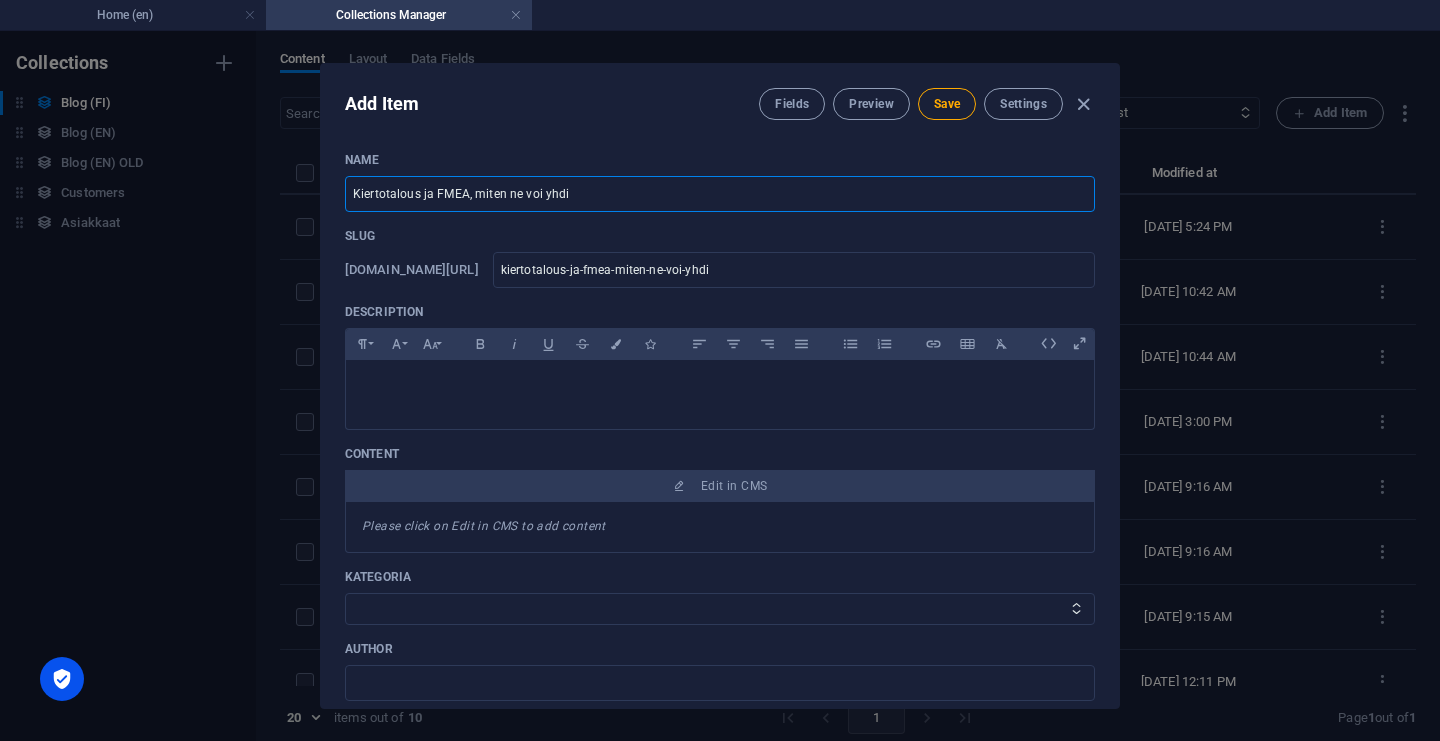 type on "Kiertotalous ja FMEA, miten ne voi yhdis" 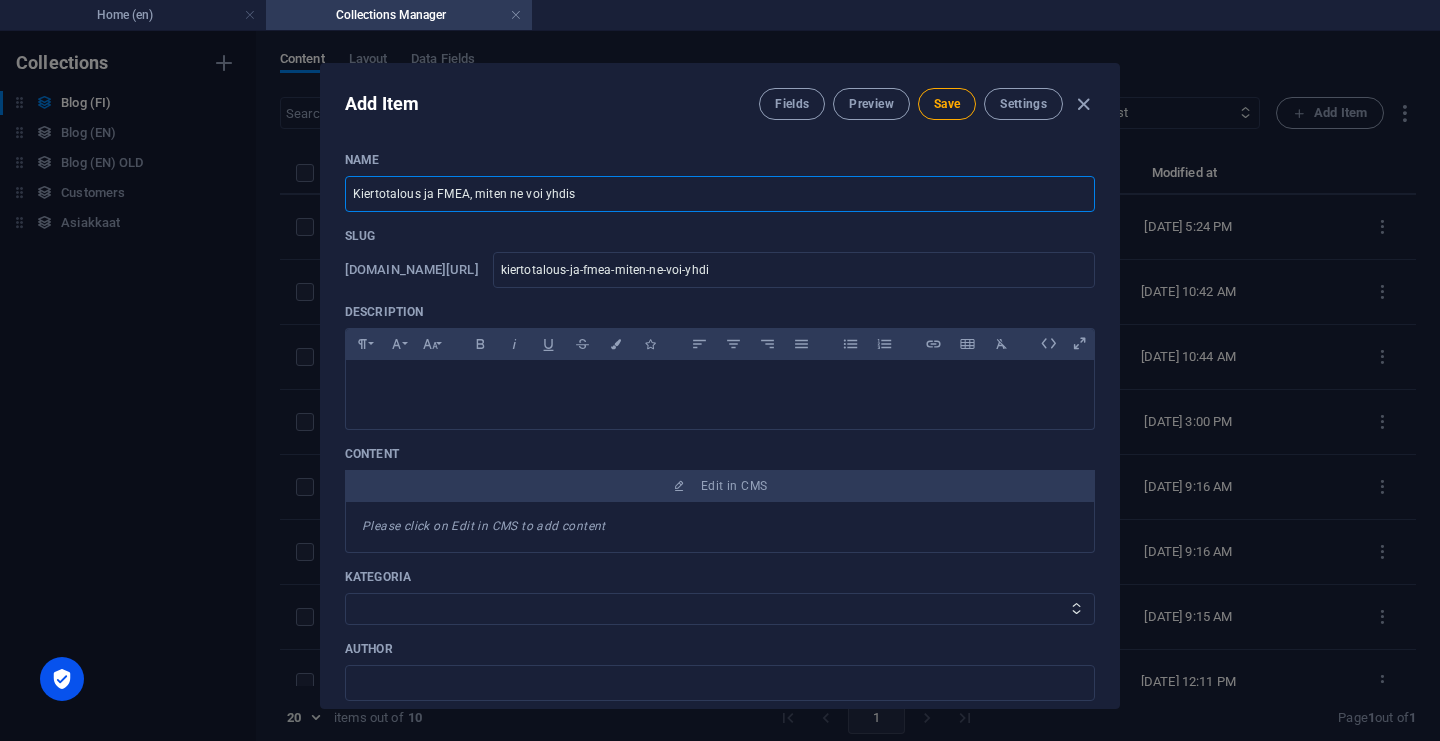 type on "kiertotalous-ja-fmea-miten-ne-voi-yhdis" 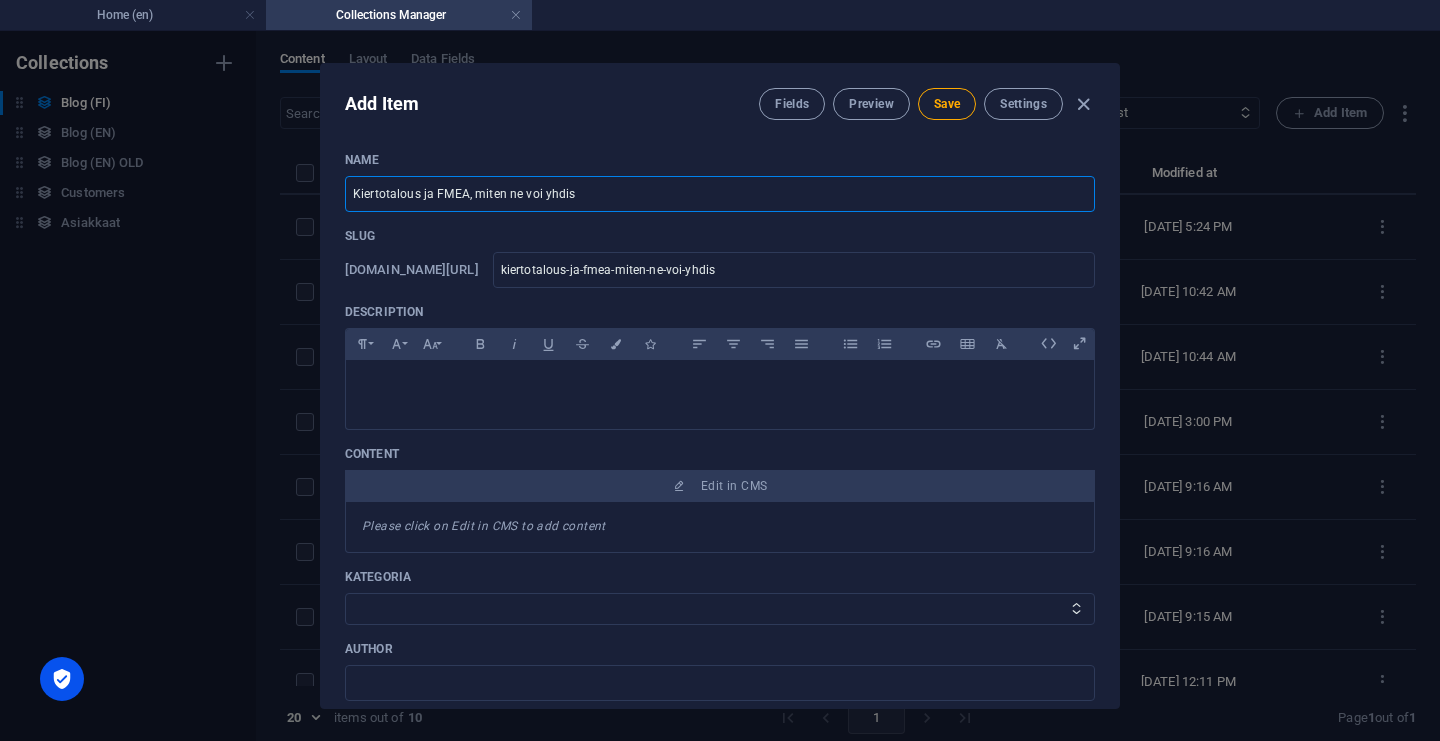 type on "Kiertotalous ja FMEA, miten ne voi yhdist" 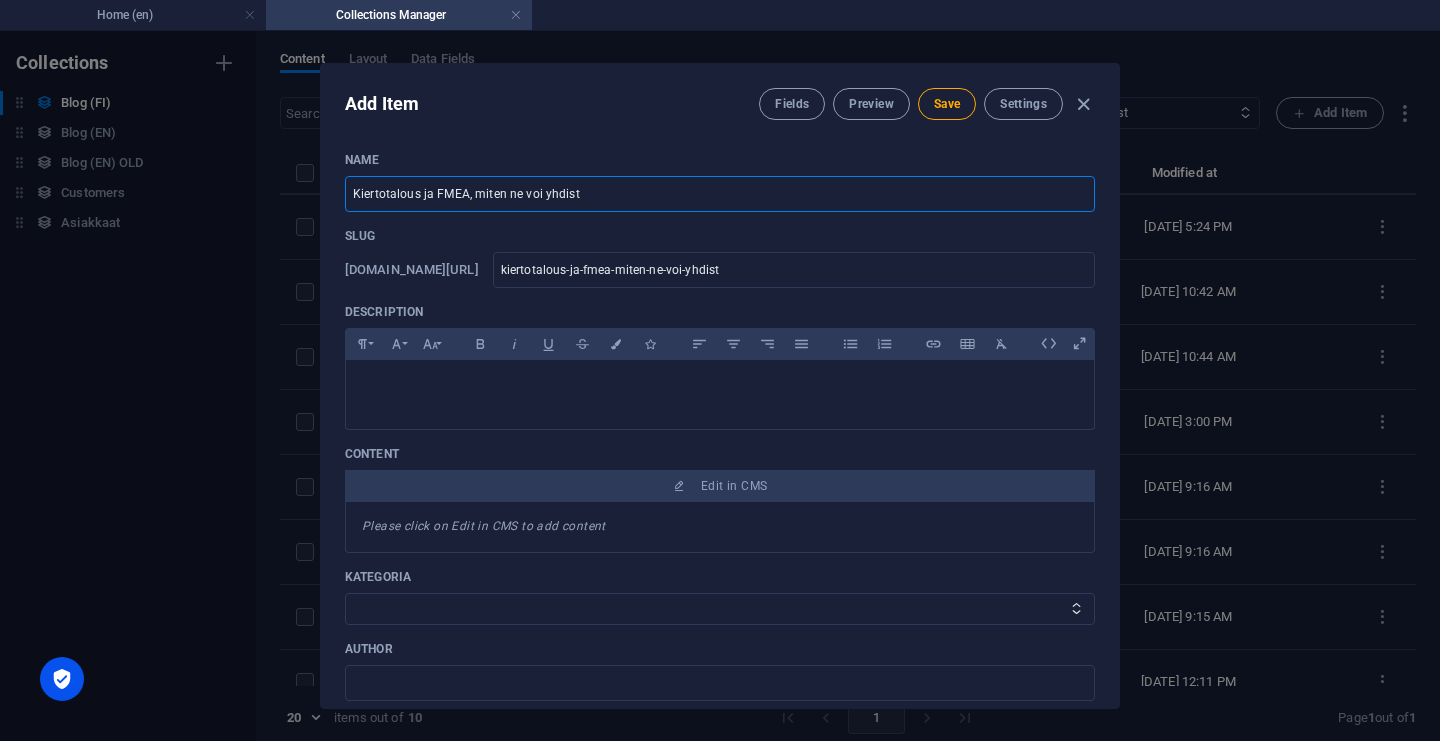 type on "Kiertotalous ja FMEA, miten ne voi yhdistä" 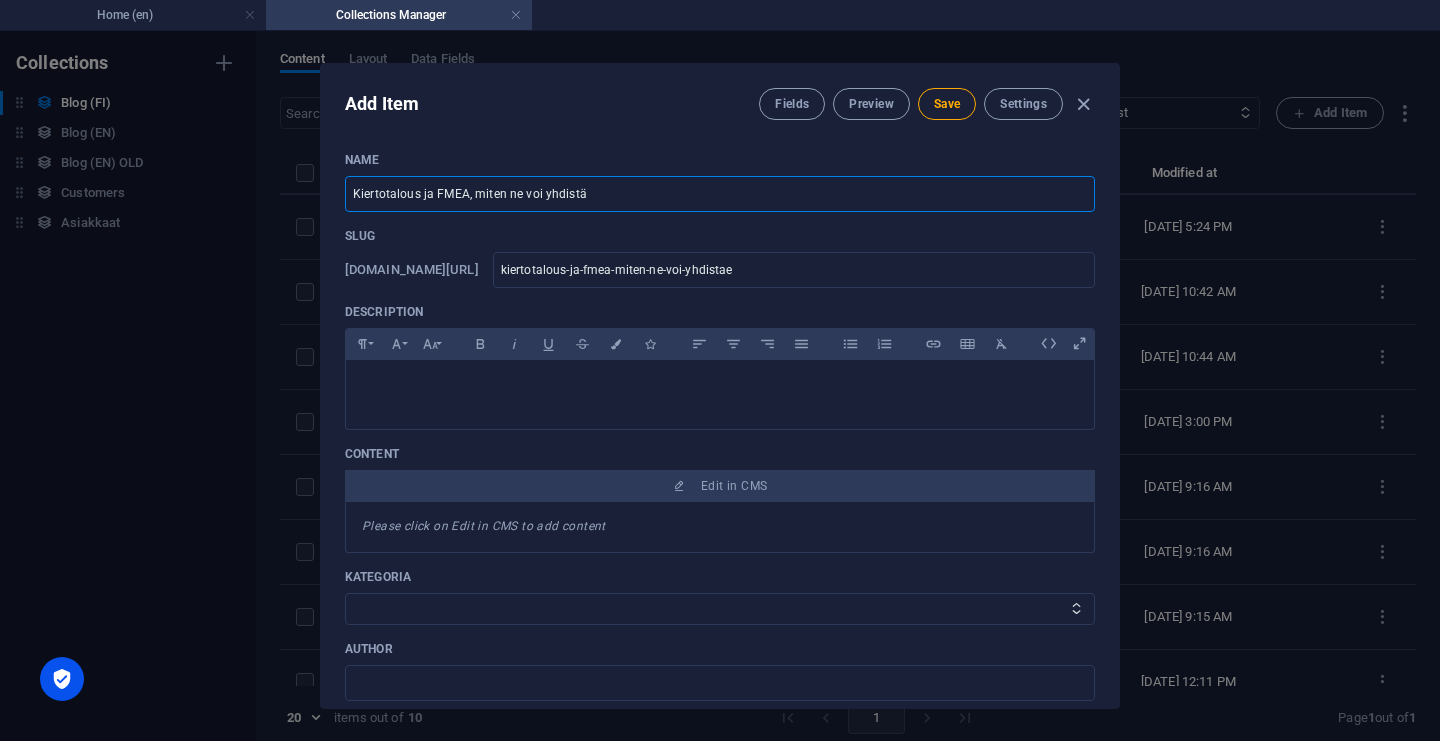 type on "Kiertotalous ja FMEA, miten ne voi yhdistää" 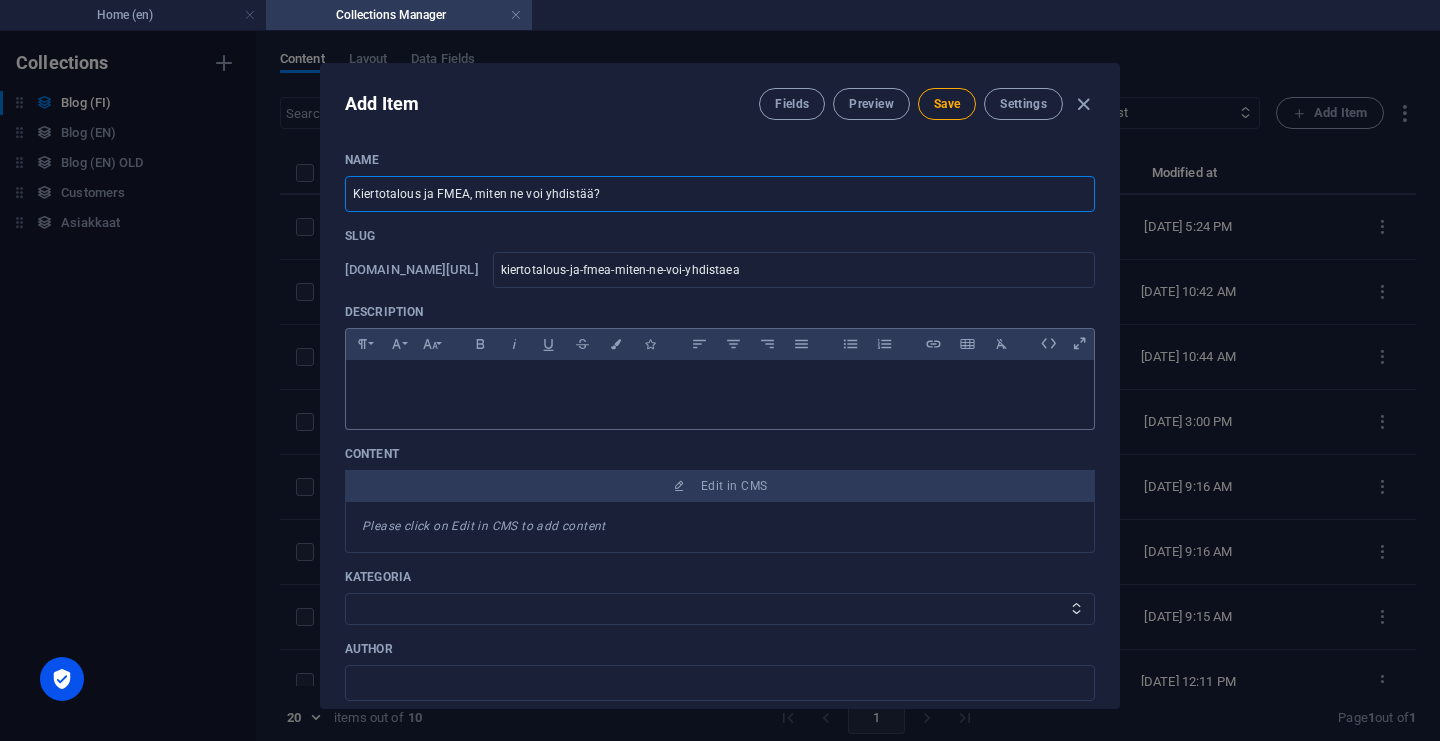 type on "Kiertotalous ja FMEA, miten ne voi yhdistää?" 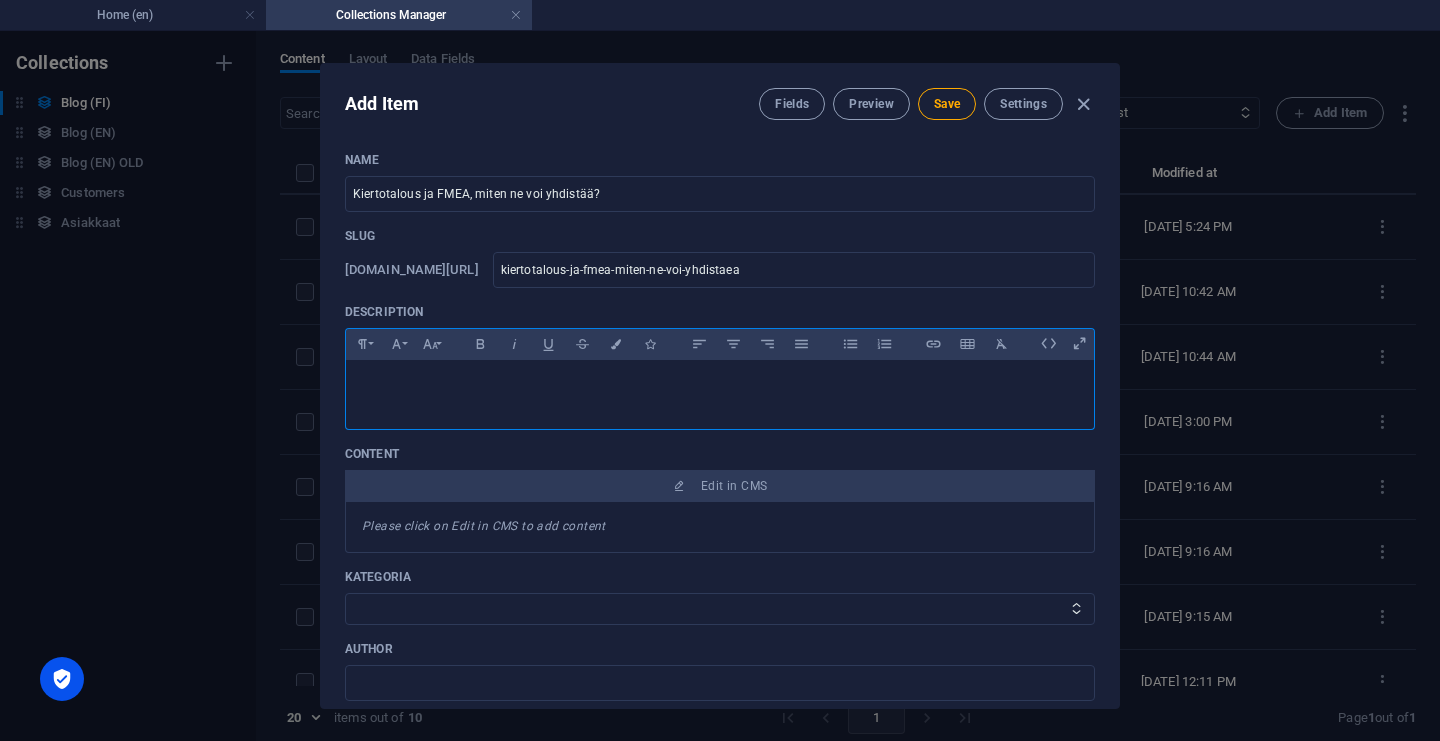 click at bounding box center [720, 385] 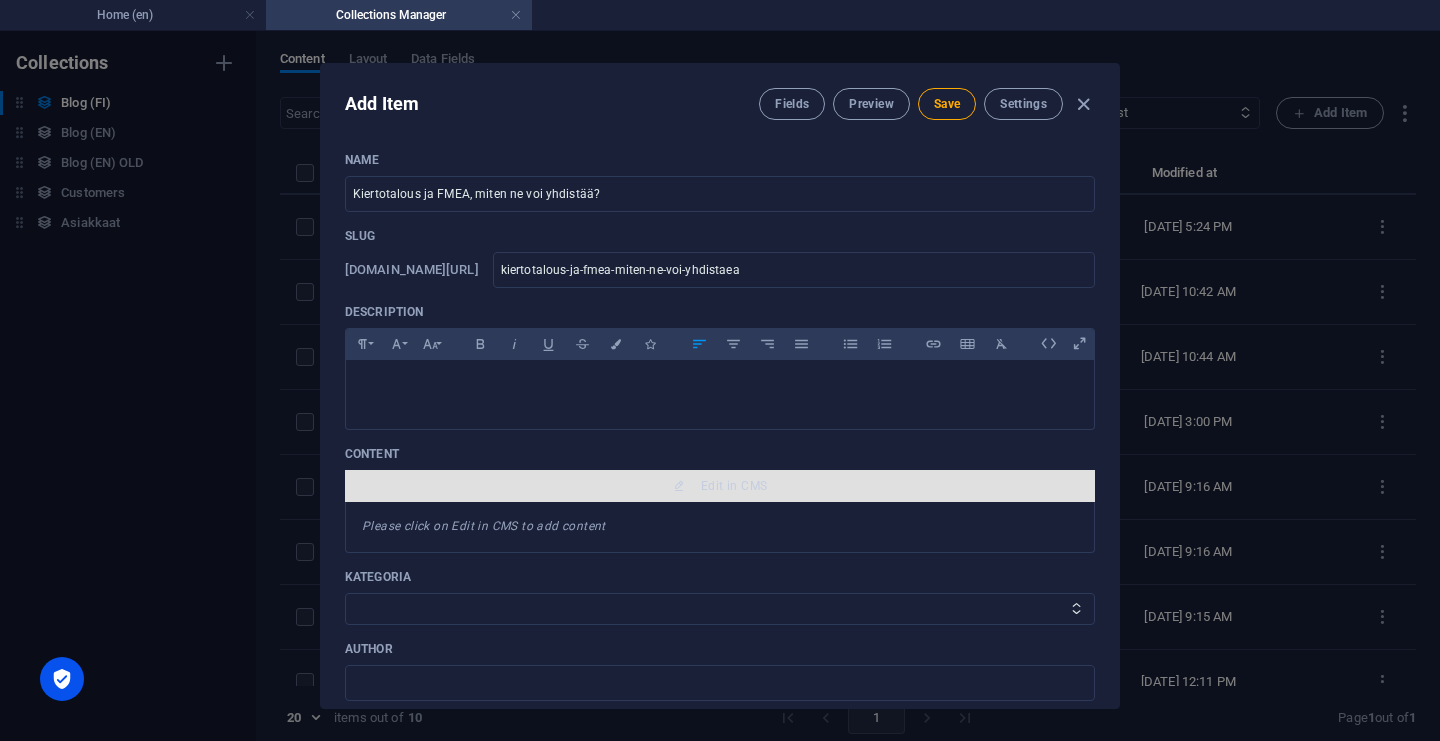 click on "Edit in CMS" at bounding box center (734, 486) 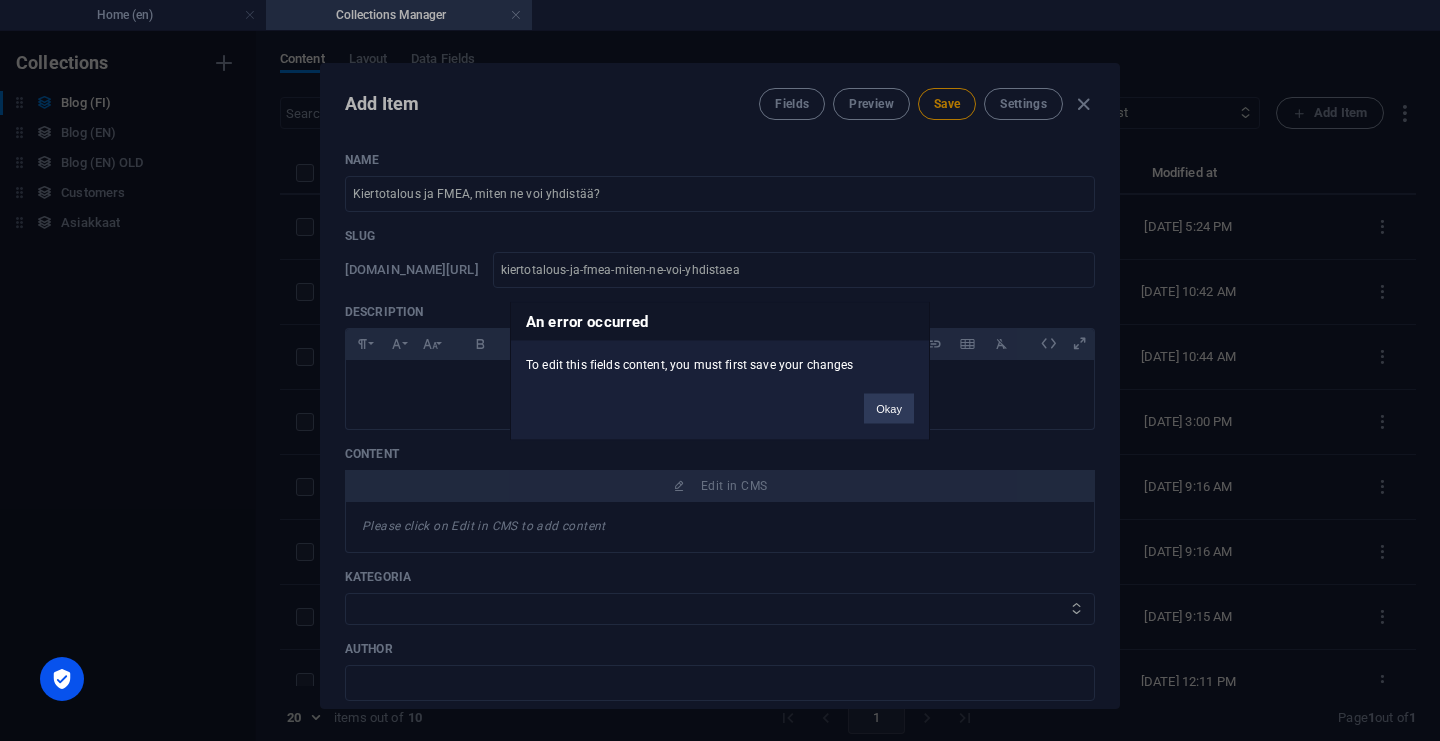 click on "An error occurred To edit this fields content, you must first save your changes Okay" at bounding box center (720, 370) 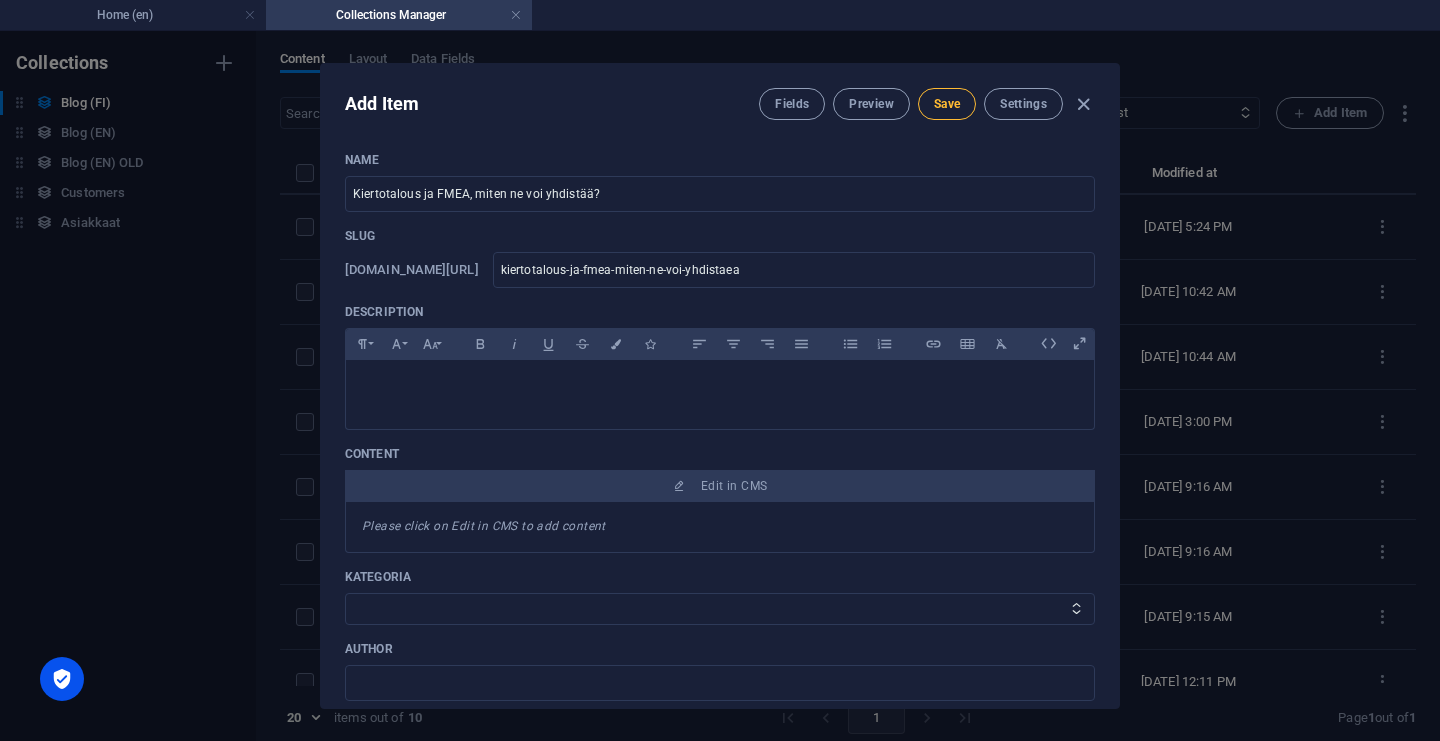 click on "Save" at bounding box center [947, 104] 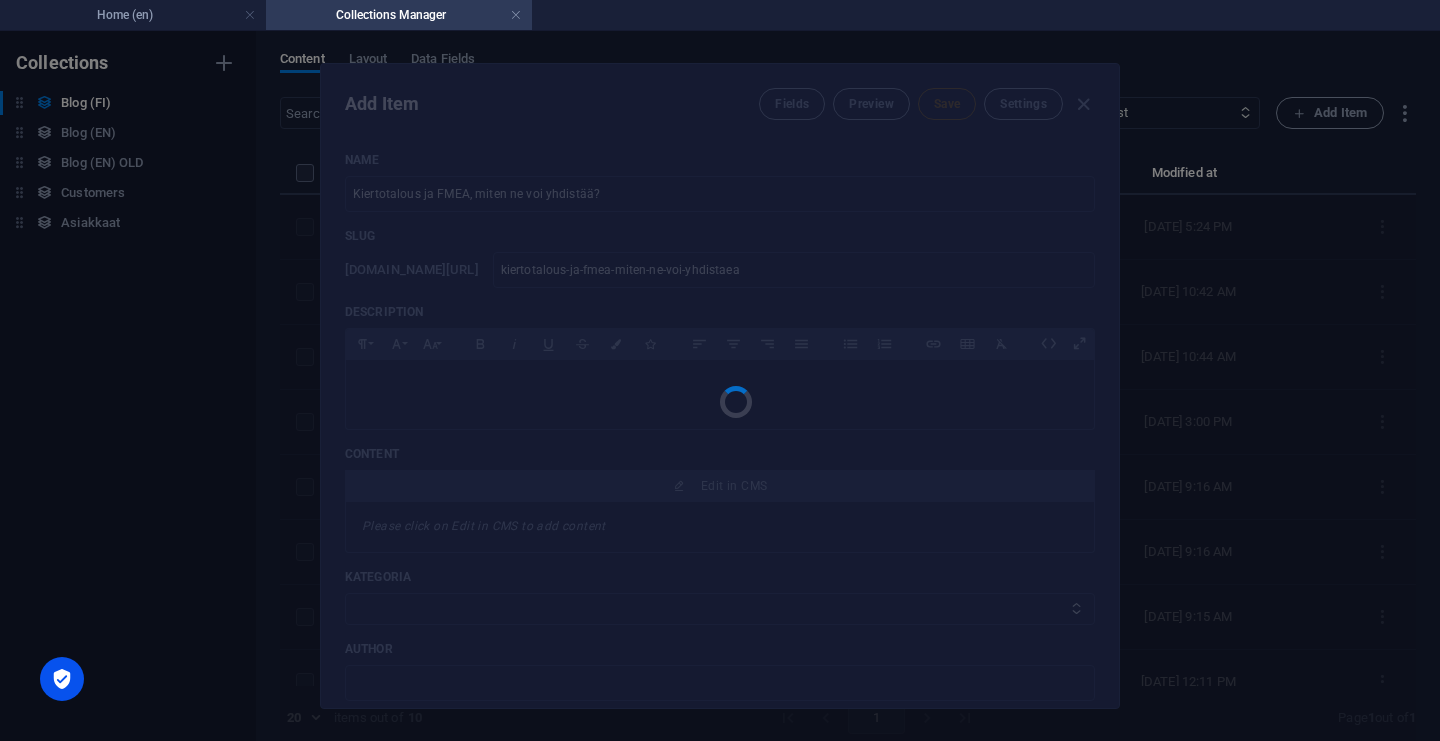 type on "kiertotalous-ja-fmea-miten-ne-voi-yhdistaea" 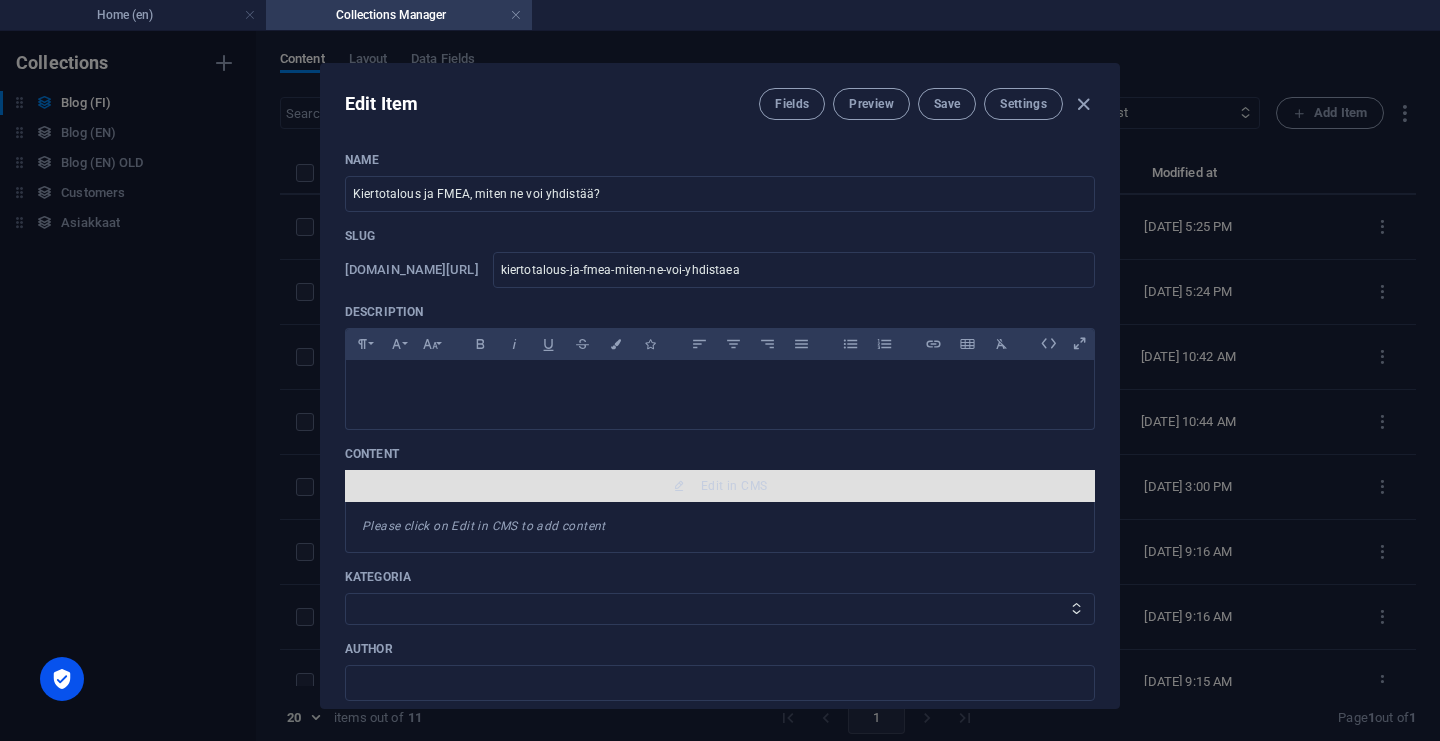 click on "Edit in CMS" at bounding box center (720, 486) 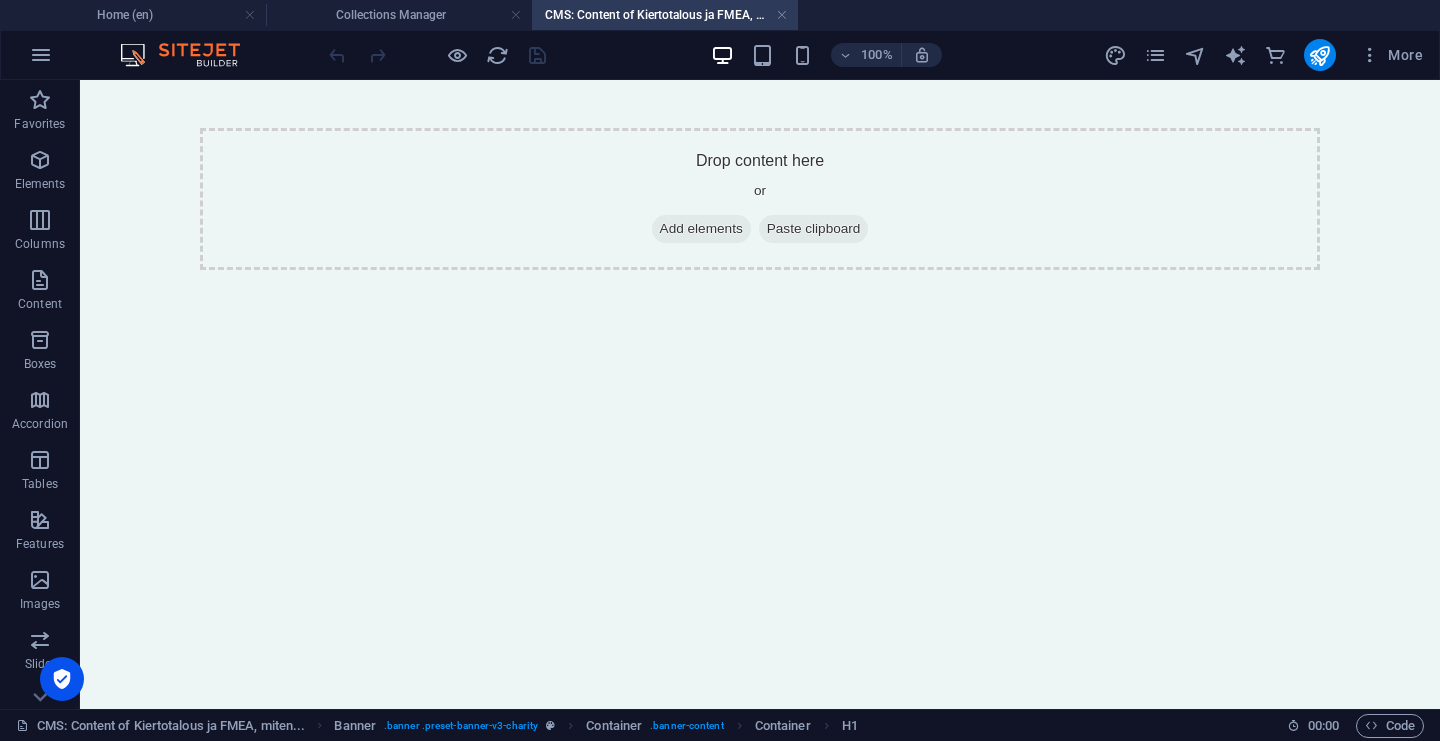 scroll, scrollTop: 0, scrollLeft: 0, axis: both 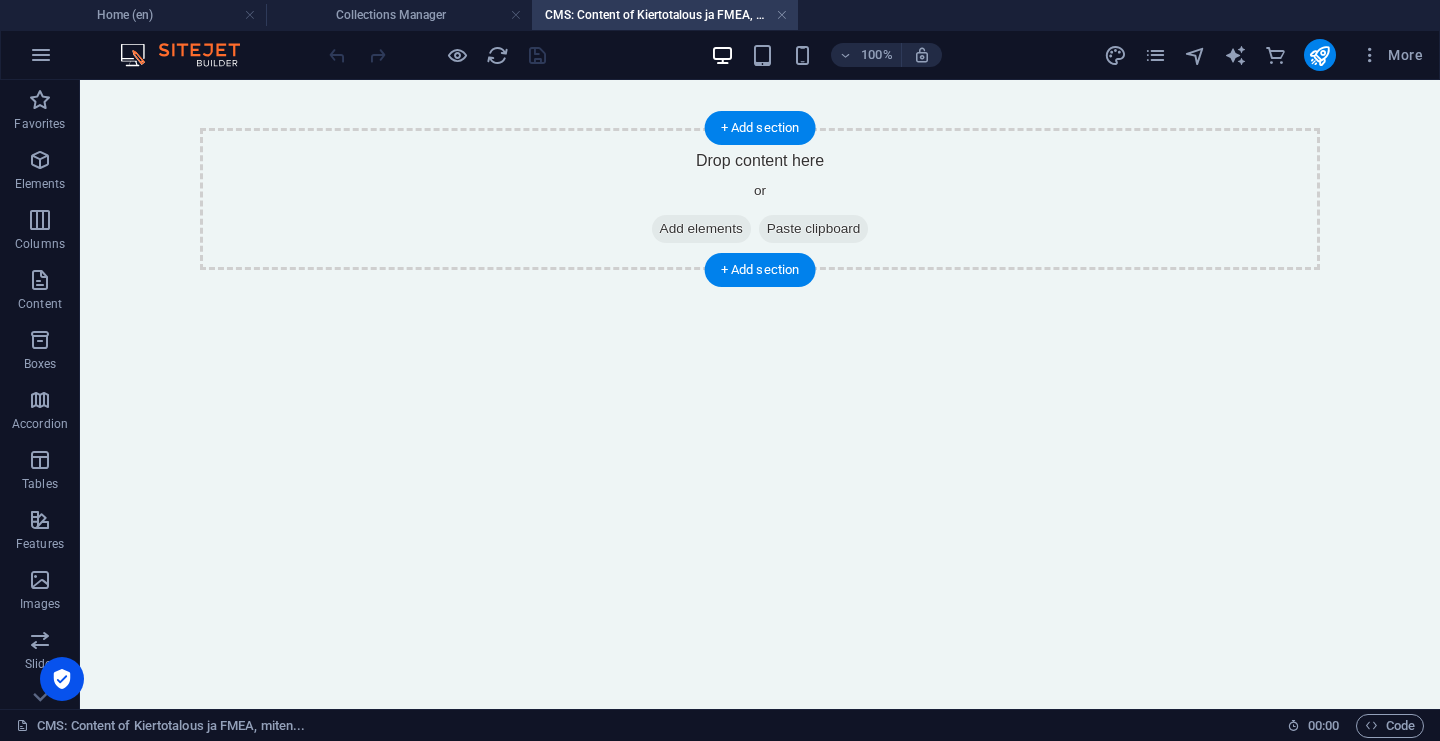 click on "Add elements" at bounding box center (701, 229) 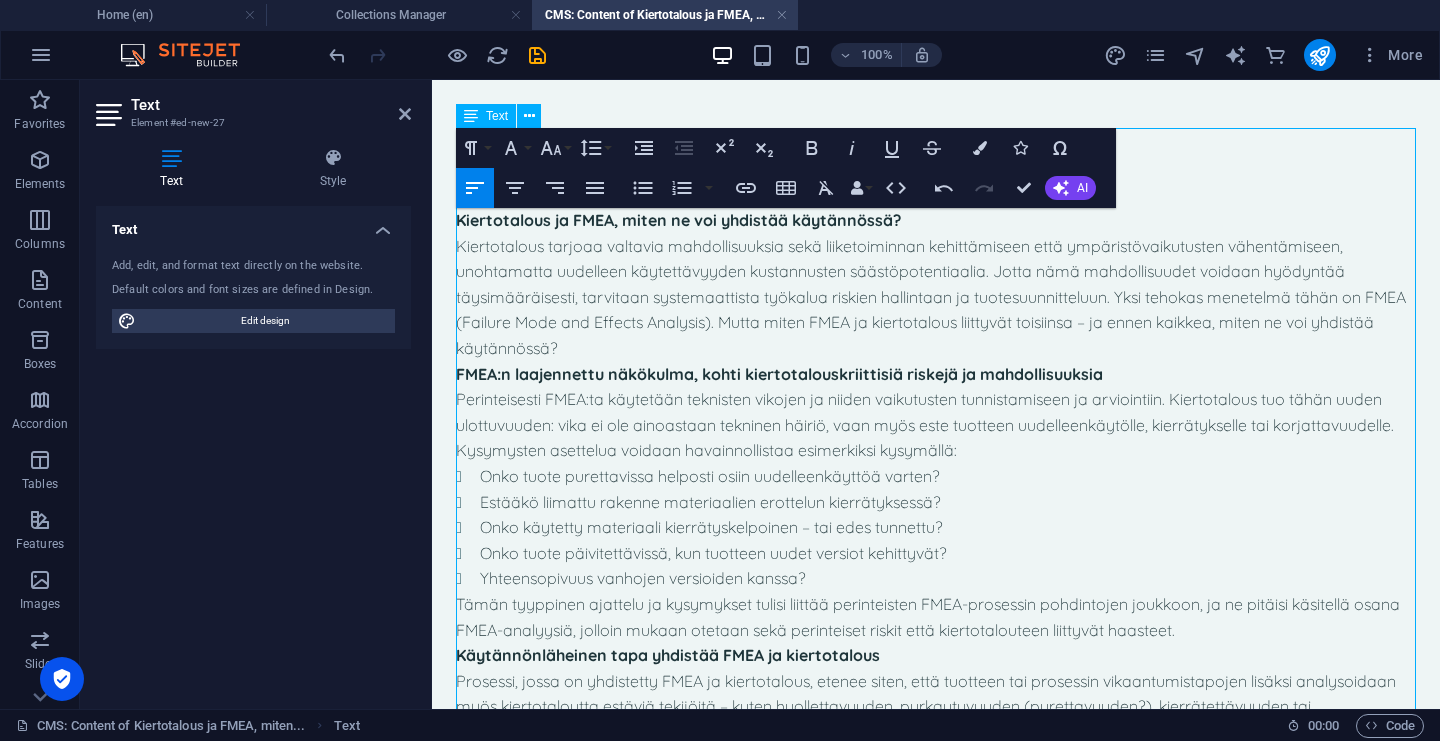 click on "FMEA:n laajennettu näkökulma, kohti kiertotalouskriittisiä riskejä ja mahdollisuuksia" at bounding box center [779, 374] 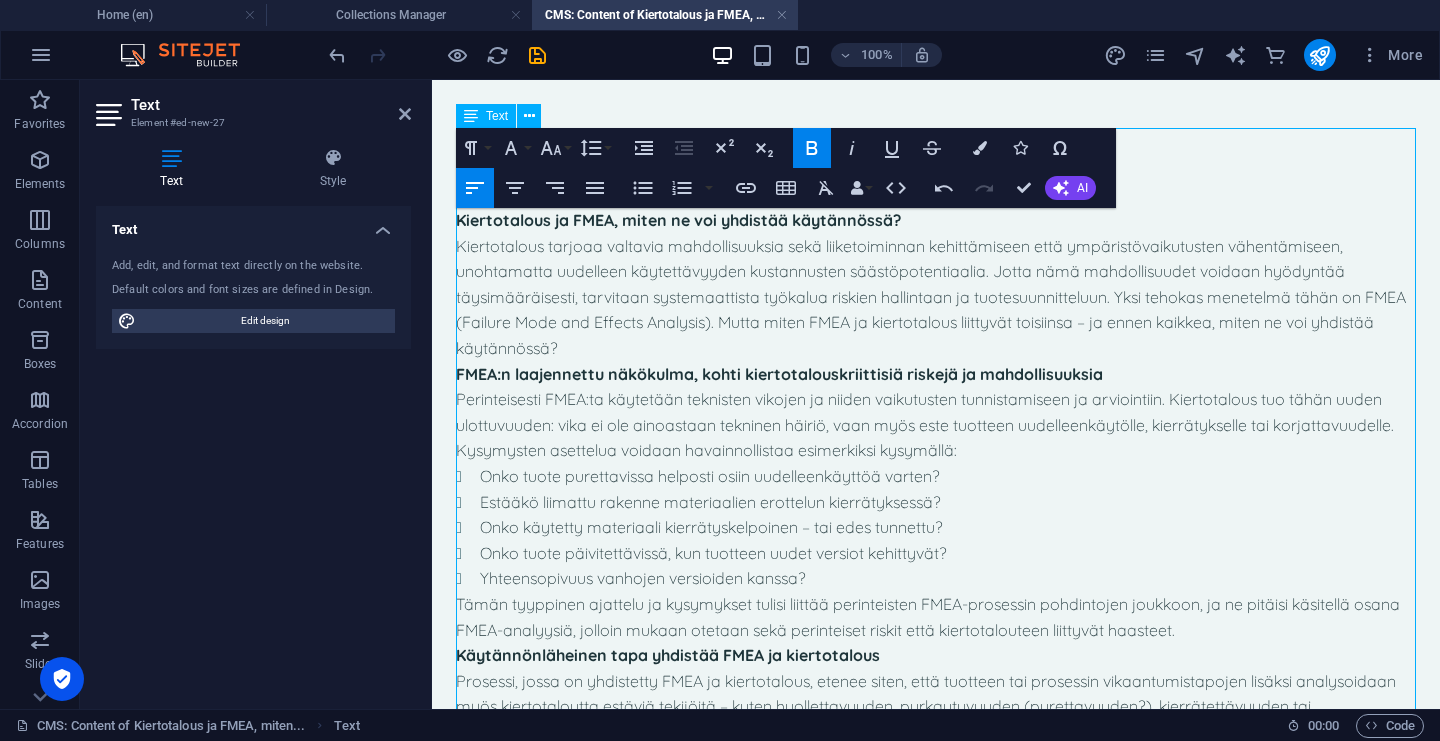 click on "Kiertotalous ja FMEA, miten ne voi yhdistää käytännössä?" at bounding box center [936, 221] 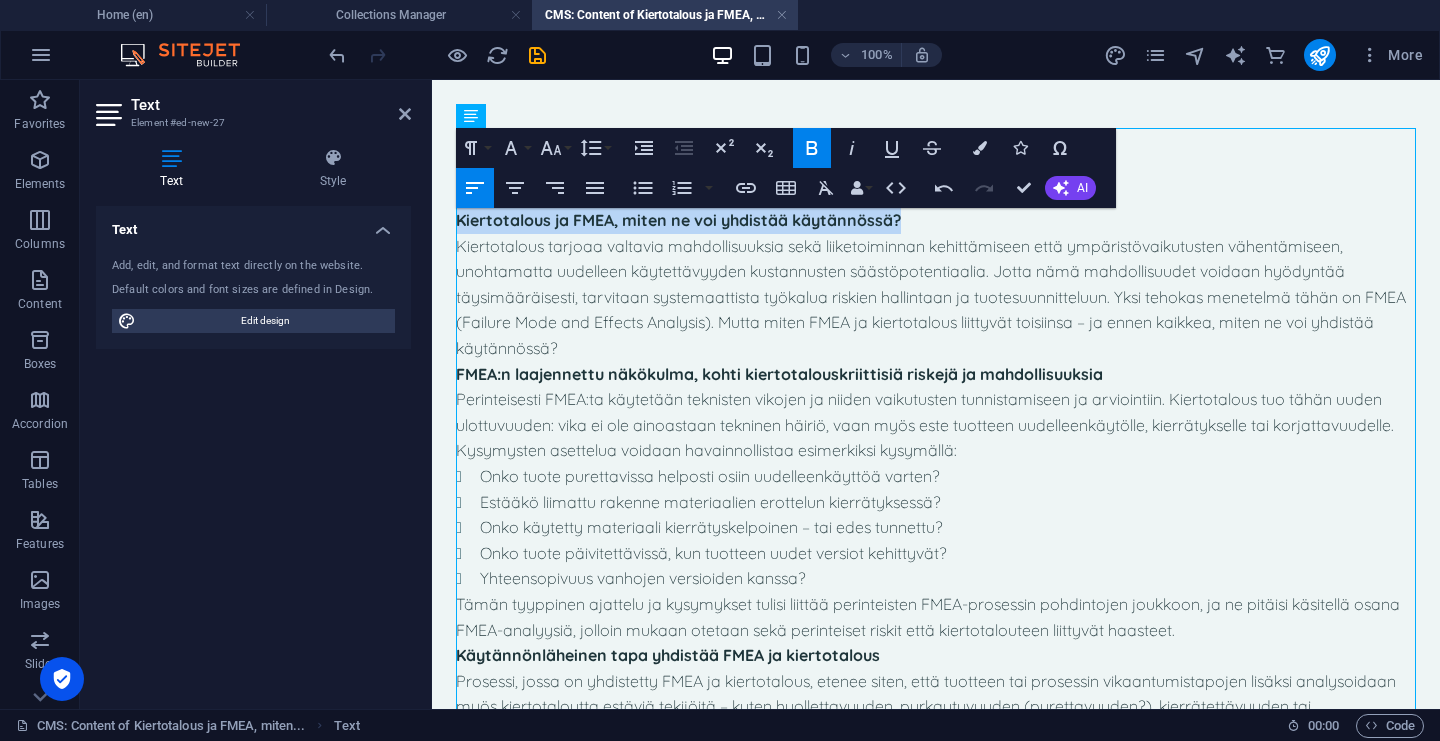 drag, startPoint x: 926, startPoint y: 218, endPoint x: 453, endPoint y: 229, distance: 473.1279 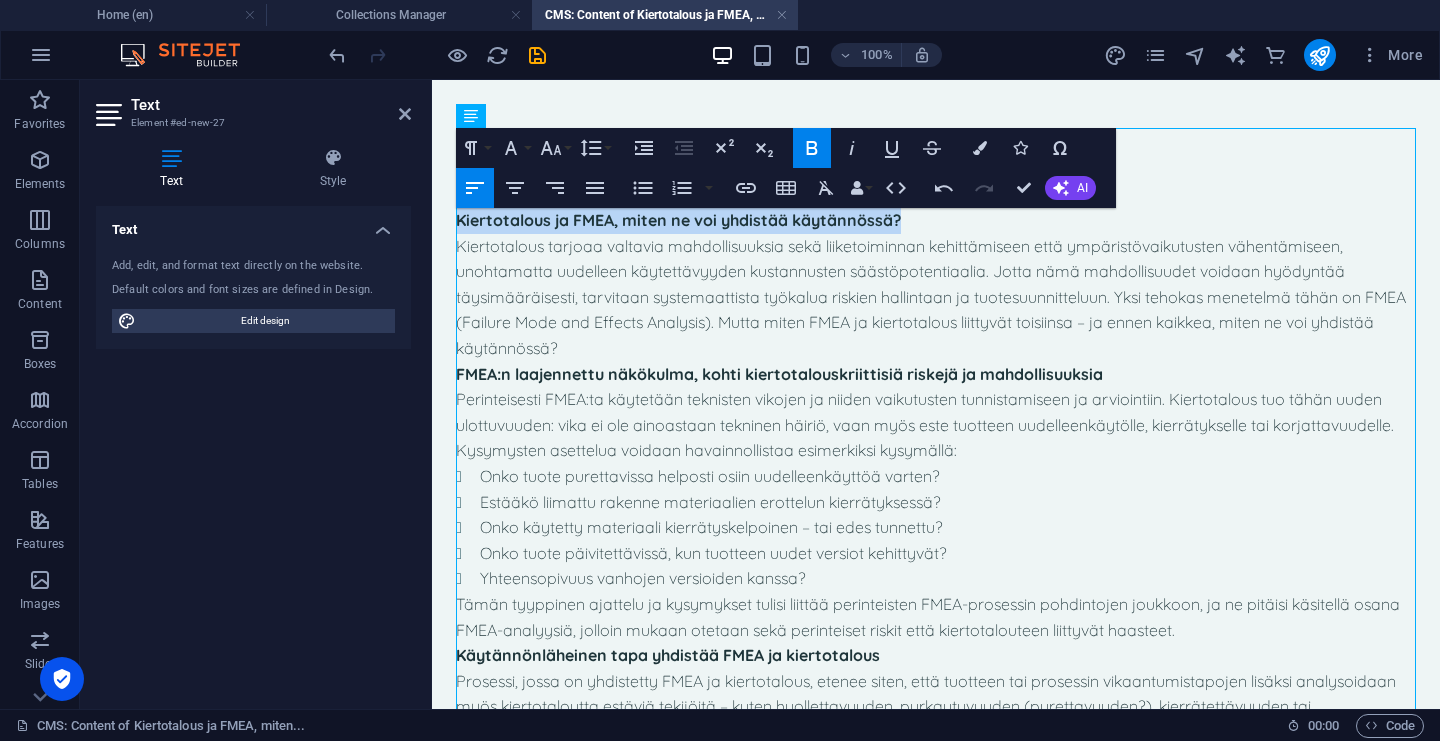 click on "Kiertotalous ja FMEA, miten ne voi yhdistää käytännössä? Kiertotalous tarjoaa valtavia mahdollisuuksia sekä liiketoiminnan kehittämiseen että ympäristövaikutusten vähentämiseen, unohtamatta uudelleen käytettävyyden kustannusten säästöpotentiaalia. Jotta nämä mahdollisuudet voidaan hyödyntää täysimääräisesti, tarvitaan systemaattista työkalua riskien hallintaan ja tuotesuunnitteluun. Yksi tehokas menetelmä tähän on FMEA (Failure Mode and Effects Analysis). Mutta miten FMEA ja kiertotalous liittyvät toisiinsa – ja ennen kaikkea, miten ne voi yhdistää käytännössä? FMEA:n laajennettu näkökulma, kohti kiertotalouskriittisiä riskejä ja mahdollisuuksia Perinteisesti FMEA:ta käytetään teknisten vikojen ja niiden vaikutusten tunnistamiseen ja arviointiin. Kiertotalous tuo tähän uuden ulottuvuuden: vika ei ole ainoastaan tekninen häiriö, vaan myös este tuotteen uudelleenkäytölle, kierrätykselle tai korjattavuudelle. Yhteensopivuus vanhojen versioiden kanssa?" at bounding box center [936, 449] 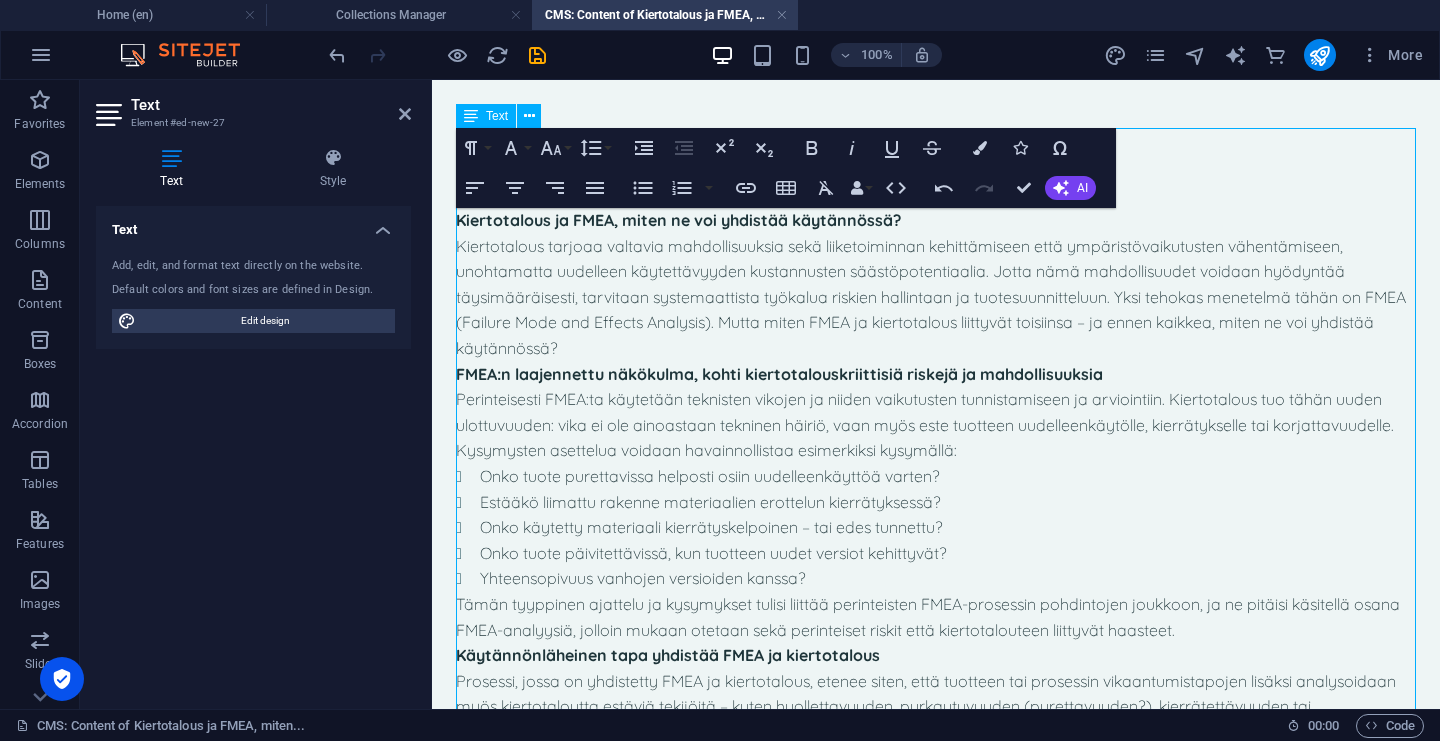 click on "Kiertotalous tarjoaa valtavia mahdollisuuksia sekä liiketoiminnan kehittämiseen että ympäristövaikutusten vähentämiseen, unohtamatta uudelleen käytettävyyden kustannusten säästöpotentiaalia. Jotta nämä mahdollisuudet voidaan hyödyntää täysimääräisesti, tarvitaan systemaattista työkalua riskien hallintaan ja tuotesuunnitteluun. Yksi tehokas menetelmä tähän on FMEA (Failure Mode and Effects Analysis). Mutta miten FMEA ja kiertotalous liittyvät toisiinsa – ja ennen kaikkea, miten ne voi yhdistää käytännössä?" at bounding box center (936, 298) 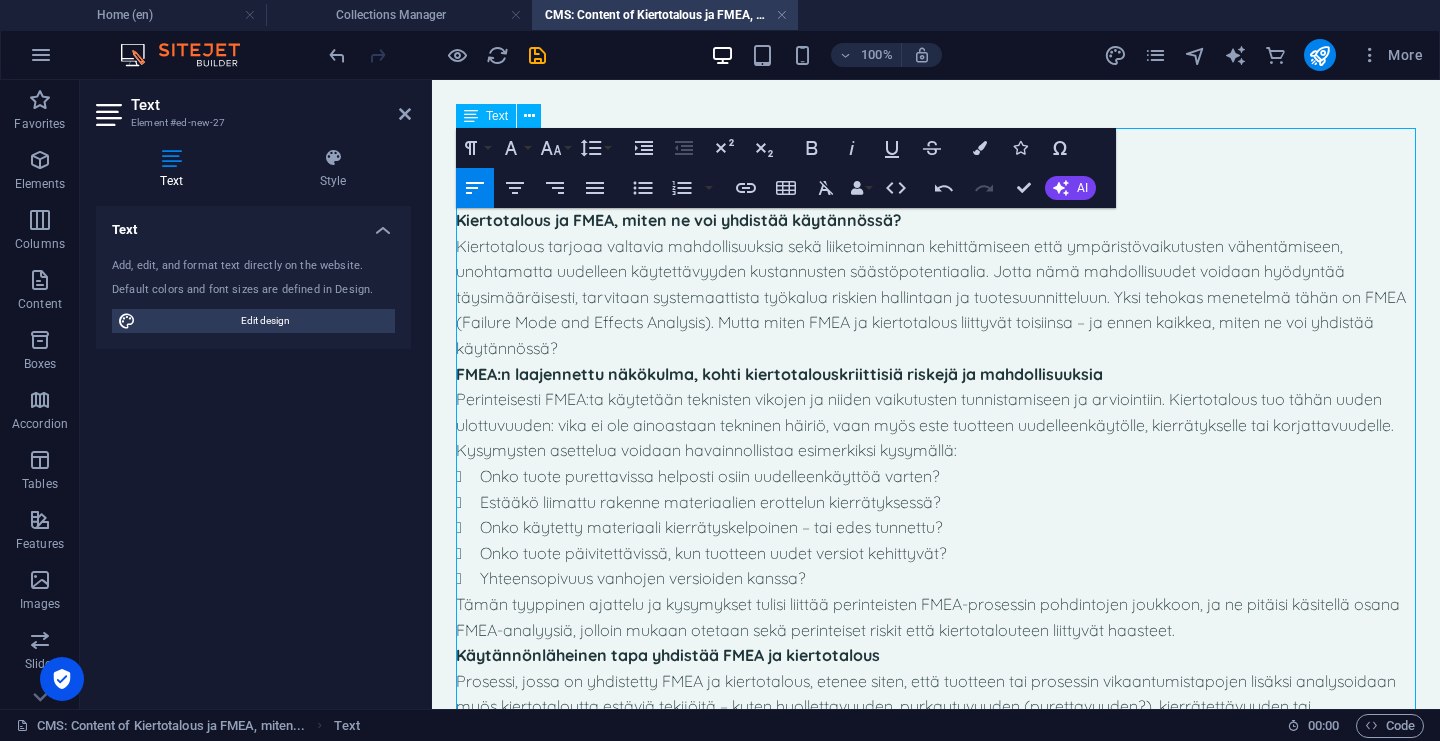 click on "Kiertotalous tarjoaa valtavia mahdollisuuksia sekä liiketoiminnan kehittämiseen että ympäristövaikutusten vähentämiseen, unohtamatta uudelleen käytettävyyden kustannusten säästöpotentiaalia. Jotta nämä mahdollisuudet voidaan hyödyntää täysimääräisesti, tarvitaan systemaattista työkalua riskien hallintaan ja tuotesuunnitteluun. Yksi tehokas menetelmä tähän on FMEA (Failure Mode and Effects Analysis). Mutta miten FMEA ja kiertotalous liittyvät toisiinsa – ja ennen kaikkea, miten ne voi yhdistää käytännössä?" at bounding box center [936, 298] 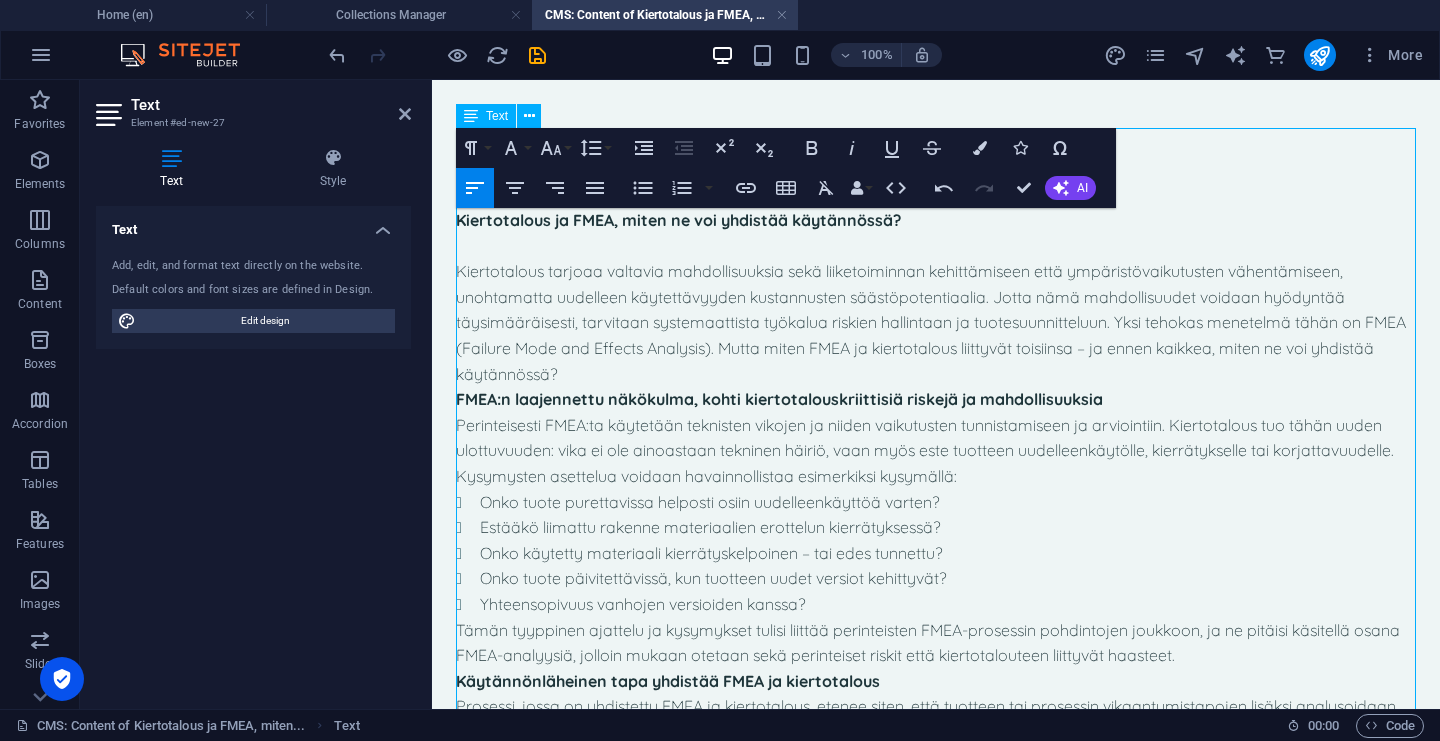 click on "FMEA:n laajennettu näkökulma, kohti kiertotalouskriittisiä riskejä ja mahdollisuuksia" at bounding box center [779, 399] 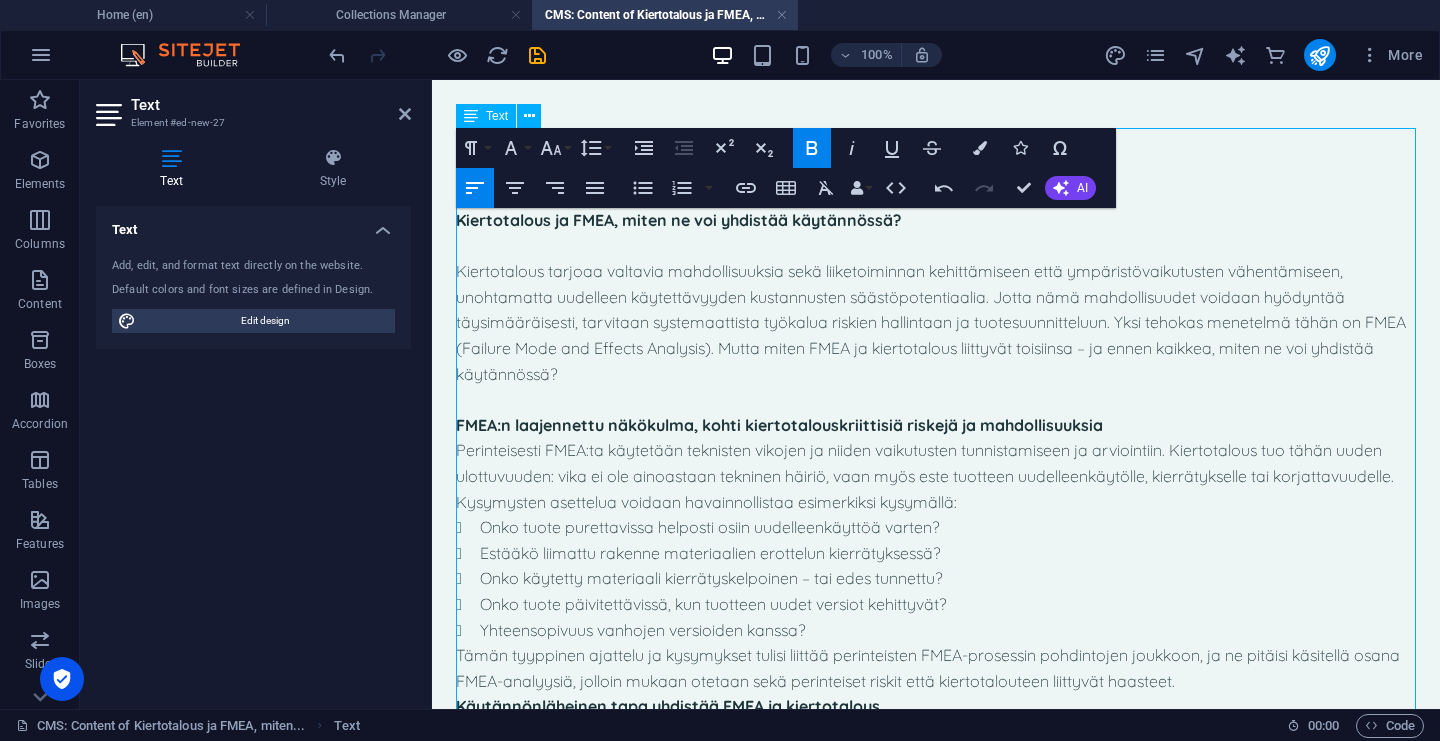click on "Perinteisesti FMEA:ta käytetään teknisten vikojen ja niiden vaikutusten tunnistamiseen ja arviointiin. Kiertotalous tuo tähän uuden ulottuvuuden: vika ei ole ainoastaan tekninen häiriö, vaan myös este tuotteen uudelleenkäytölle, kierrätykselle tai korjattavuudelle." at bounding box center (936, 463) 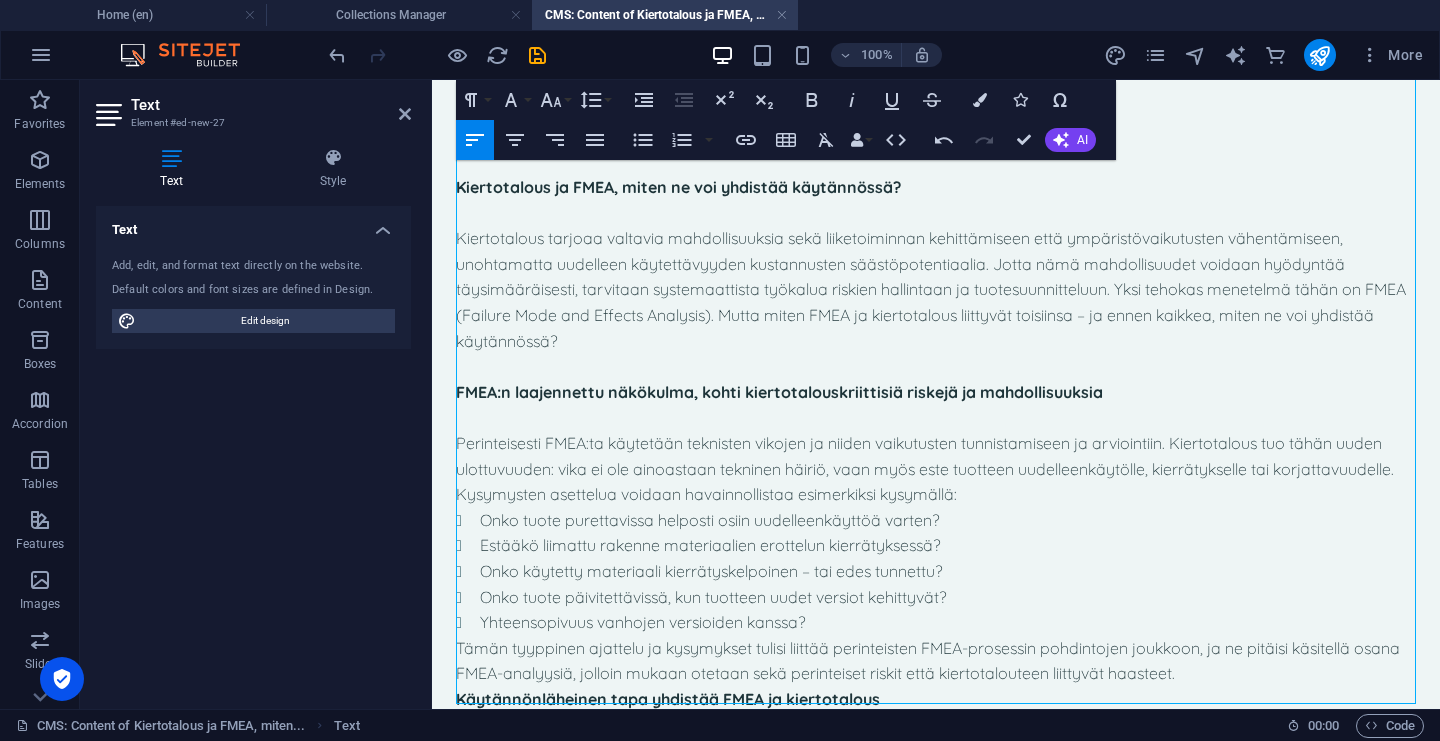 scroll, scrollTop: 189, scrollLeft: 0, axis: vertical 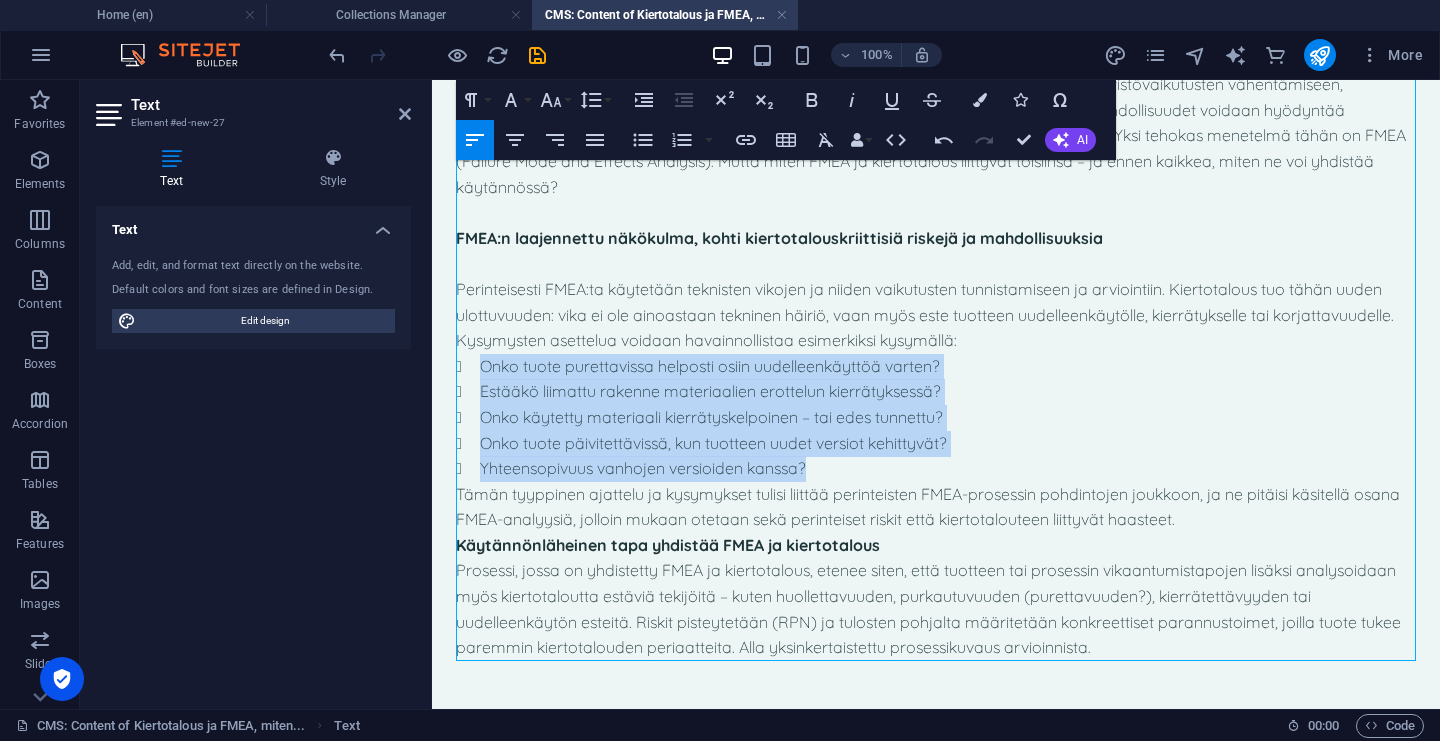 drag, startPoint x: 814, startPoint y: 465, endPoint x: 478, endPoint y: 359, distance: 352.3237 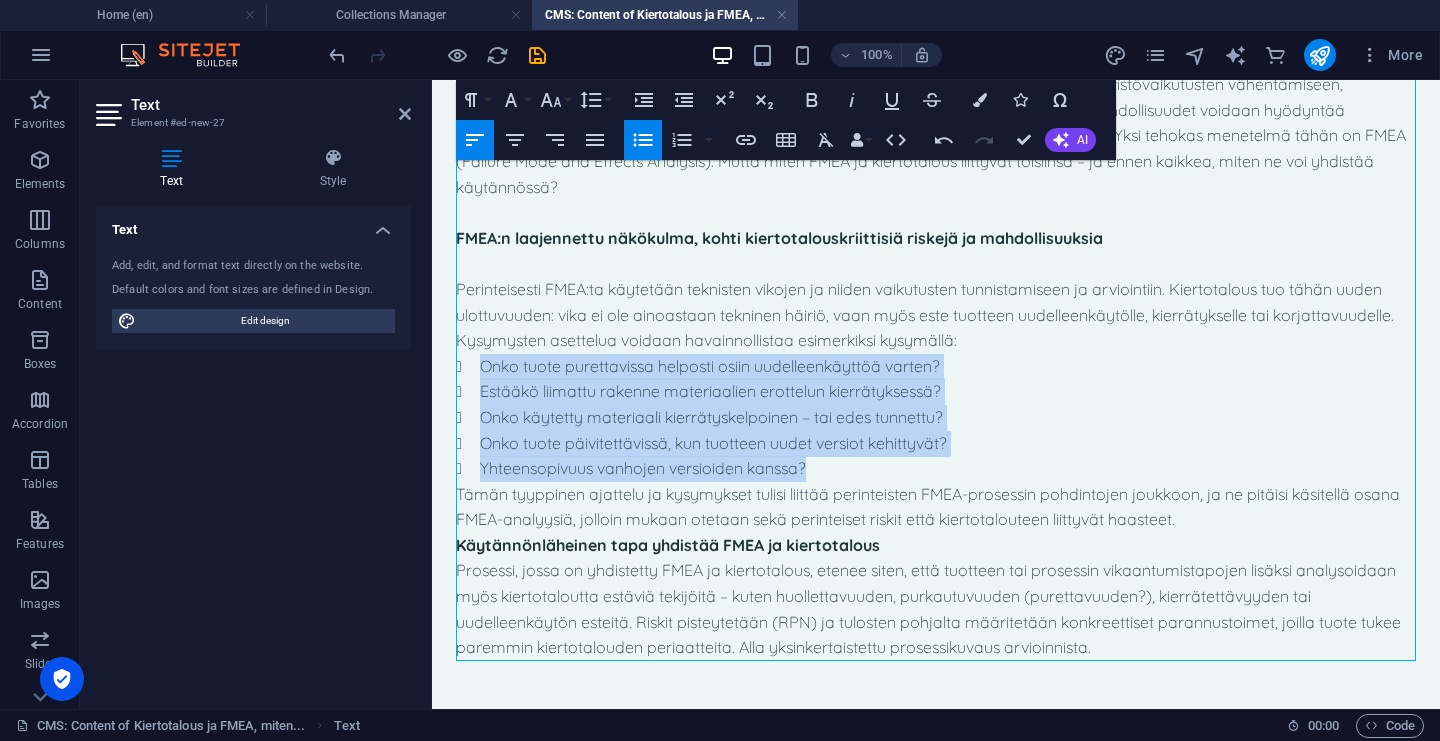 click on "Yhteensopivuus vanhojen versioiden kanssa?" at bounding box center (948, 469) 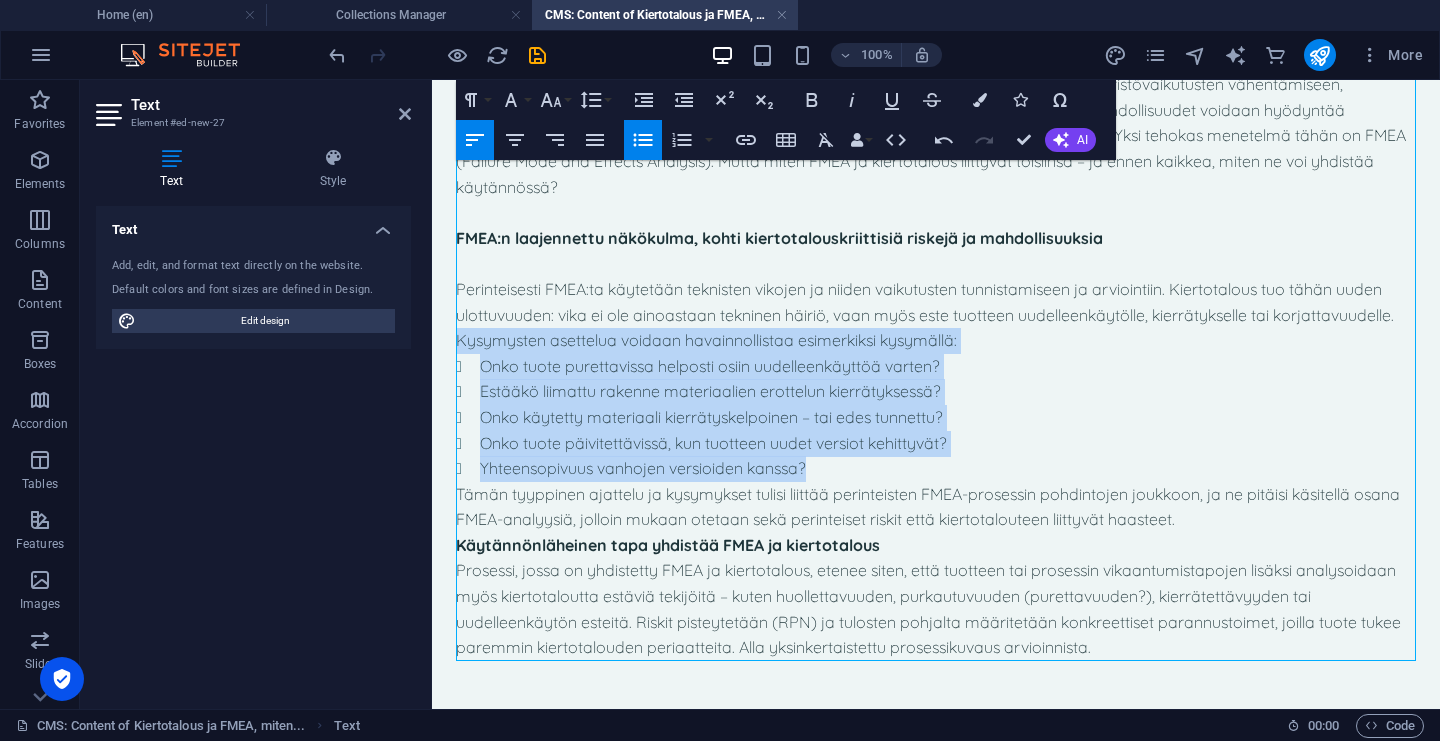 drag, startPoint x: 830, startPoint y: 468, endPoint x: 437, endPoint y: 338, distance: 413.94324 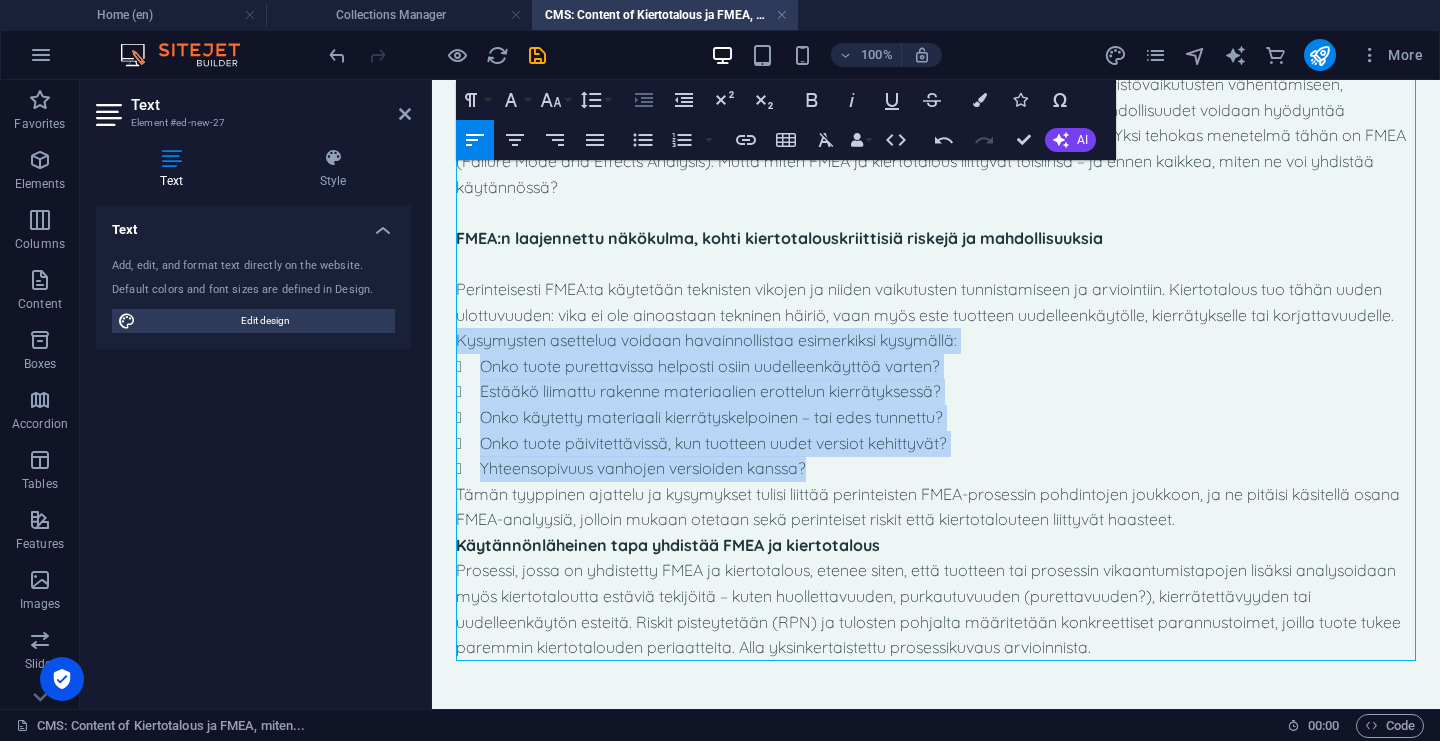 click 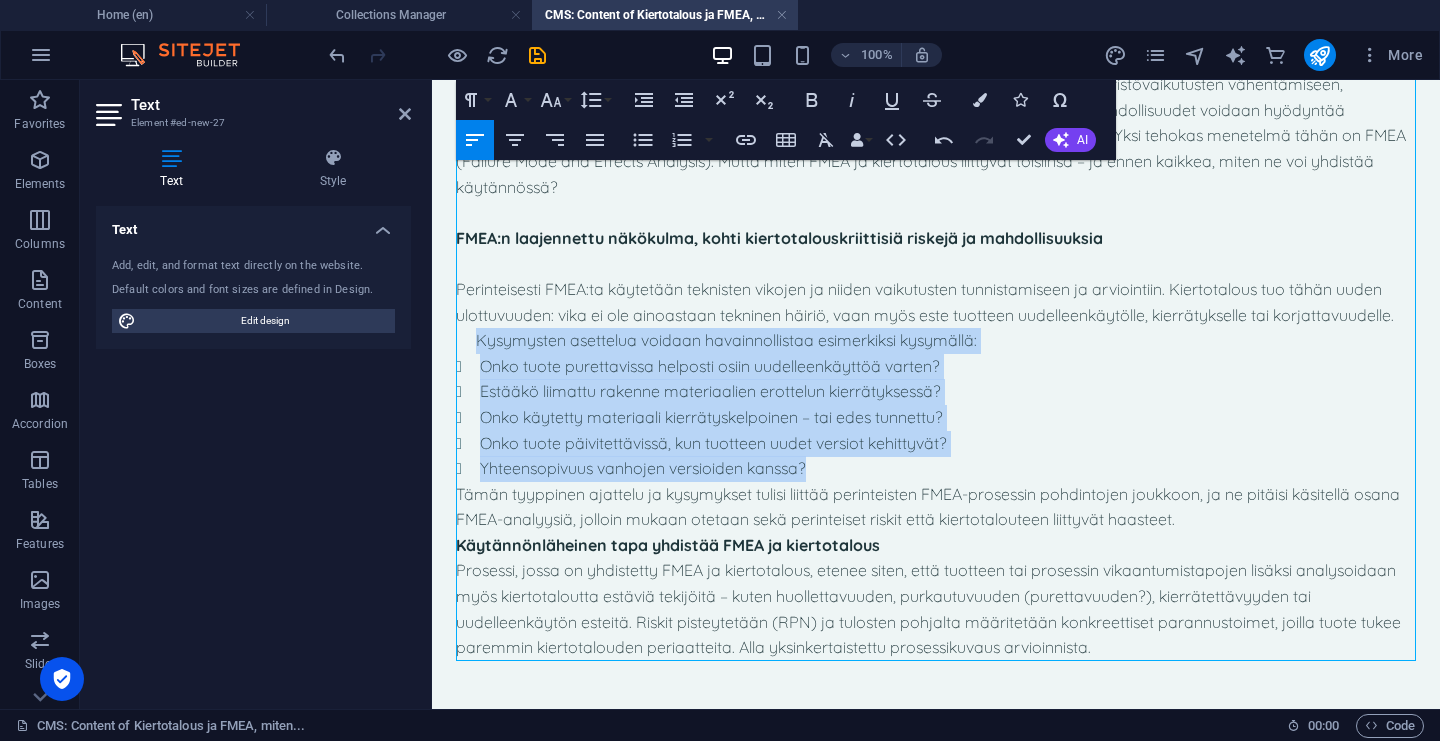 click on "Onko käytetty materiaali kierrätyskelpoinen – tai edes tunnettu?" at bounding box center [948, 418] 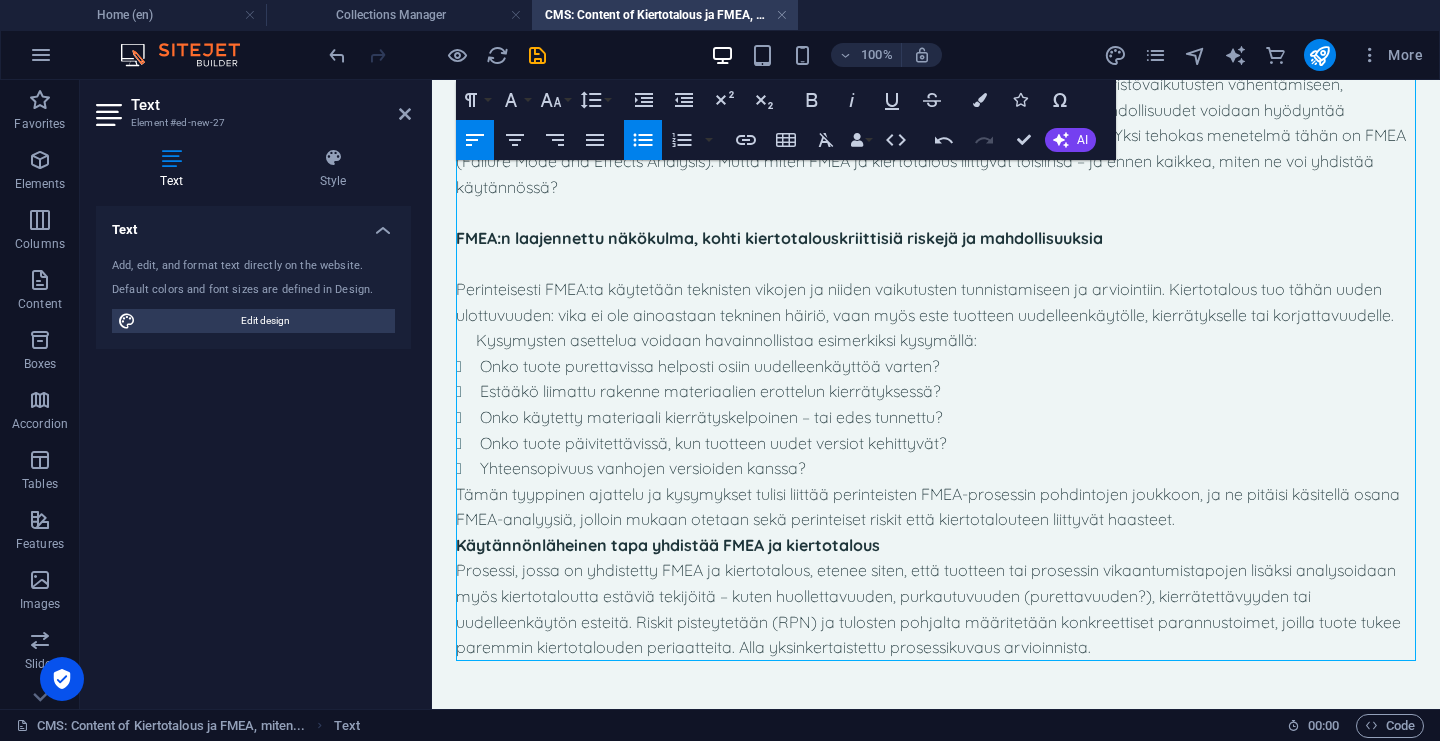 click on "Tämän tyyppinen ajattelu ja kysymykset tulisi liittää perinteisten FMEA-prosessin pohdintojen joukkoon, ja ne pitäisi käsitellä osana FMEA-analyysiä, jolloin mukaan otetaan sekä perinteiset riskit että kiertotalouteen liittyvät haasteet." at bounding box center (936, 507) 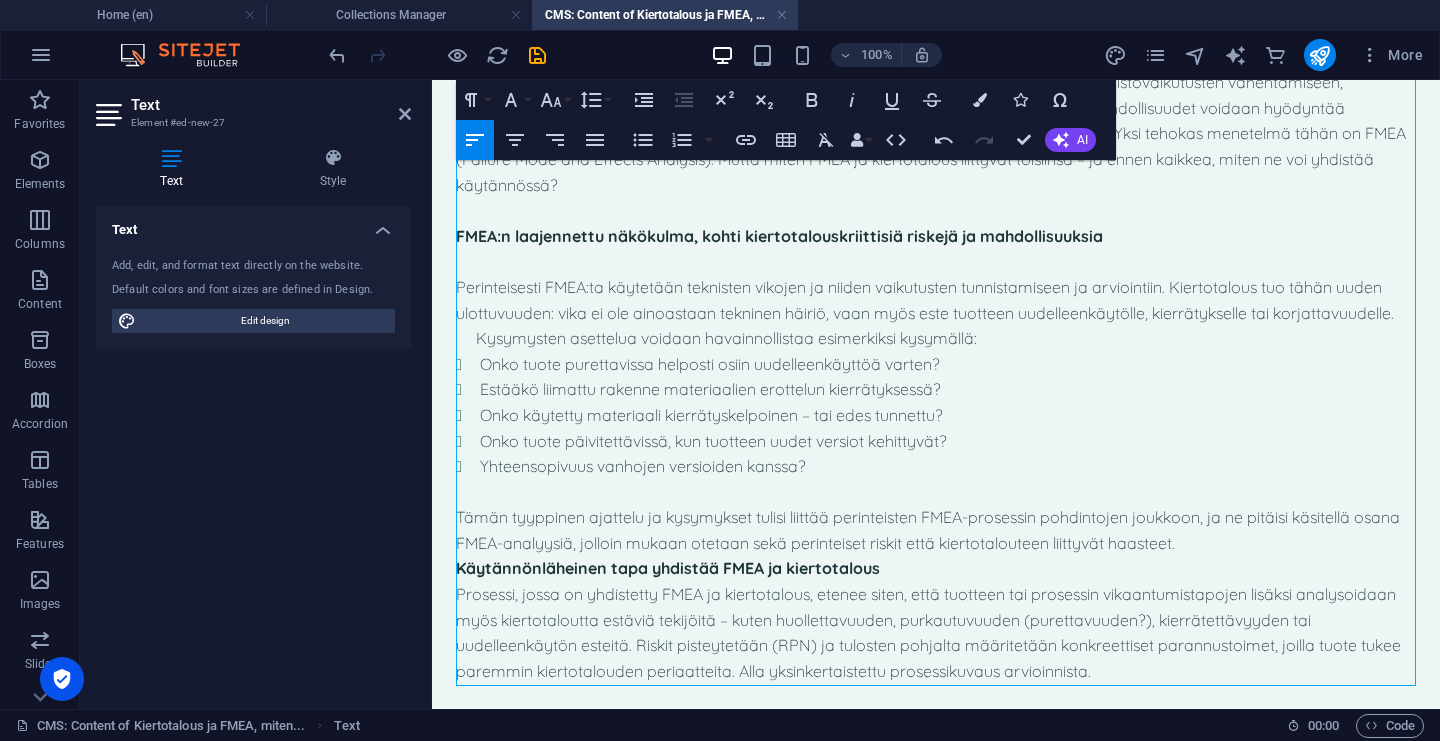 click on "Perinteisesti FMEA:ta käytetään teknisten vikojen ja niiden vaikutusten tunnistamiseen ja arviointiin. Kiertotalous tuo tähän uuden ulottuvuuden: vika ei ole ainoastaan tekninen häiriö, vaan myös este tuotteen uudelleenkäytölle, kierrätykselle tai korjattavuudelle." at bounding box center (936, 300) 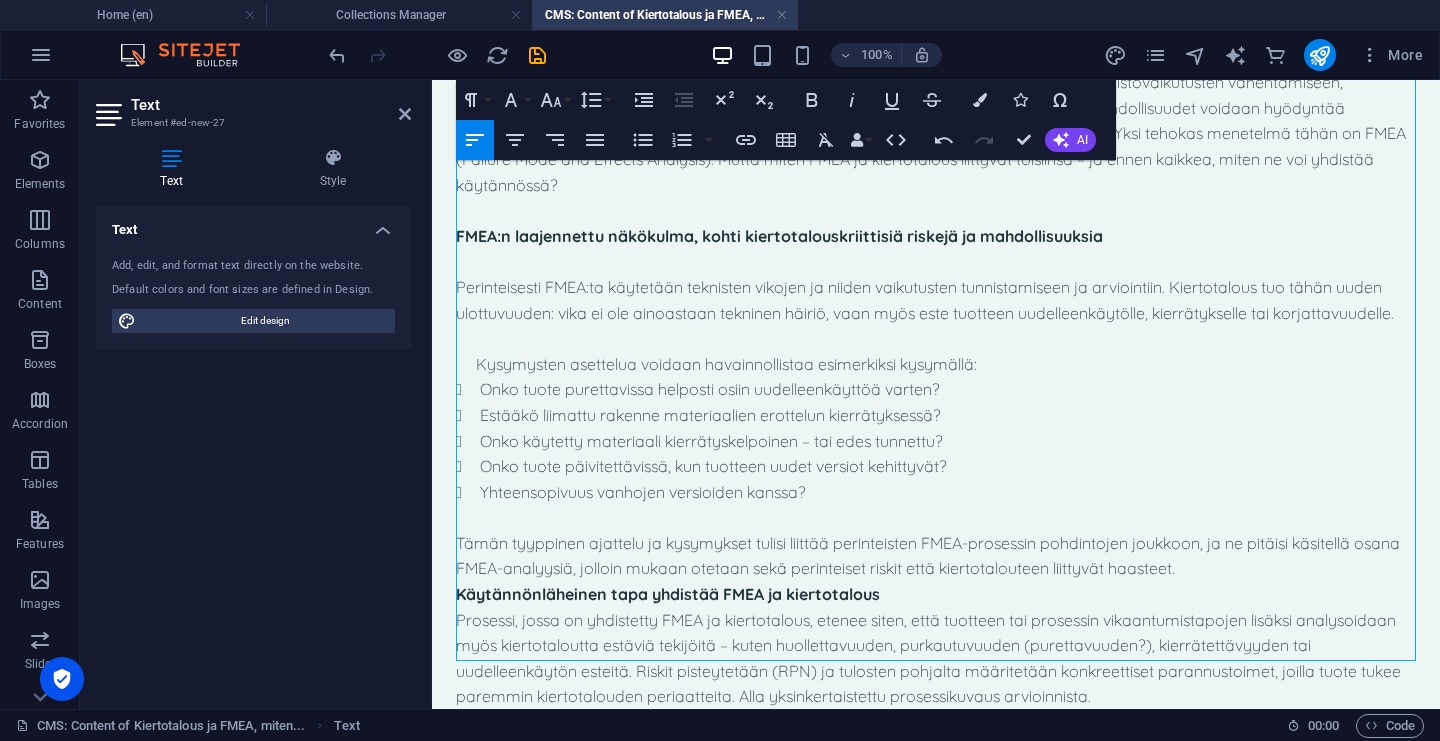 scroll, scrollTop: 240, scrollLeft: 0, axis: vertical 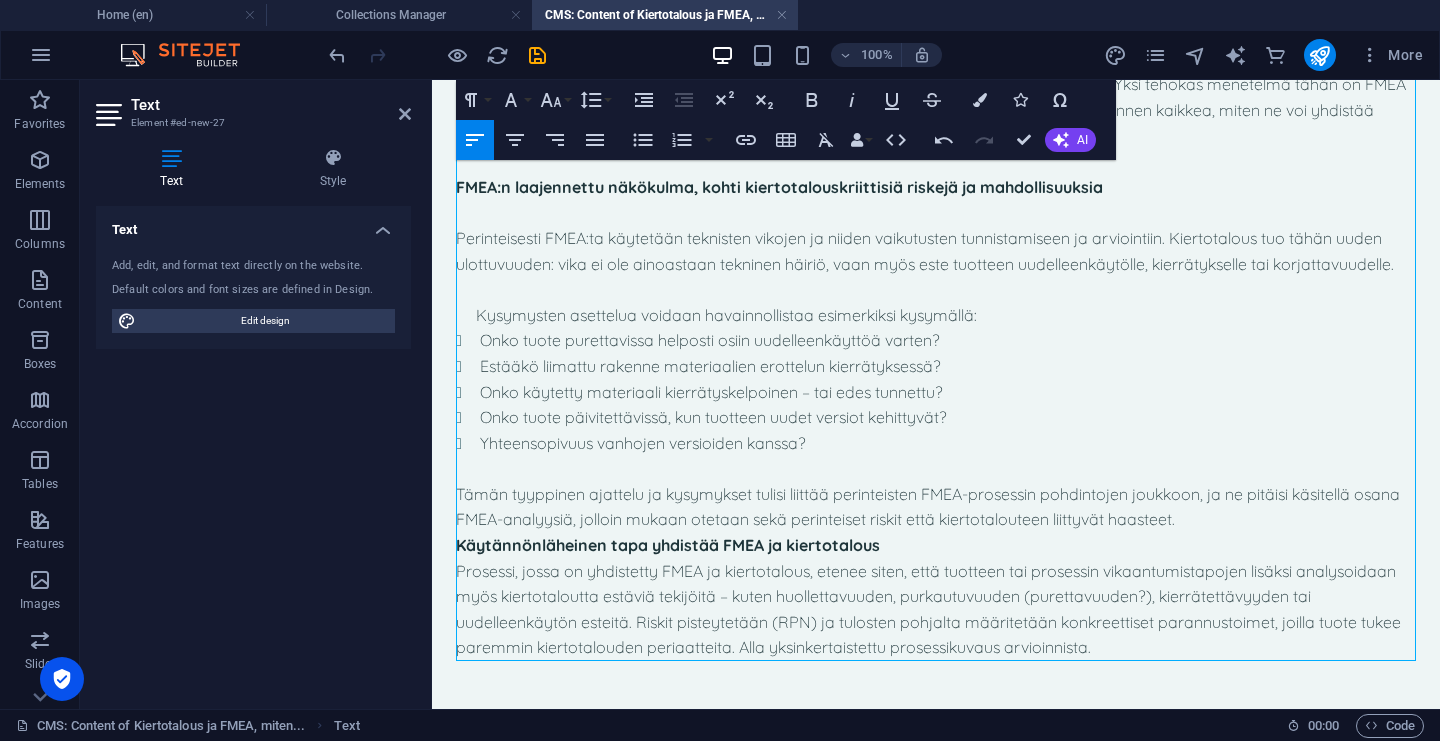 click on "Käytännönläheinen tapa yhdistää FMEA ja kiertotalous" at bounding box center (668, 545) 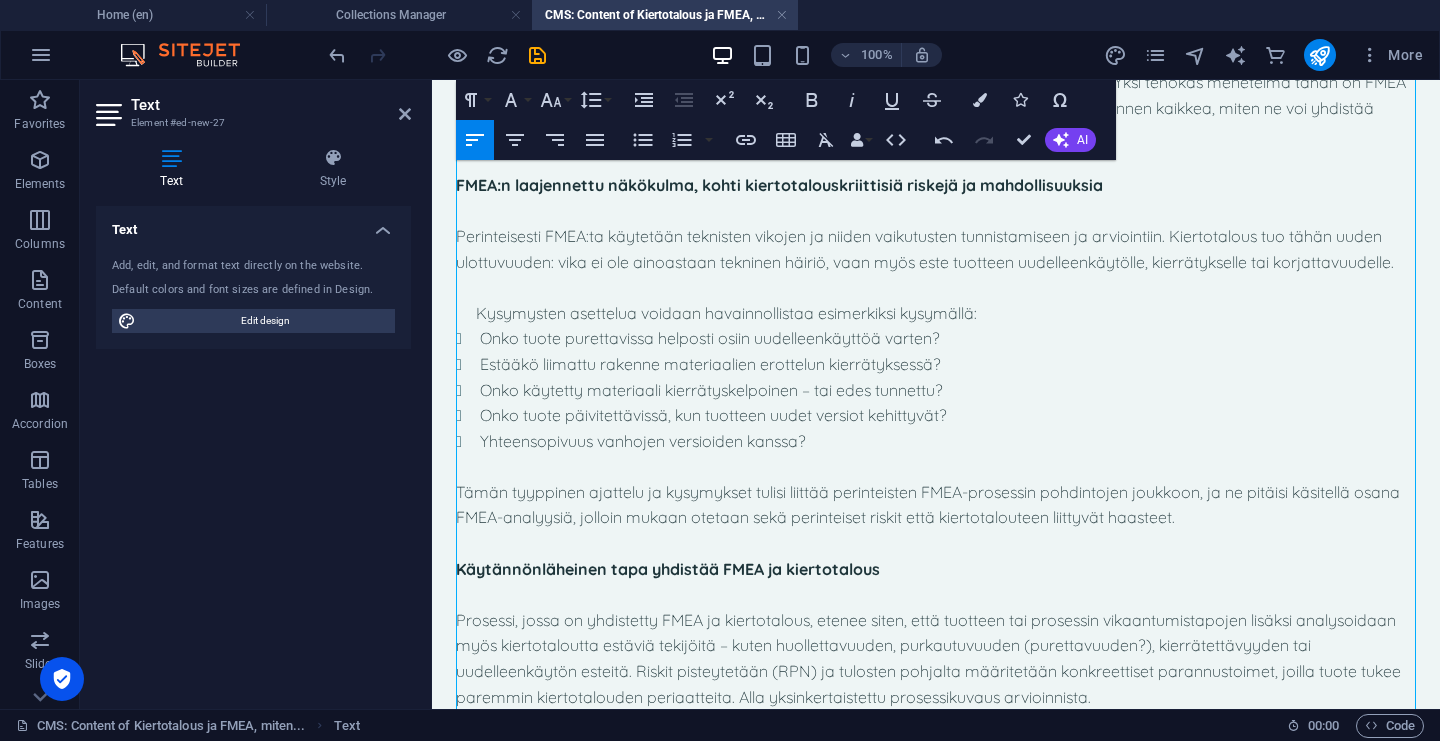 scroll, scrollTop: 291, scrollLeft: 0, axis: vertical 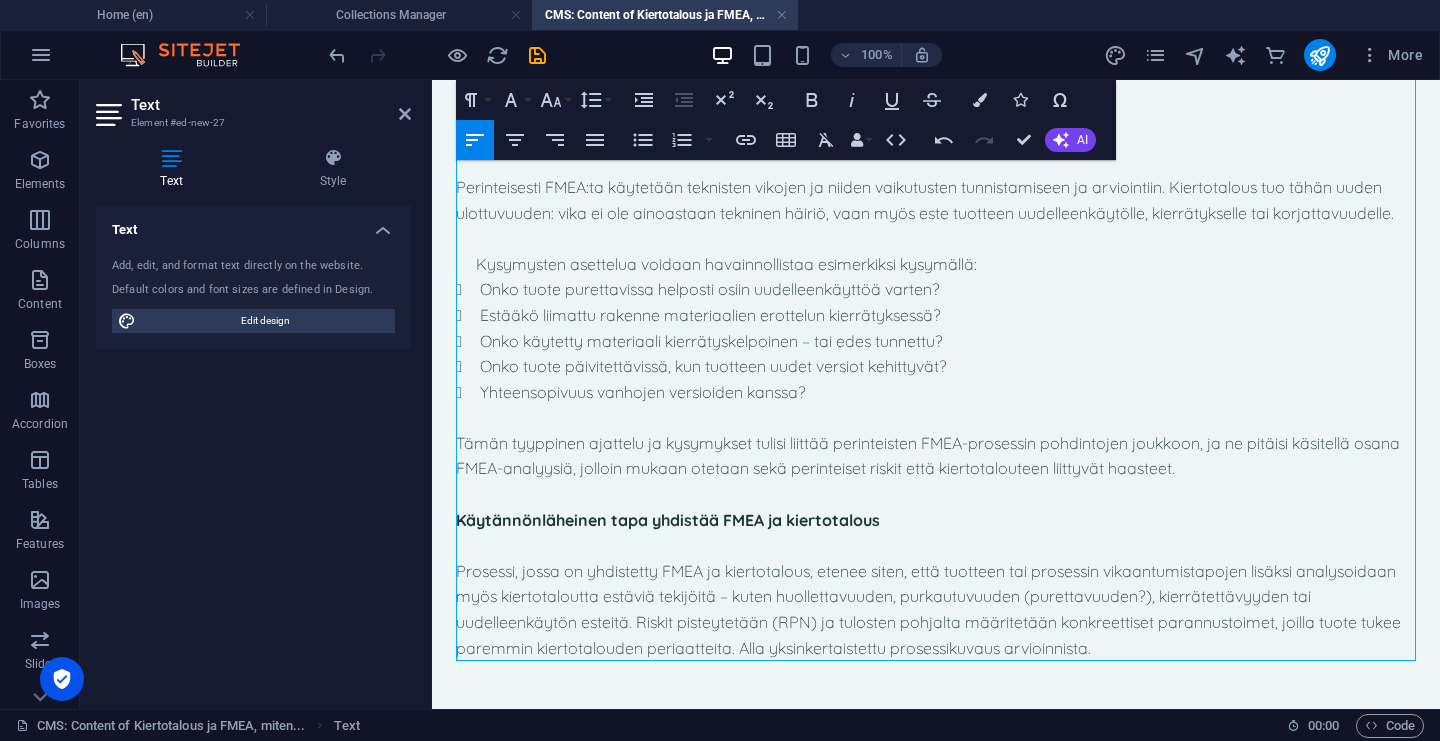 click on "Prosessi, jossa on yhdistetty FMEA ja kiertotalous, etenee siten, että tuotteen tai prosessin vikaantumistapojen lisäksi analysoidaan myös kiertotaloutta estäviä tekijöitä – kuten huollettavuuden, purkautuvuuden (purettavuuden?), kierrätettävyyden tai uudelleenkäytön esteitä. Riskit pisteytetään (RPN) ja tulosten pohjalta määritetään konkreettiset parannustoimet, joilla tuote tukee paremmin kiertotalouden periaatteita. Alla yksinkertaistettu prosessikuvaus arvioinnista." at bounding box center (936, 610) 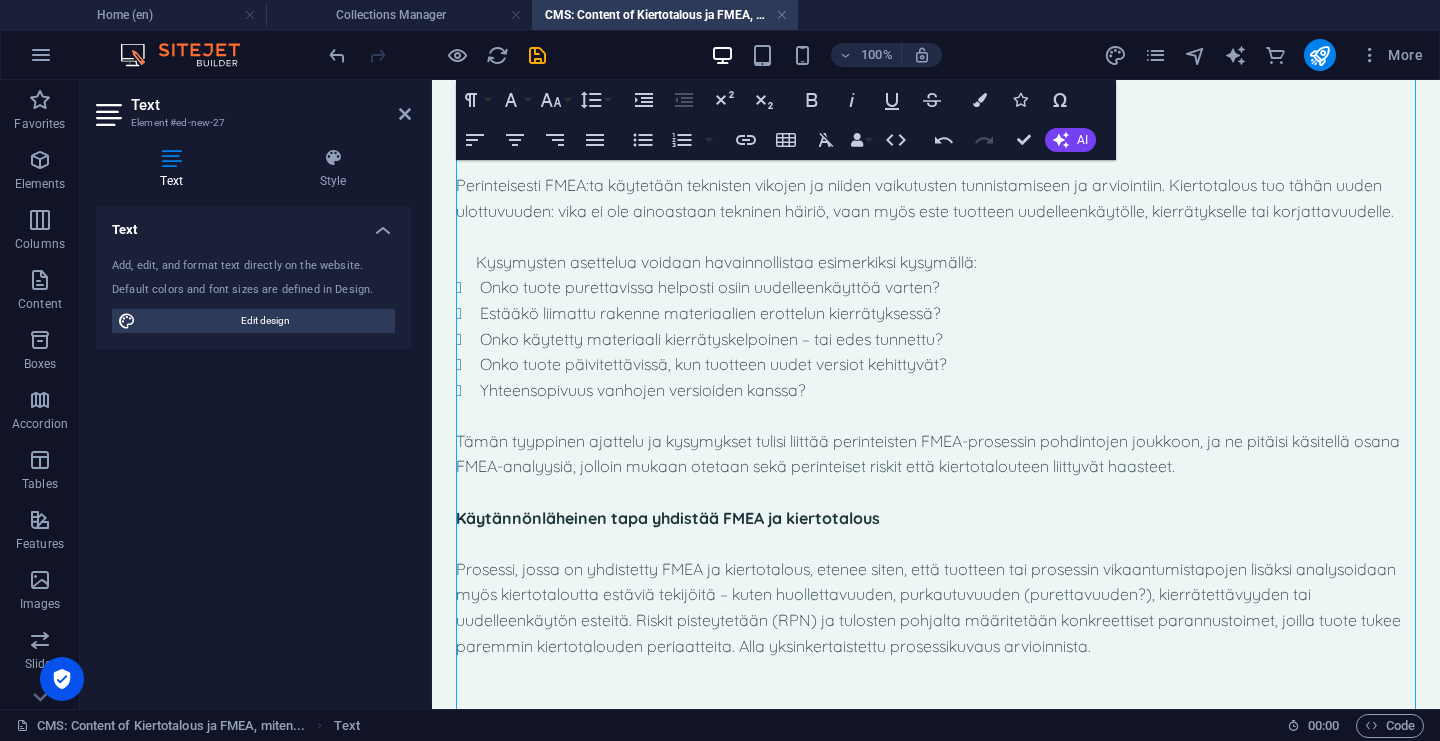 click at bounding box center (936, 672) 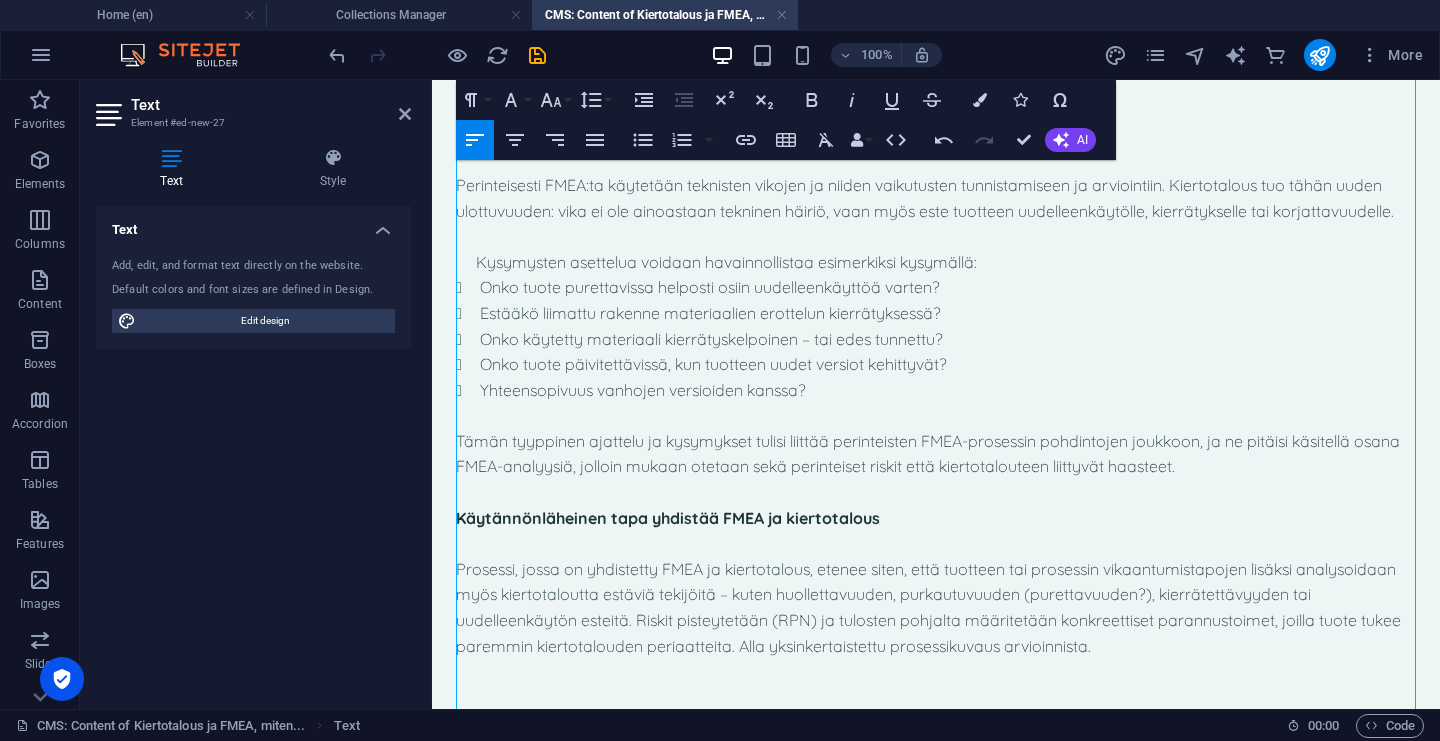 scroll, scrollTop: 343, scrollLeft: 0, axis: vertical 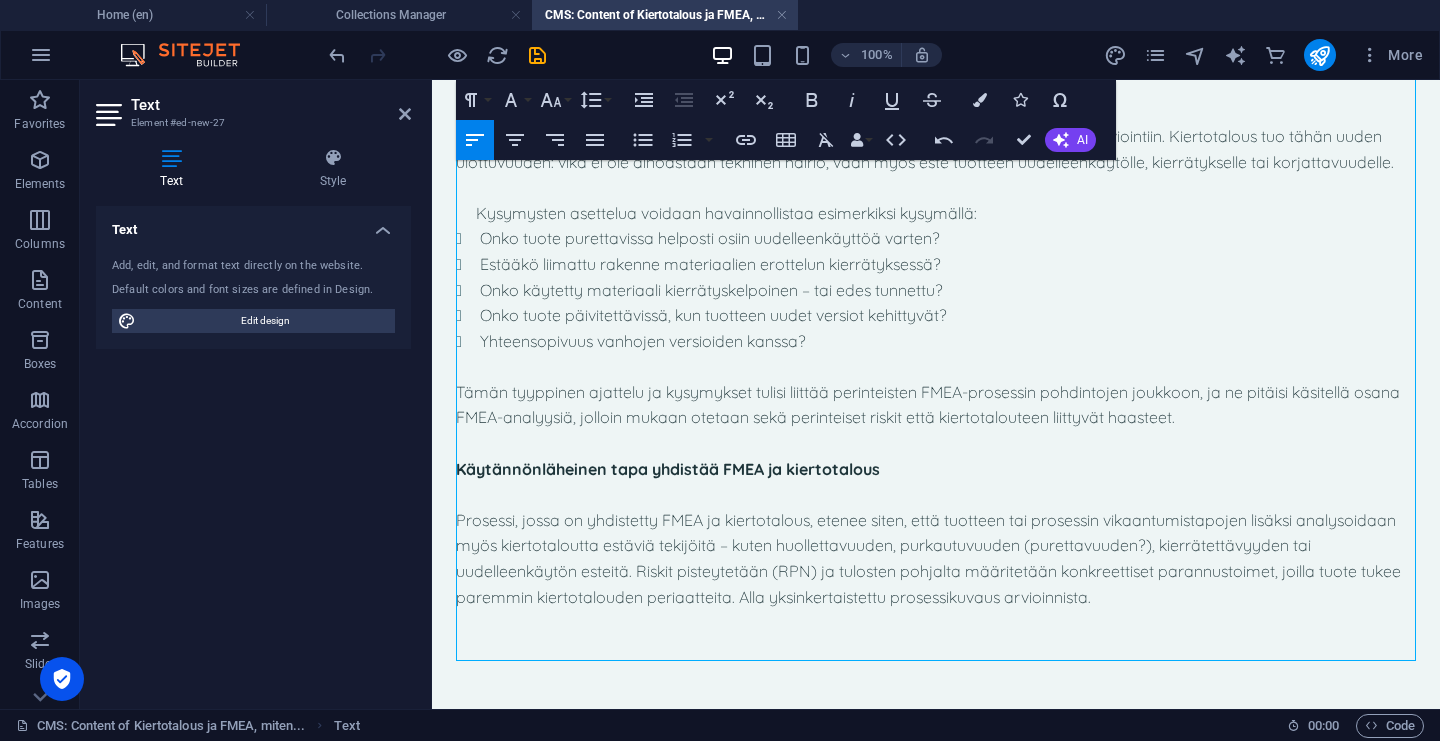 click at bounding box center [936, 623] 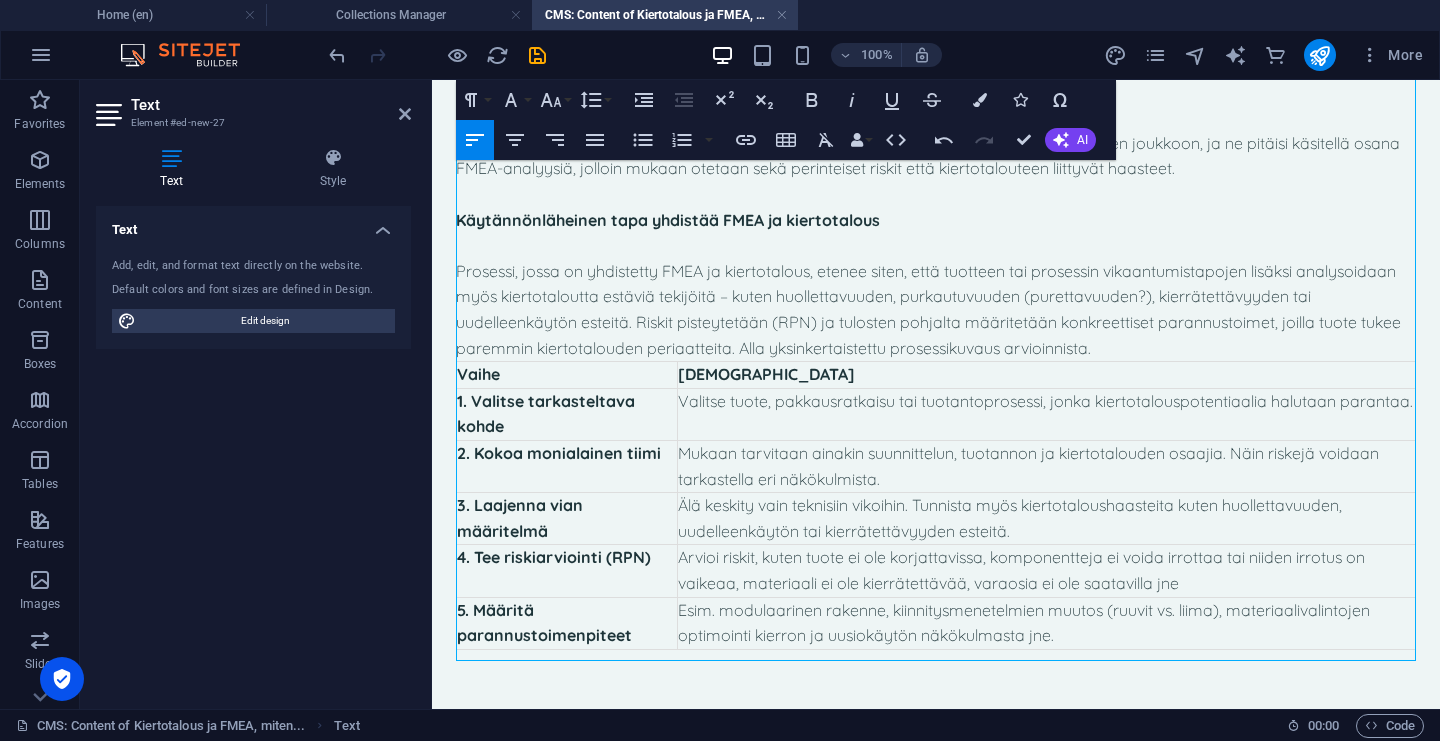 scroll, scrollTop: 606, scrollLeft: 0, axis: vertical 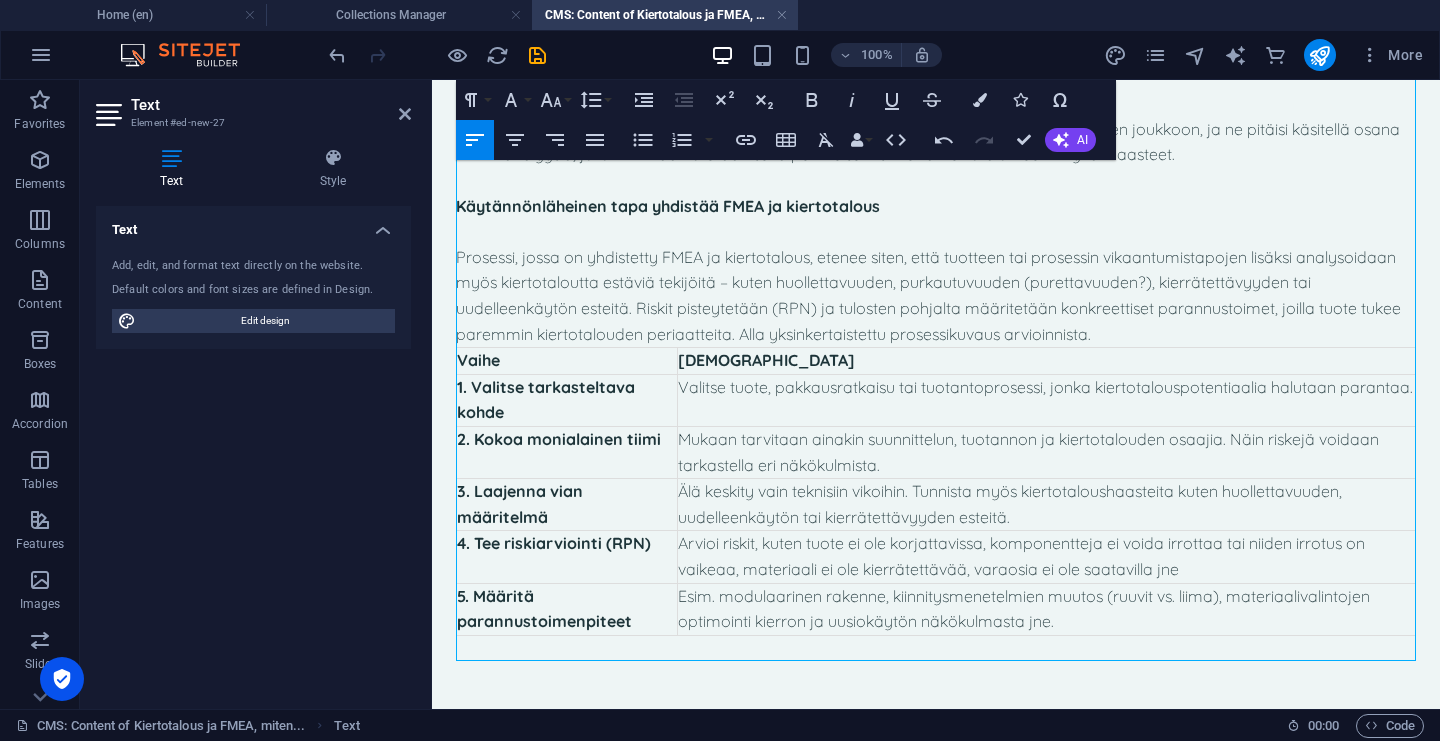 click on "Prosessi, jossa on yhdistetty FMEA ja kiertotalous, etenee siten, että tuotteen tai prosessin vikaantumistapojen lisäksi analysoidaan myös kiertotaloutta estäviä tekijöitä – kuten huollettavuuden, purkautuvuuden (purettavuuden?), kierrätettävyyden tai uudelleenkäytön esteitä. Riskit pisteytetään (RPN) ja tulosten pohjalta määritetään konkreettiset parannustoimet, joilla tuote tukee paremmin kiertotalouden periaatteita. Alla yksinkertaistettu prosessikuvaus arvioinnista." at bounding box center [936, 296] 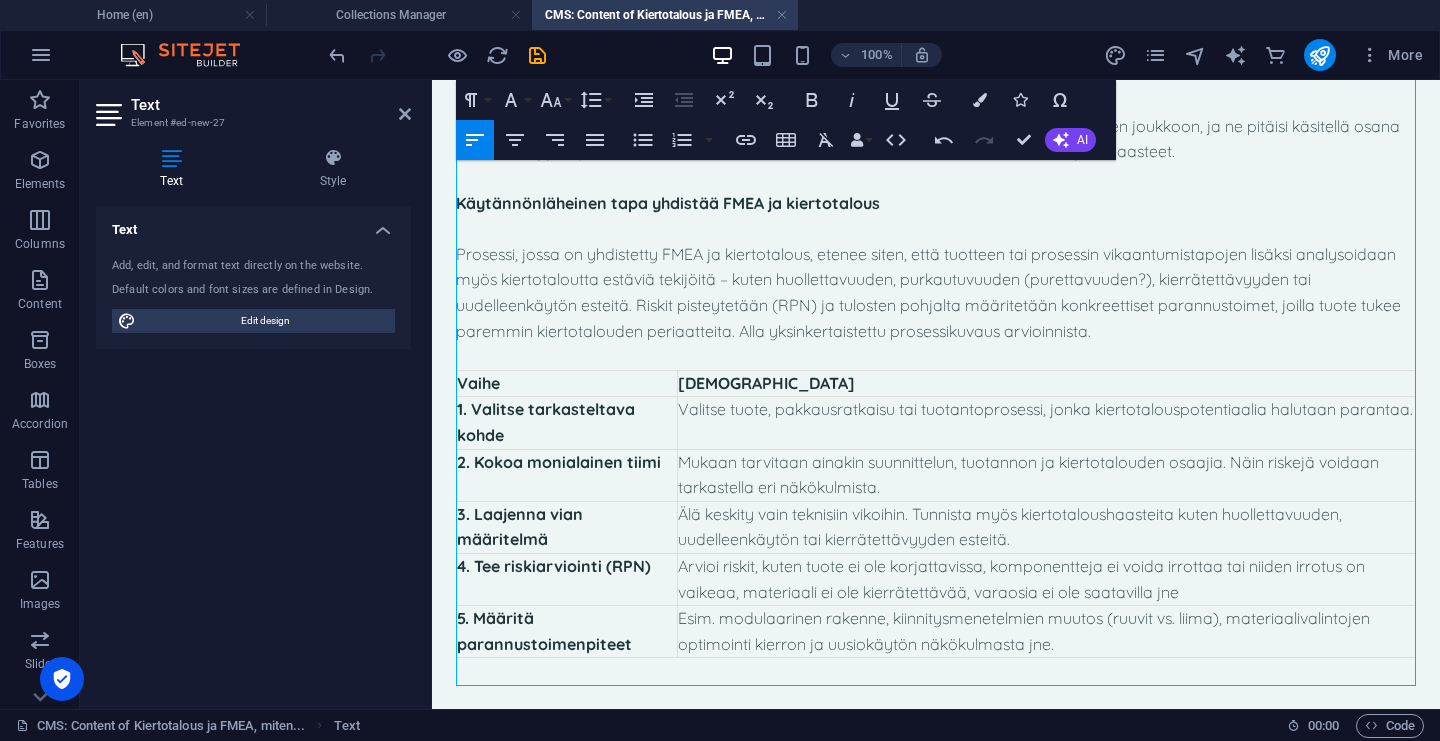scroll, scrollTop: 631, scrollLeft: 0, axis: vertical 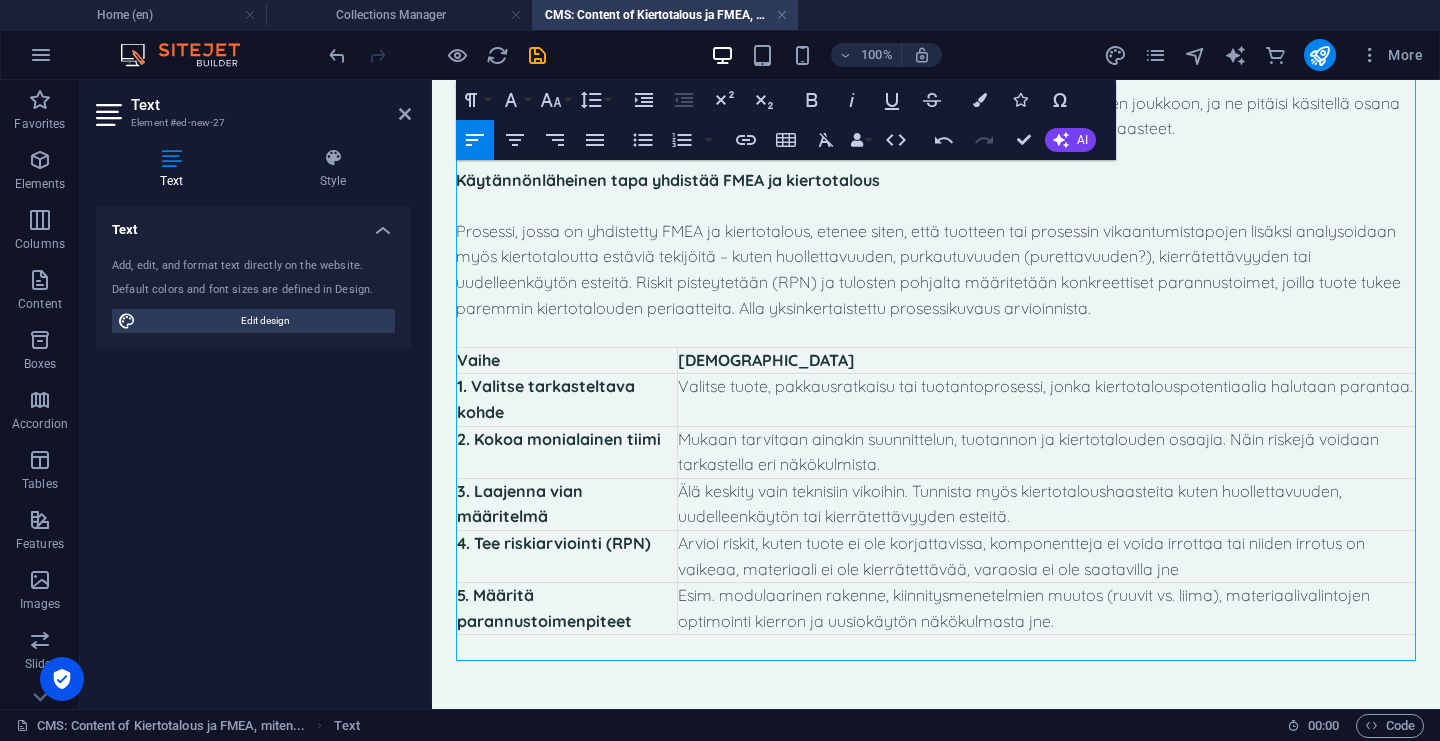 click at bounding box center [936, 648] 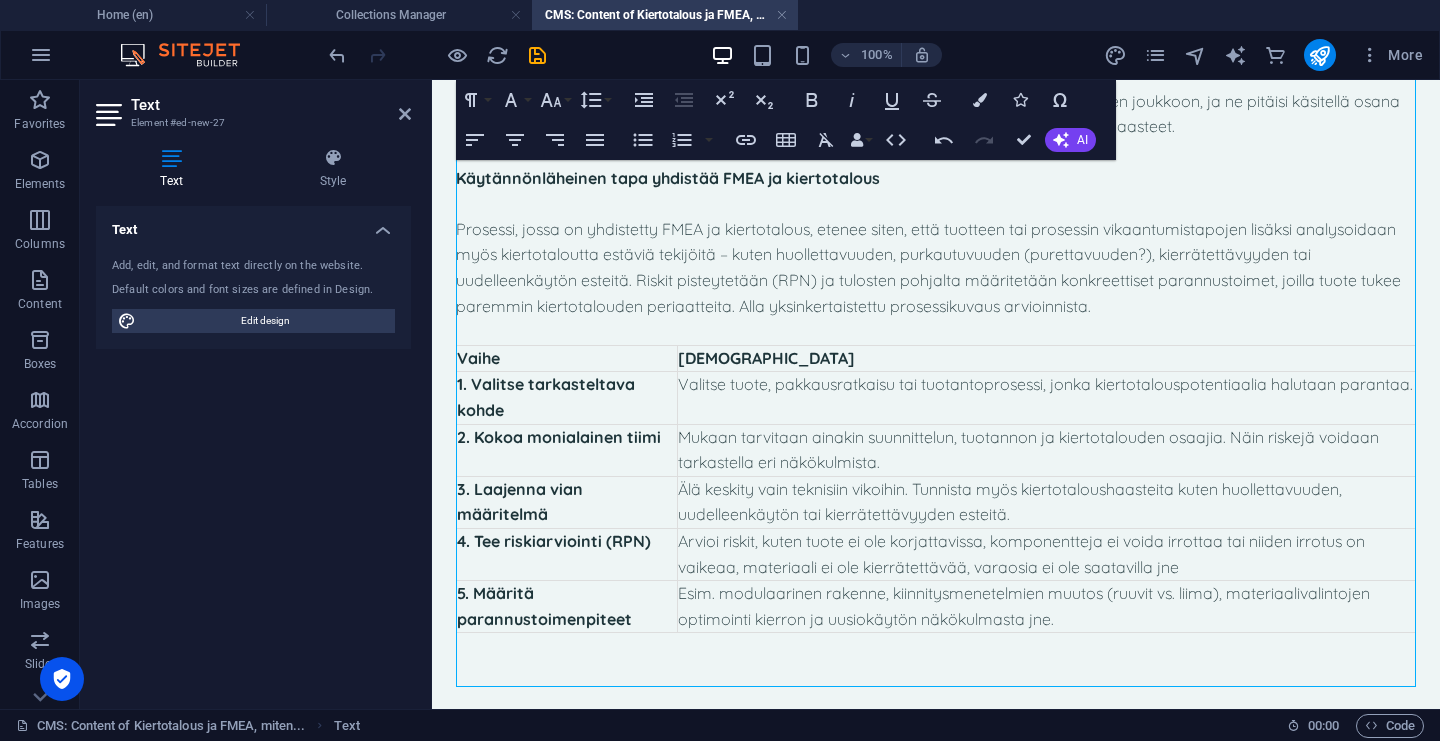 click at bounding box center (936, 672) 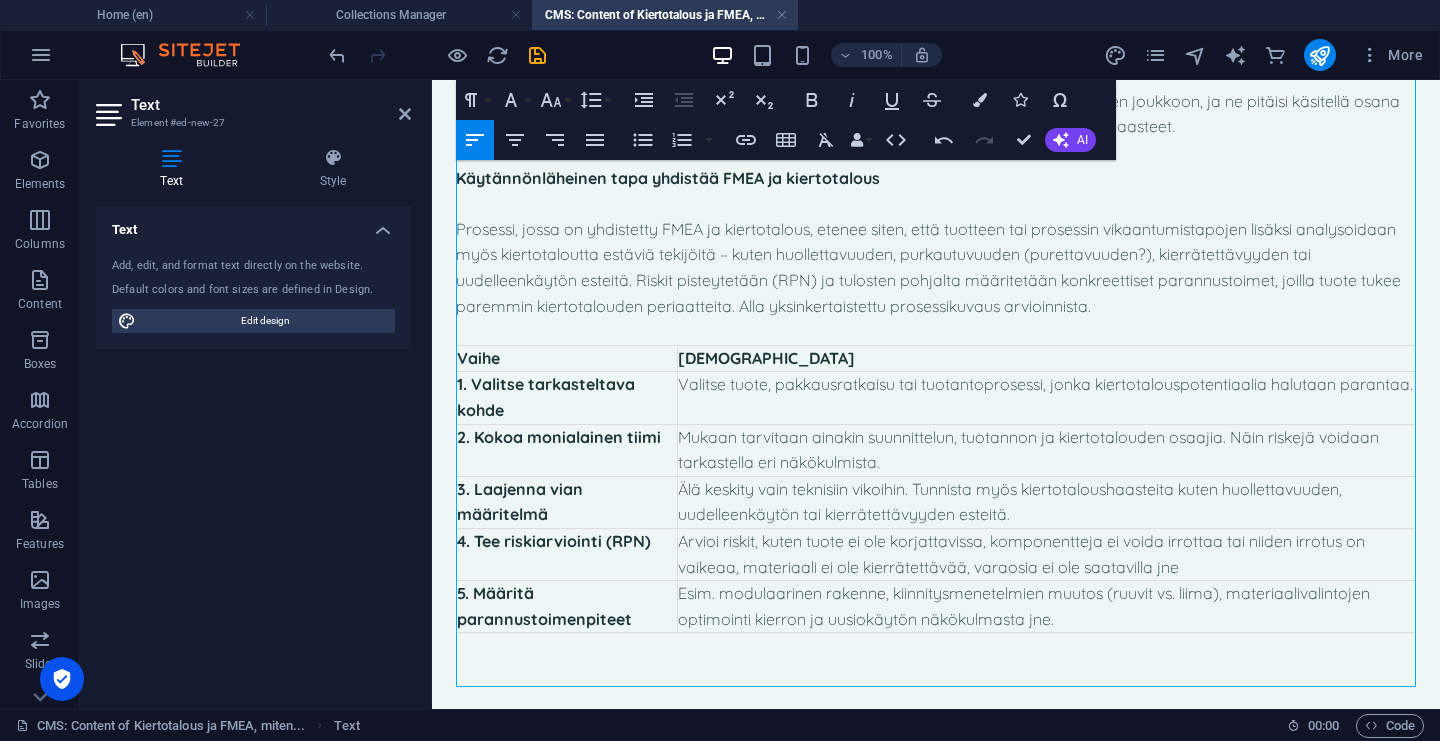 click at bounding box center [936, 672] 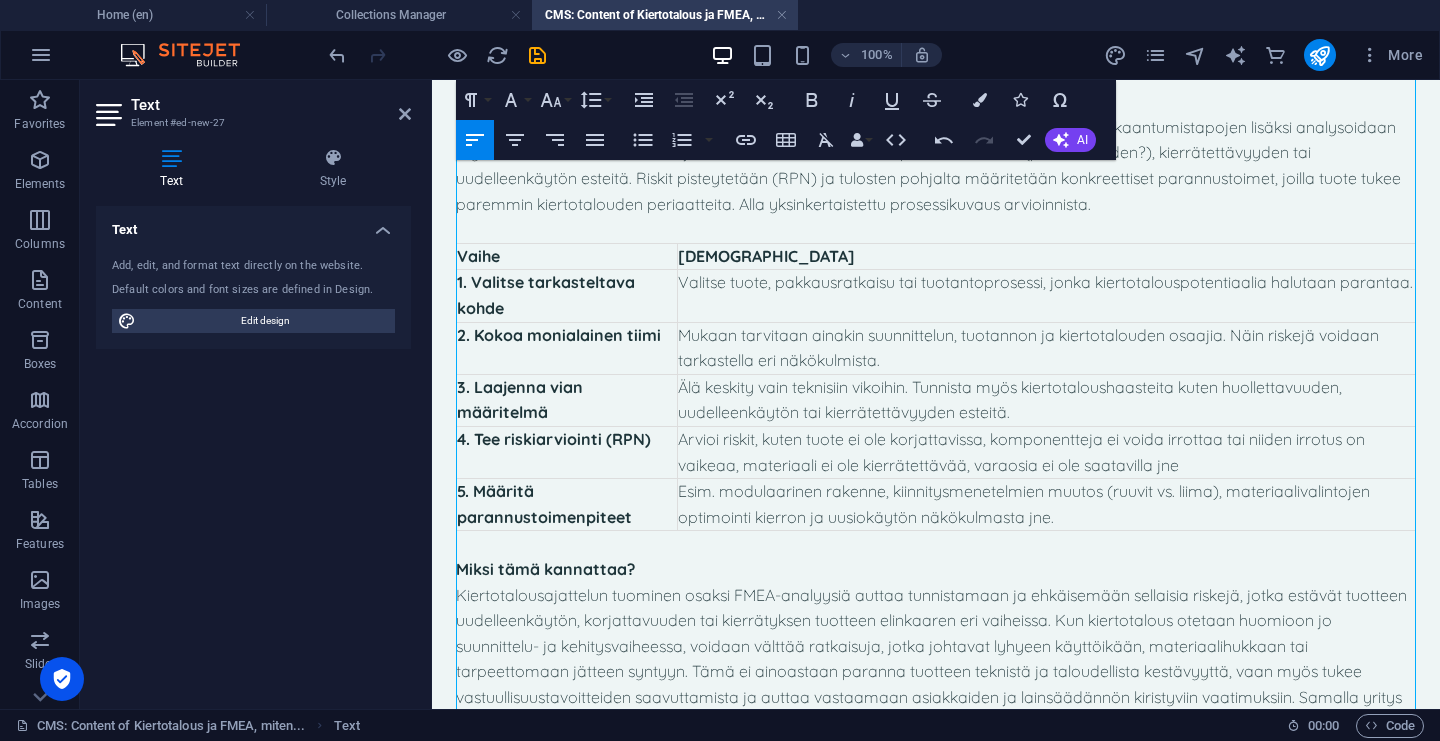 scroll, scrollTop: 745, scrollLeft: 0, axis: vertical 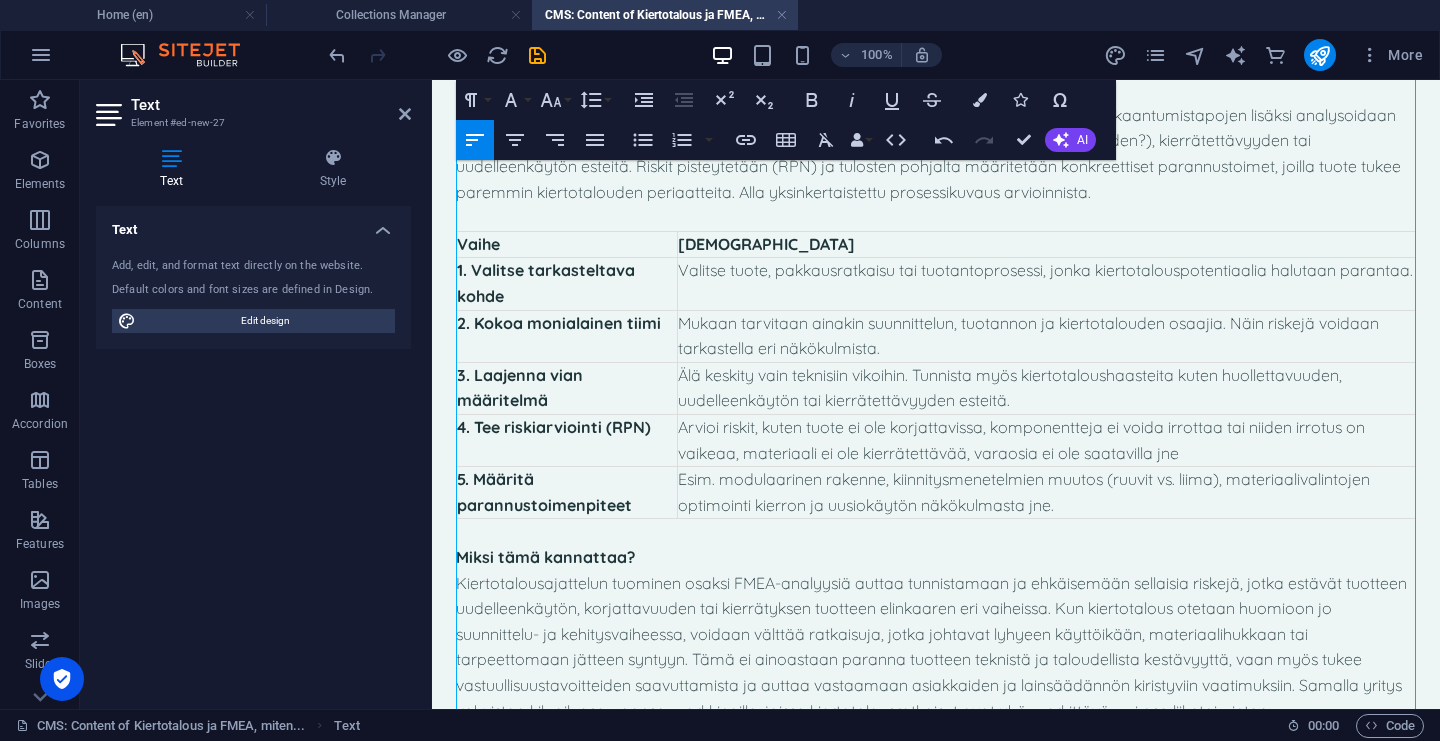 click on "Miksi tämä kannattaa?" at bounding box center [936, 558] 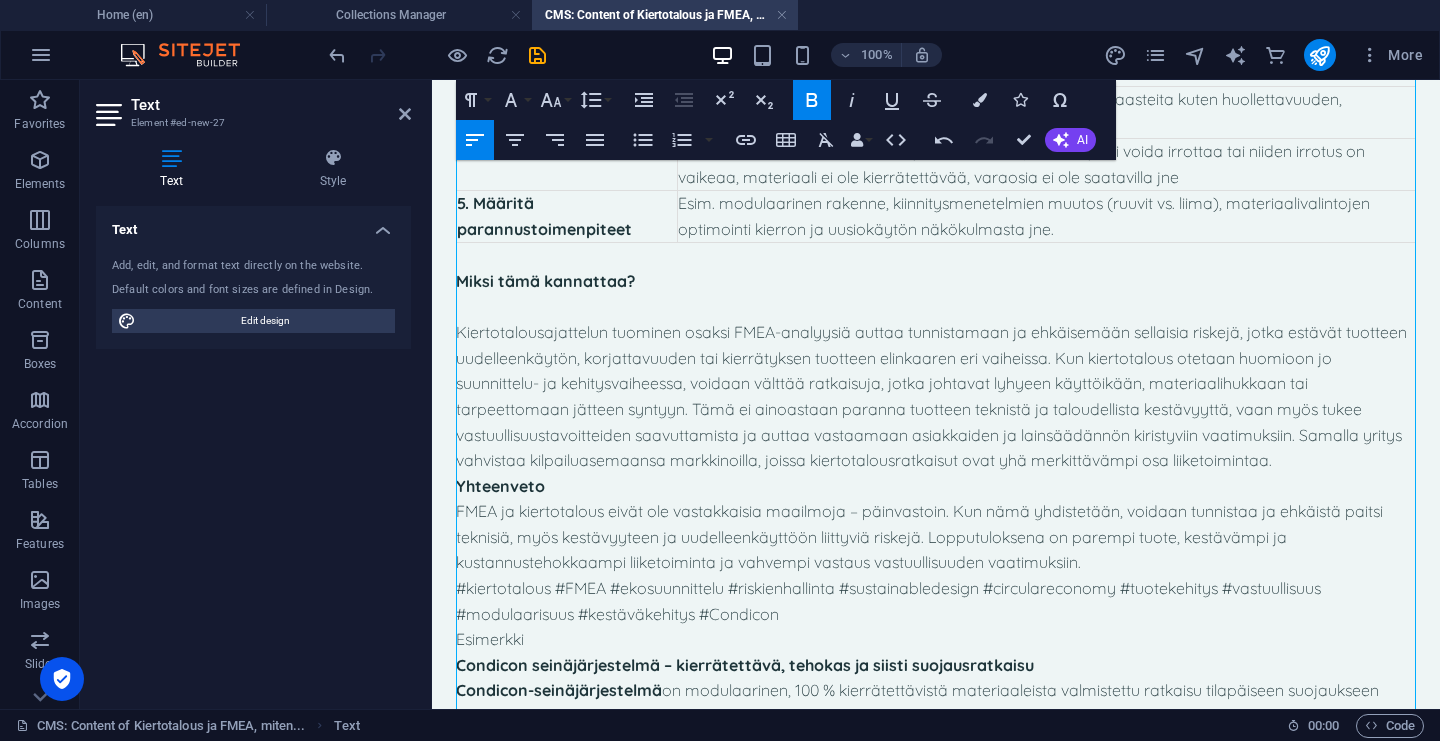 scroll, scrollTop: 1038, scrollLeft: 0, axis: vertical 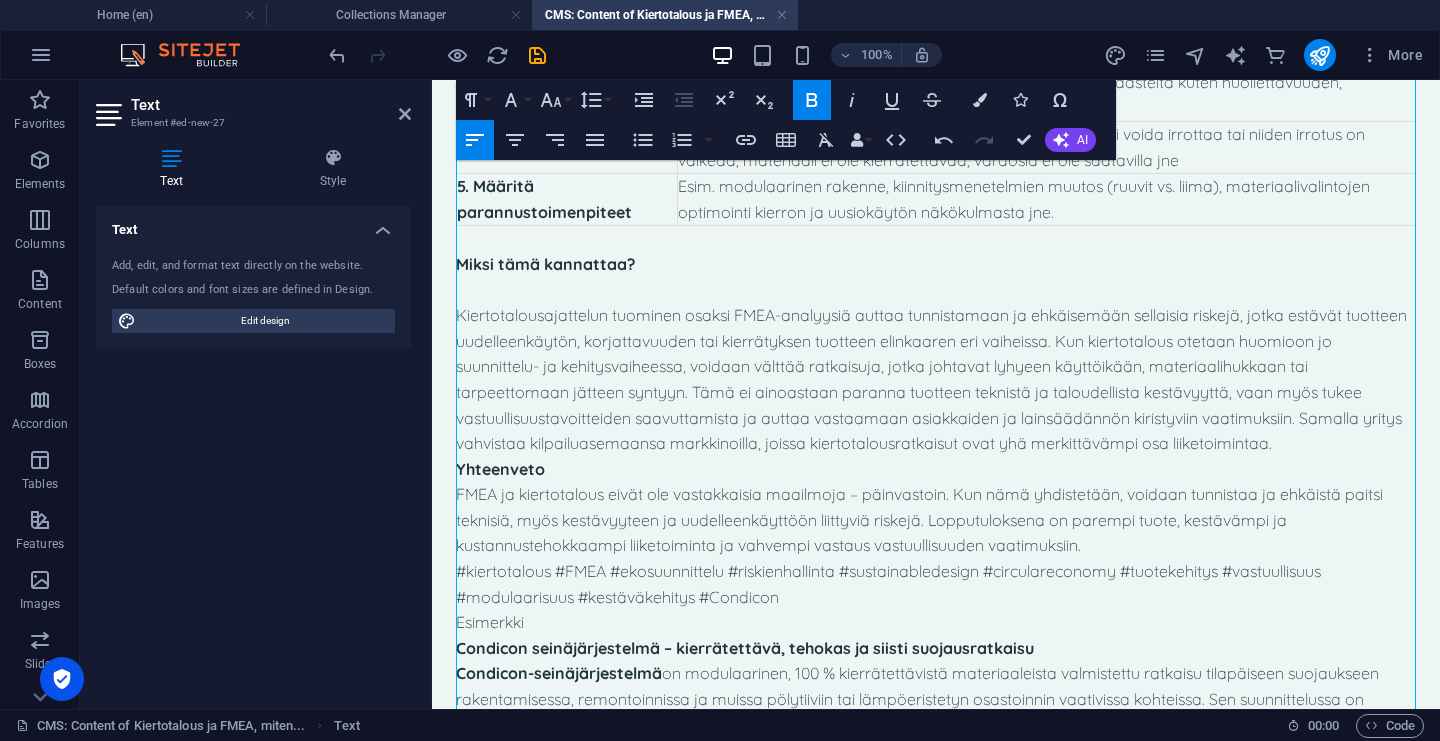 click on "Yhteenveto" at bounding box center [936, 470] 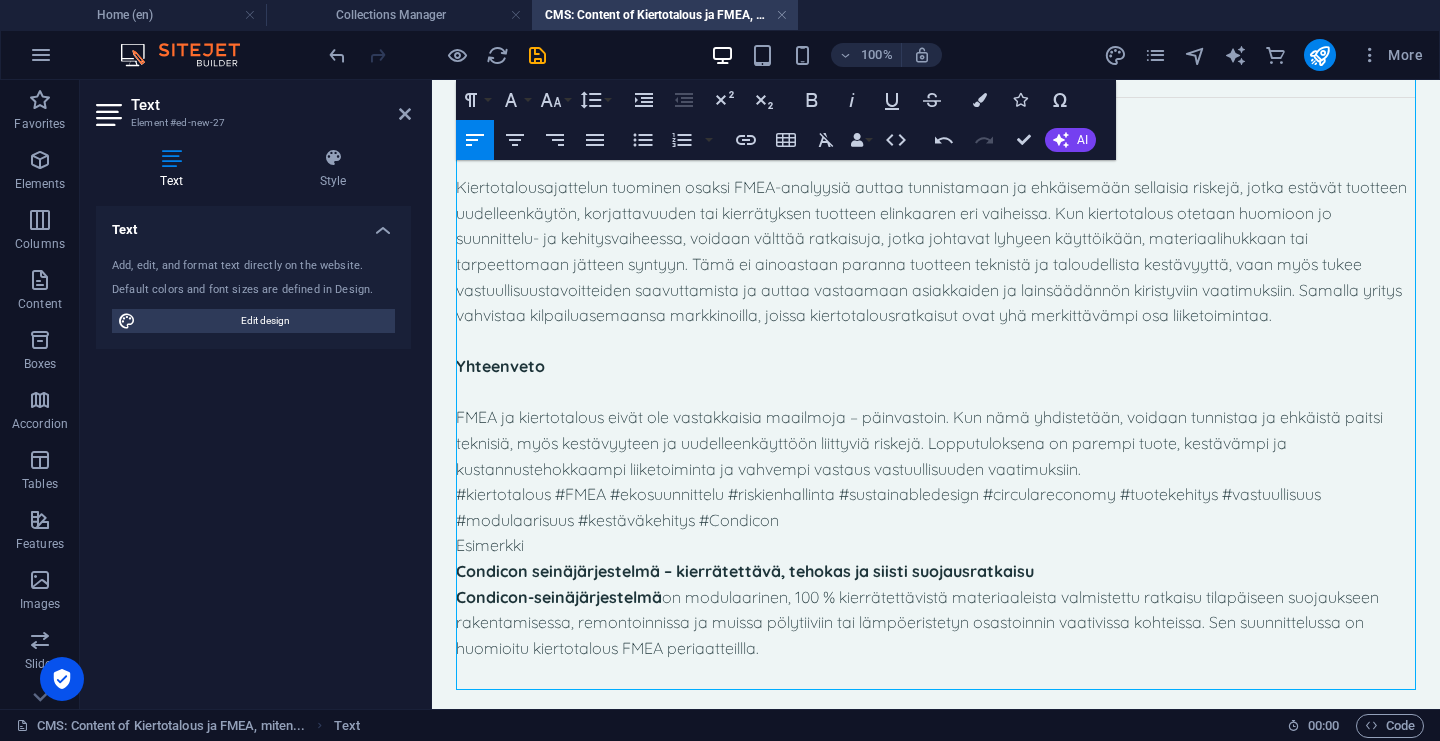 scroll, scrollTop: 1169, scrollLeft: 0, axis: vertical 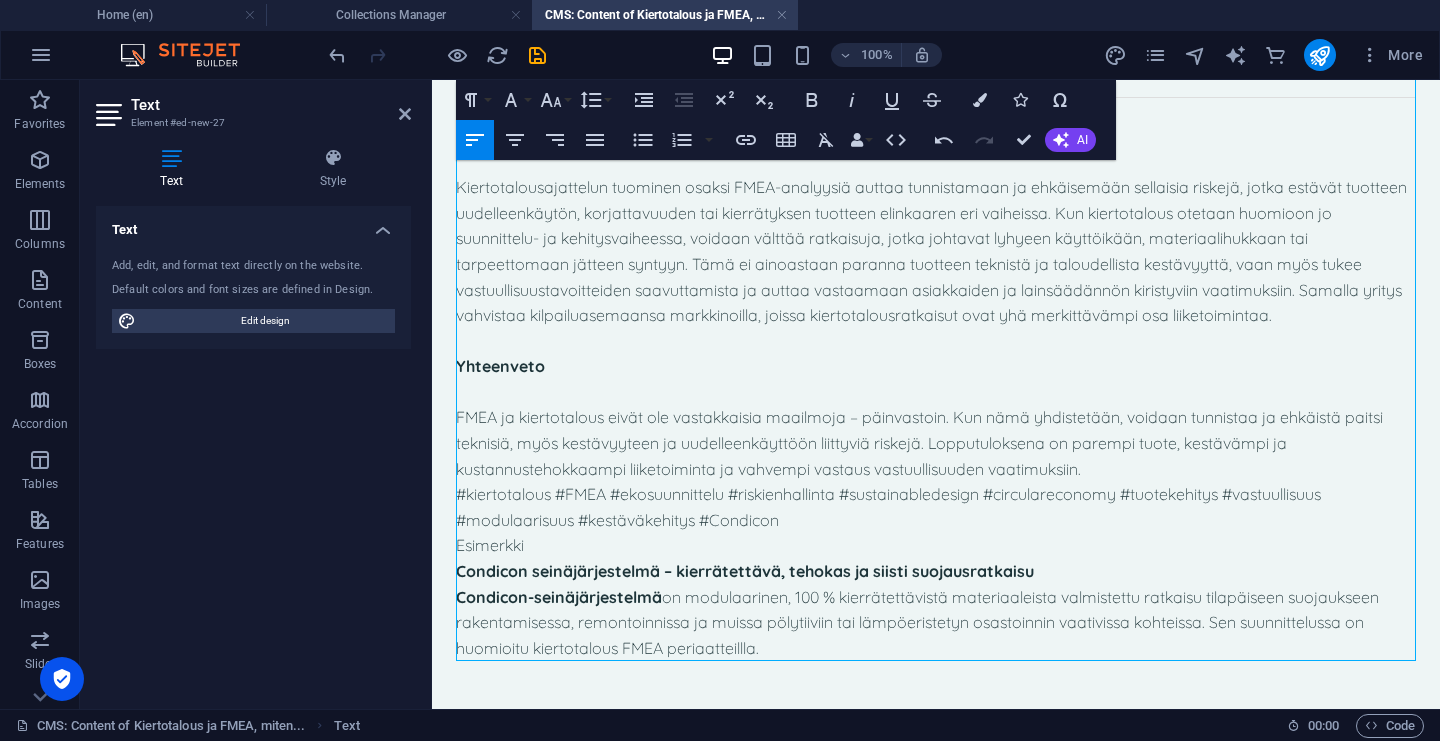 click on "#kiertotalous #FMEA #ekosuunnittelu #riskienhallinta #sustainabledesign #circulareconomy #tuotekehitys #vastuullisuus #modulaarisuus #kestäväkehitys #Condicon" at bounding box center (936, 507) 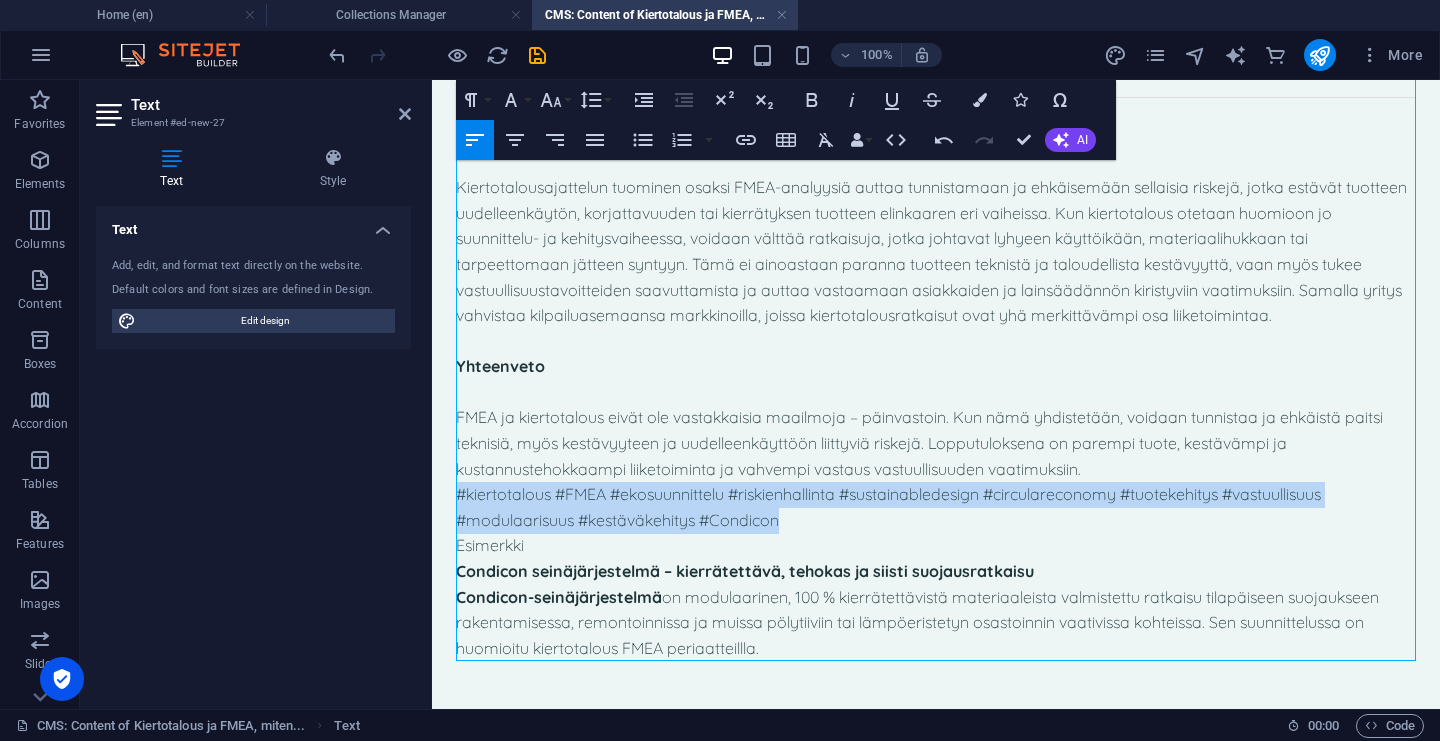 drag, startPoint x: 803, startPoint y: 520, endPoint x: 447, endPoint y: 501, distance: 356.50665 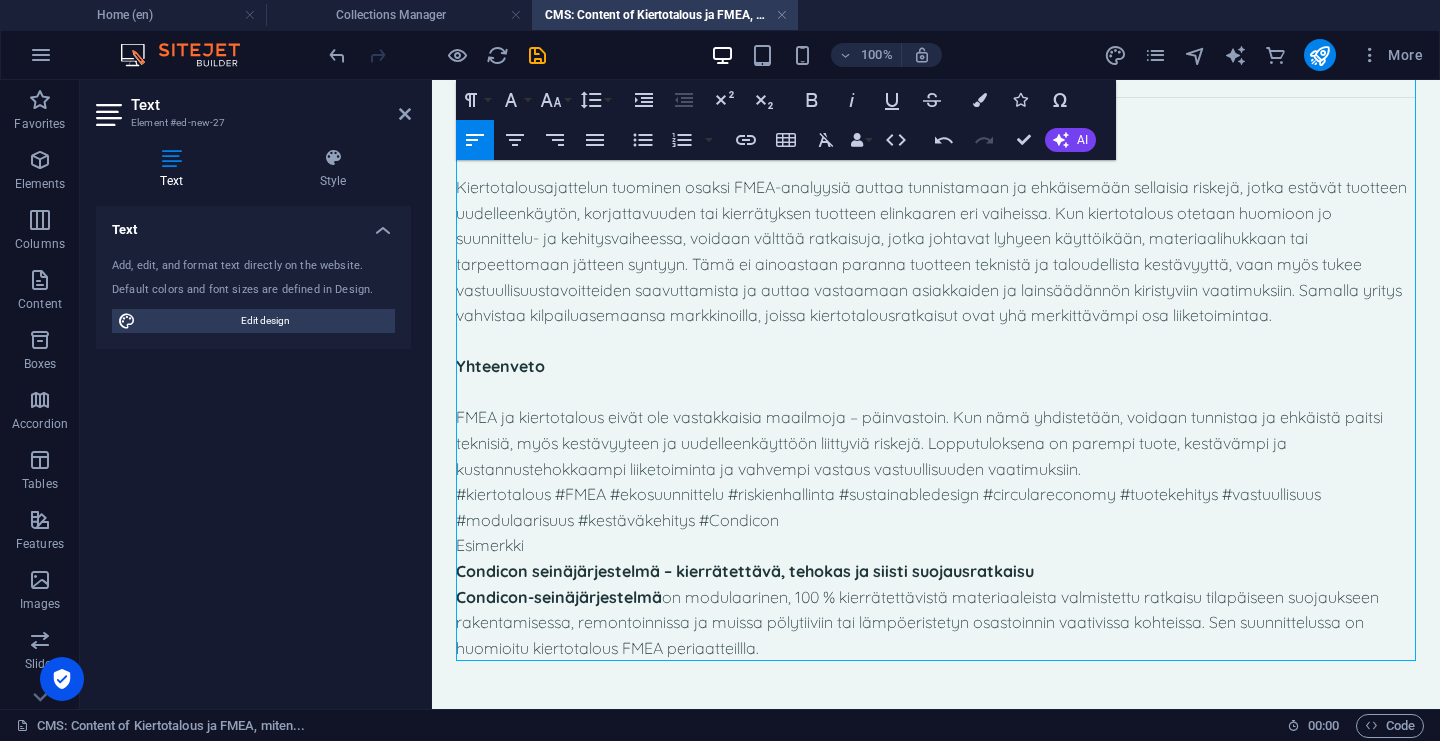 scroll, scrollTop: 1143, scrollLeft: 0, axis: vertical 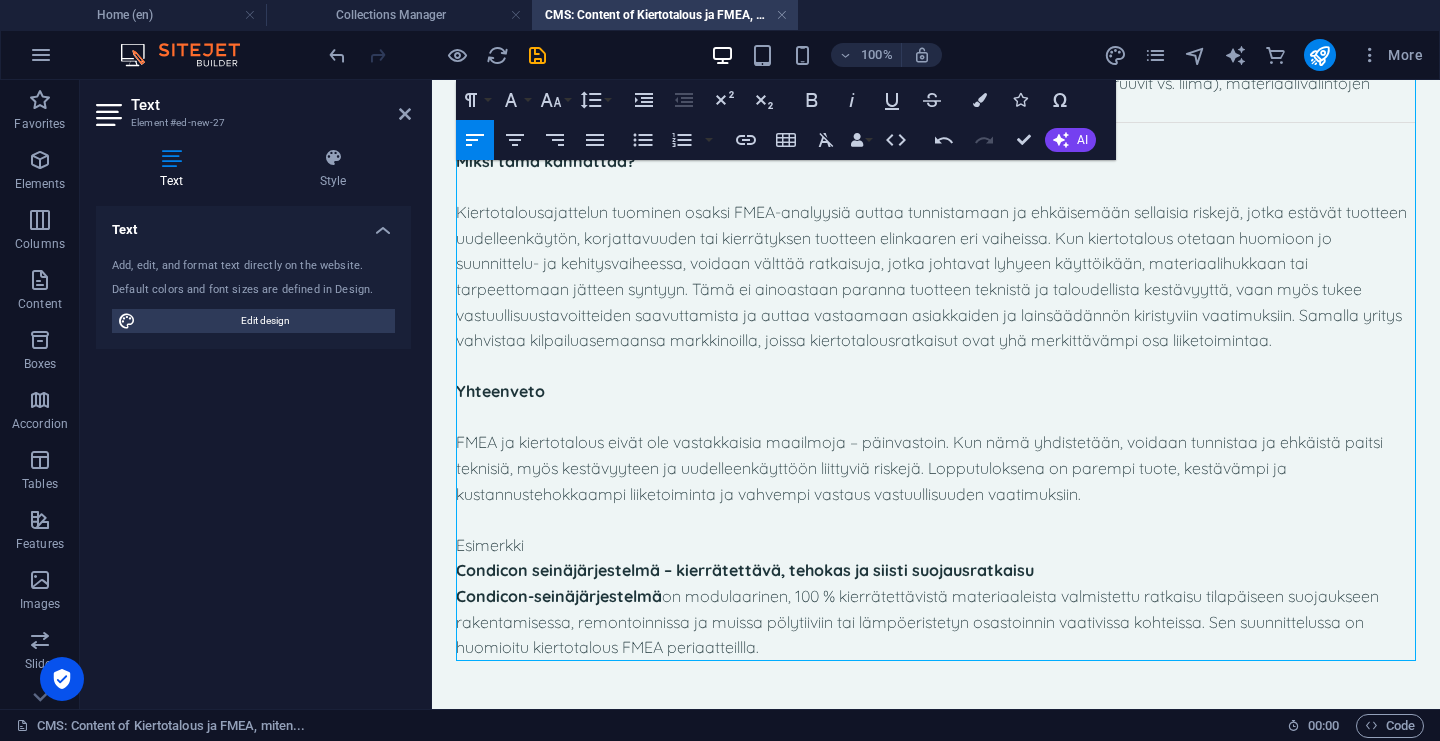 click on "Esimerkki" at bounding box center (936, 546) 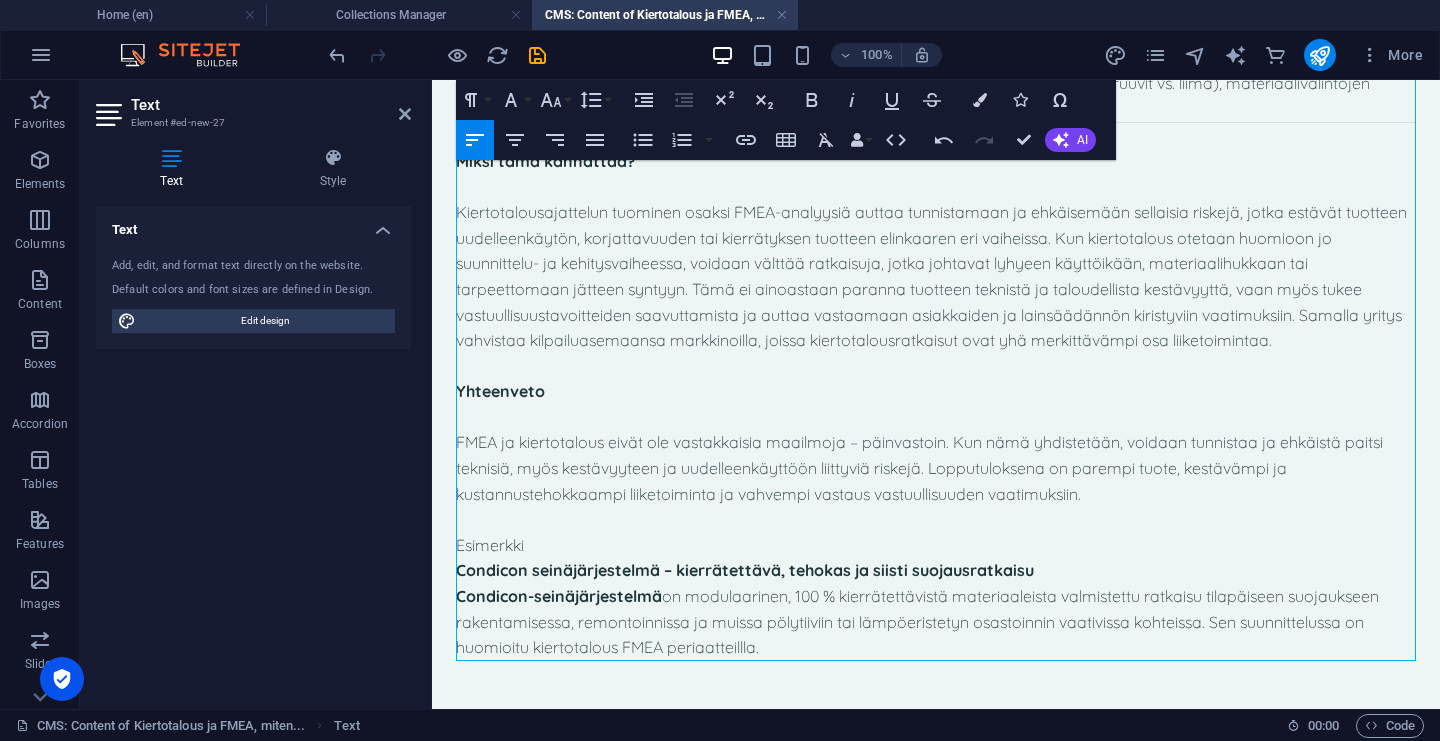 click on "Condicon-seinäjärjestelmä" at bounding box center (559, 596) 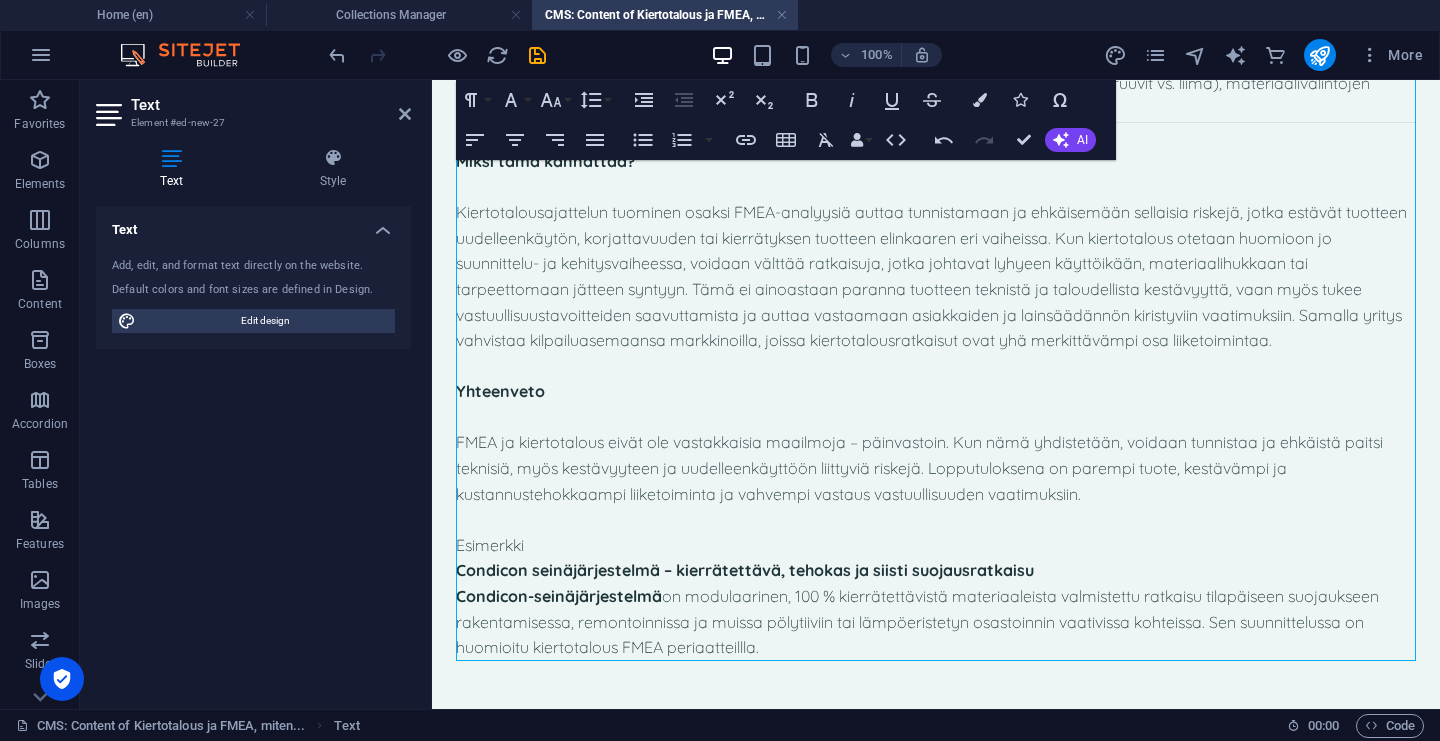 click on "Esimerkki" at bounding box center [936, 546] 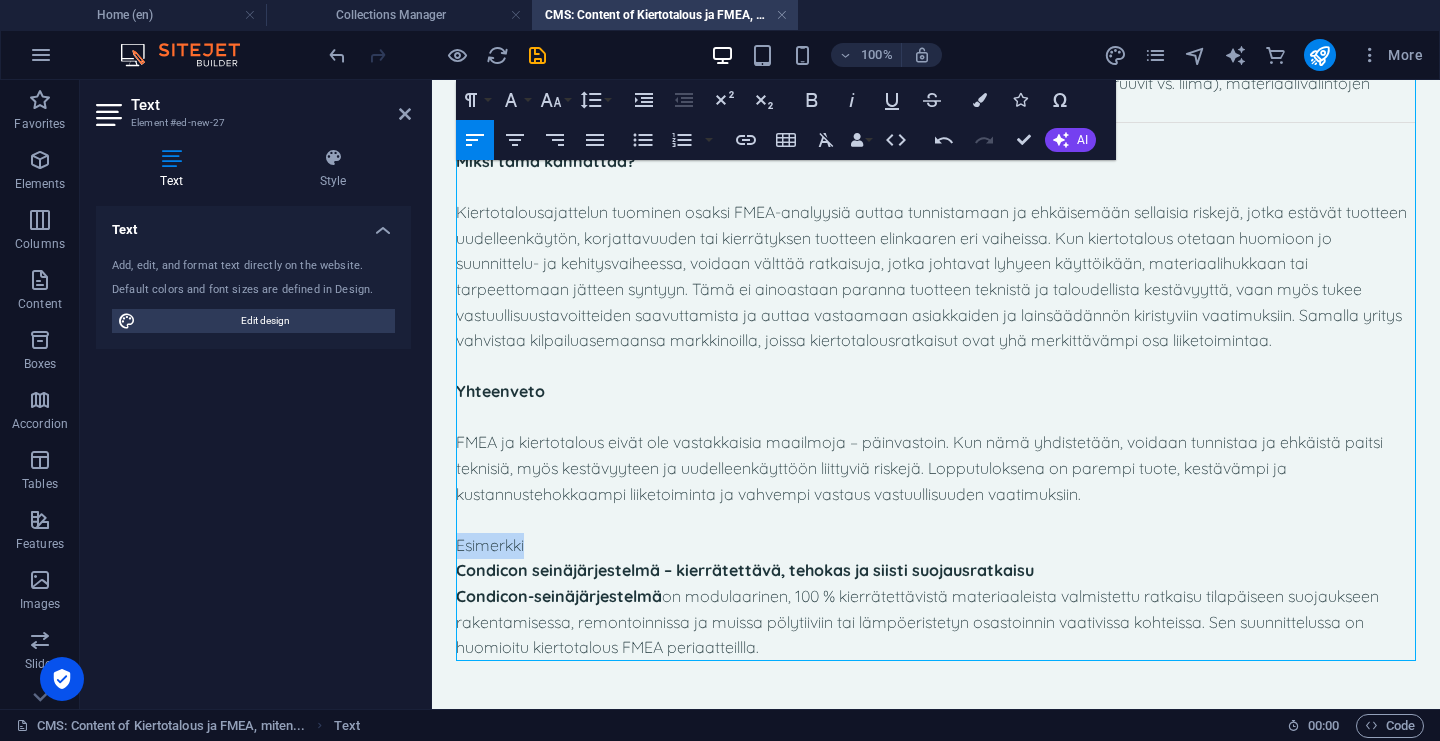 drag, startPoint x: 555, startPoint y: 543, endPoint x: 444, endPoint y: 543, distance: 111 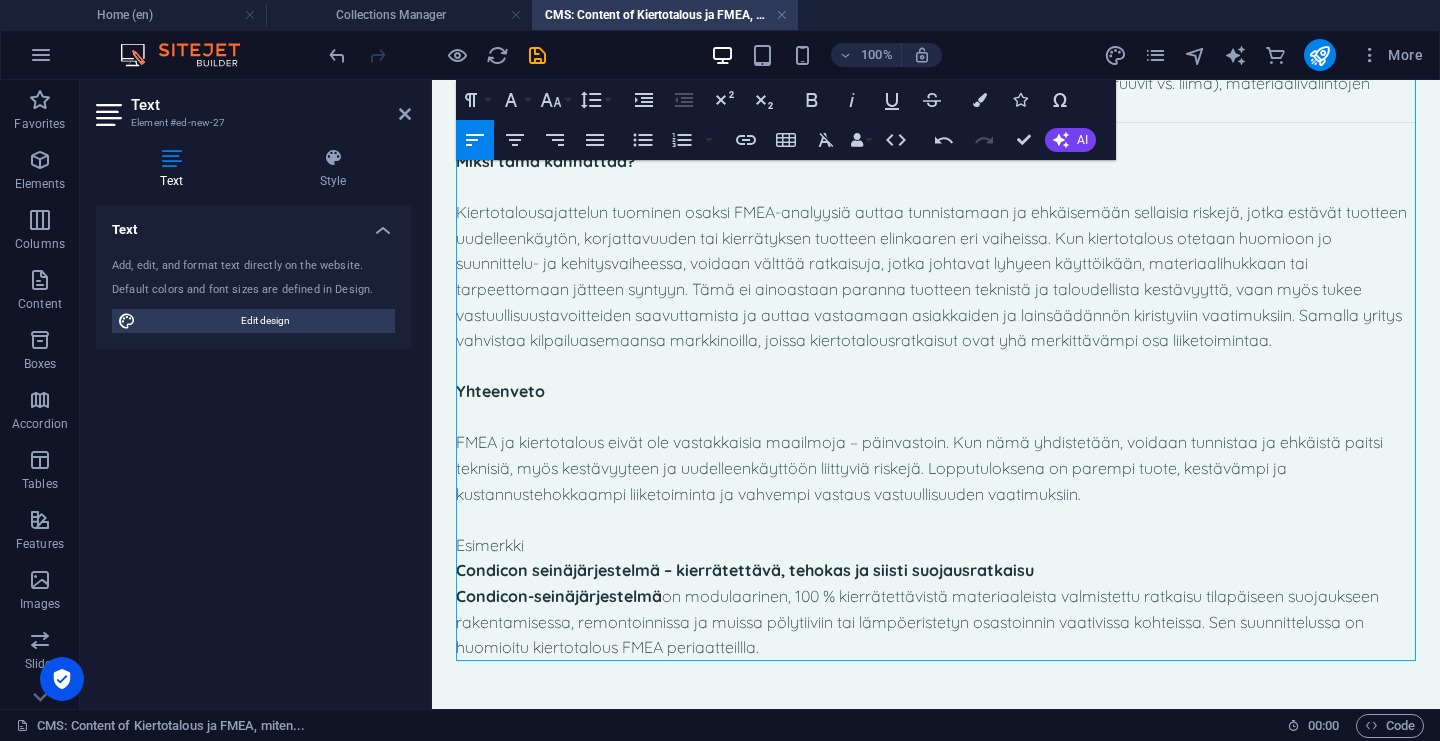 click on "Esimerkki" at bounding box center [936, 546] 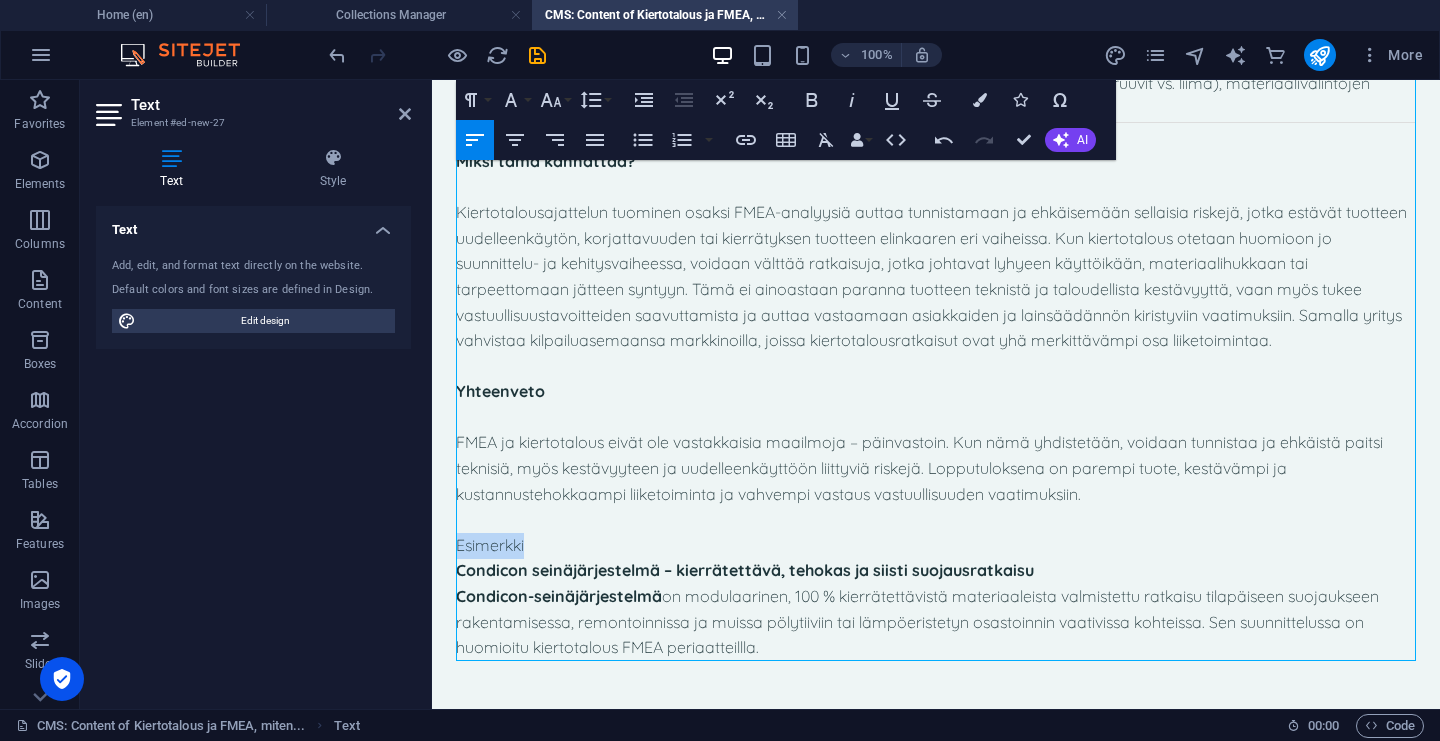 drag, startPoint x: 538, startPoint y: 550, endPoint x: 454, endPoint y: 547, distance: 84.05355 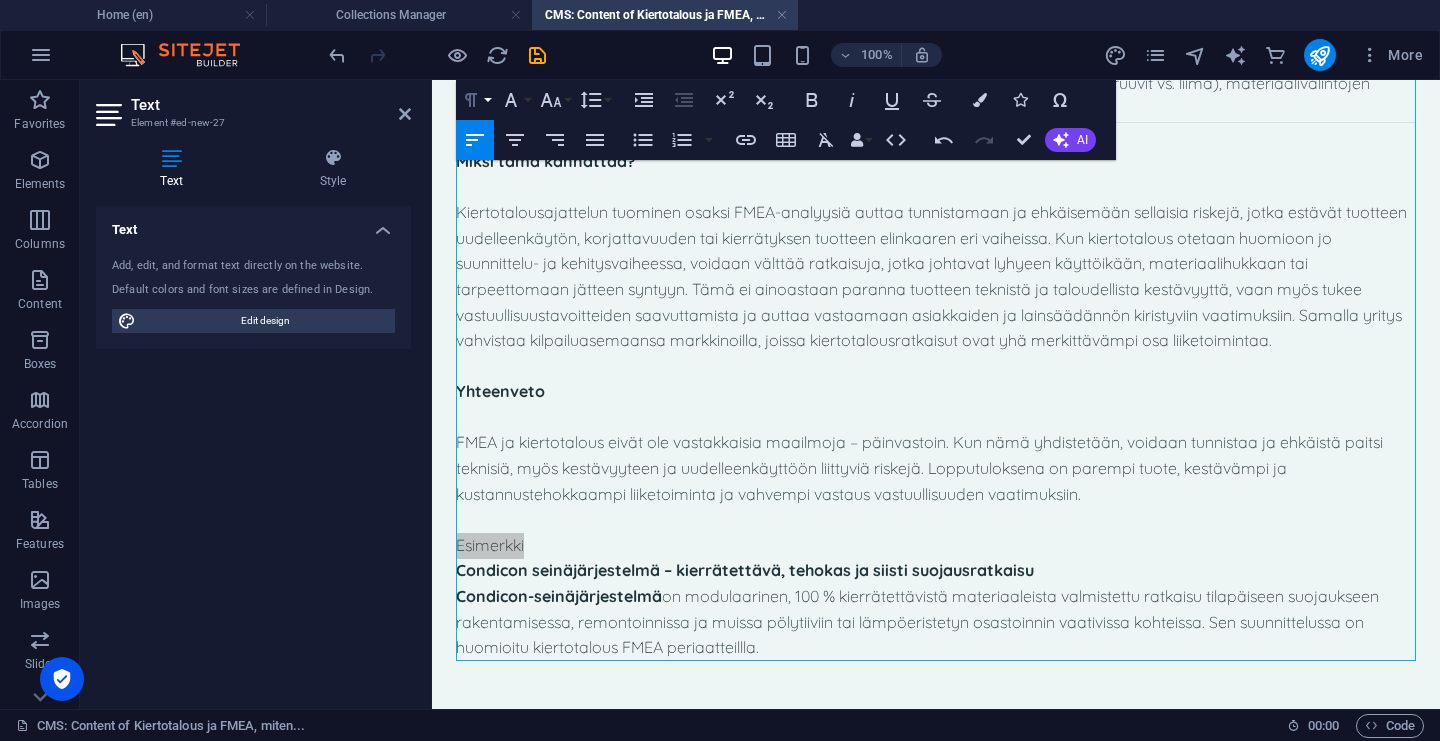 click on "Paragraph Format" at bounding box center [475, 100] 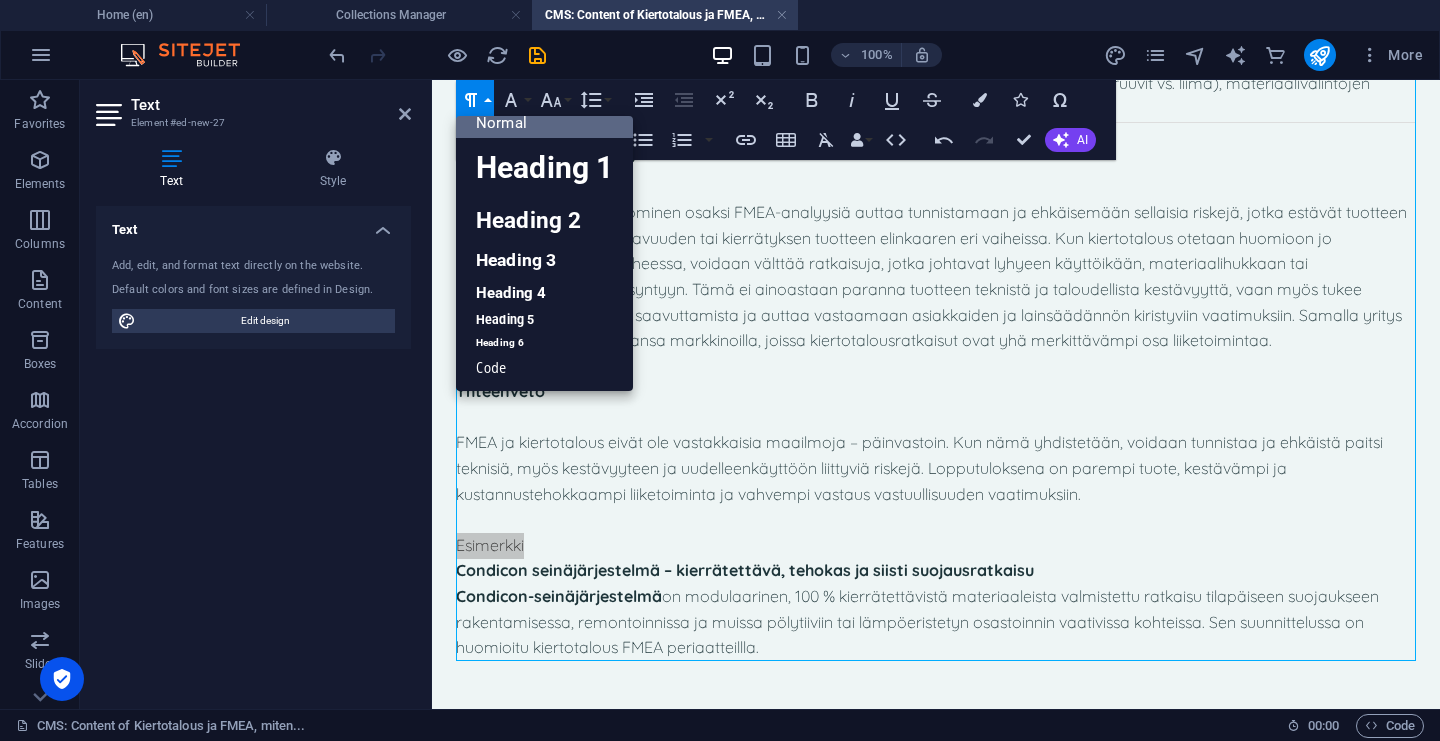 scroll, scrollTop: 16, scrollLeft: 0, axis: vertical 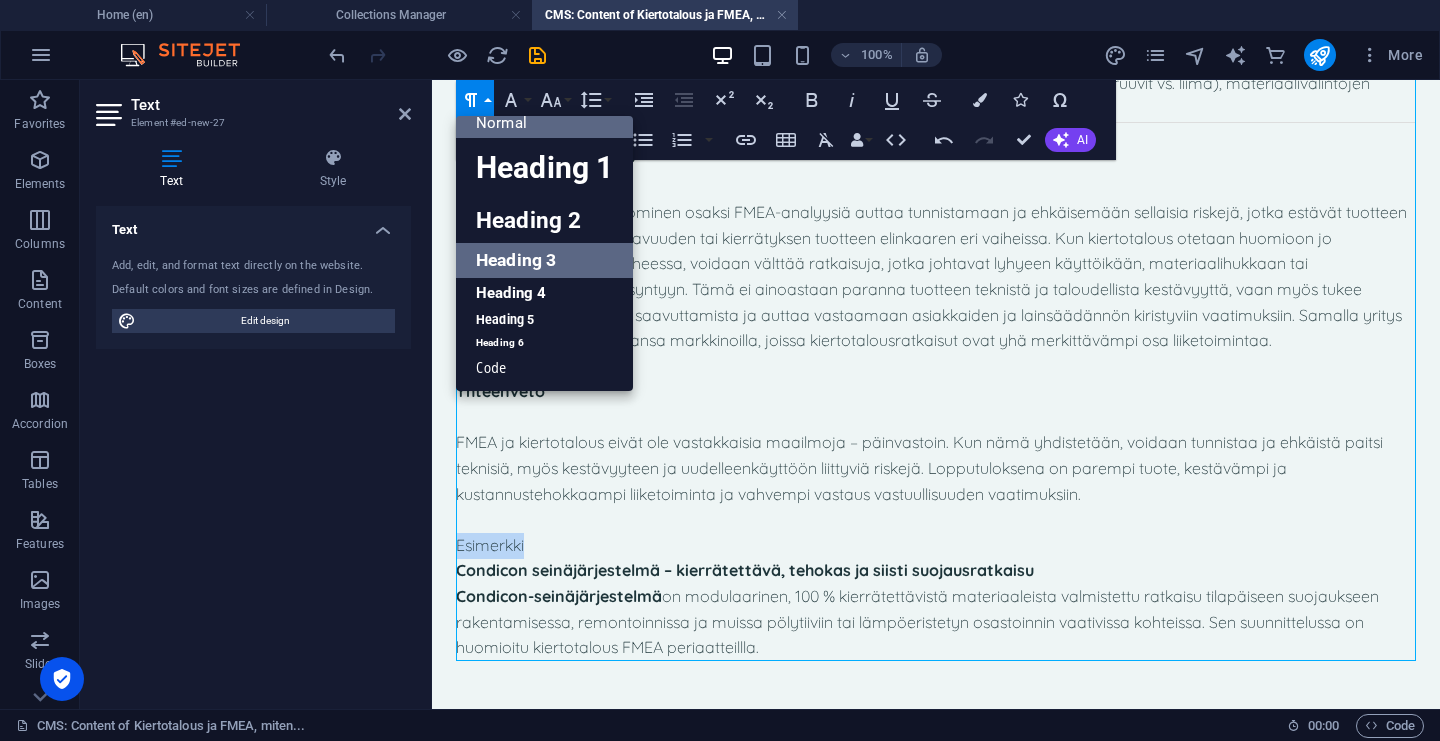 click on "Heading 3" at bounding box center (544, 260) 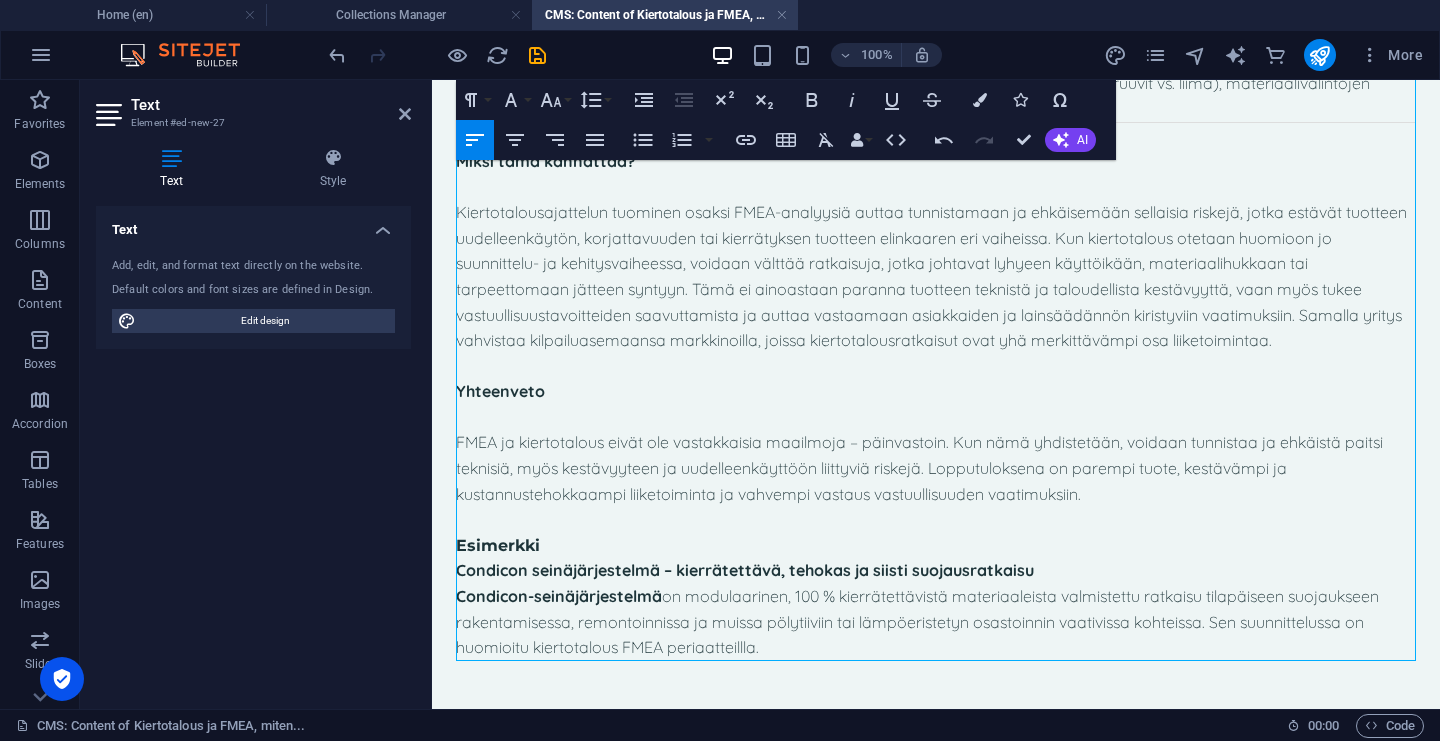 click on "Condicon seinäjärjestelmä – kierrätettävä, tehokas ja siisti suojausratkaisu" at bounding box center [745, 570] 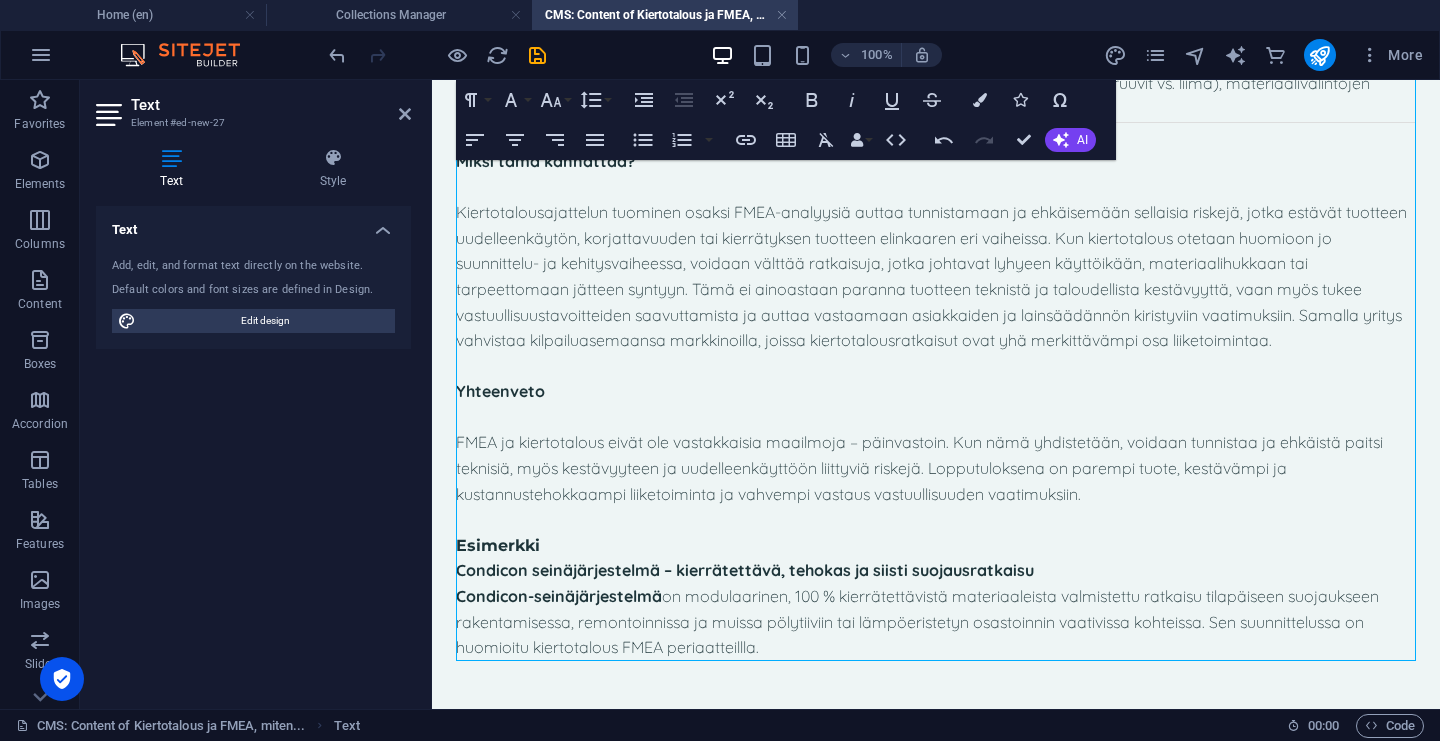click on "Condicon seinäjärjestelmä – kierrätettävä, tehokas ja siisti suojausratkaisu" at bounding box center [745, 570] 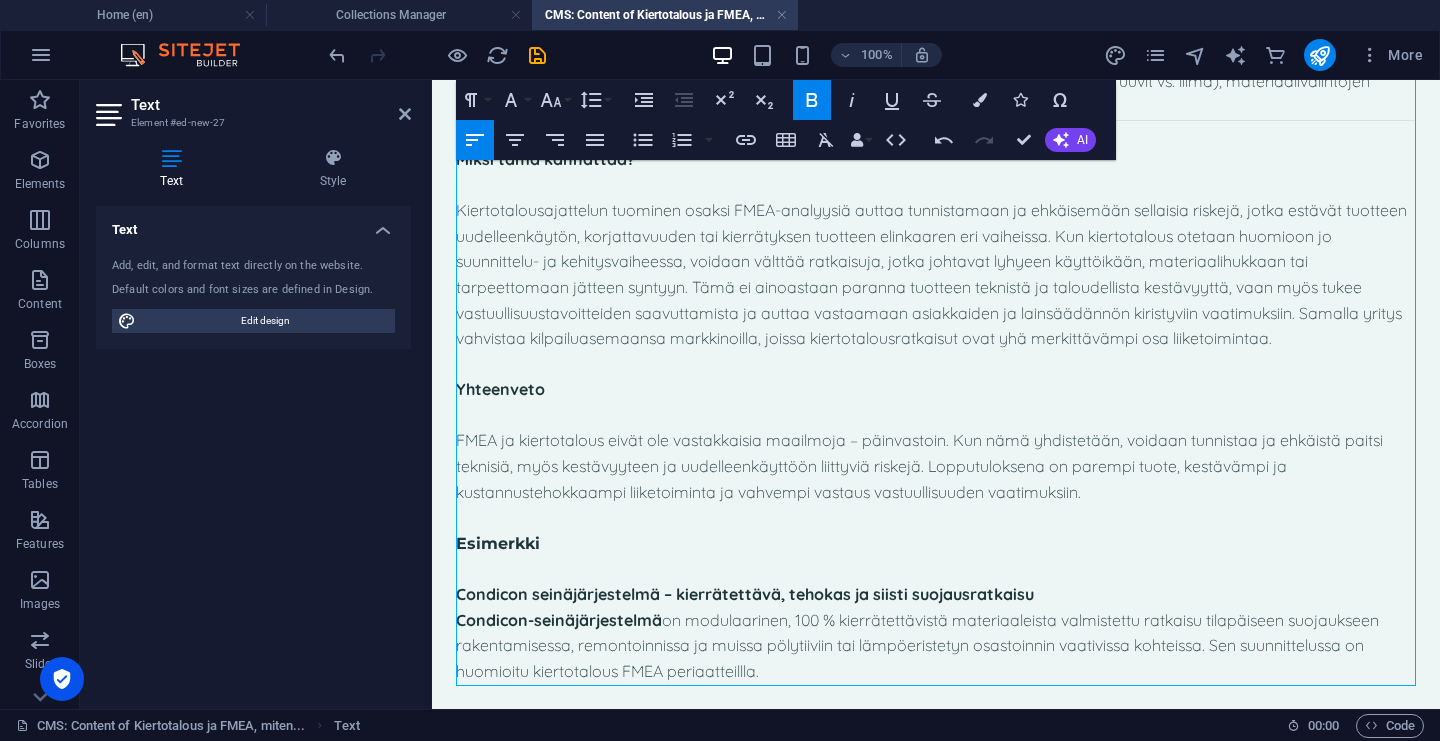 scroll, scrollTop: 1169, scrollLeft: 0, axis: vertical 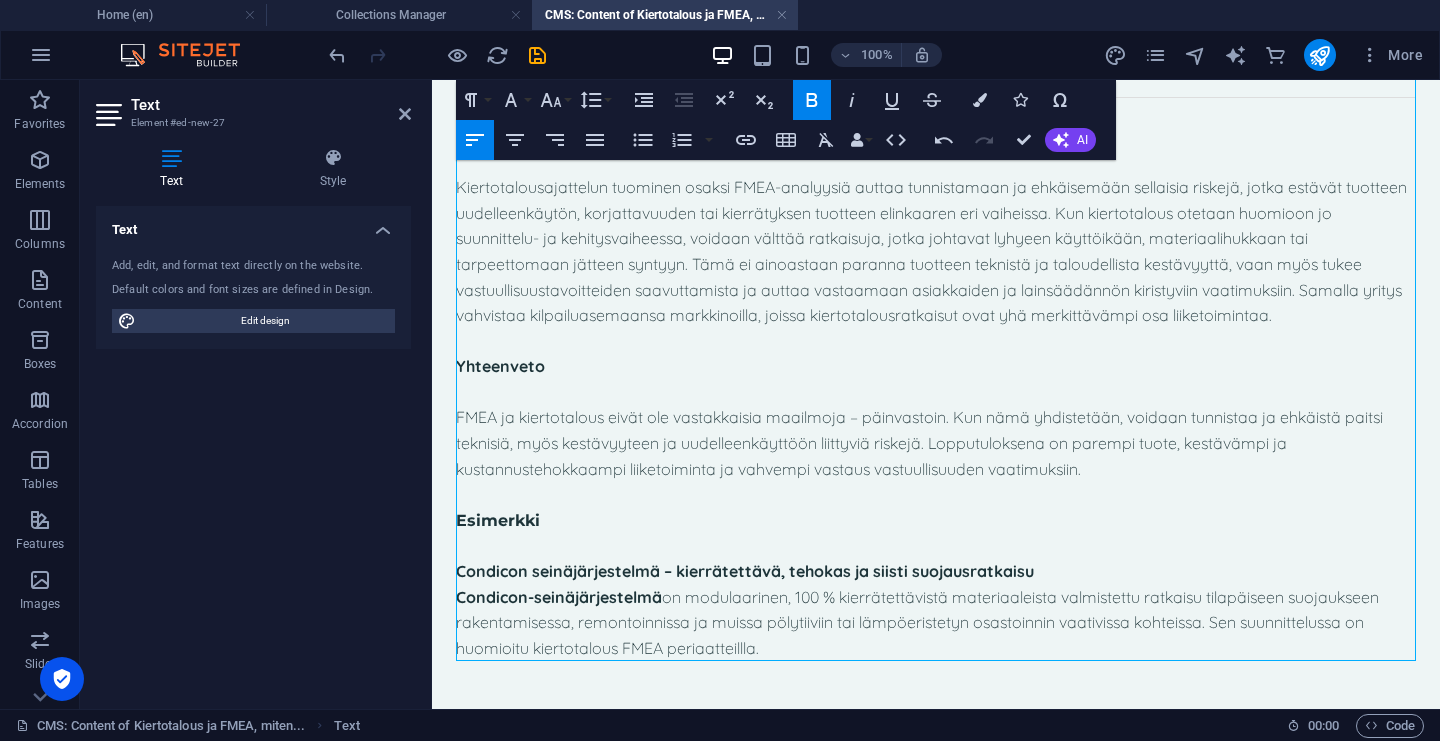 click on "Condicon-seinäjärjestelmä" at bounding box center (559, 597) 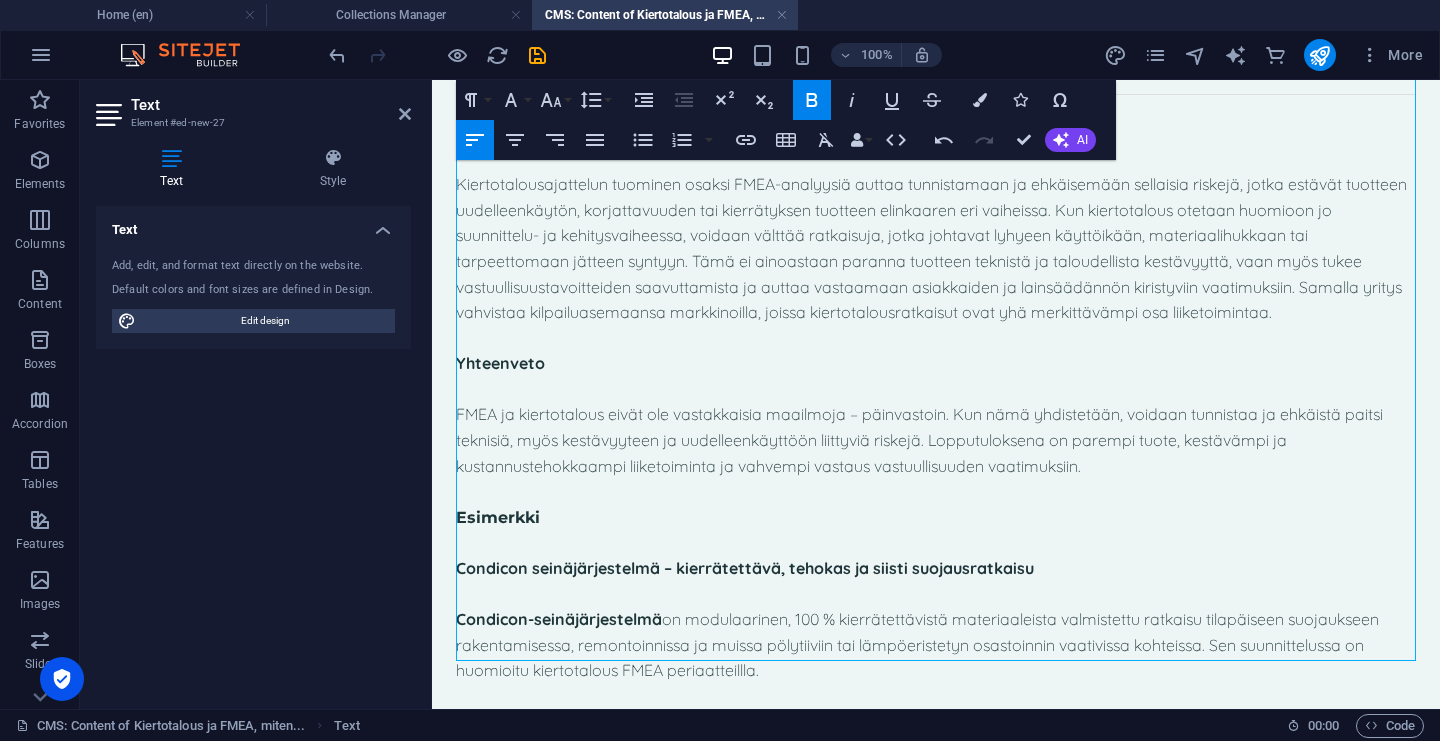 scroll, scrollTop: 1194, scrollLeft: 0, axis: vertical 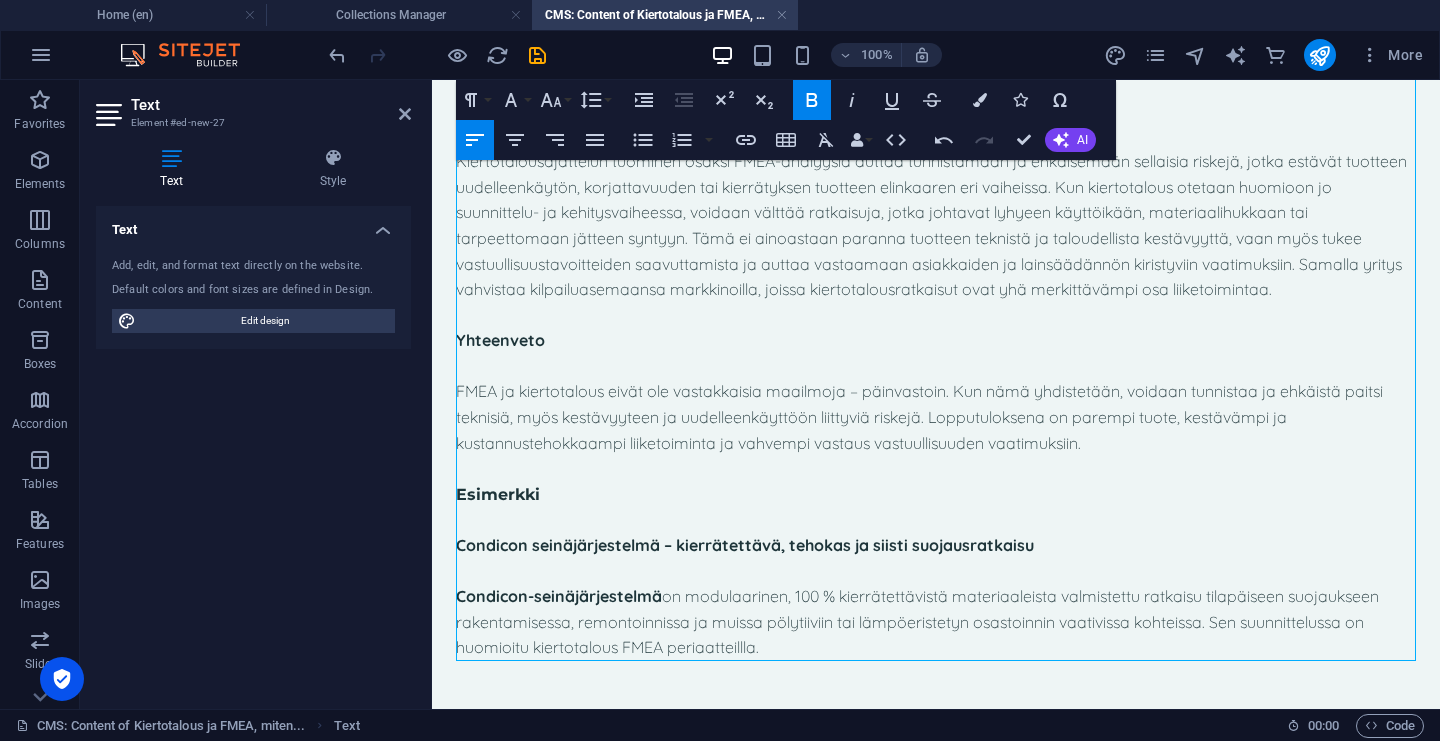 click on "Condicon-seinäjärjestelmä  on modulaarinen, 100 % kierrätettävistä materiaaleista valmistettu ratkaisu tilapäiseen suojaukseen rakentamisessa, remontoinnissa ja muissa pölytiiviin tai lämpöeristetyn osastoinnin vaativissa kohteissa. Sen suunnittelussa on huomioitu kiertotalous FMEA periaatteillla." at bounding box center (936, 622) 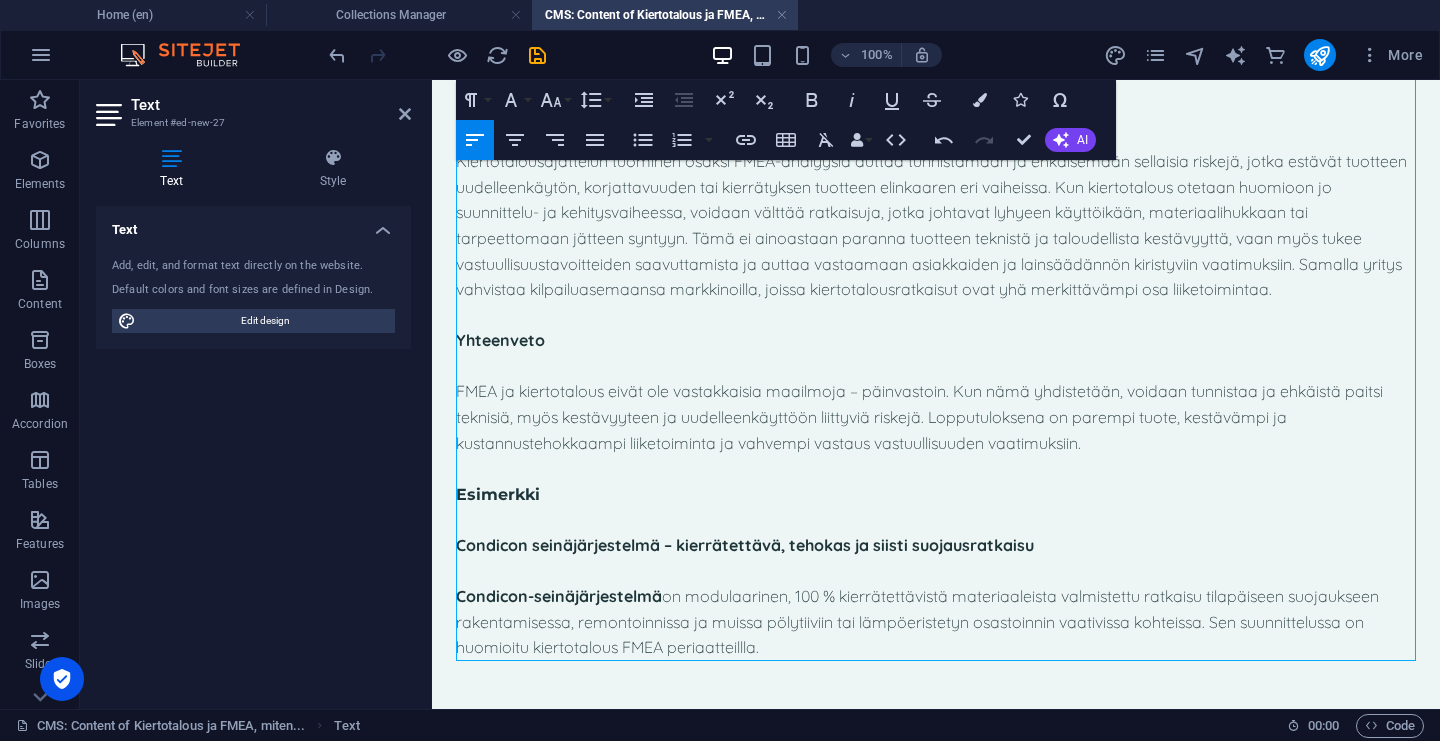 drag, startPoint x: 744, startPoint y: 651, endPoint x: 755, endPoint y: 651, distance: 11 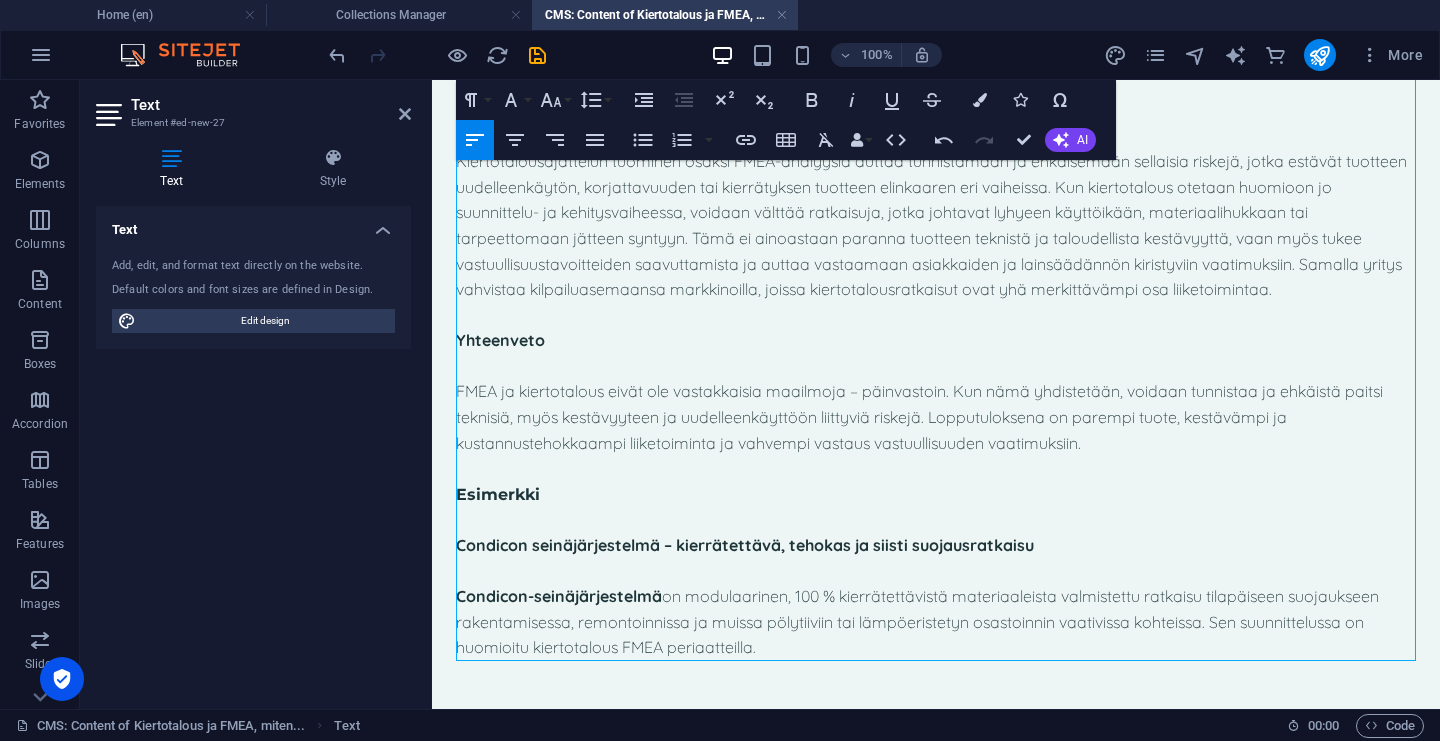 click on "Condicon-seinäjärjestelmä  on modulaarinen, 100 % kierrätettävistä materiaaleista valmistettu ratkaisu tilapäiseen suojaukseen rakentamisessa, remontoinnissa ja muissa pölytiiviin tai lämpöeristetyn osastoinnin vaativissa kohteissa. Sen suunnittelussa on huomioitu kiertotalous FMEA periaatteilla." at bounding box center [936, 622] 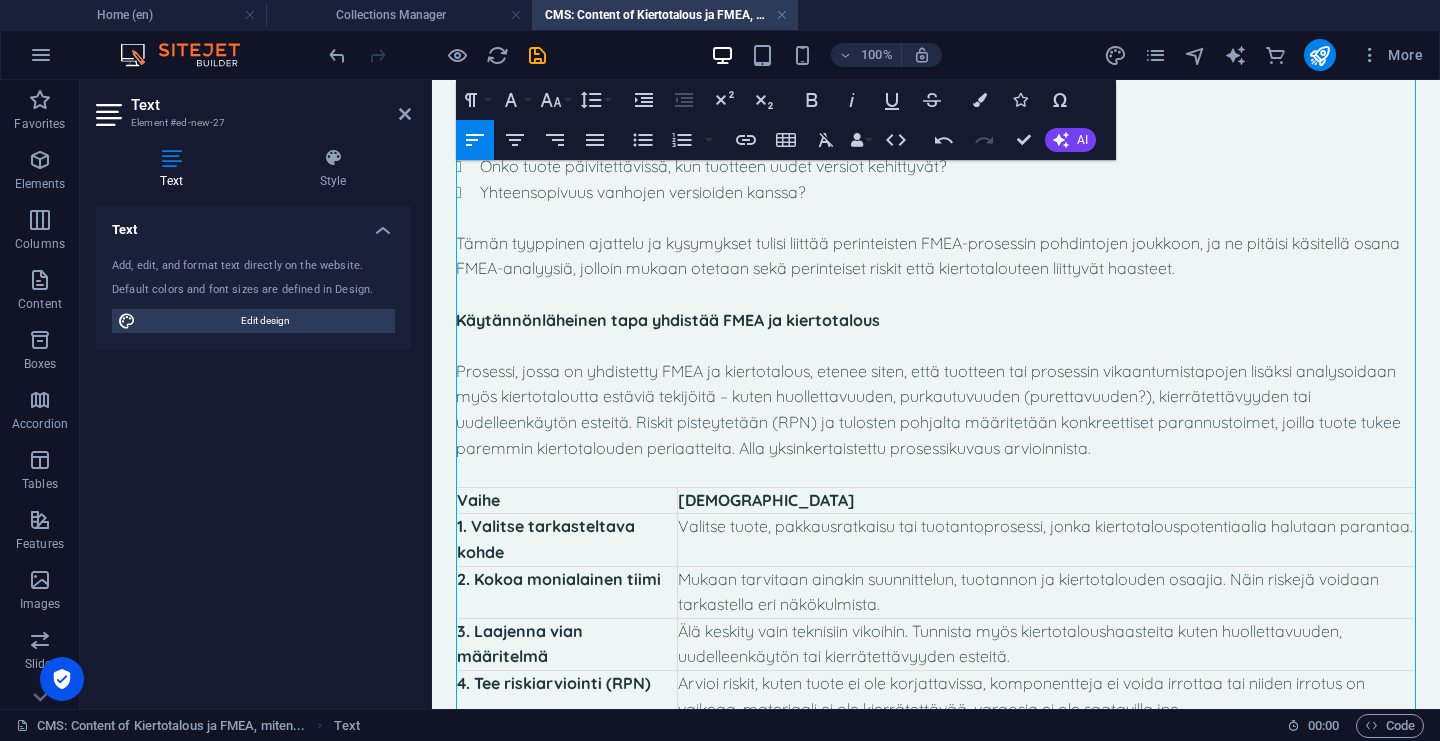 scroll, scrollTop: 488, scrollLeft: 0, axis: vertical 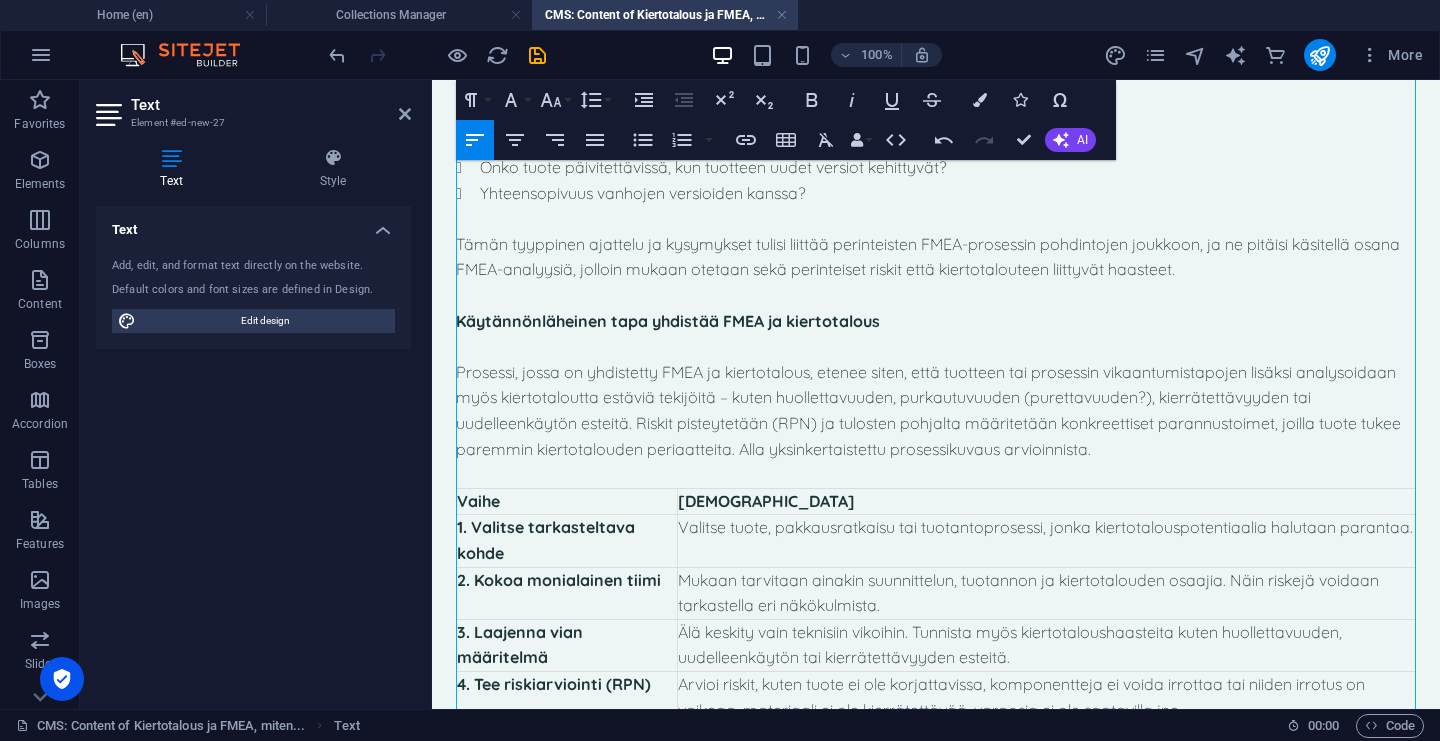 click on "Prosessi, jossa on yhdistetty FMEA ja kiertotalous, etenee siten, että tuotteen tai prosessin vikaantumistapojen lisäksi analysoidaan myös kiertotaloutta estäviä tekijöitä – kuten huollettavuuden, purkautuvuuden (purettavuuden?), kierrätettävyyden tai uudelleenkäytön esteitä. Riskit pisteytetään (RPN) ja tulosten pohjalta määritetään konkreettiset parannustoimet, joilla tuote tukee paremmin kiertotalouden periaatteita. Alla yksinkertaistettu prosessikuvaus arvioinnista." at bounding box center [936, 411] 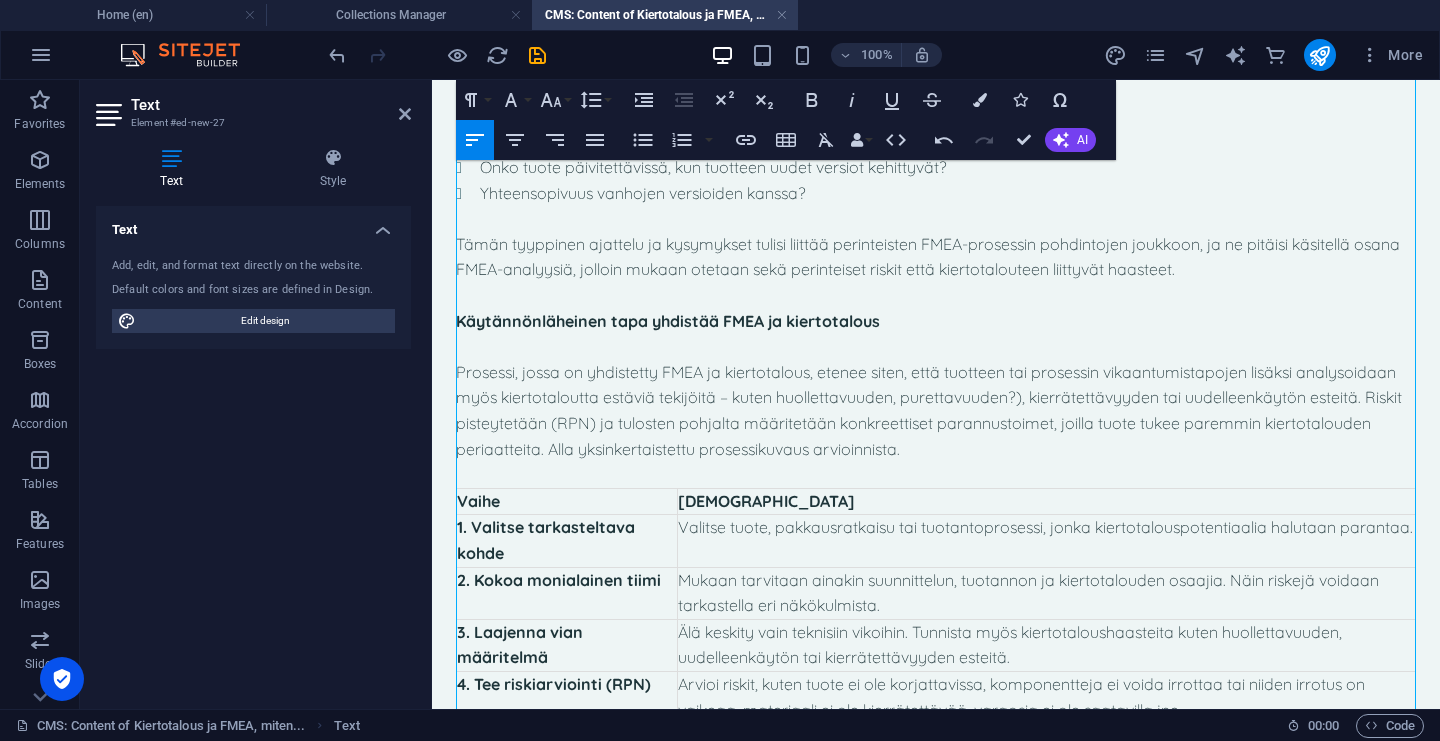 click on "Prosessi, jossa on yhdistetty FMEA ja kiertotalous, etenee siten, että tuotteen tai prosessin vikaantumistapojen lisäksi analysoidaan myös kiertotaloutta estäviä tekijöitä – kuten huollettavuuden, purettavuuden?), kierrätettävyyden tai uudelleenkäytön esteitä. Riskit pisteytetään (RPN) ja tulosten pohjalta määritetään konkreettiset parannustoimet, joilla tuote tukee paremmin kiertotalouden periaatteita. Alla yksinkertaistettu prosessikuvaus arvioinnista." at bounding box center (936, 411) 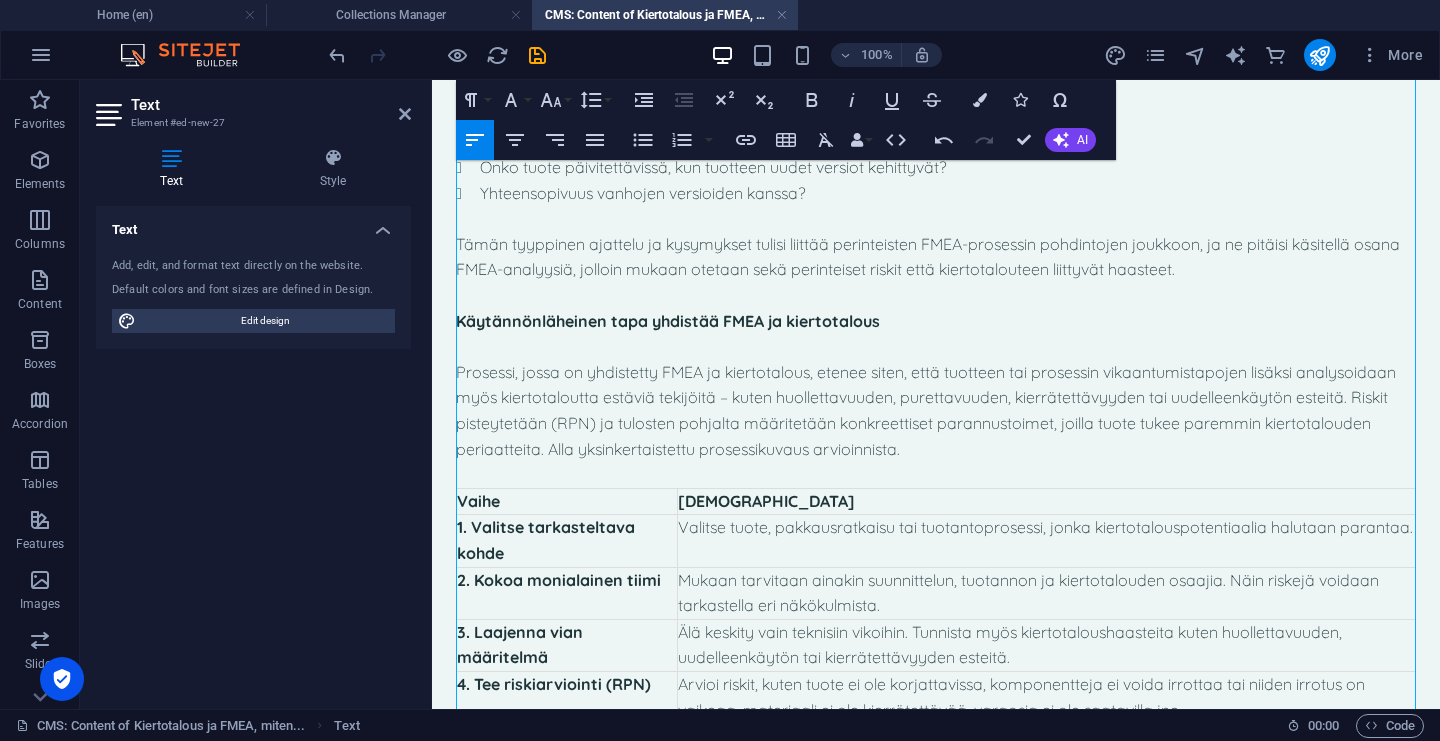click on "Prosessi, jossa on yhdistetty FMEA ja kiertotalous, etenee siten, että tuotteen tai prosessin vikaantumistapojen lisäksi analysoidaan myös kiertotaloutta estäviä tekijöitä – kuten huollettavuuden, purettavuuden, kierrätettävyyden tai uudelleenkäytön esteitä. Riskit pisteytetään (RPN) ja tulosten pohjalta määritetään konkreettiset parannustoimet, joilla tuote tukee paremmin kiertotalouden periaatteita. Alla yksinkertaistettu prosessikuvaus arvioinnista." at bounding box center (936, 411) 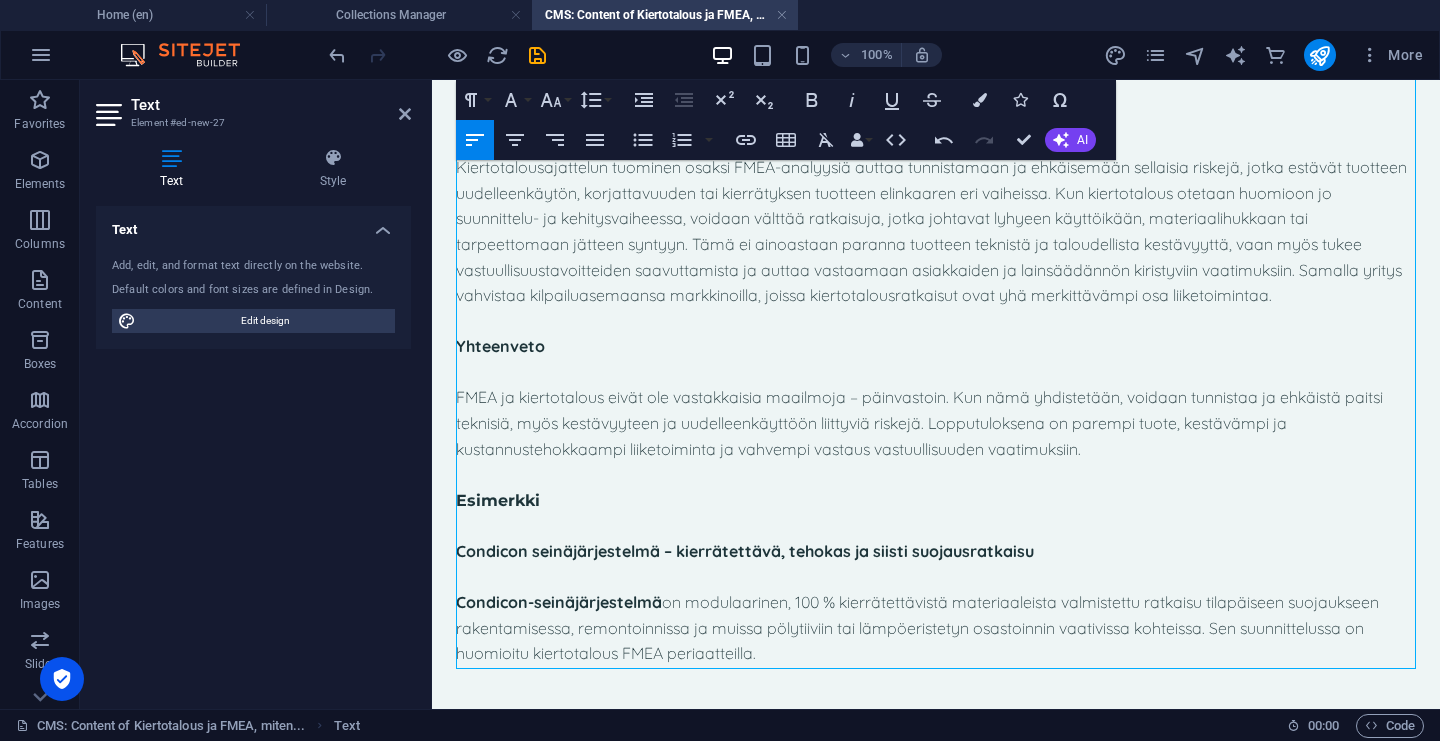 scroll, scrollTop: 1194, scrollLeft: 0, axis: vertical 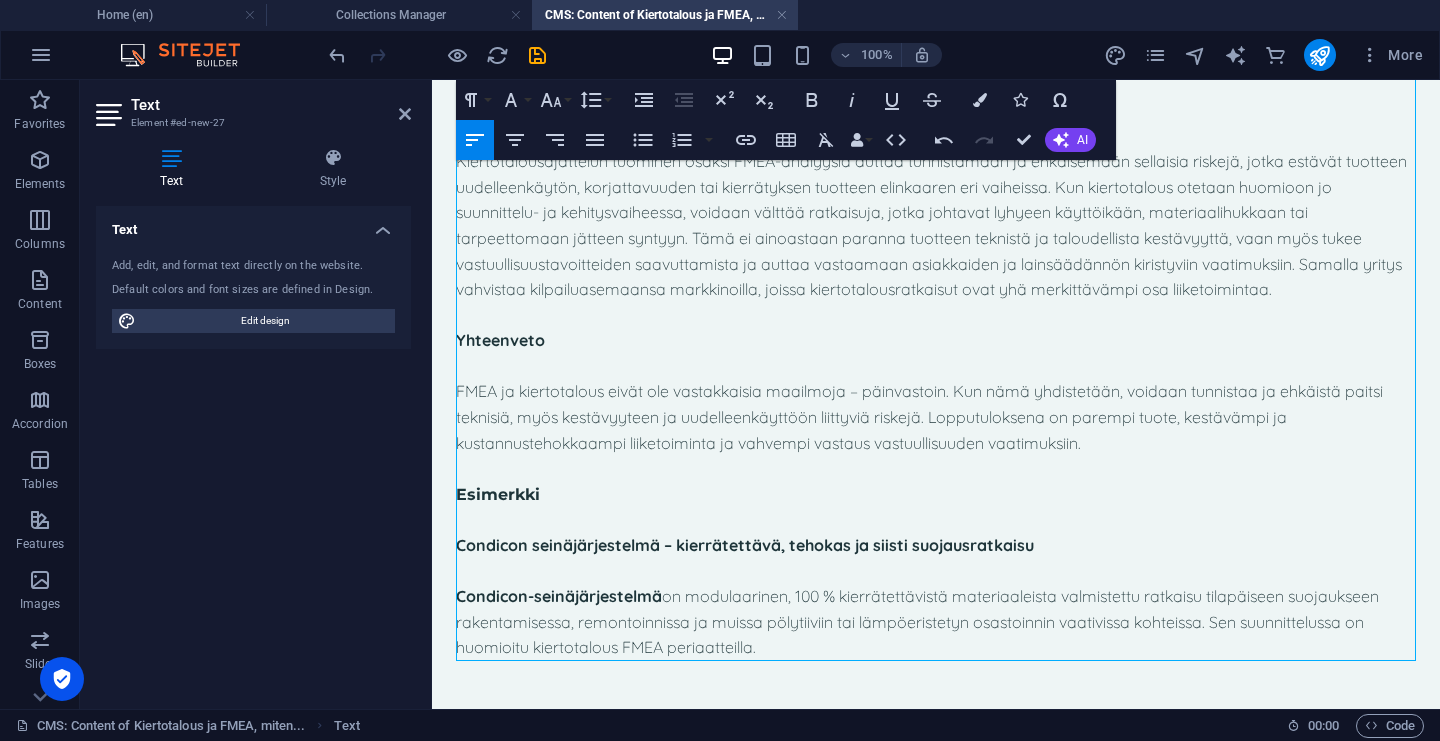 click on "Condicon-seinäjärjestelmä  on modulaarinen, 100 % kierrätettävistä materiaaleista valmistettu ratkaisu tilapäiseen suojaukseen rakentamisessa, remontoinnissa ja muissa pölytiiviin tai lämpöeristetyn osastoinnin vaativissa kohteissa. Sen suunnittelussa on huomioitu kiertotalous FMEA periaatteilla." at bounding box center [936, 622] 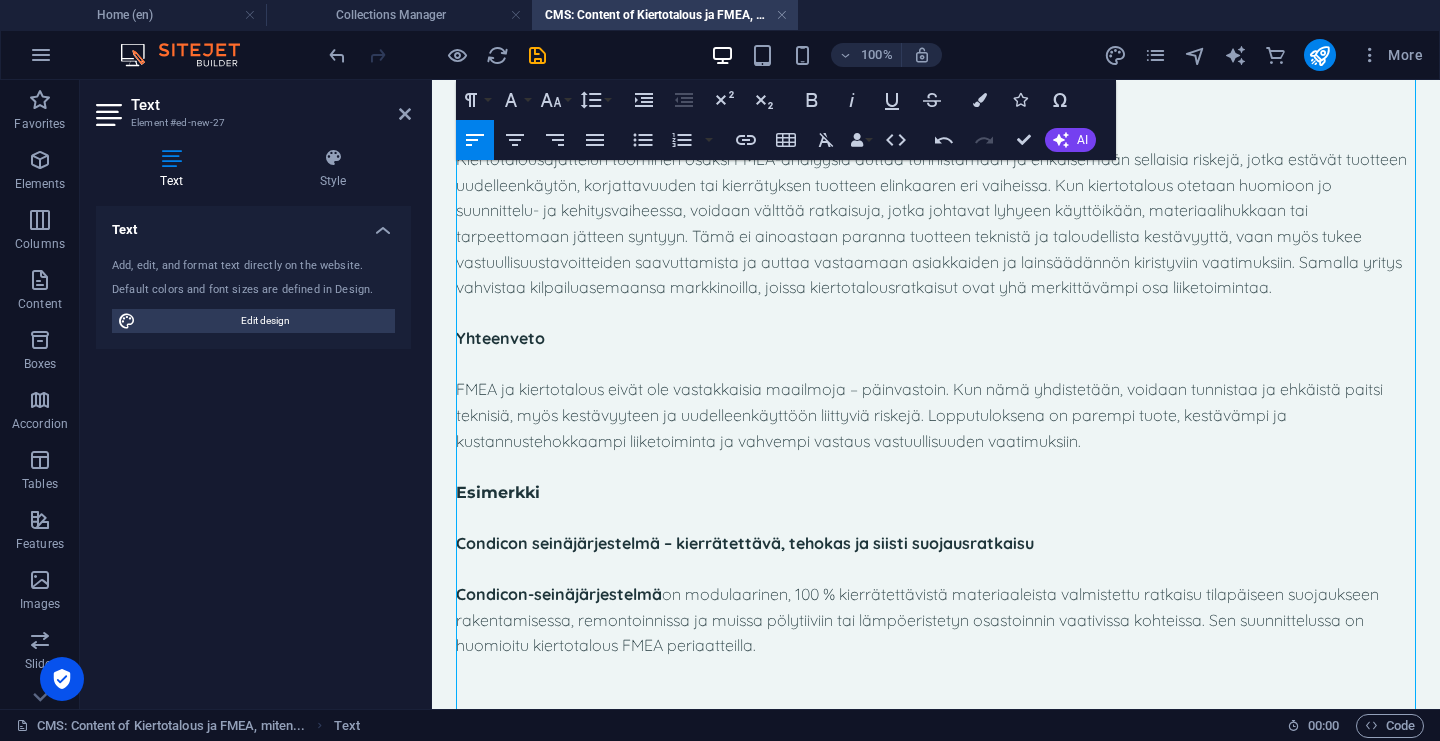 scroll, scrollTop: 1245, scrollLeft: 0, axis: vertical 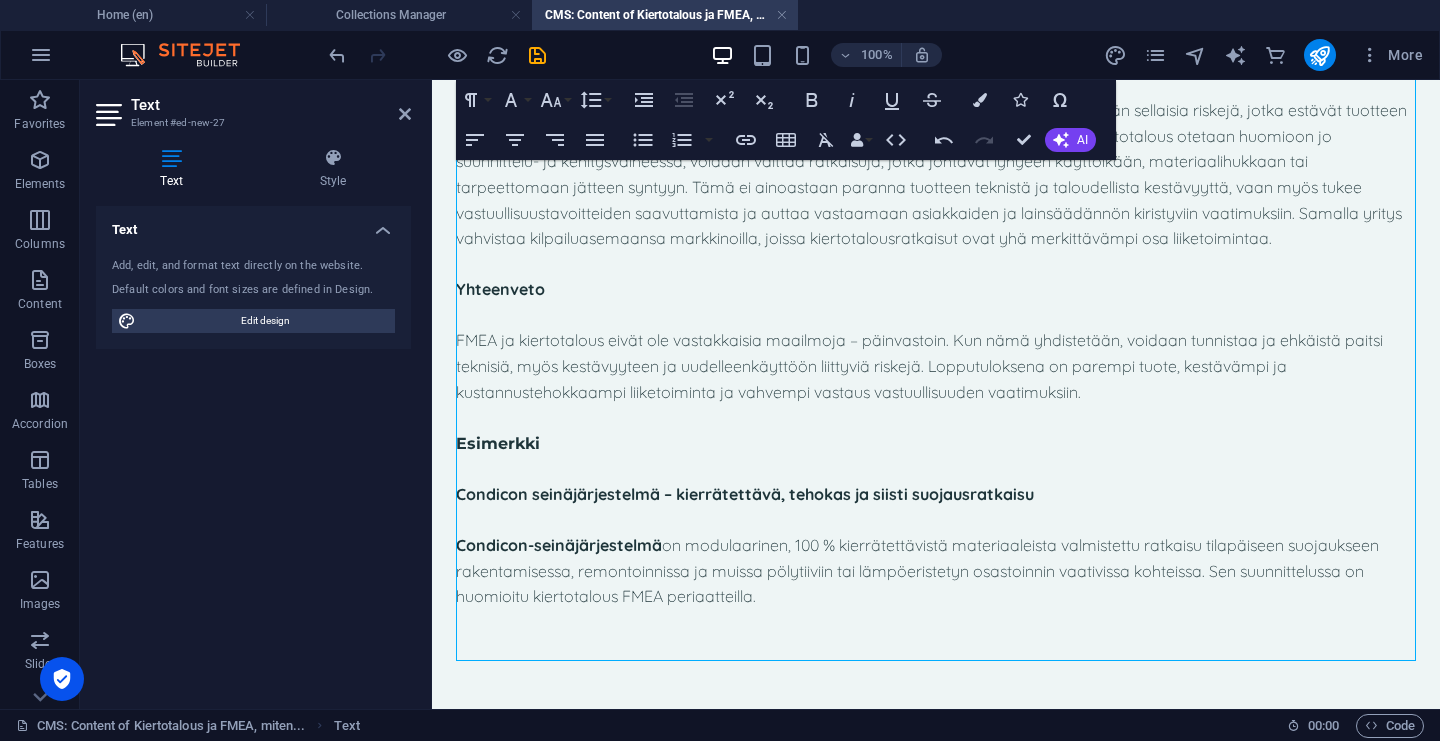 click at bounding box center (936, 649) 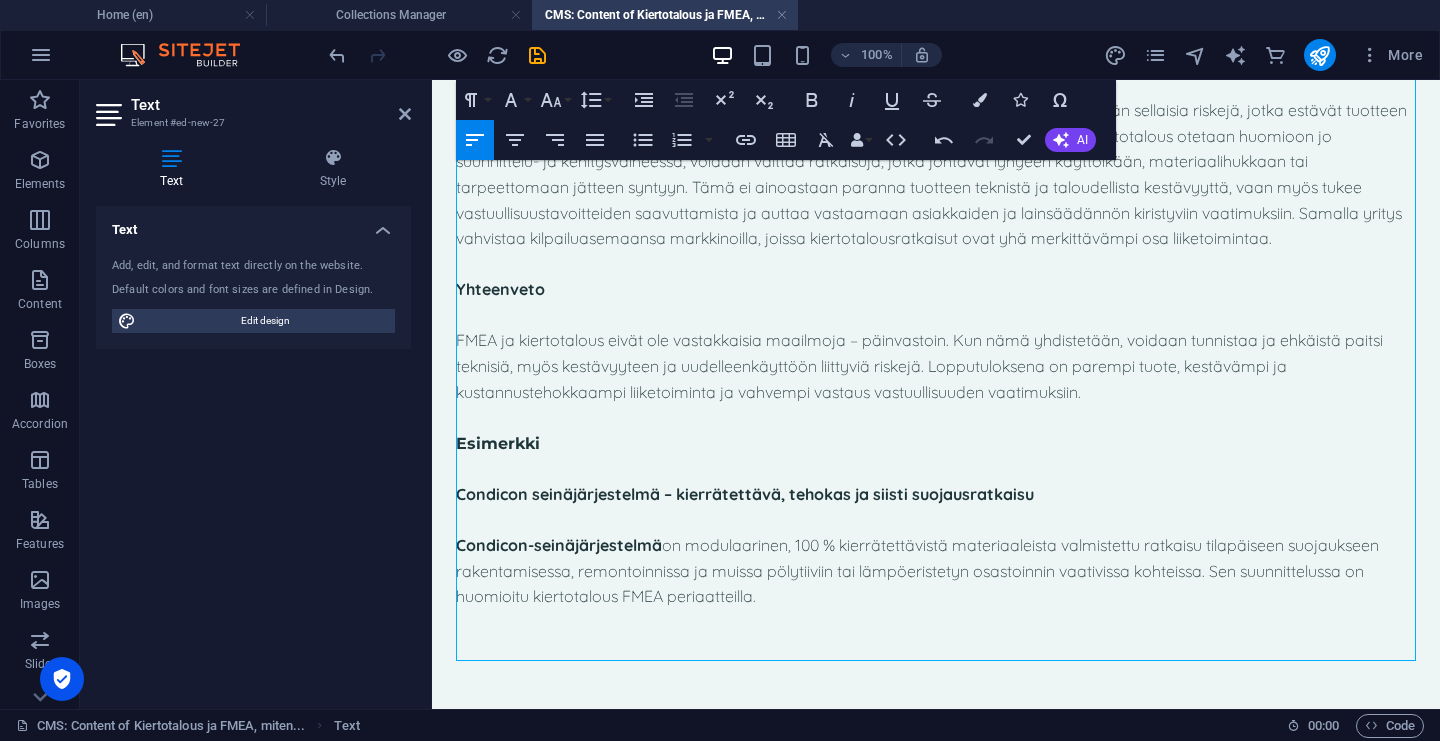 click at bounding box center [936, 649] 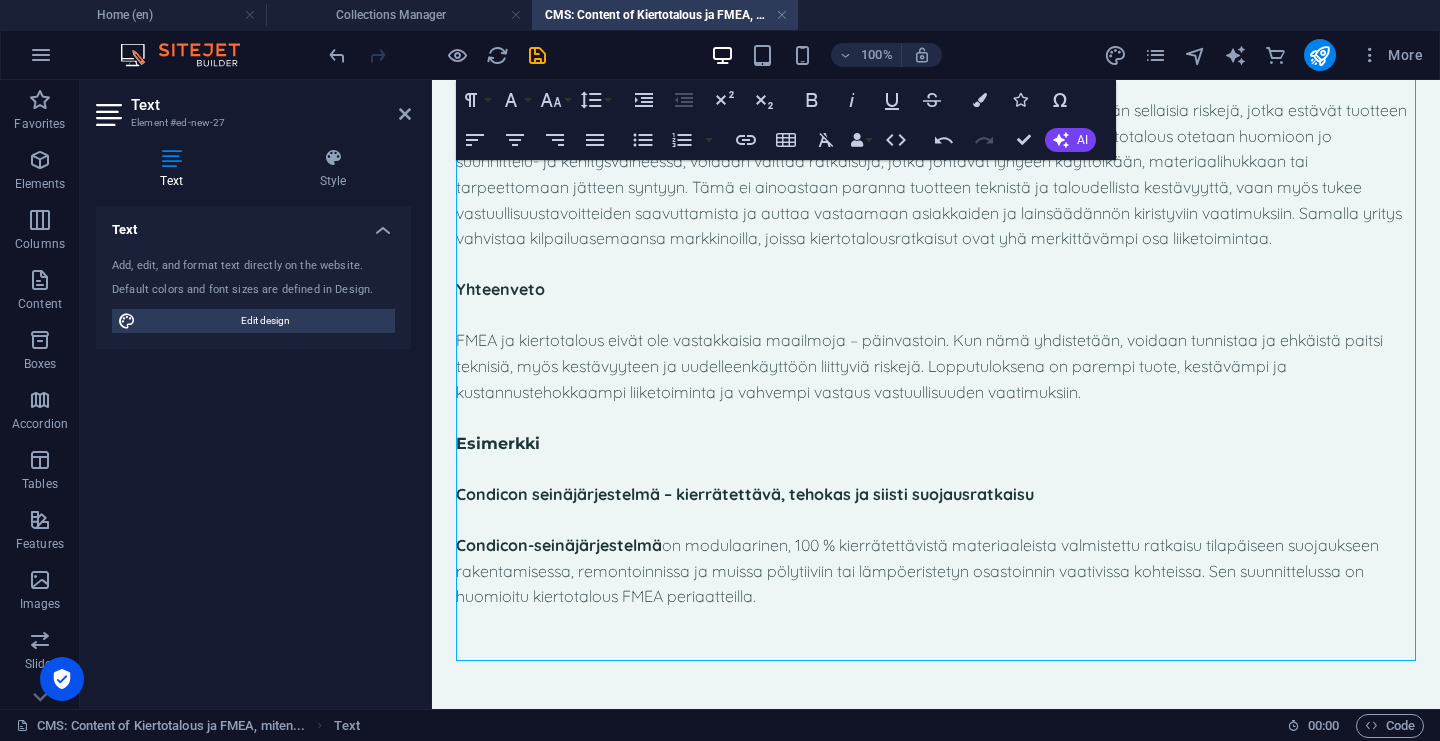 click at bounding box center [936, 649] 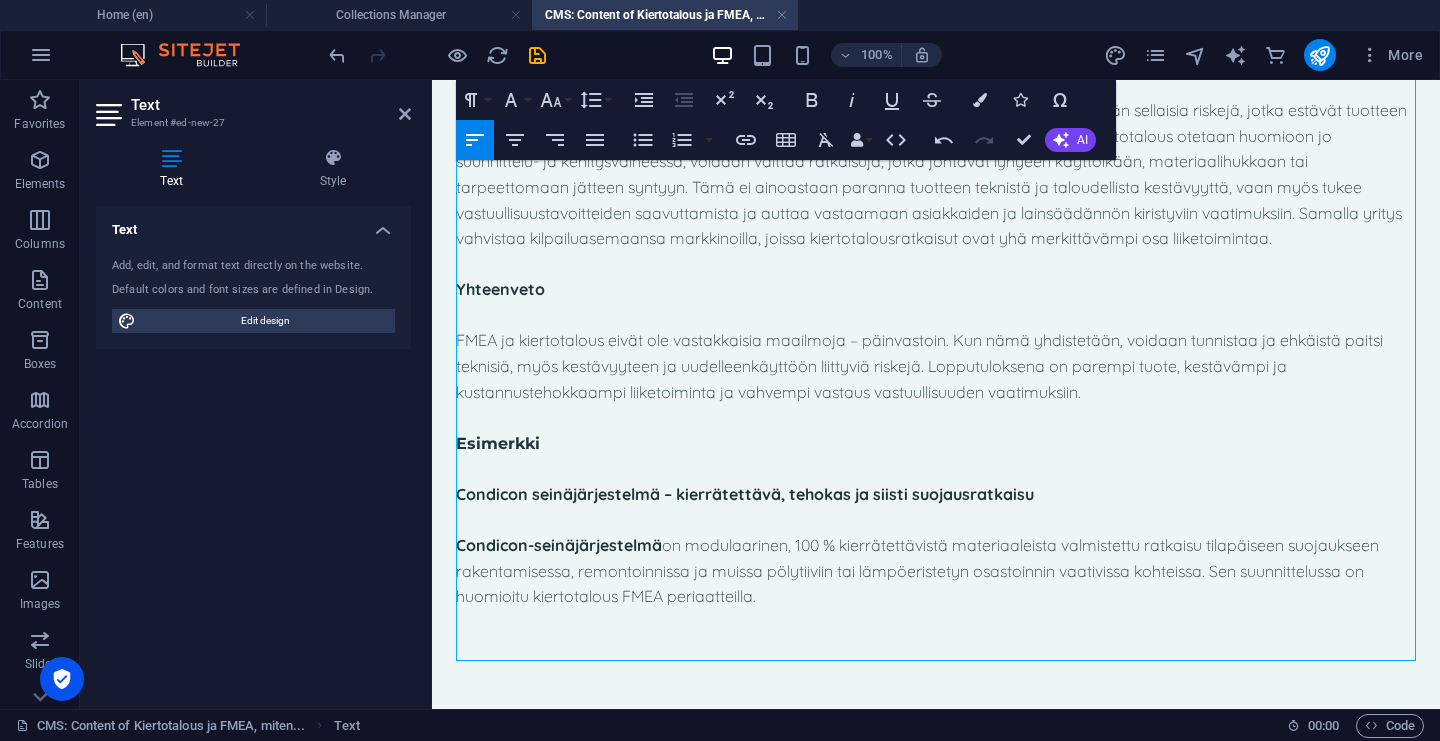 click on "Condicon-seinäjärjestelmä  on modulaarinen, 100 % kierrätettävistä materiaaleista valmistettu ratkaisu tilapäiseen suojaukseen rakentamisessa, remontoinnissa ja muissa pölytiiviin tai lämpöeristetyn osastoinnin vaativissa kohteissa. Sen suunnittelussa on huomioitu kiertotalous FMEA periaatteilla." at bounding box center (936, 571) 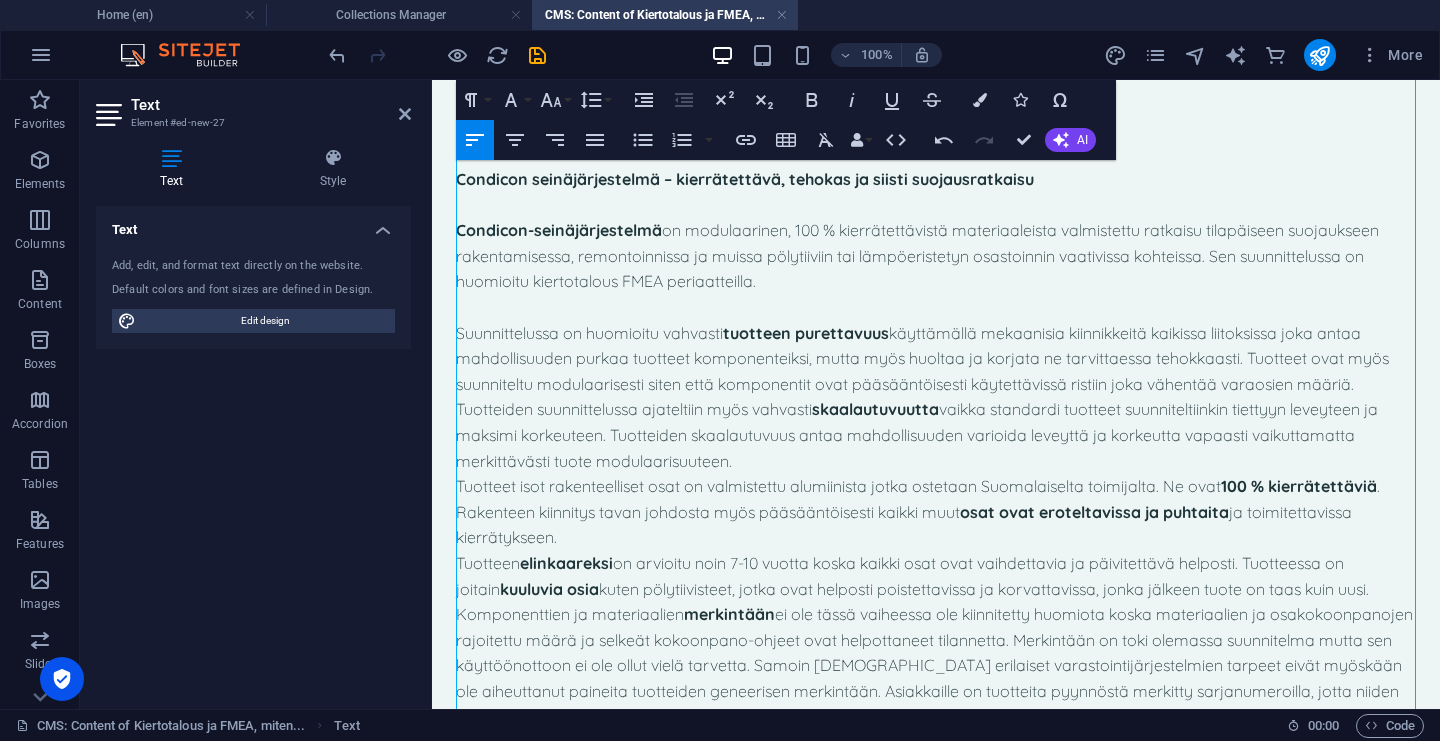 scroll, scrollTop: 1595, scrollLeft: 0, axis: vertical 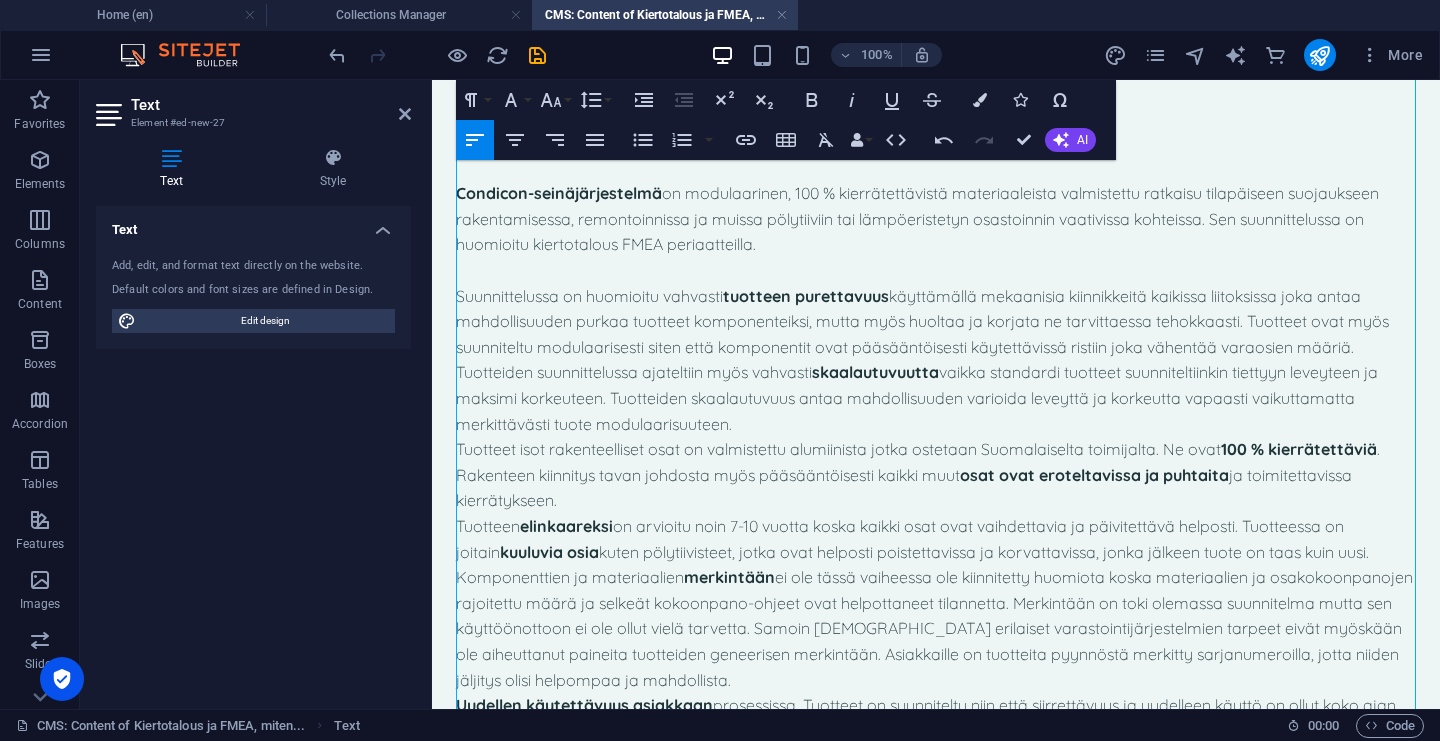 click on "Suunnittelussa on huomioitu vahvasti  tuotteen purettavuus  käyttämällä mekaanisia kiinnikkeitä kaikissa liitoksissa joka antaa mahdollisuuden purkaa tuotteet komponenteiksi, mutta myös huoltaa ja korjata ne tarvittaessa tehokkaasti. Tuotteet ovat myös suunniteltu modulaarisesti siten että komponentit ovat pääsääntöisesti käytettävissä ristiin joka vähentää varaosien määriä. Tuotteiden suunnittelussa ajateltiin myös vahvasti  skaalautuvuutta  vaikka standardi tuotteet suunniteltiinkin tiettyyn leveyteen ja maksimi korkeuteen. Tuotteiden skaalautuvuus antaa mahdollisuuden varioida leveyttä ja korkeutta vapaasti vaikuttamatta merkittävästi tuote modulaarisuuteen." at bounding box center [936, 361] 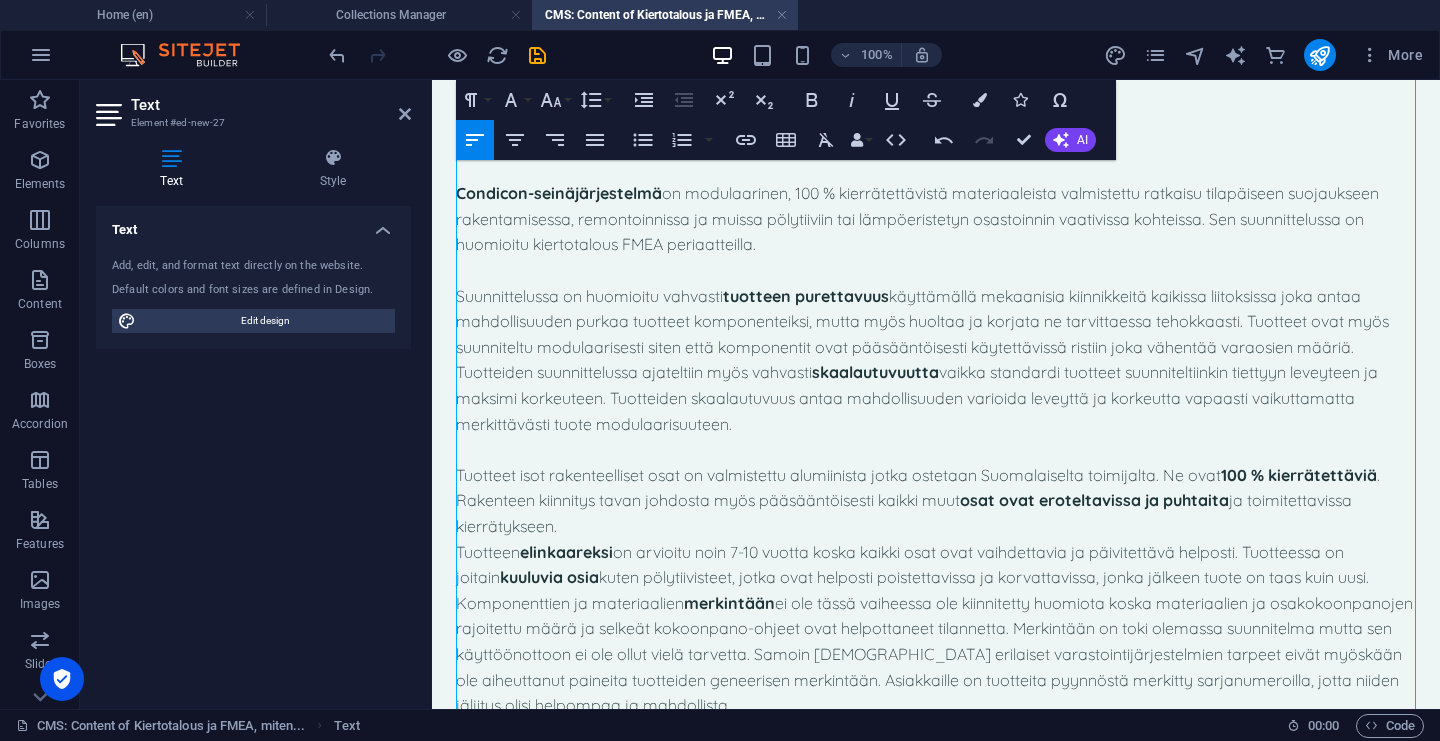 click on "Tuotteet isot rakenteelliset osat on valmistettu alumiinista jotka ostetaan Suomalaiselta toimijalta. Ne ovat  100 % kierrätettäviä . Rakenteen kiinnitys tavan johdosta myös pääsääntöisesti kaikki muut  osat ovat eroteltavissa ja puhtaita  ja toimitettavissa kierrätykseen." at bounding box center (936, 501) 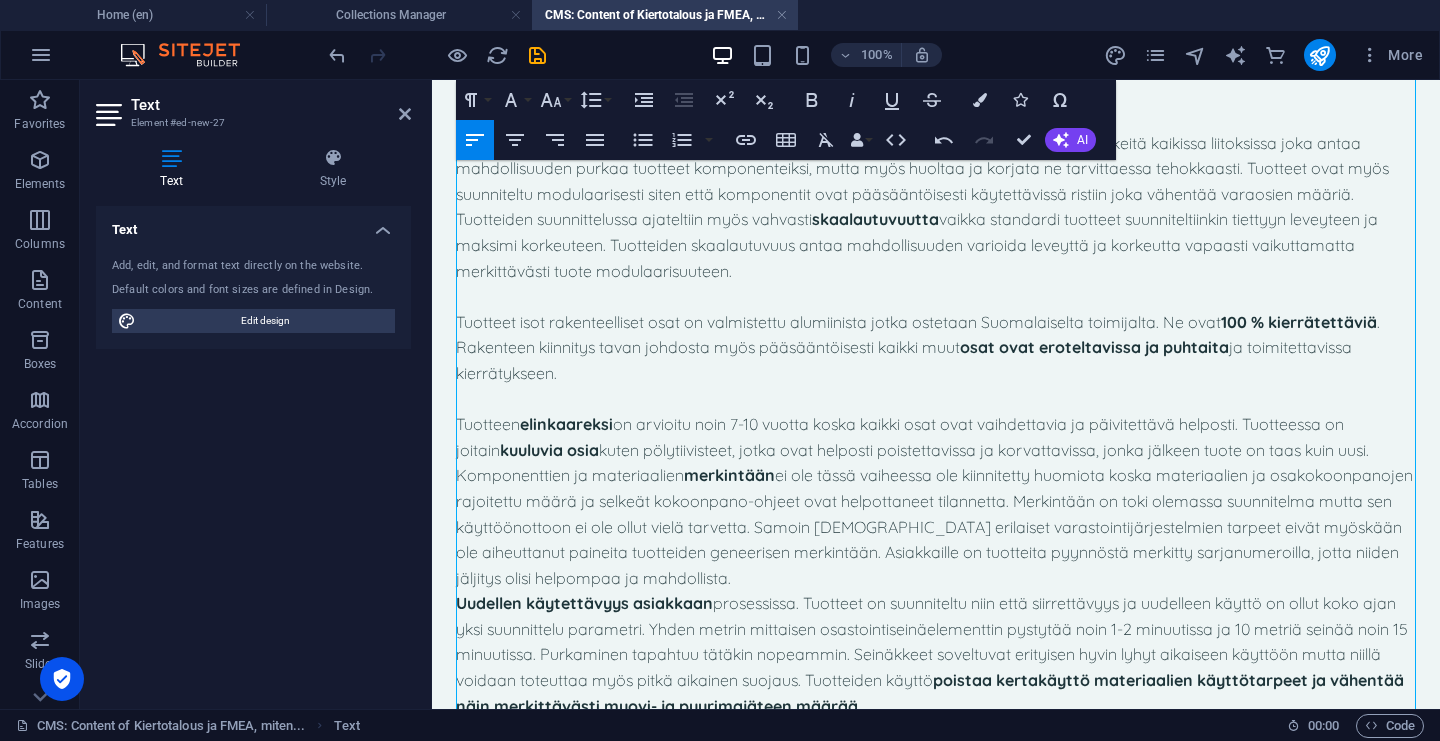 scroll, scrollTop: 1860, scrollLeft: 0, axis: vertical 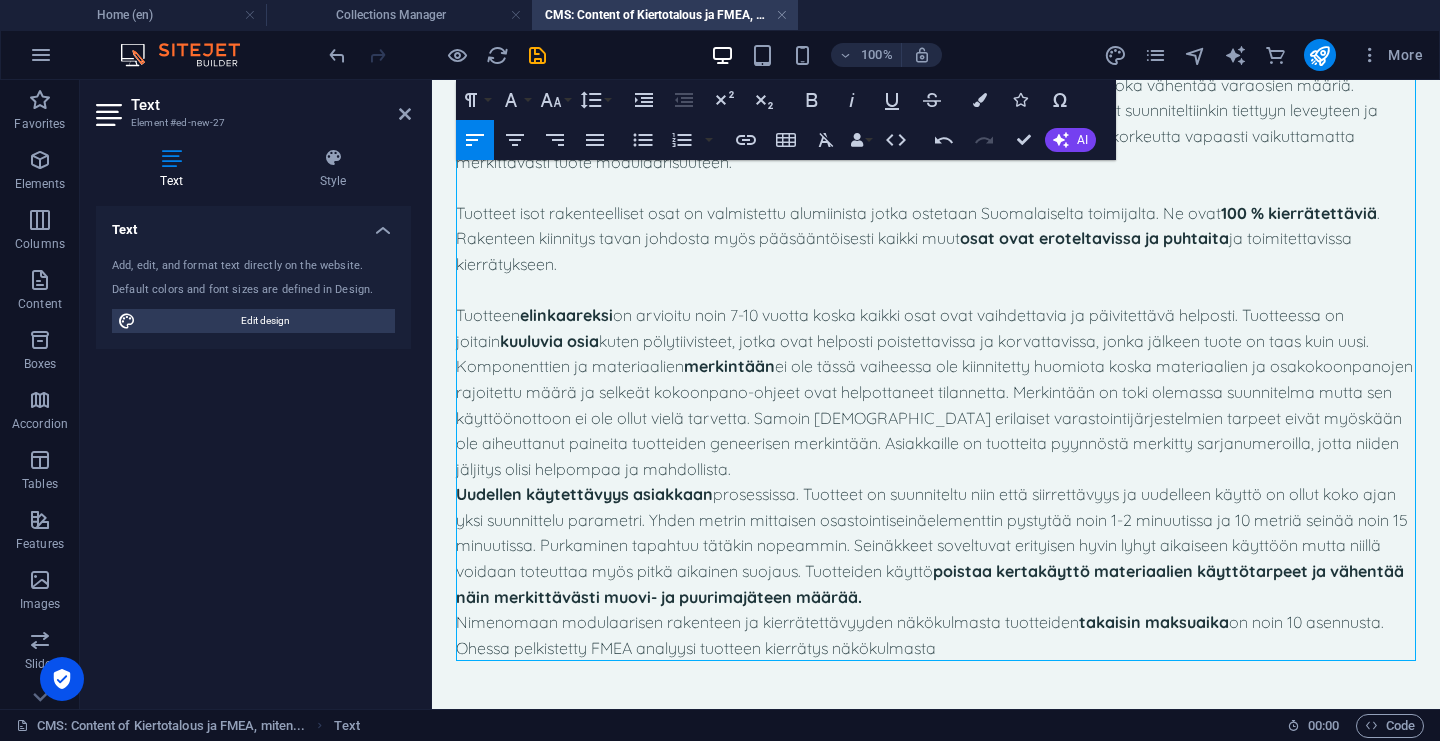 click on "Komponenttien ja materiaalien  merkintään  ei ole tässä vaiheessa ole kiinnitetty huomiota koska materiaalien ja osakokoonpanojen rajoitettu määrä ja selkeät kokoonpano-ohjeet ovat helpottaneet tilannetta. Merkintään on toki olemassa suunnitelma mutta sen käyttöönottoon ei ole ollut vielä tarvetta. Samoin [DEMOGRAPHIC_DATA] erilaiset varastointijärjestelmien tarpeet eivät myöskään ole aiheuttanut paineita tuotteiden geneerisen merkintään. Asiakkaille on tuotteita pyynnöstä merkitty sarjanumeroilla, jotta niiden jäljitys olisi helpompaa ja mahdollista." at bounding box center (936, 418) 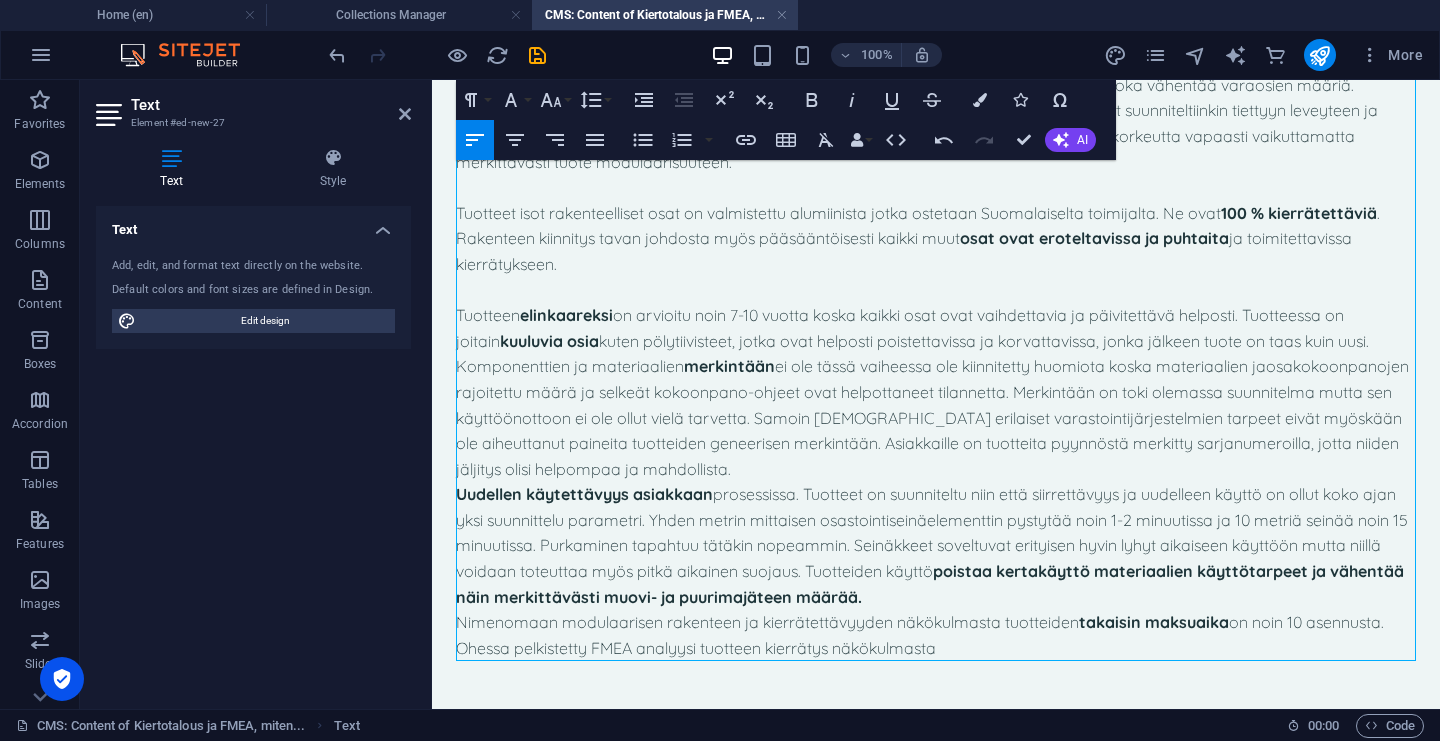 type 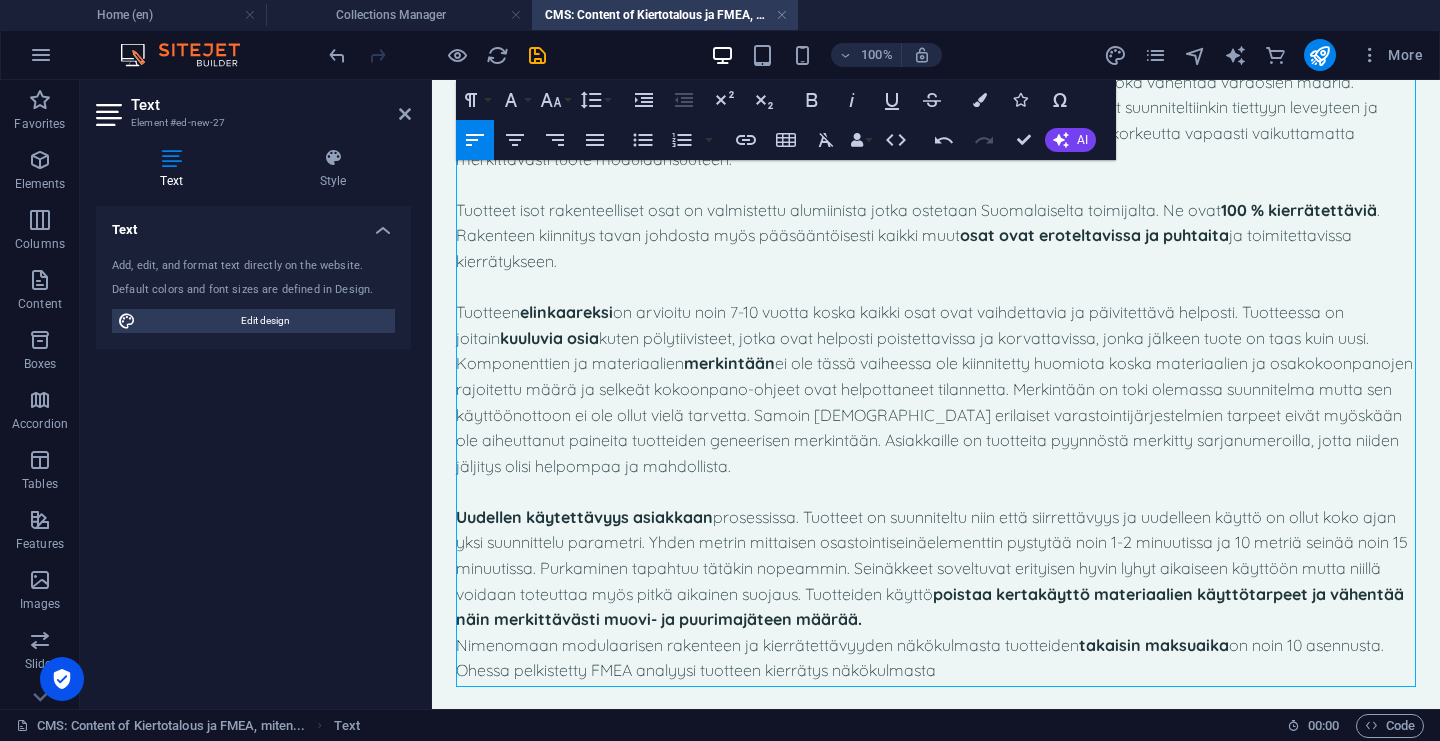 click on "Uudellen käytettävyys asiakkaan  prosessissa. Tuotteet on suunniteltu niin että siirrettävyys ja uudelleen käyttö on ollut koko ajan yksi suunnittelu parametri. Yhden metrin mittaisen osastointiseinäelementtin pystytää noin 1-2 minuutissa ja 10 metriä seinää noin 15 minuutissa. Purkaminen tapahtuu tätäkin nopeammin. Seinäkkeet soveltuvat erityisen hyvin lyhyt aikaiseen käyttöön mutta niillä voidaan toteuttaa myös pitkä aikainen suojaus. Tuotteiden käyttö  poistaa kertakäyttö materiaalien käyttötarpeet ja vähentää näin merkittävästi muovi- ja puurimajäteen määrää." at bounding box center [936, 569] 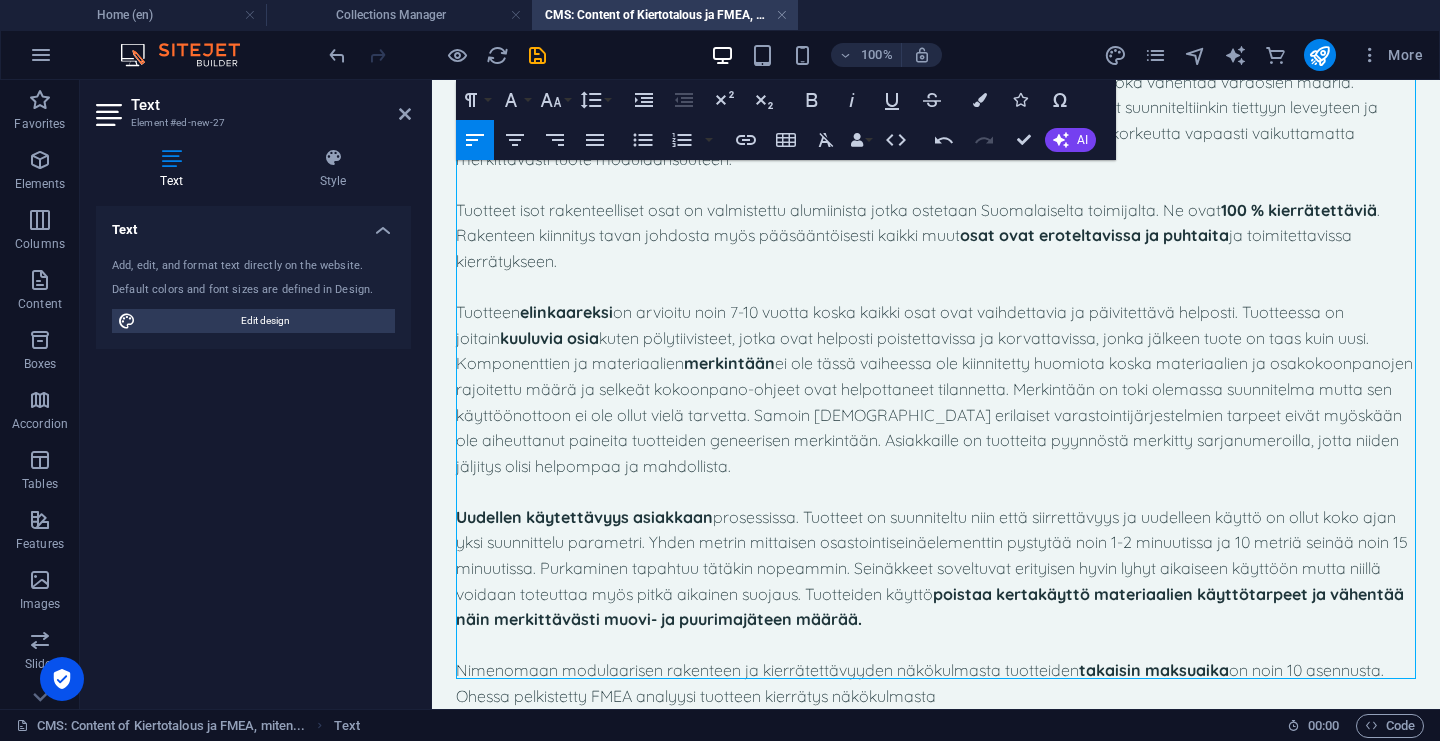 scroll, scrollTop: 1911, scrollLeft: 0, axis: vertical 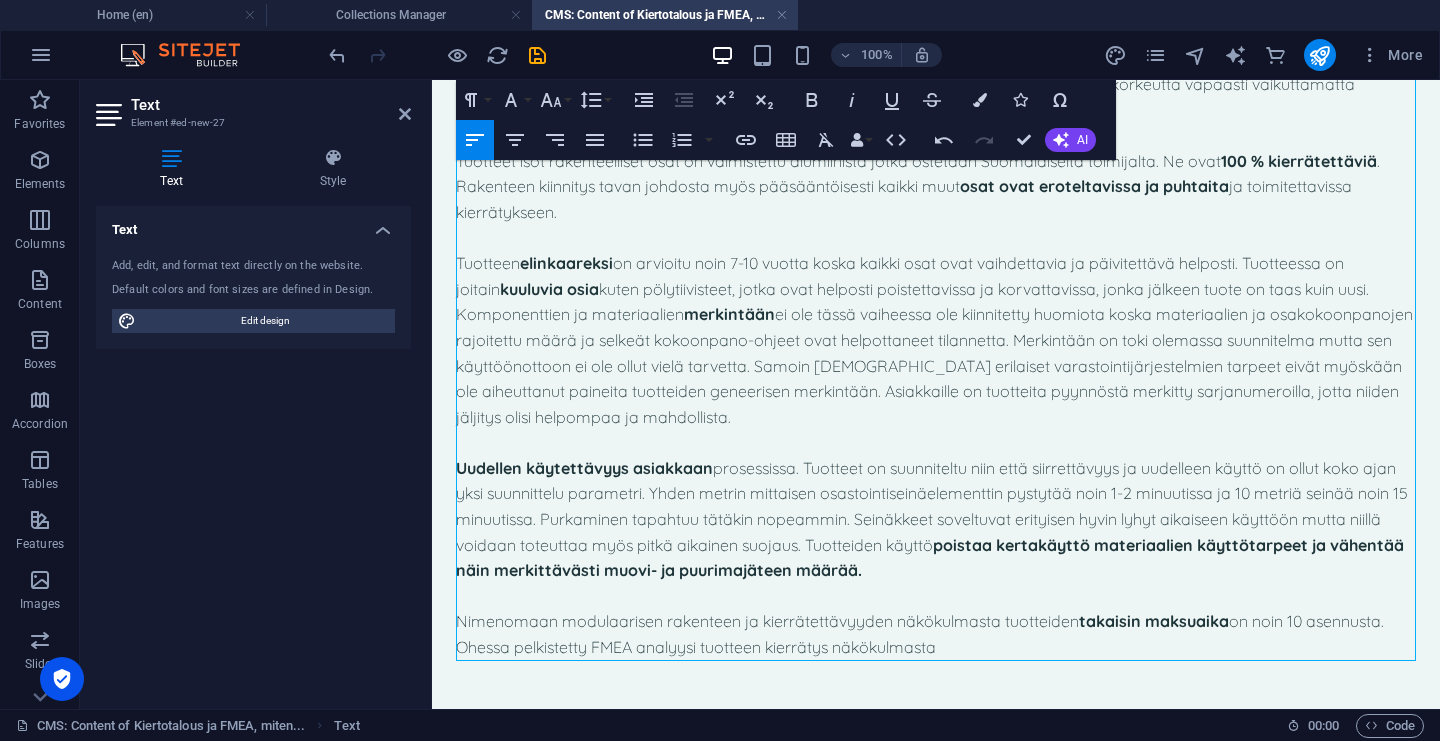 click on "Ohessa pelkistetty FMEA analyysi tuotteen kierrätys näkökulmasta" at bounding box center (936, 648) 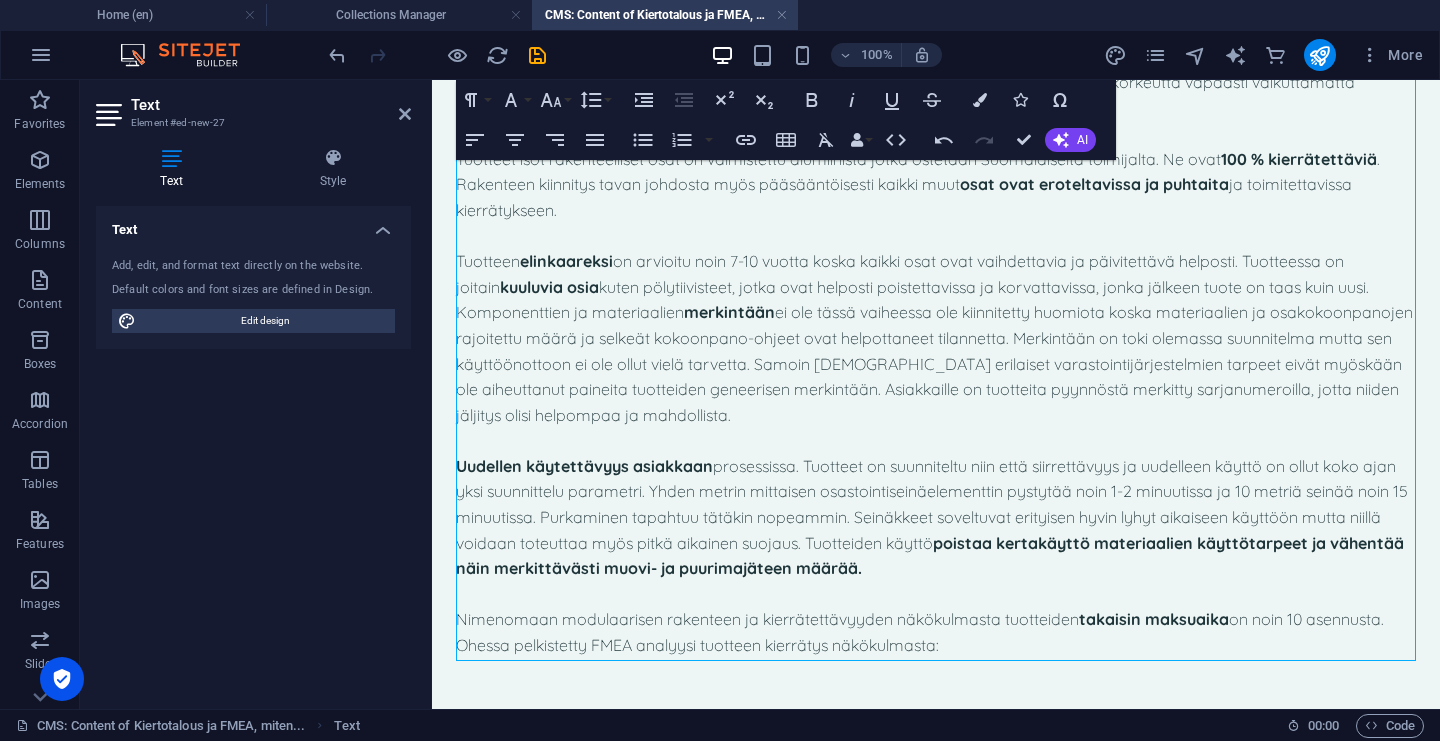scroll, scrollTop: 1962, scrollLeft: 0, axis: vertical 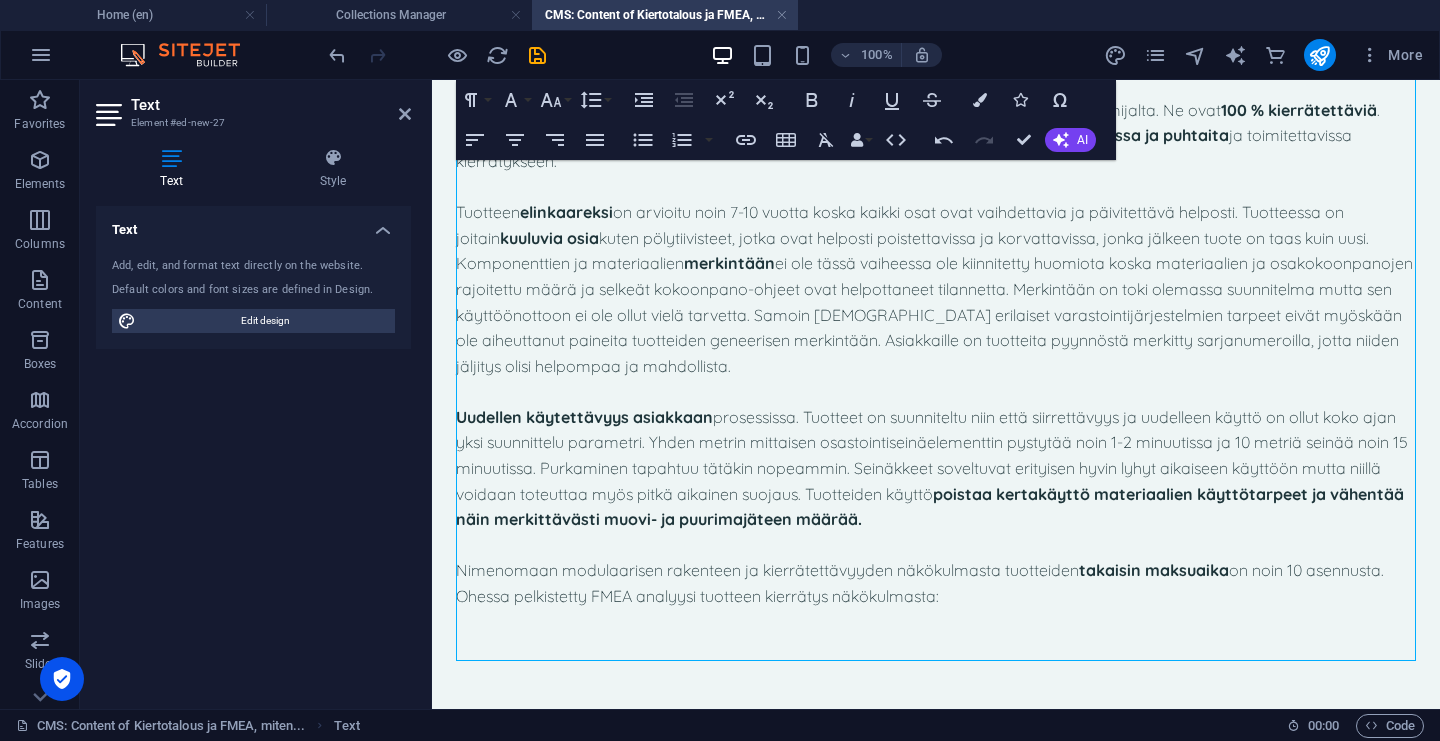 click at bounding box center [936, 623] 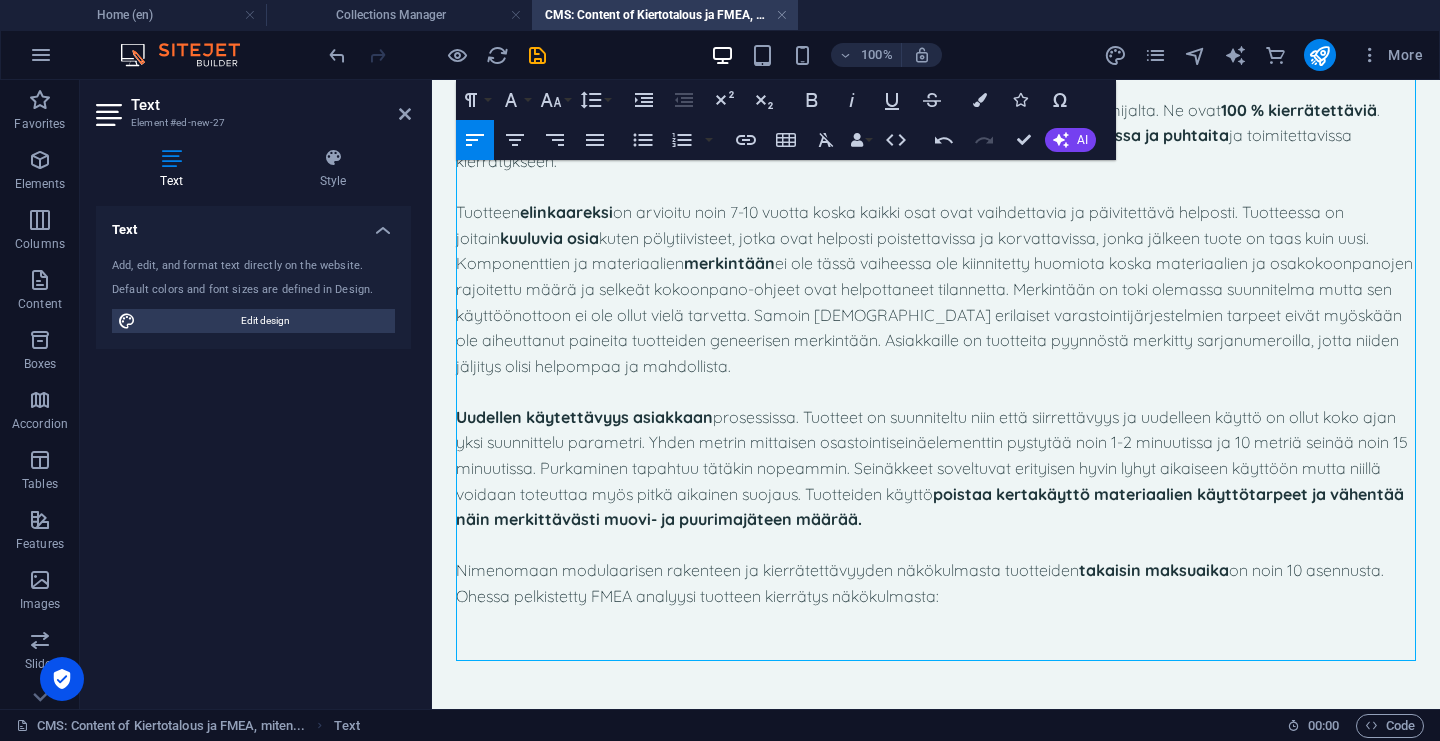 click at bounding box center [936, 648] 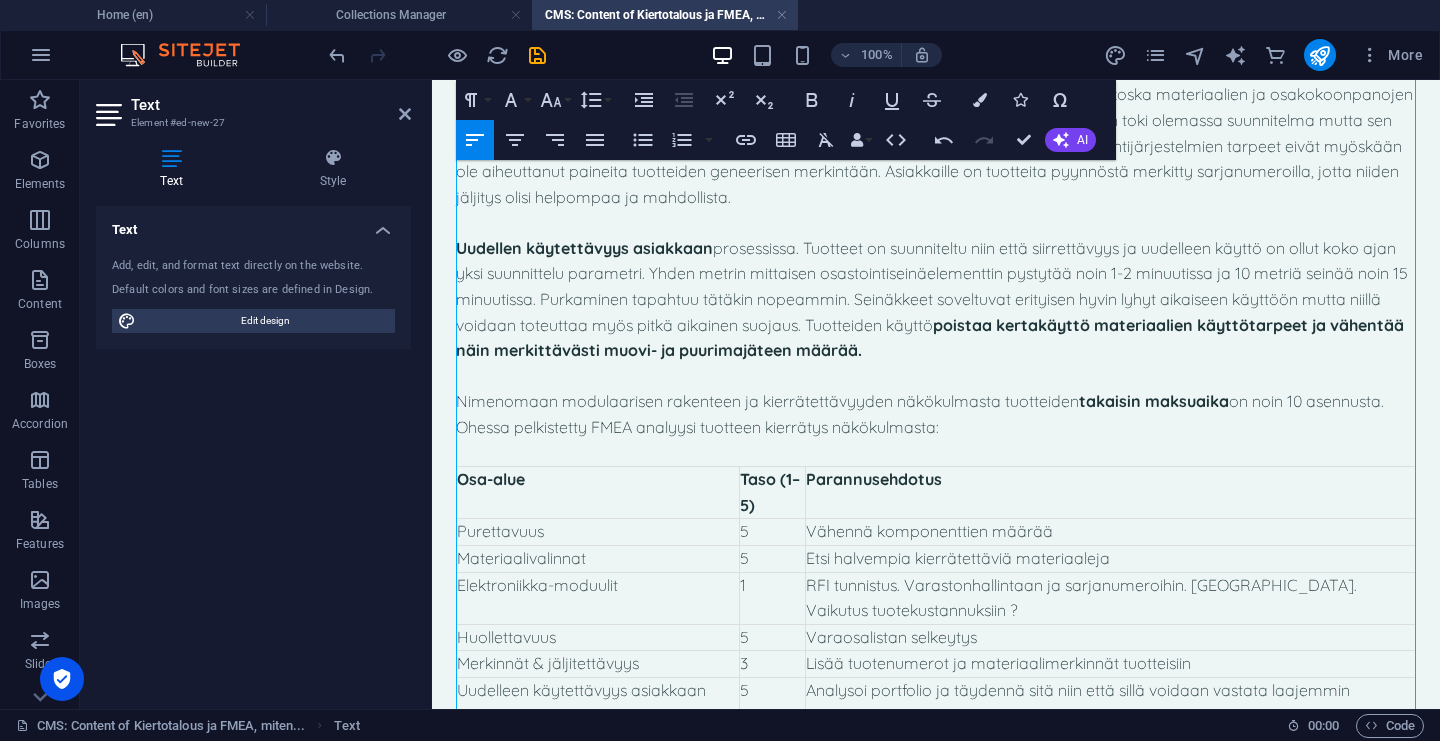 scroll, scrollTop: 2200, scrollLeft: 0, axis: vertical 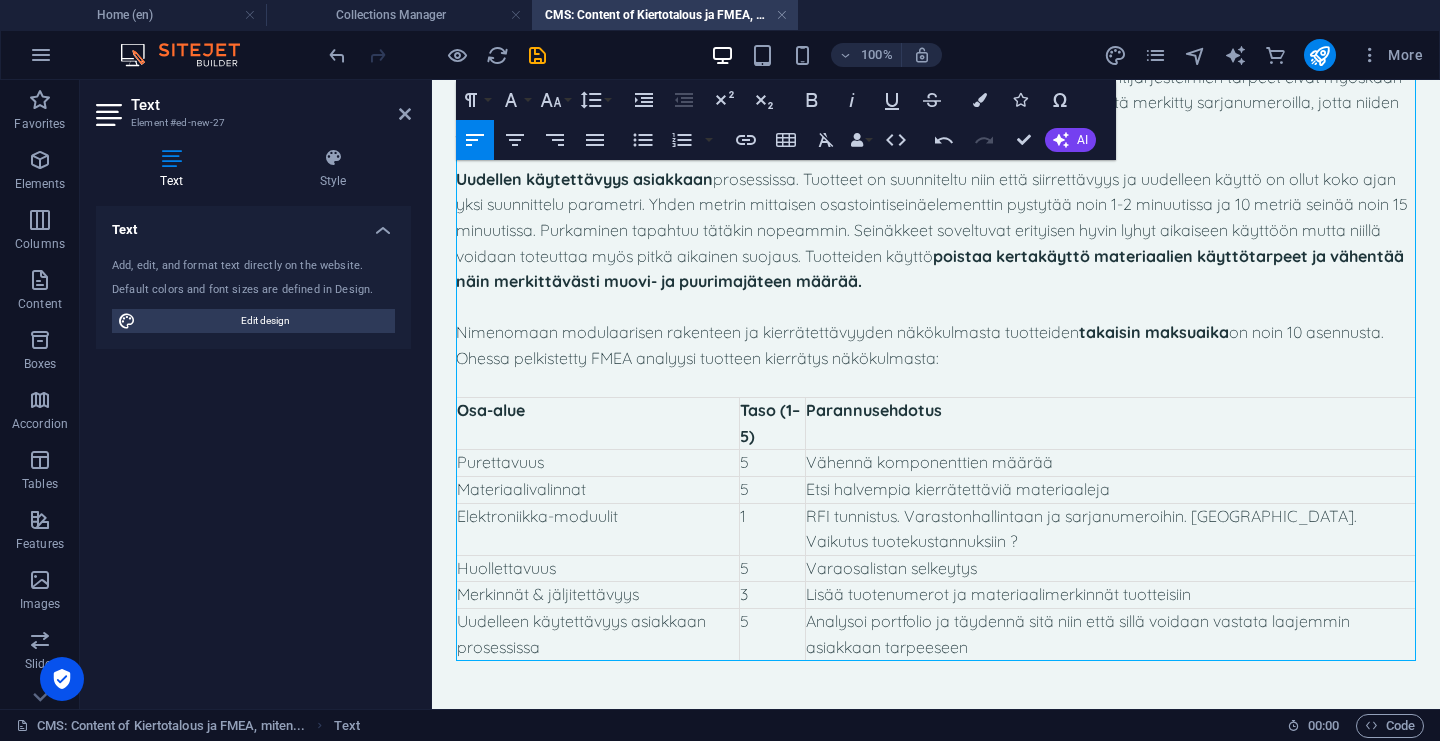 click on "Ohessa pelkistetty FMEA analyysi tuotteen kierrätys näkökulmasta:" at bounding box center (936, 359) 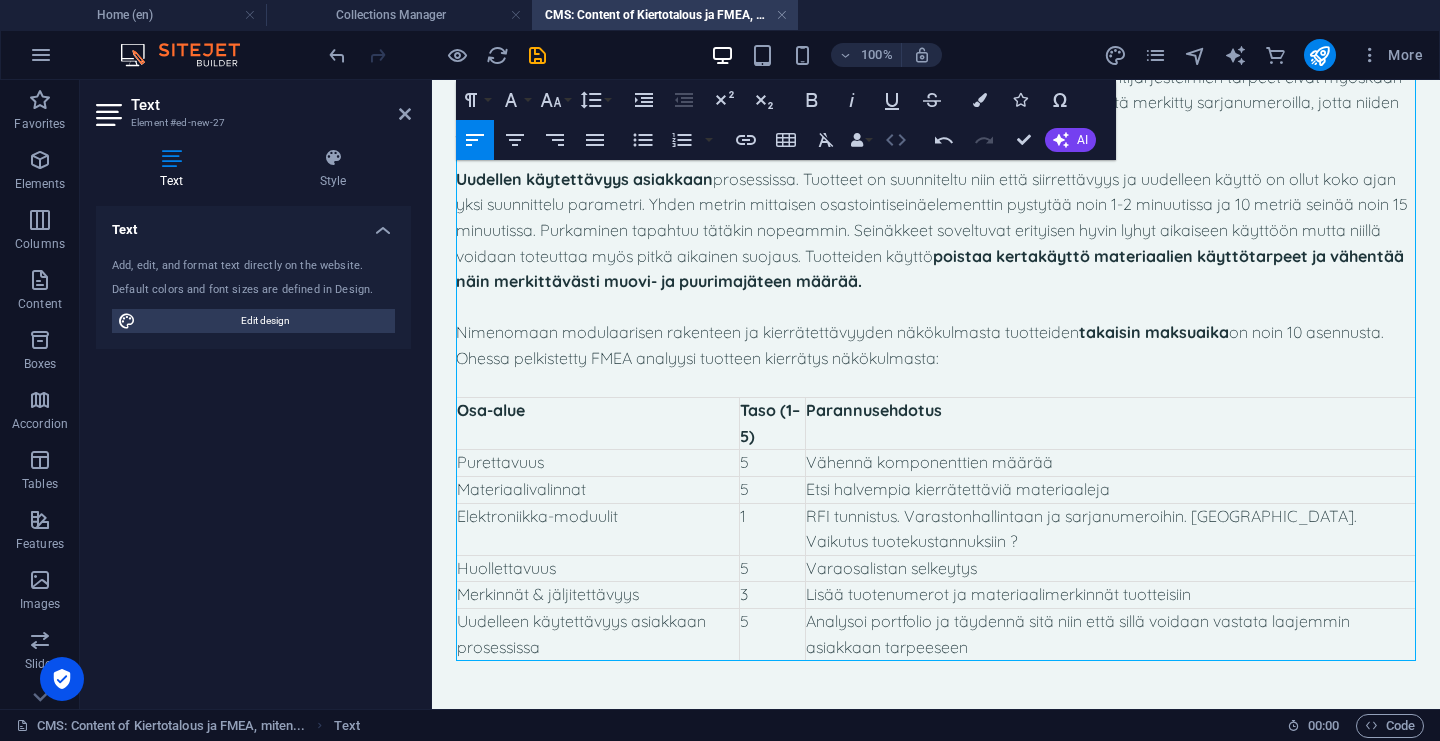 click 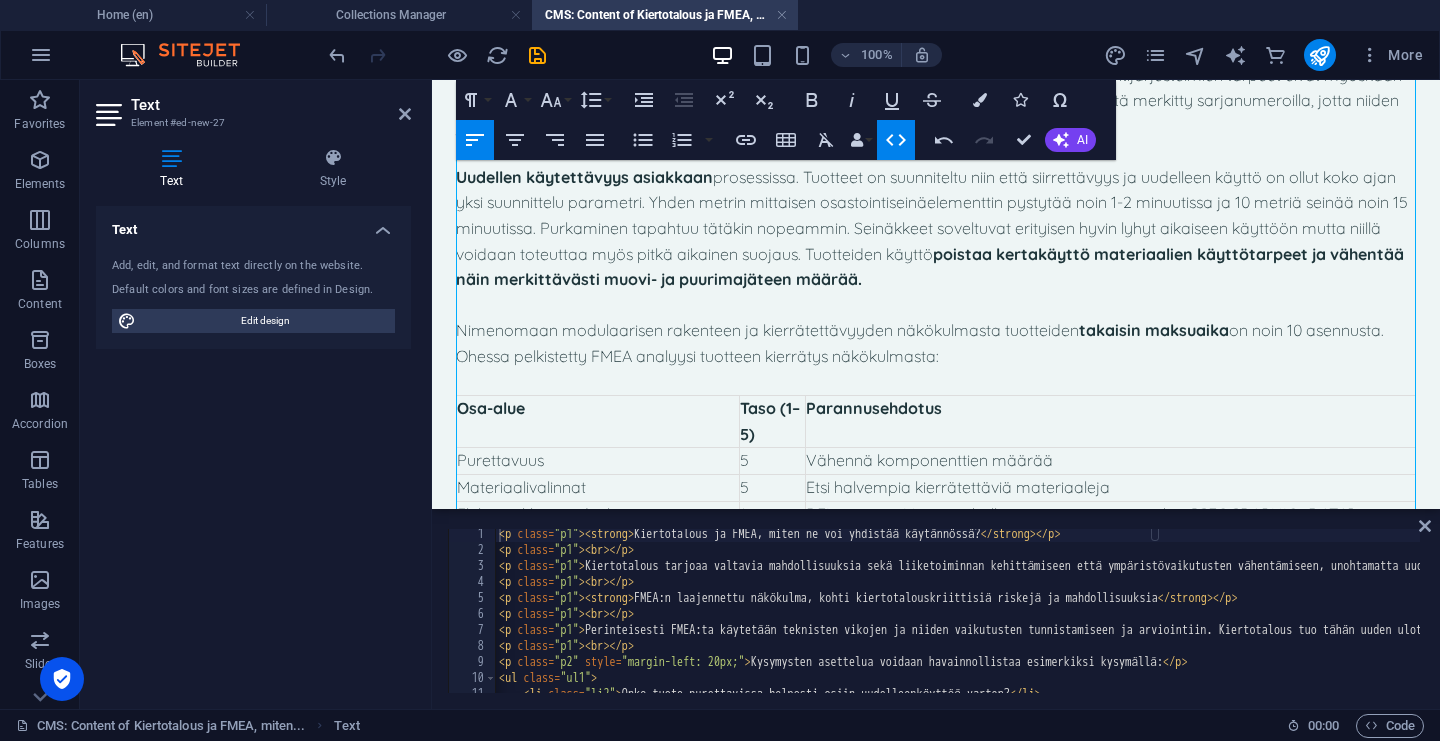 scroll, scrollTop: 1738, scrollLeft: 0, axis: vertical 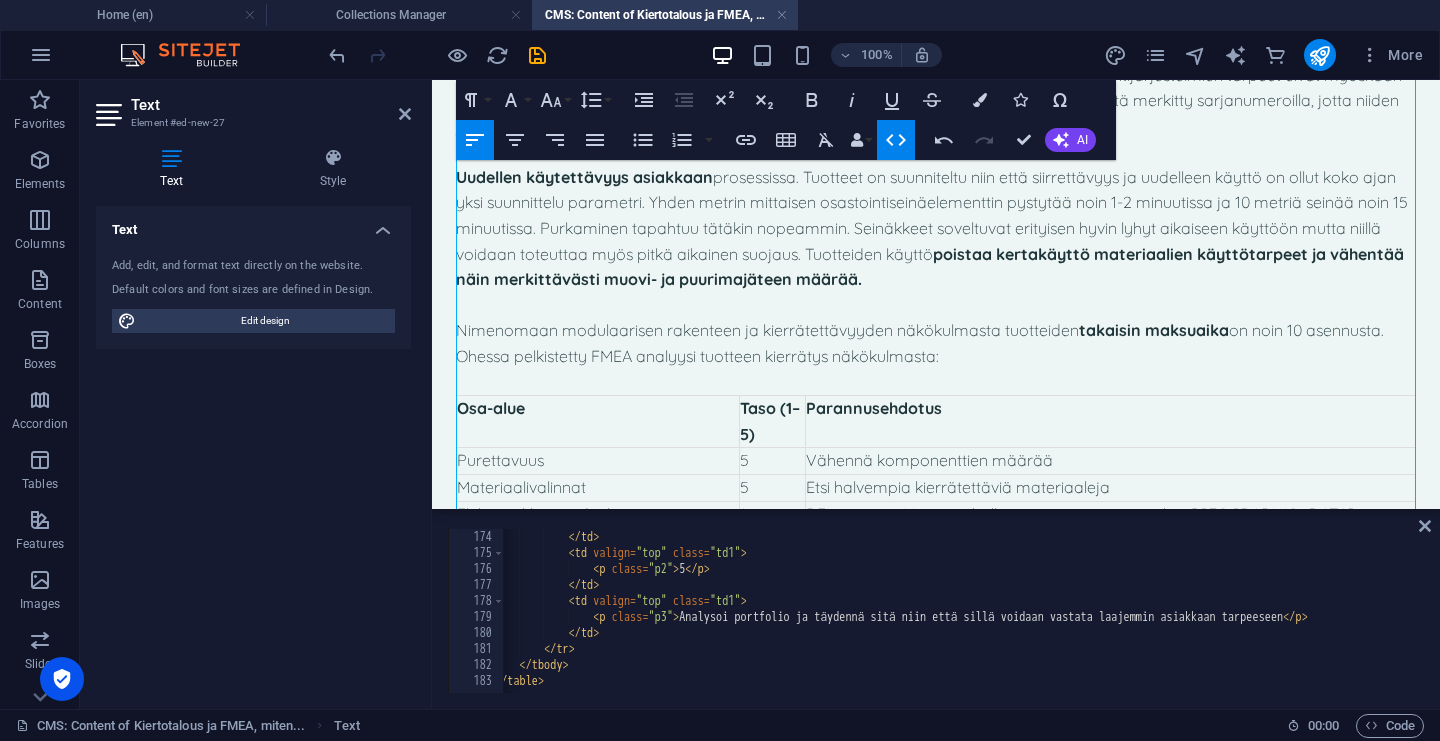 click on "</ td >                < td   valign = "top"   class = "td1" >                     < p   class = "p2" > 5 </ p >                </ td >                < td   valign = "top"   class = "td1" >                     < p   class = "p3" > Analysoi portfolio ja täydennä sitä niin että sillä voidaan vastata laajemmin asiakkaan tarpeeseen </ p >                </ td >           </ tr >      </ tbody > </ table >" at bounding box center [3266, 625] 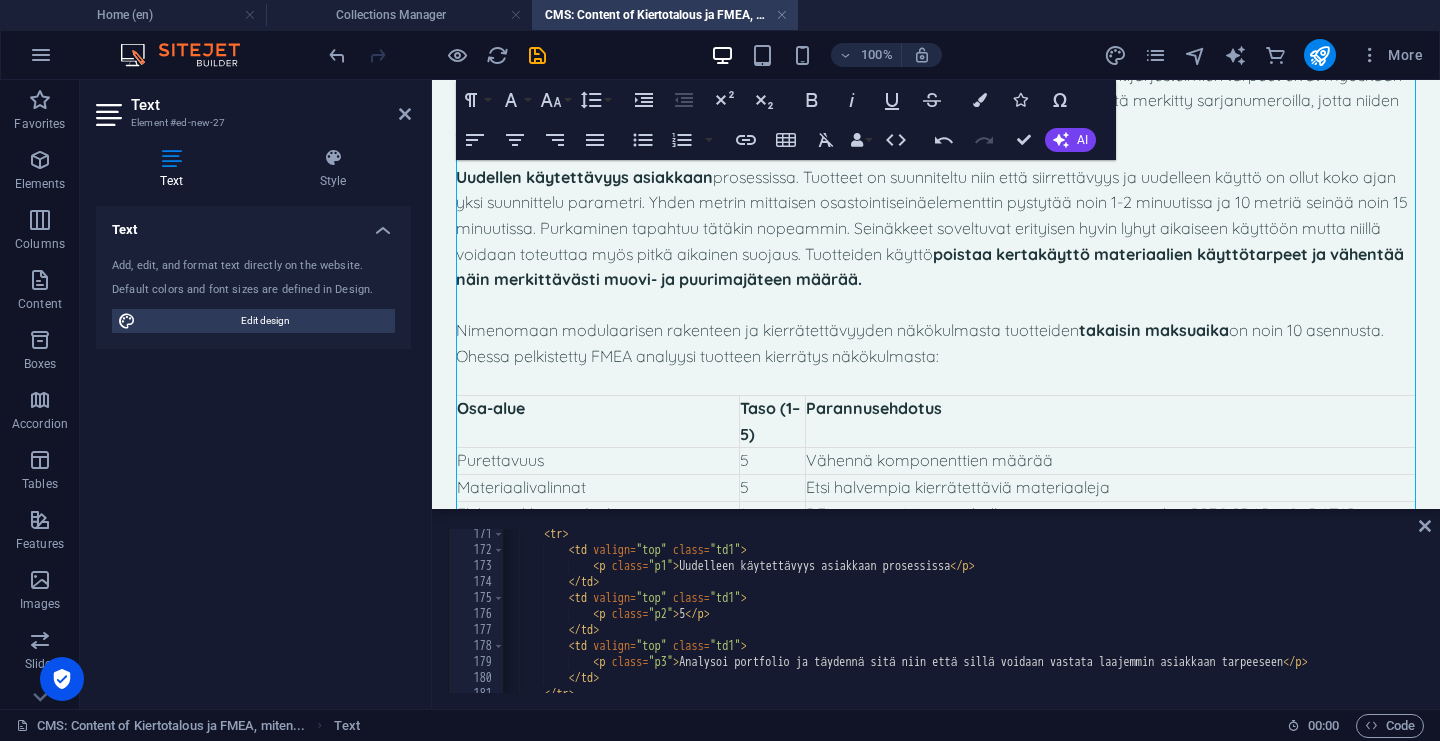 scroll, scrollTop: 2711, scrollLeft: 0, axis: vertical 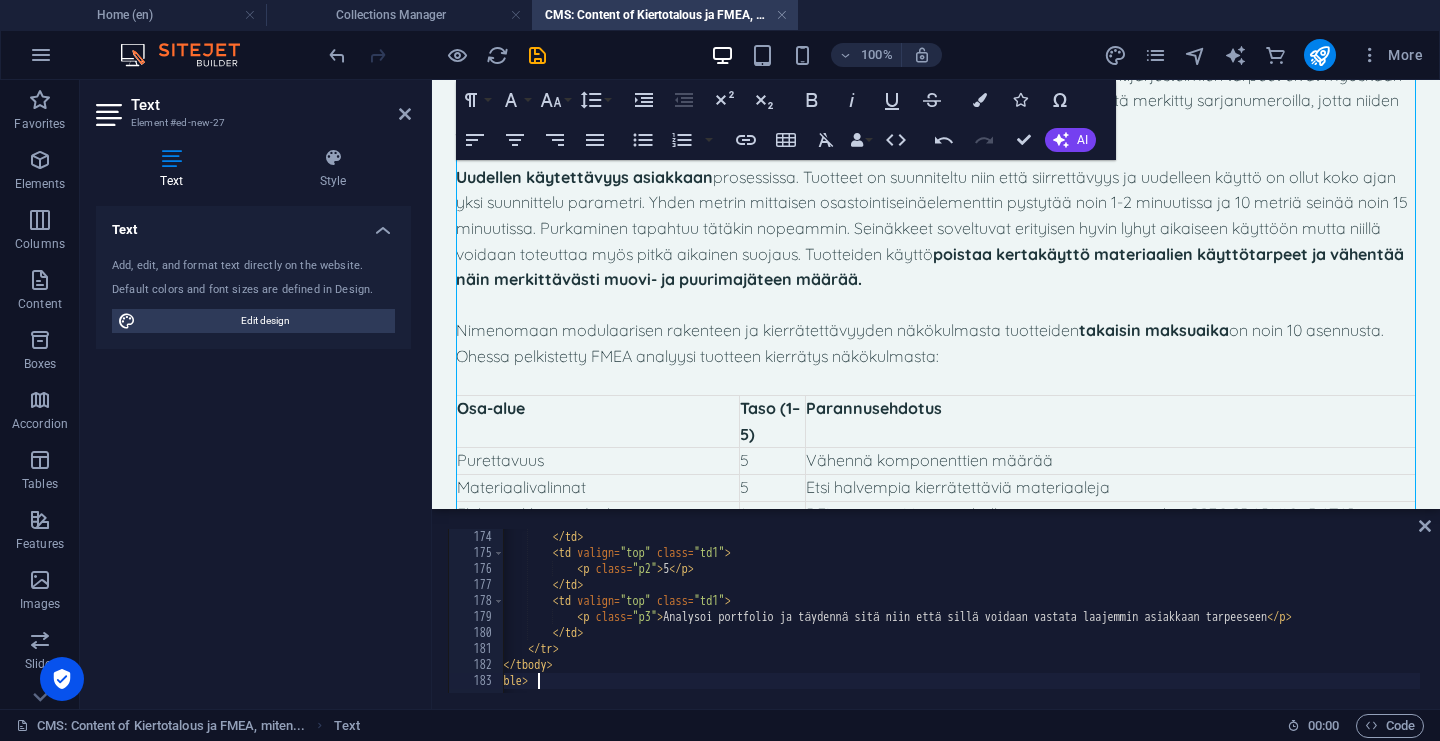 click on "</ td >                < td   valign = "top"   class = "td1" >                     < p   class = "p2" > 5 </ p >                </ td >                < td   valign = "top"   class = "td1" >                     < p   class = "p3" > Analysoi portfolio ja täydennä sitä niin että sillä voidaan vastata laajemmin asiakkaan tarpeeseen </ p >                </ td >           </ tr >      </ tbody > </ table >" at bounding box center [3250, 625] 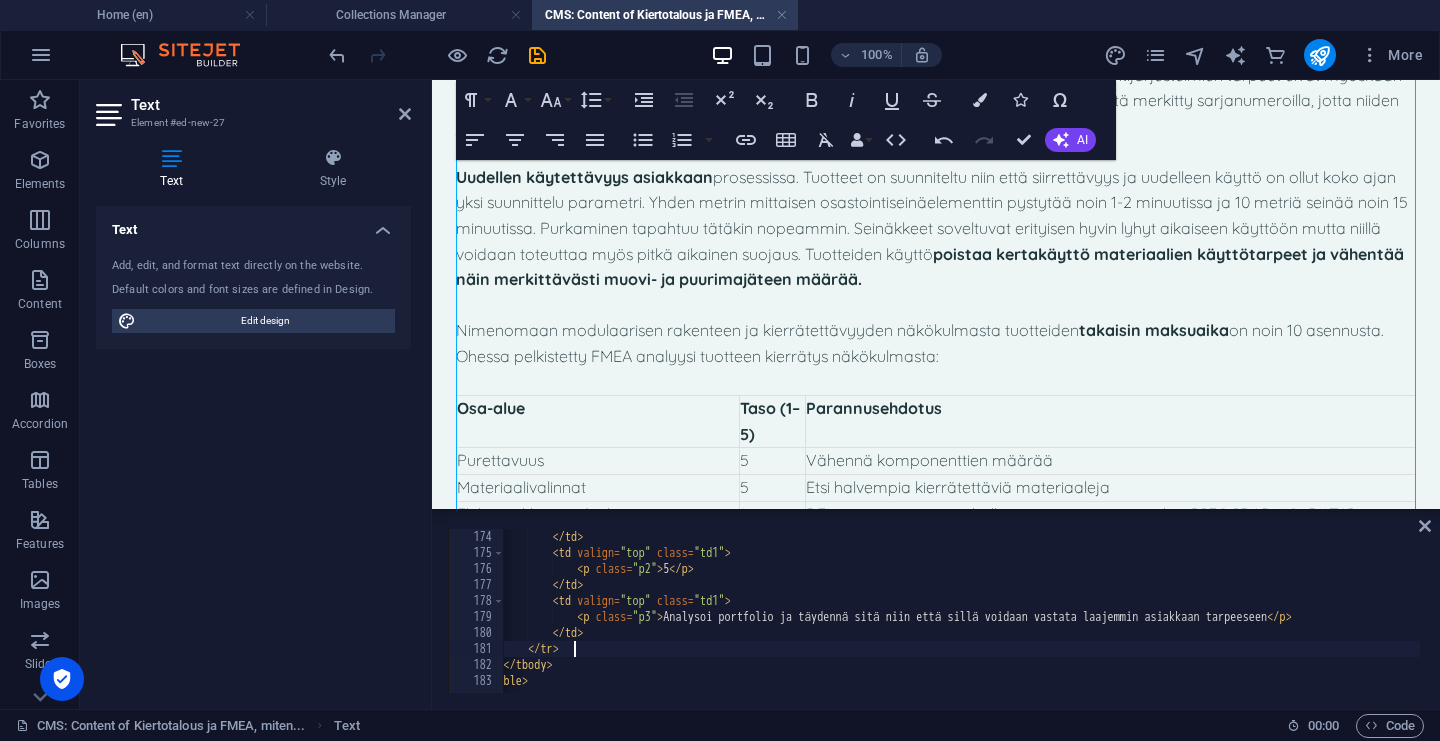 scroll, scrollTop: 2754, scrollLeft: 0, axis: vertical 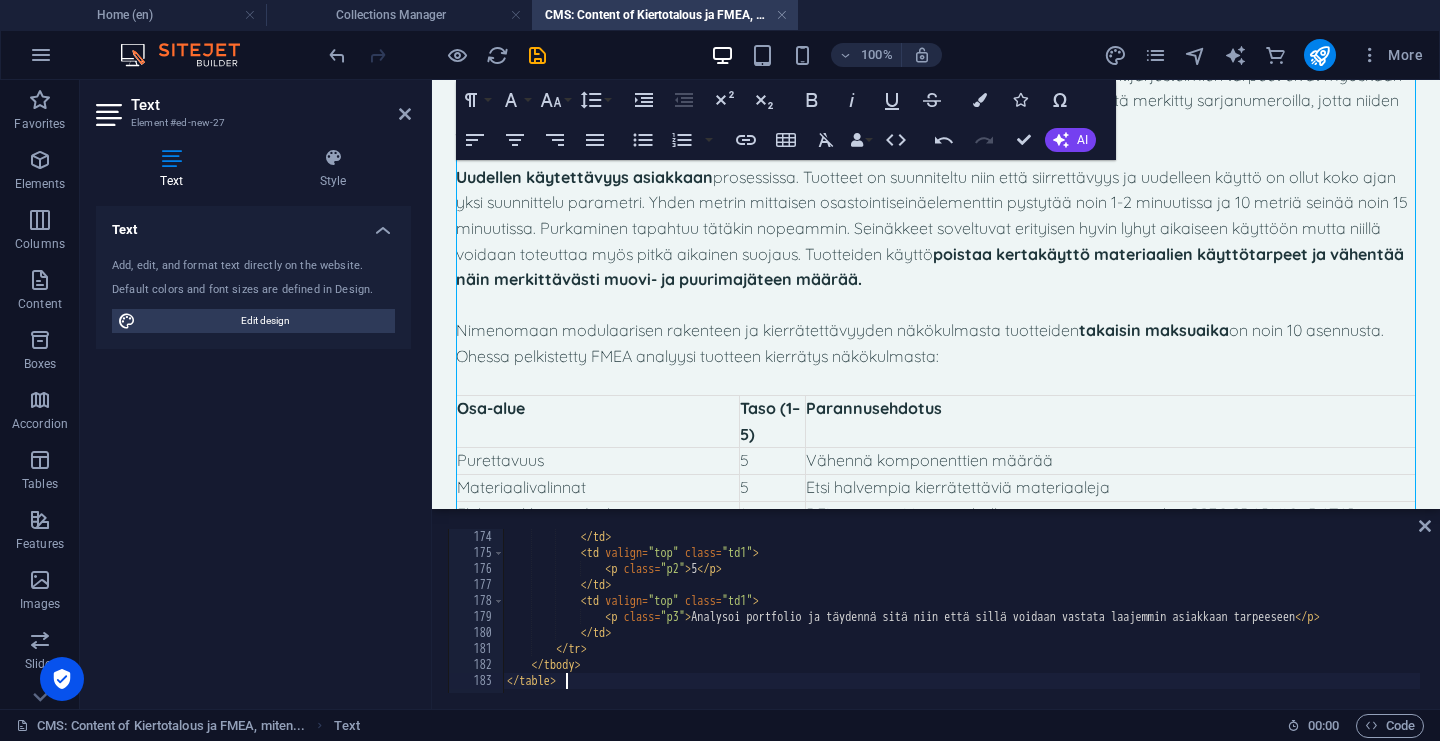 click on "</ td >                < td   valign = "top"   class = "td1" >                     < p   class = "p2" > 5 </ p >                </ td >                < td   valign = "top"   class = "td1" >                     < p   class = "p3" > Analysoi portfolio ja täydennä sitä niin että sillä voidaan vastata laajemmin asiakkaan tarpeeseen </ p >                </ td >           </ tr >      </ tbody > </ table >" at bounding box center (3278, 625) 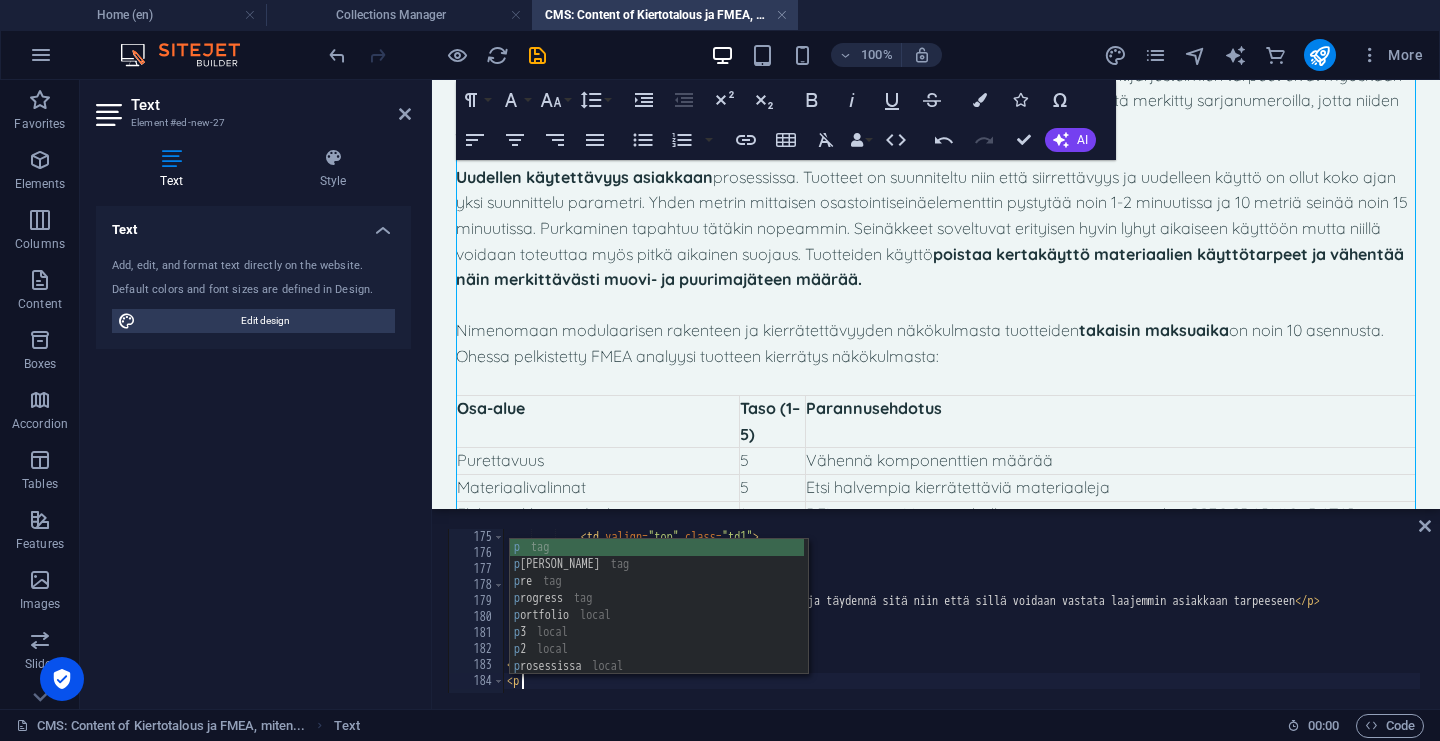 scroll, scrollTop: 0, scrollLeft: 0, axis: both 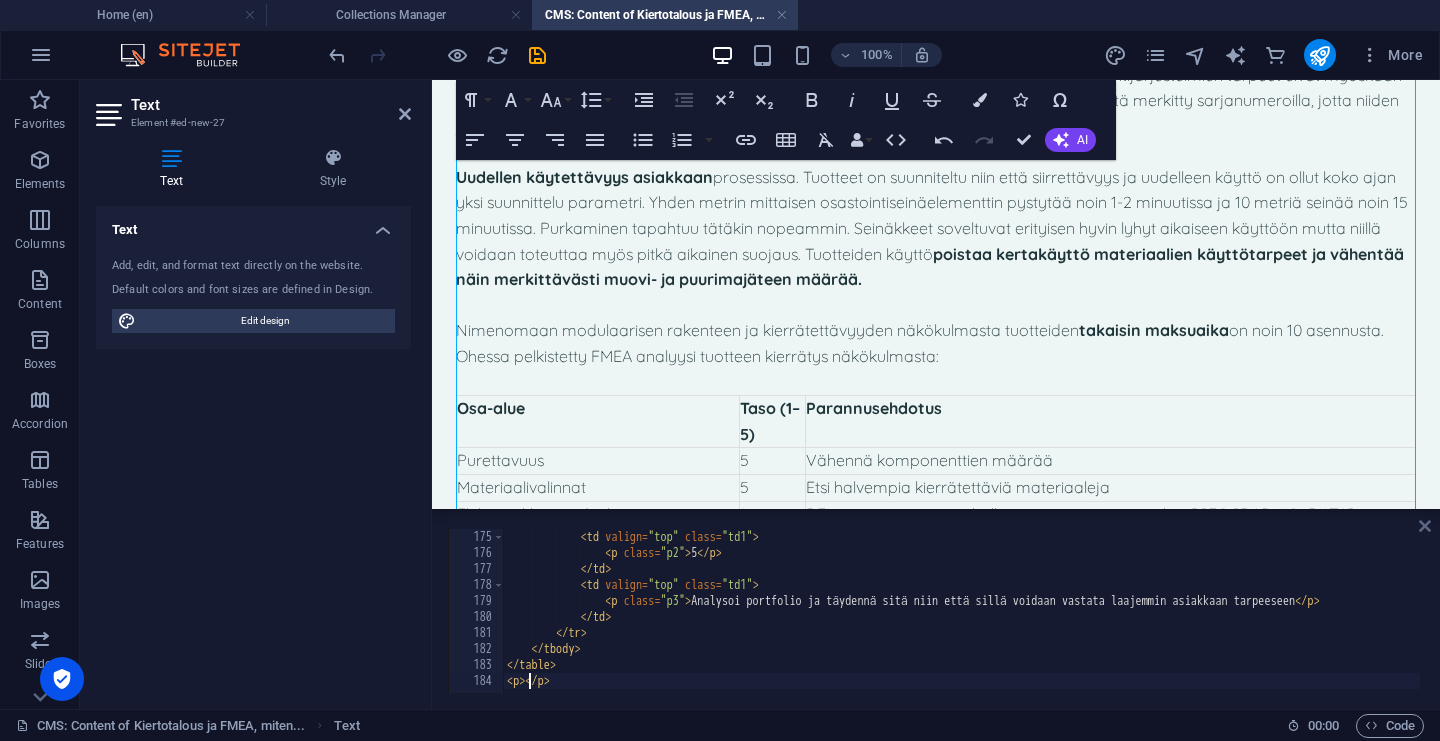 type on "<p>" 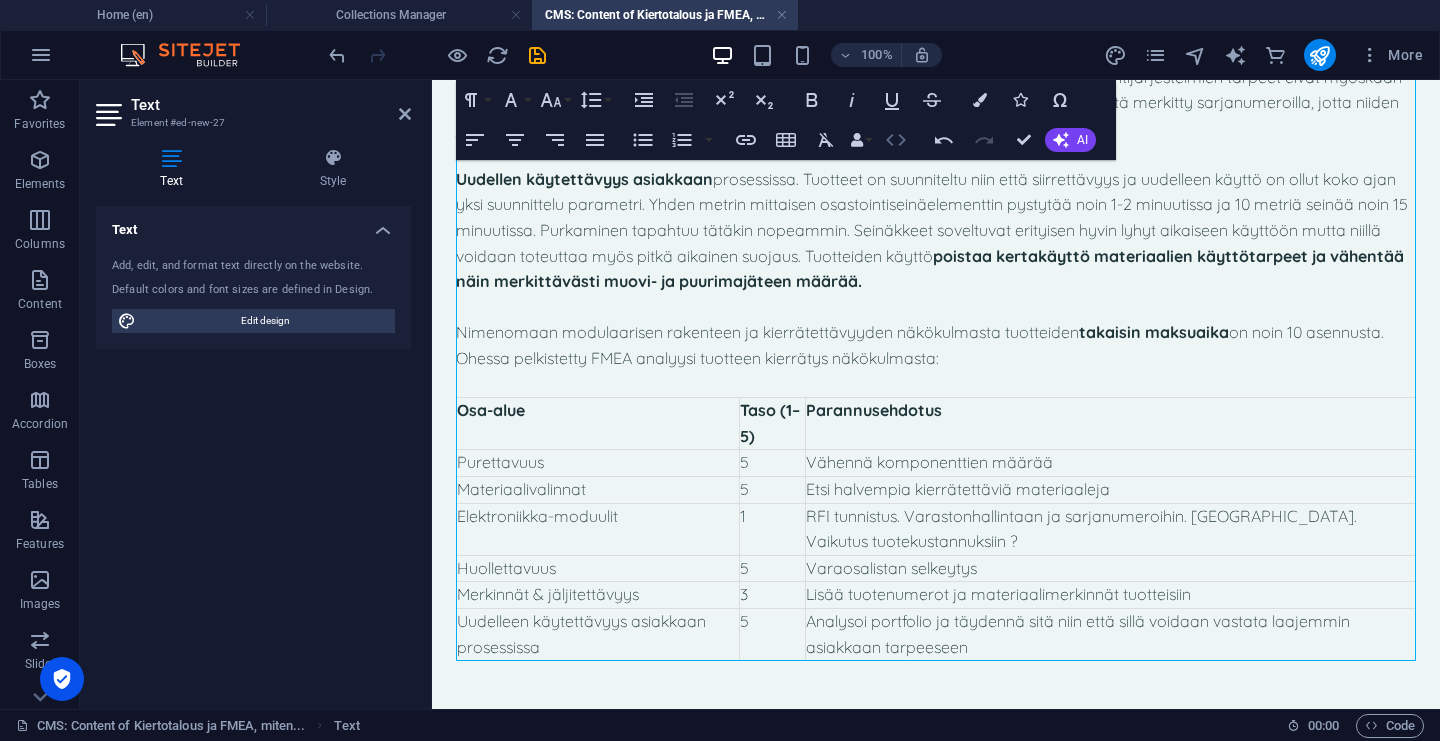 click 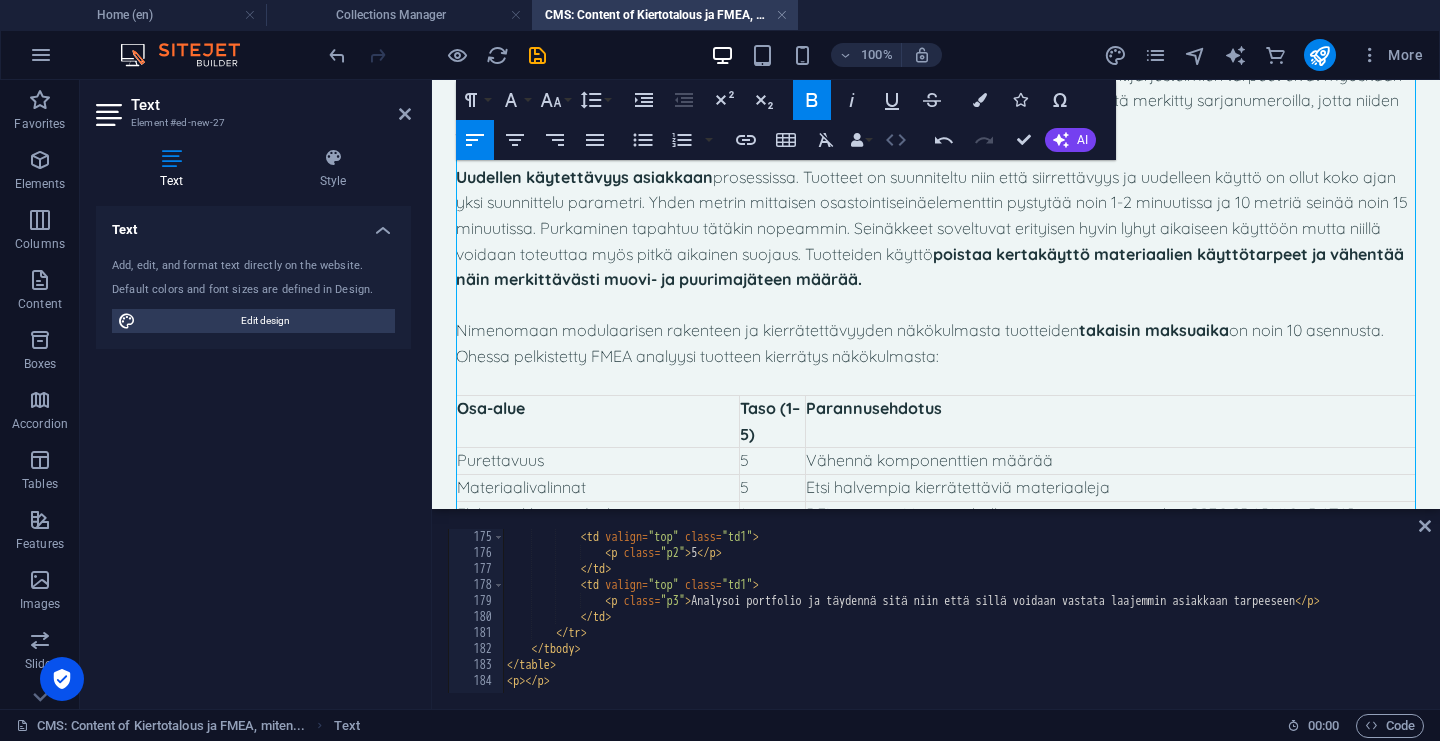 scroll, scrollTop: 2784, scrollLeft: 0, axis: vertical 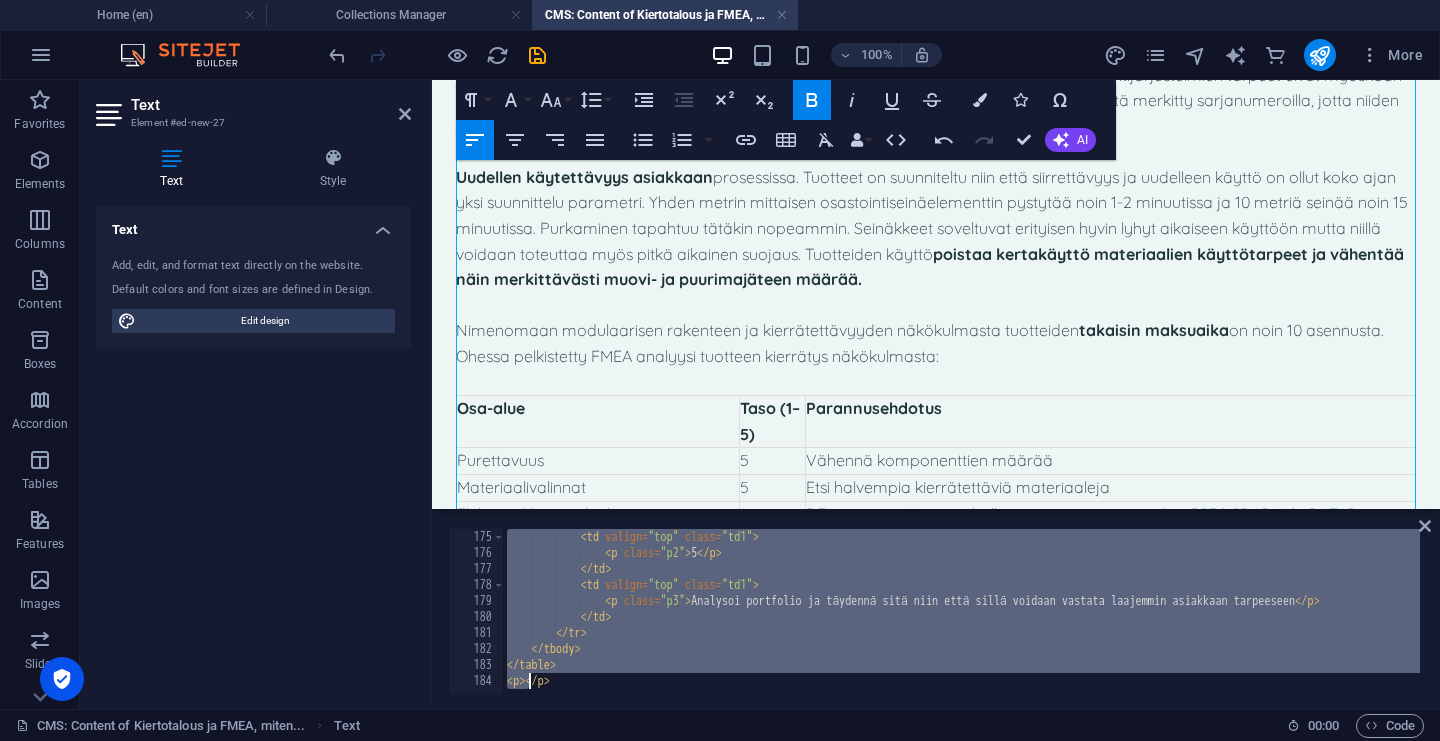 click on "< td   valign = "top"   class = "td1" >                     < p   class = "p2" > 5 </ p >                </ td >                < td   valign = "top"   class = "td1" >                     < p   class = "p3" > Analysoi portfolio ja täydennä sitä niin että sillä voidaan vastata laajemmin asiakkaan tarpeeseen </ p >                </ td >           </ tr >      </ tbody > </ table > < p > </ p >" at bounding box center (3278, 625) 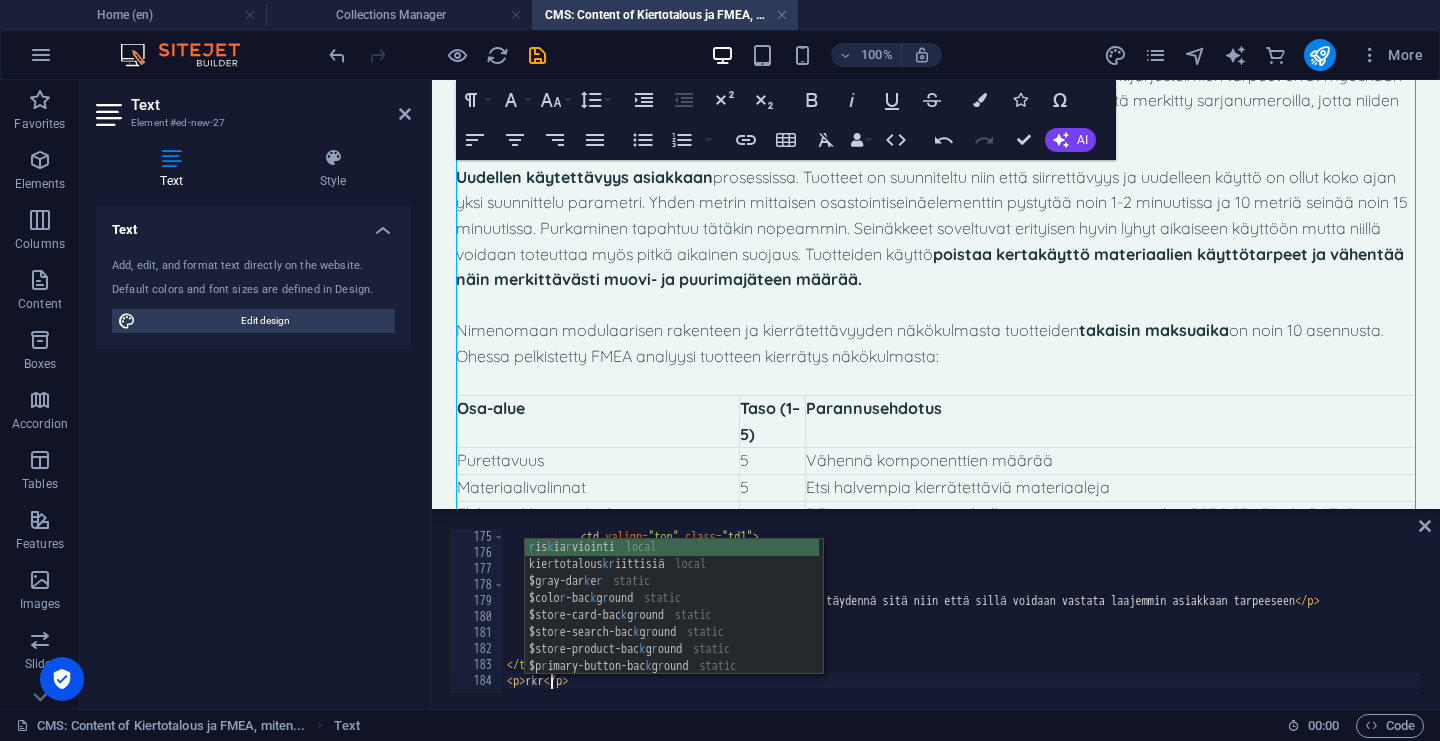 scroll, scrollTop: 0, scrollLeft: 3, axis: horizontal 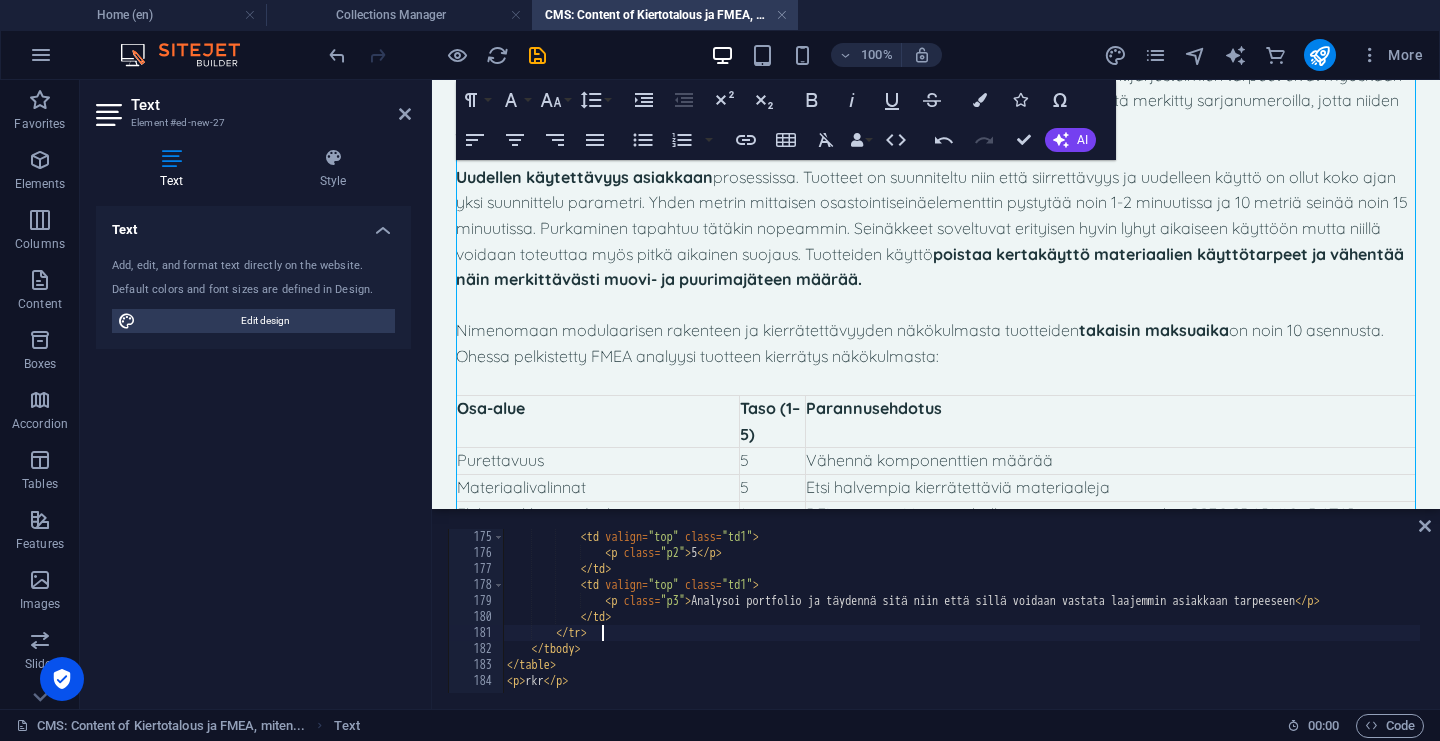 click on "< td   valign = "top"   class = "td1" >                     < p   class = "p2" > 5 </ p >                </ td >                < td   valign = "top"   class = "td1" >                     < p   class = "p3" > Analysoi portfolio ja täydennä sitä niin että sillä voidaan vastata laajemmin asiakkaan tarpeeseen </ p >                </ td >           </ tr >      </ tbody > </ table > < p > rkr </ p >" at bounding box center [3278, 625] 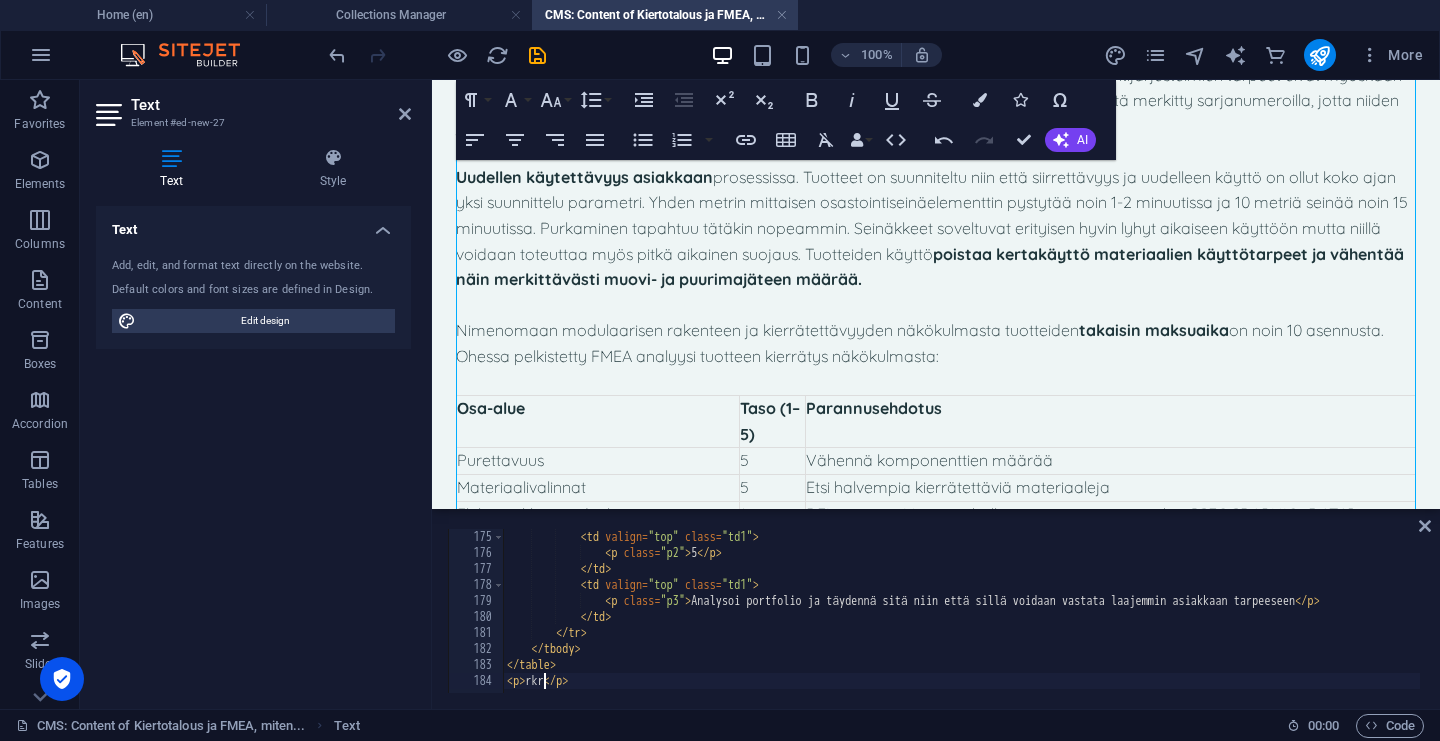 scroll, scrollTop: 2725, scrollLeft: 0, axis: vertical 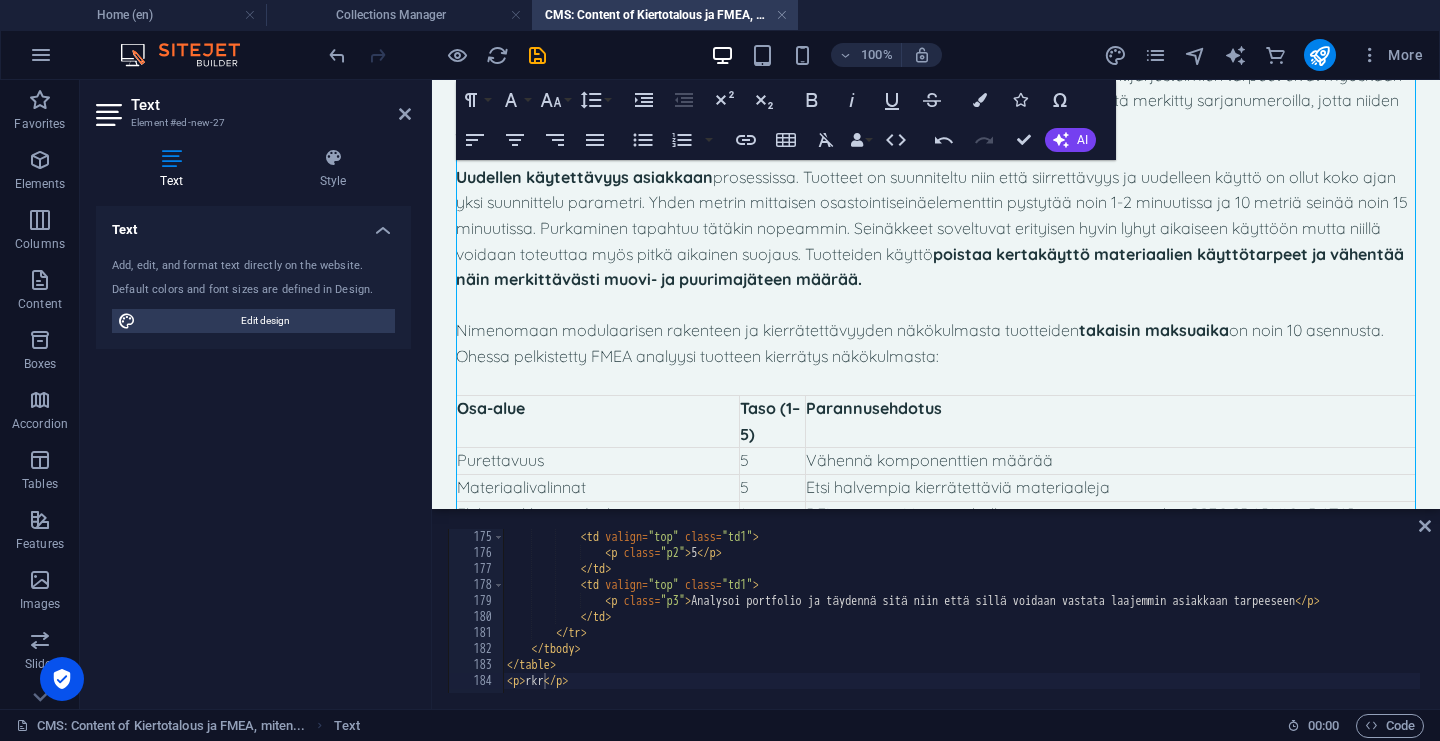 click at bounding box center (936, 383) 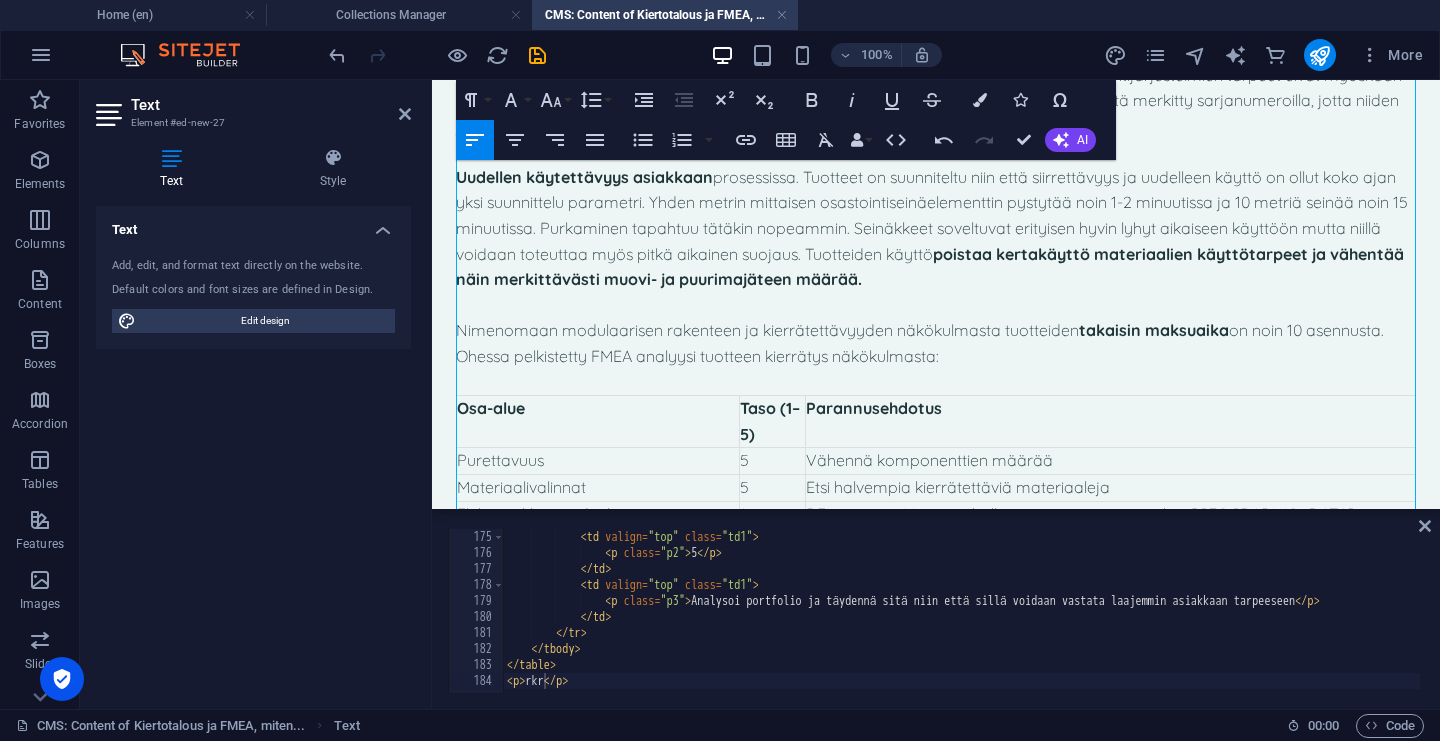 click on "Ohessa pelkistetty FMEA analyysi tuotteen kierrätys näkökulmasta:" at bounding box center (936, 357) 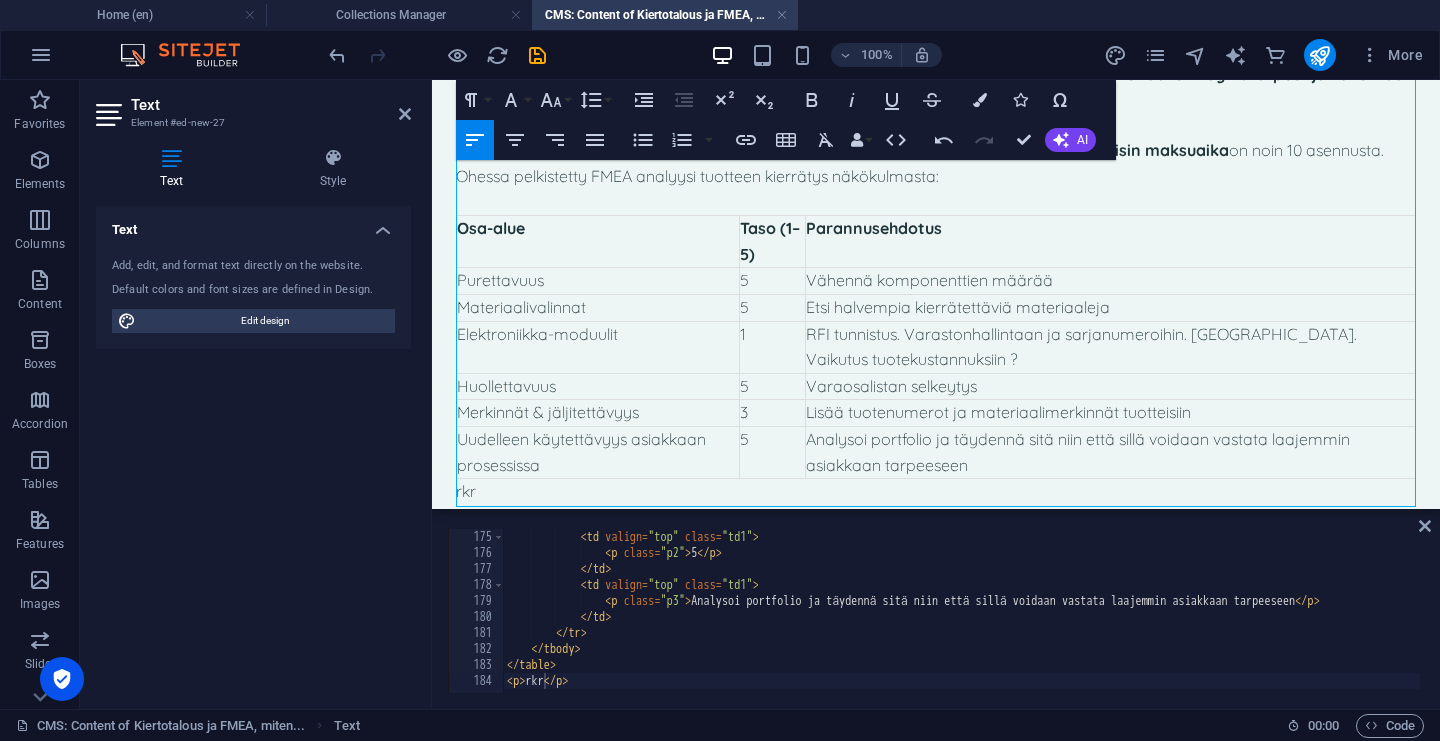scroll, scrollTop: 2426, scrollLeft: 0, axis: vertical 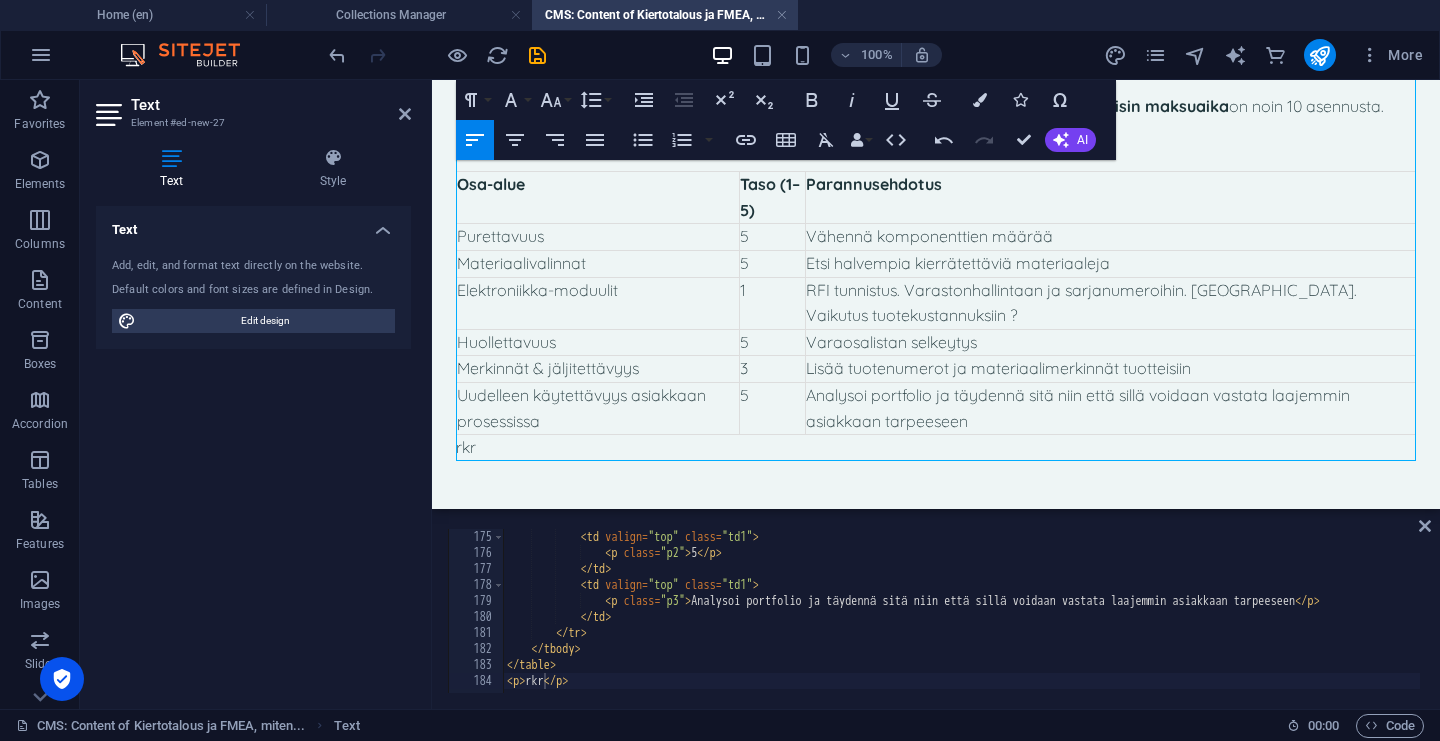 click on "rkr" at bounding box center [936, 448] 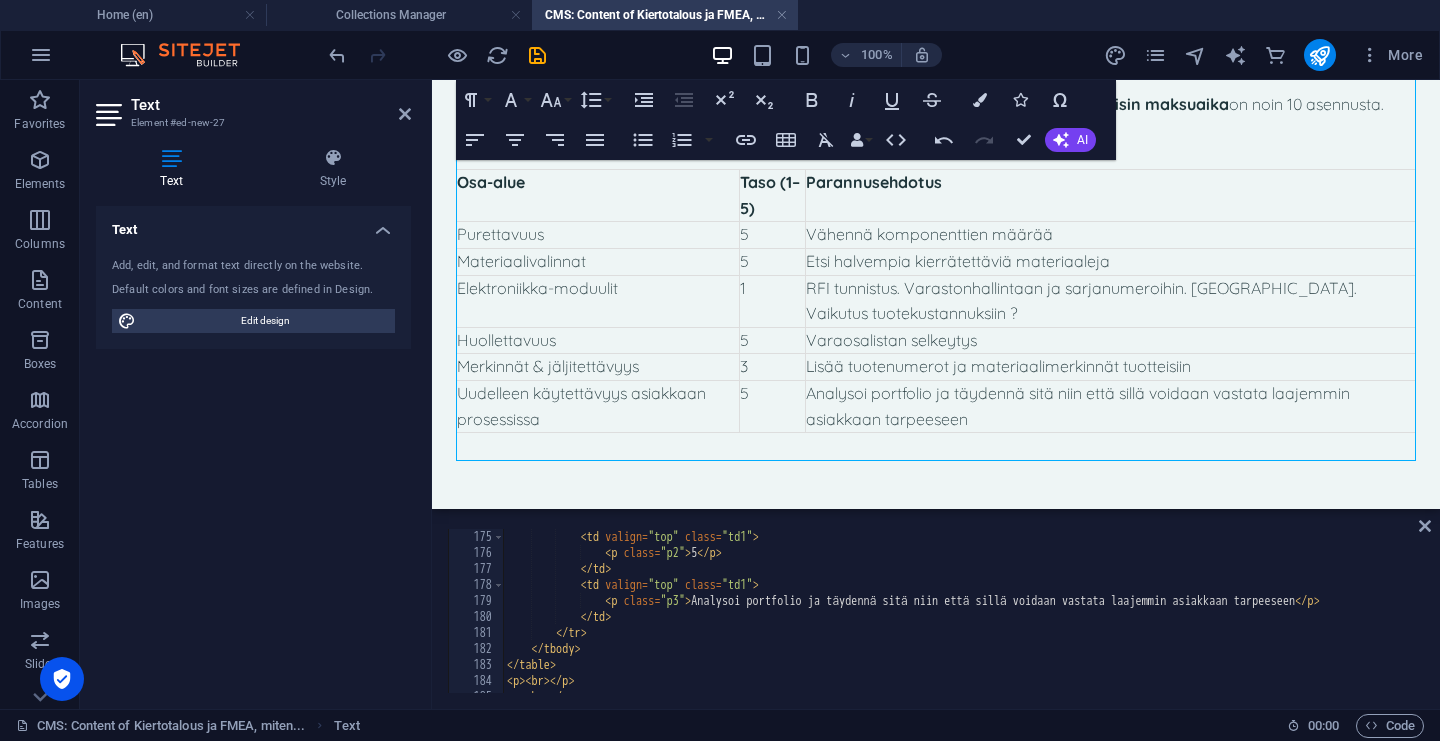 scroll, scrollTop: 2452, scrollLeft: 0, axis: vertical 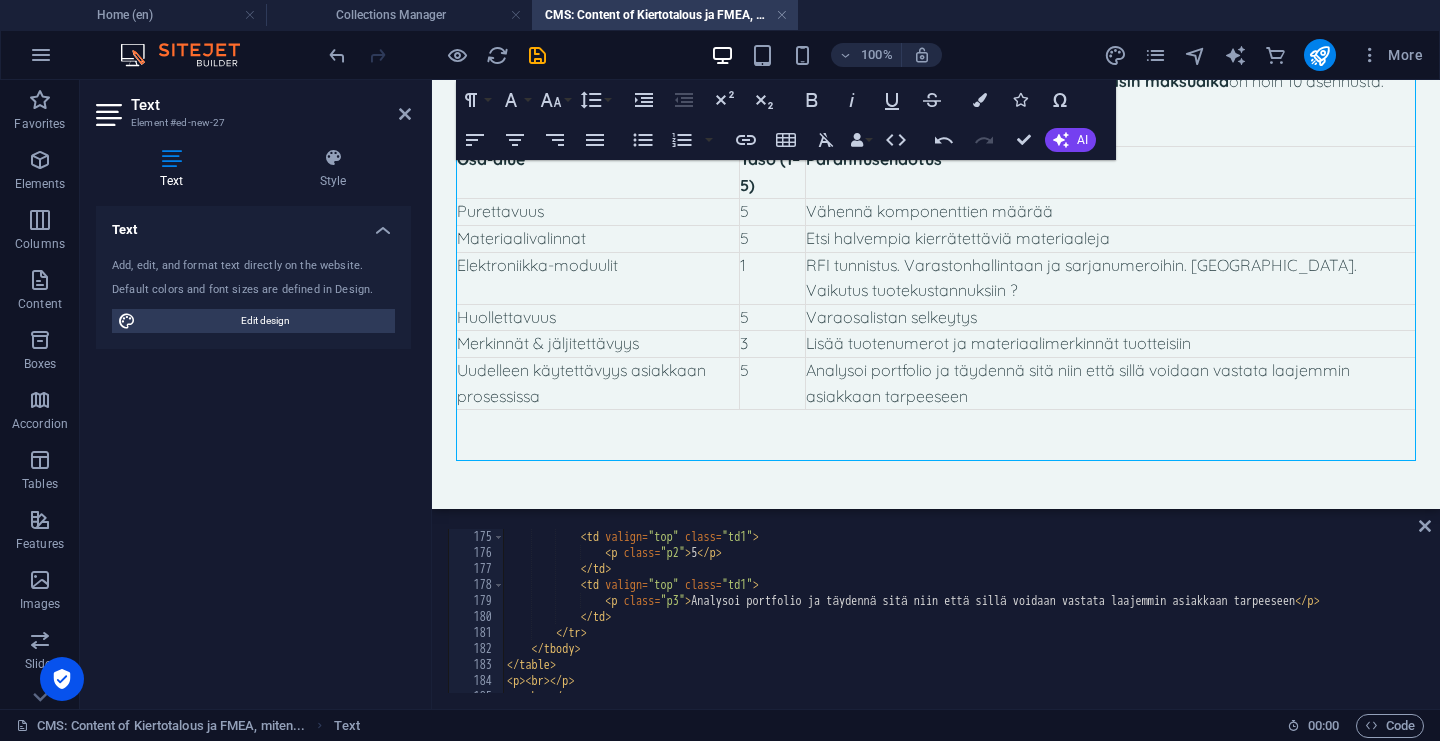 click at bounding box center (936, 449) 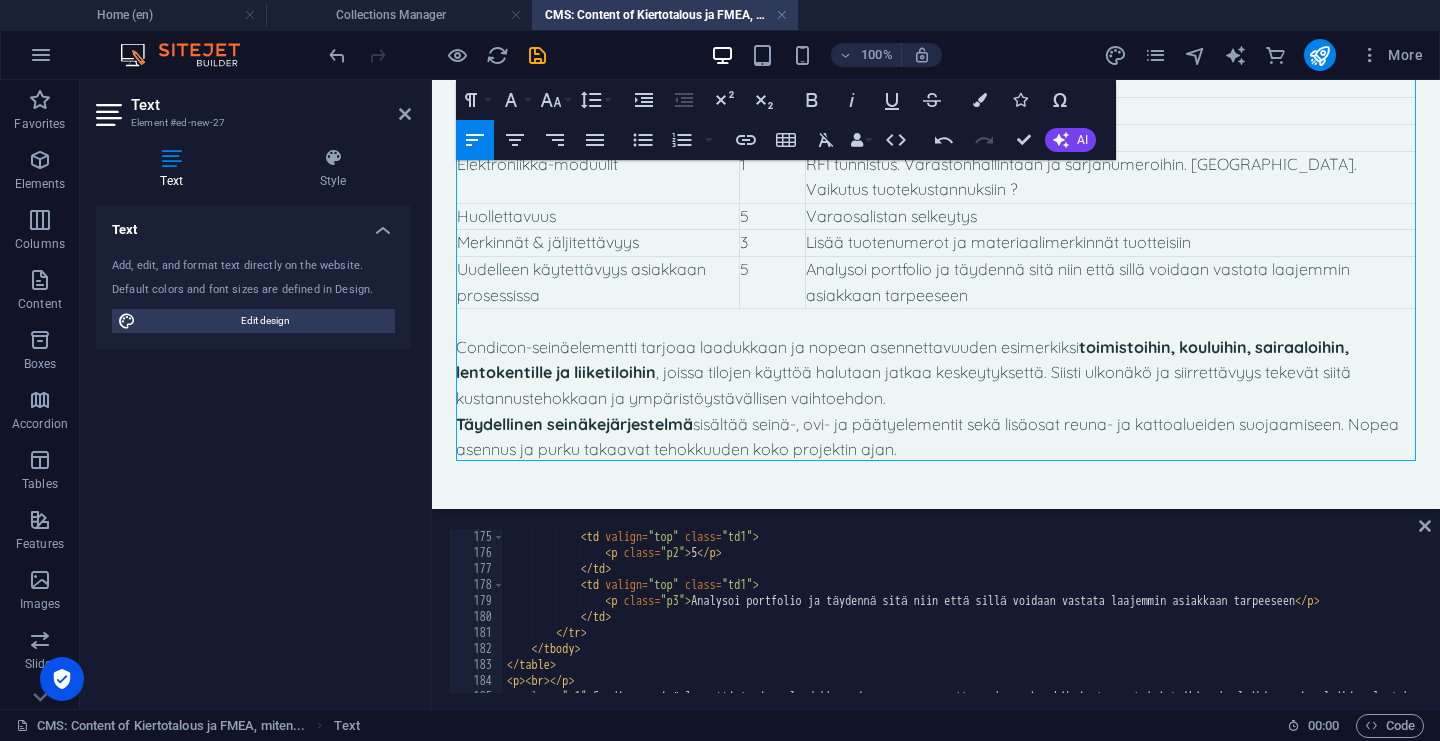 scroll, scrollTop: 2554, scrollLeft: 0, axis: vertical 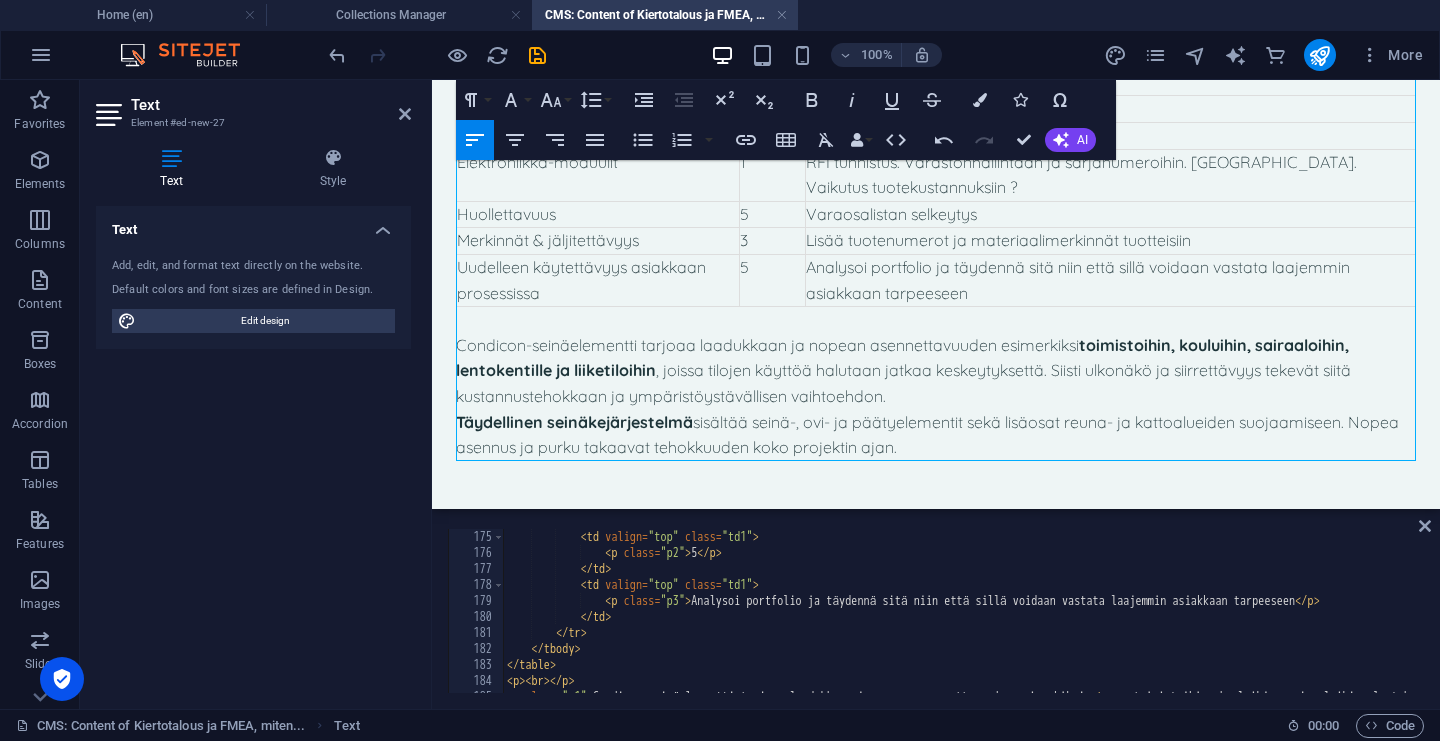 click on "Condicon-seinäelementti tarjoaa laadukkaan ja nopean asennettavuuden esimerkiksi  toimistoihin, kouluihin, sairaaloihin, lentokentille ja liiketiloihin , joissa tilojen käyttöä halutaan jatkaa keskeytyksettä. Siisti ulkonäkö ja siirrettävyys tekevät siitä kustannustehokkaan ja ympäristöystävällisen vaihtoehdon." at bounding box center (936, 371) 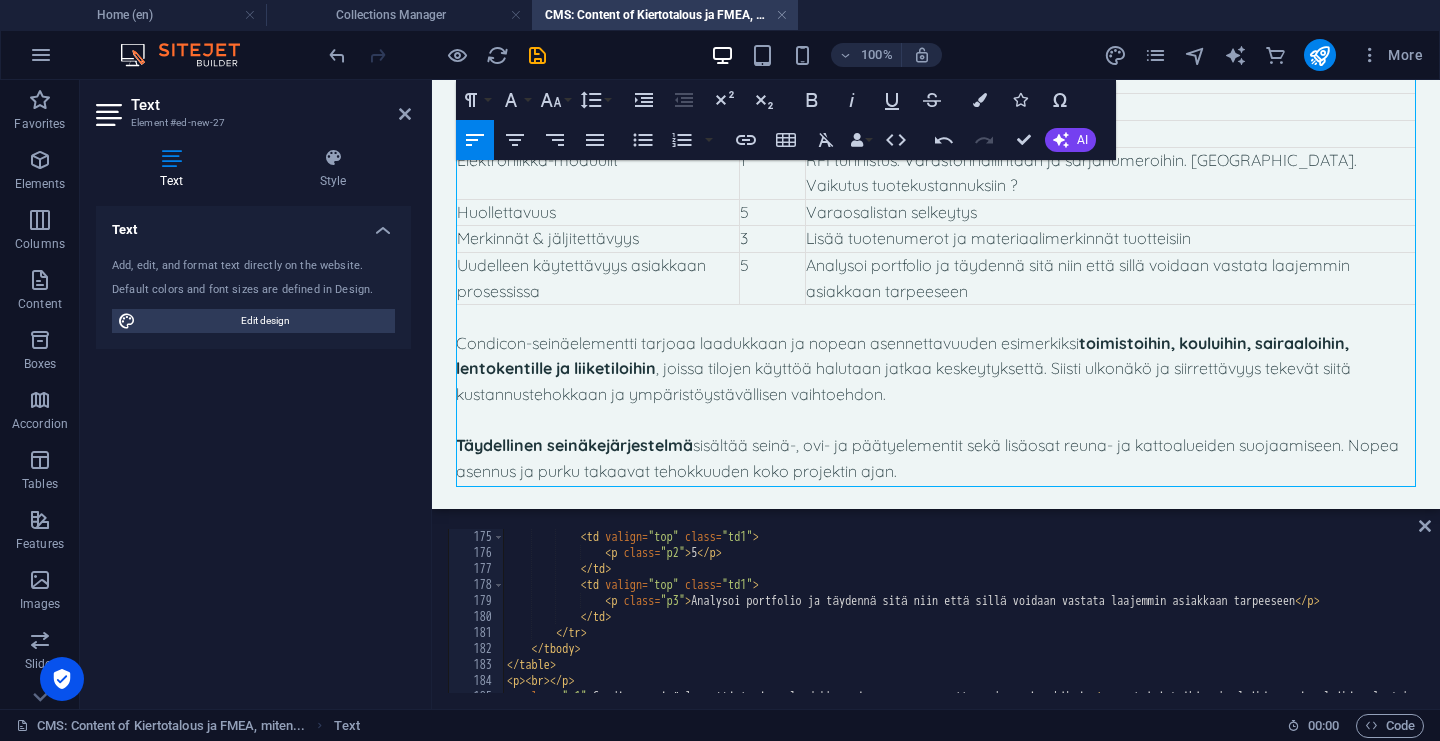 click on "Täydellinen seinäkejärjestelmä  sisältää seinä-, ovi- ja päätyelementit sekä lisäosat reuna- ja kattoalueiden suojaamiseen. Nopea asennus ja purku takaavat tehokkuuden koko projektin ajan." at bounding box center [936, 458] 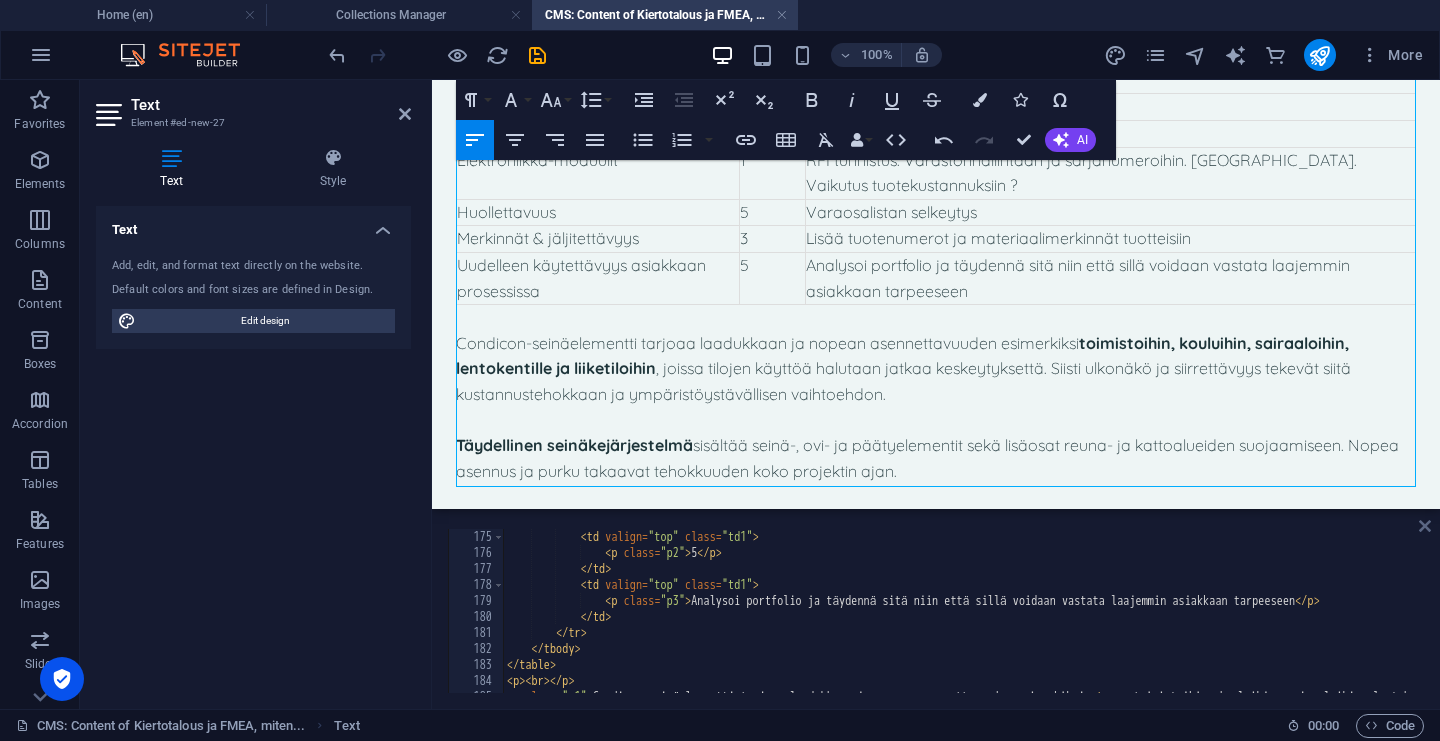 click at bounding box center [1425, 526] 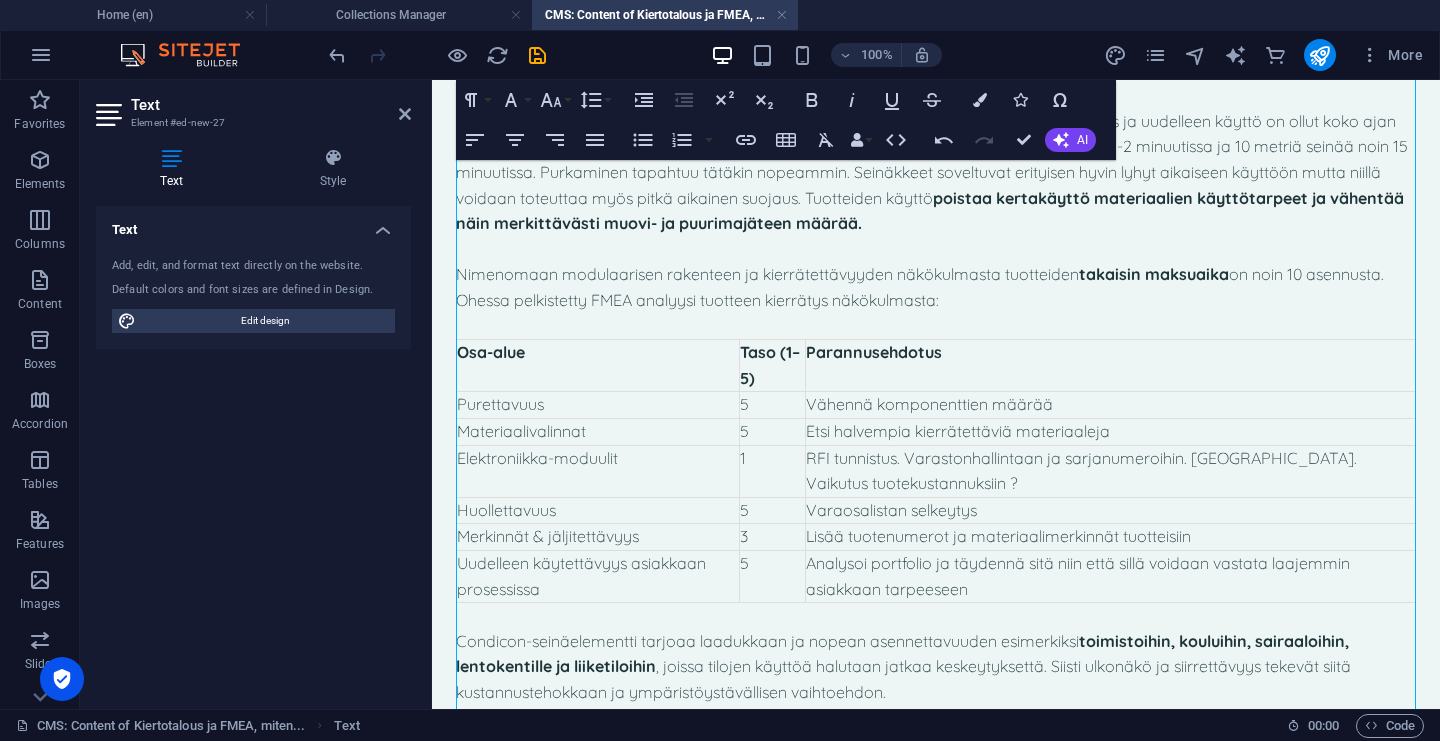 scroll, scrollTop: 2252, scrollLeft: 0, axis: vertical 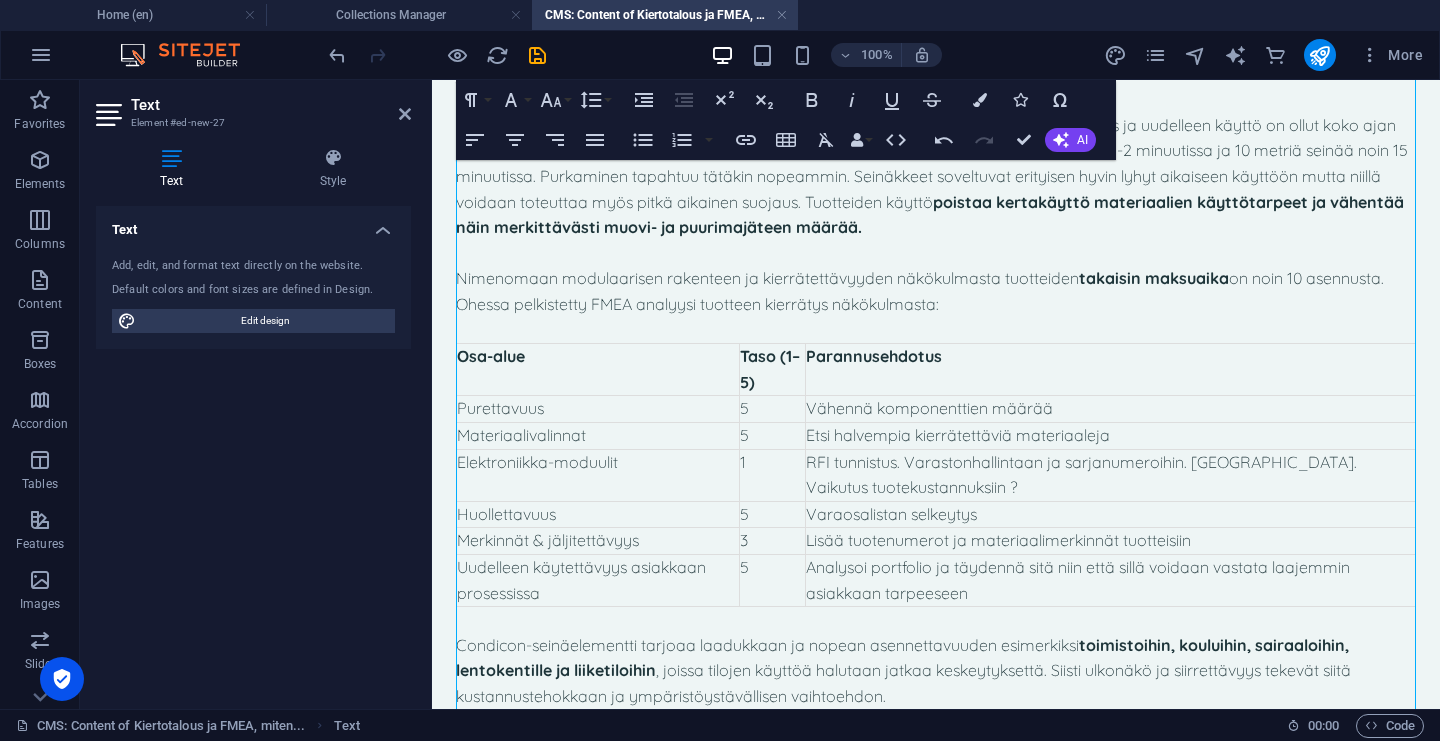 click on "Parannusehdotus" at bounding box center [1110, 370] 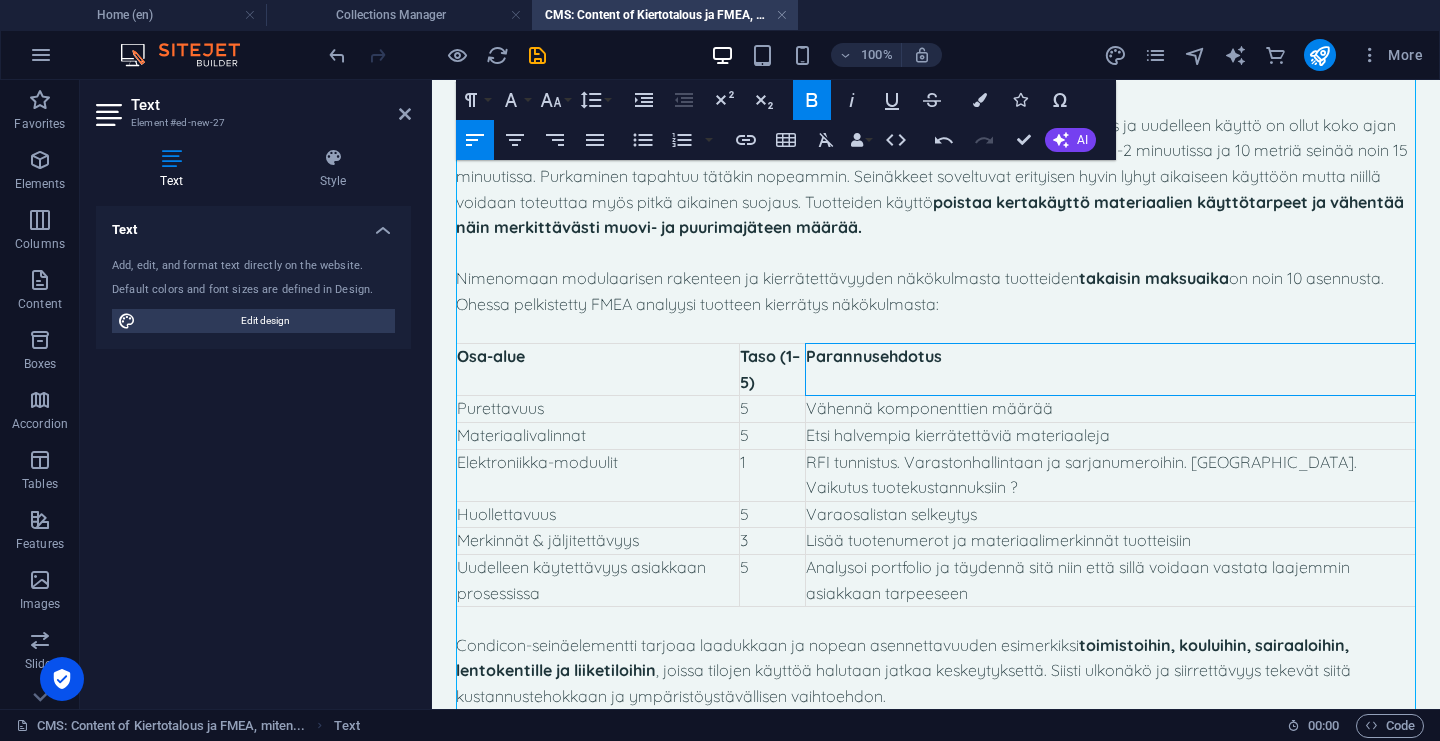 click on "Osa-alue" at bounding box center (598, 370) 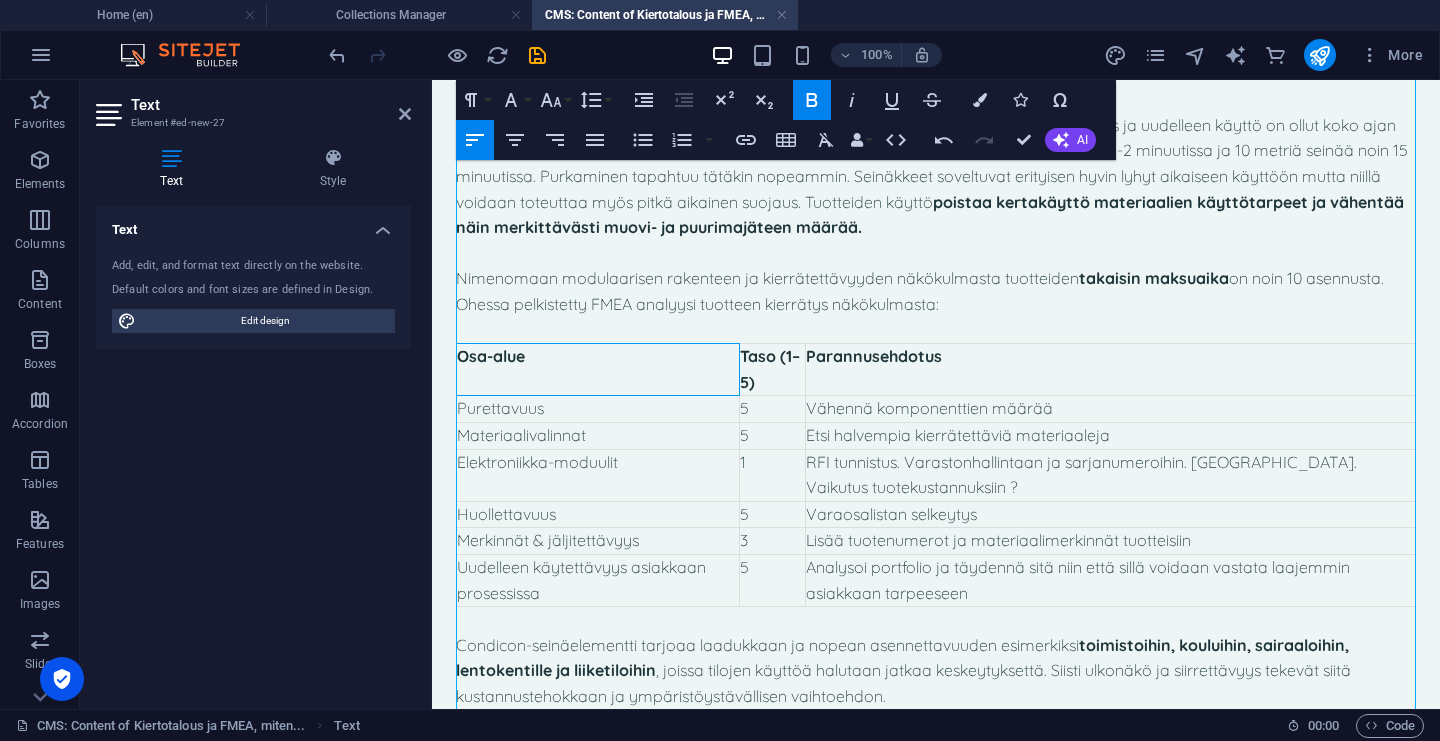 click on "Osa-alue" at bounding box center (598, 370) 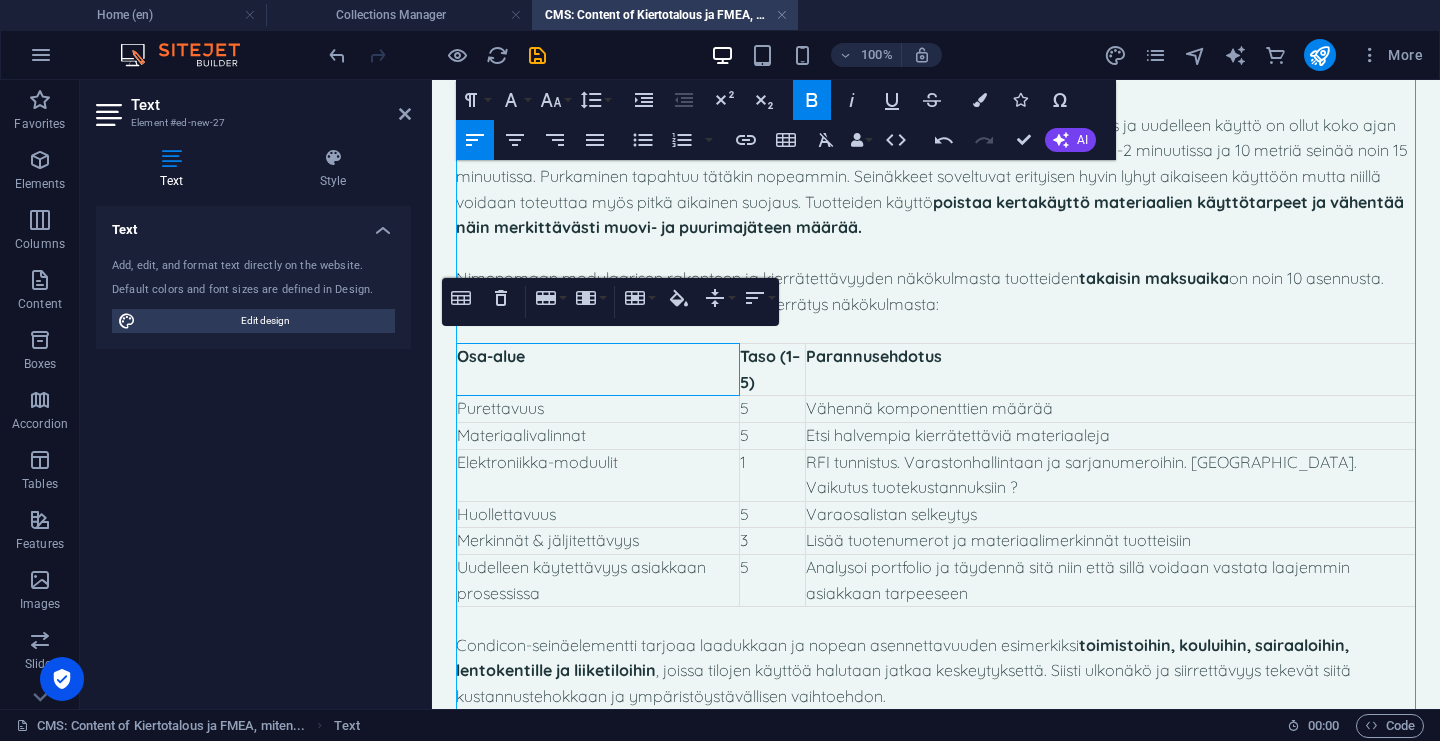 click on "Taso (1–5)" at bounding box center (772, 369) 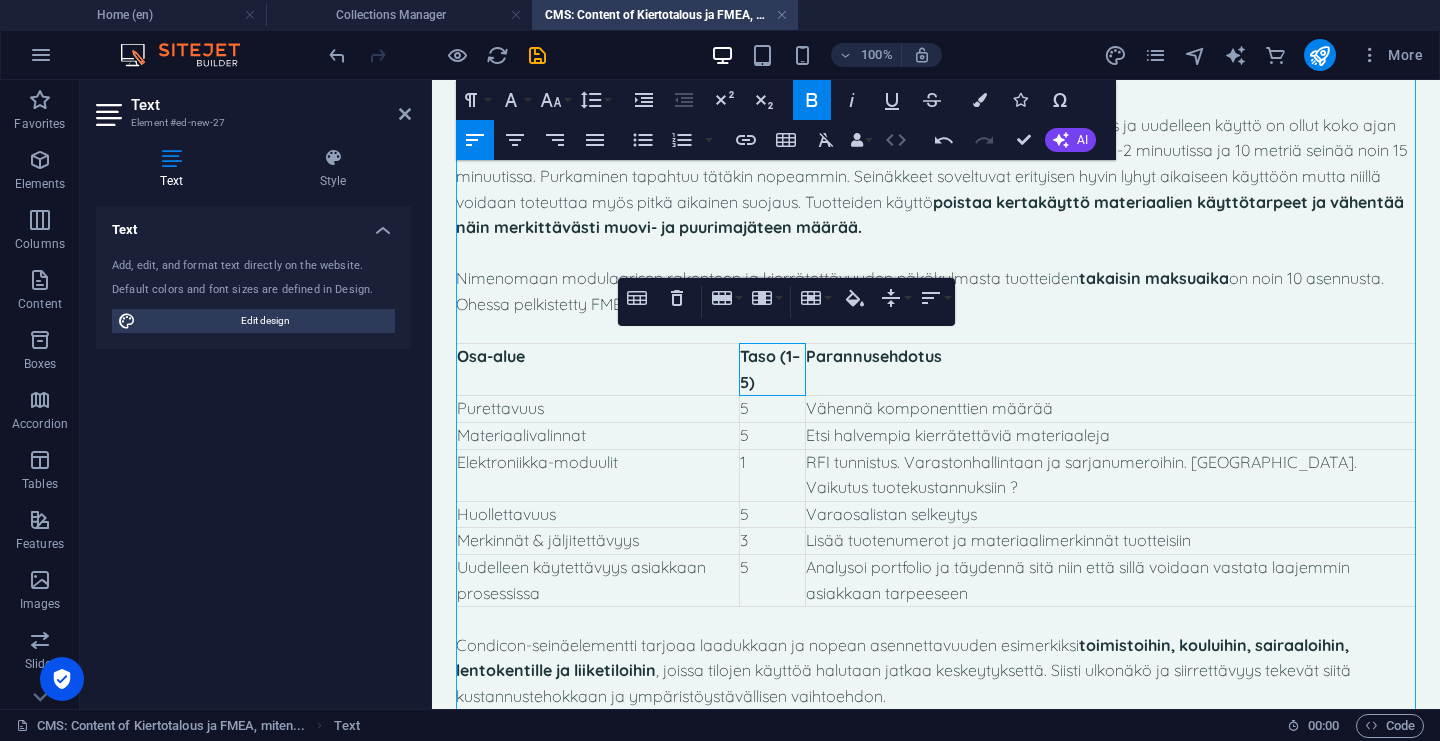 click 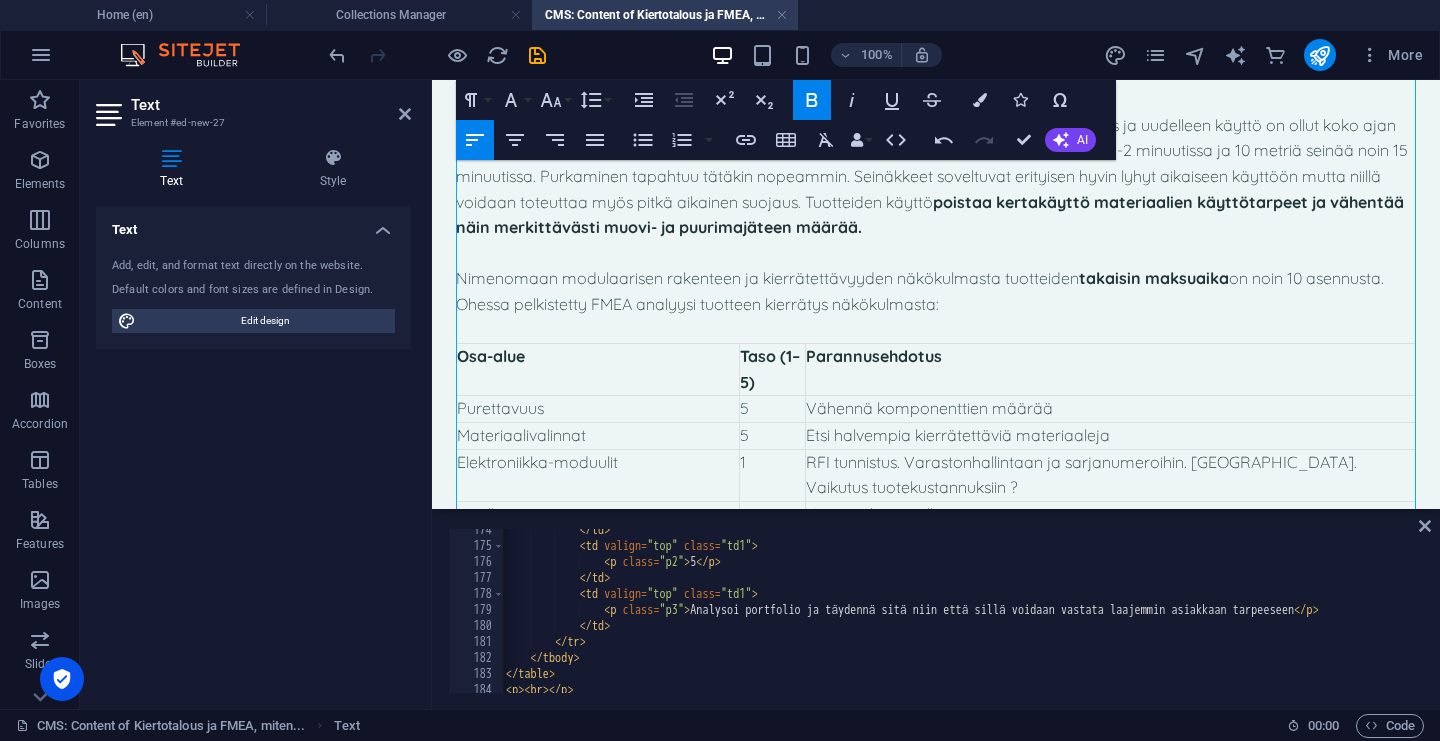 scroll, scrollTop: 2770, scrollLeft: 0, axis: vertical 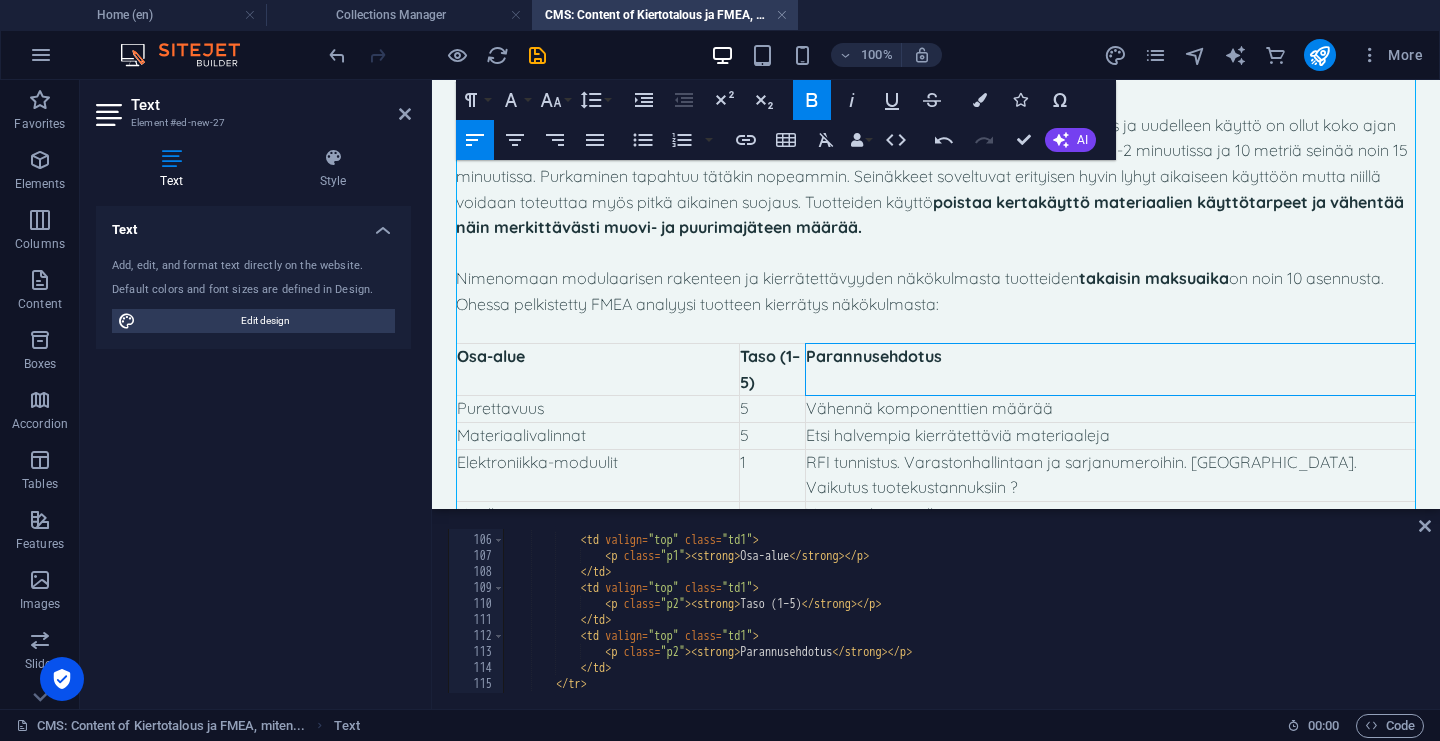 click on "Parannusehdotus" at bounding box center [1110, 370] 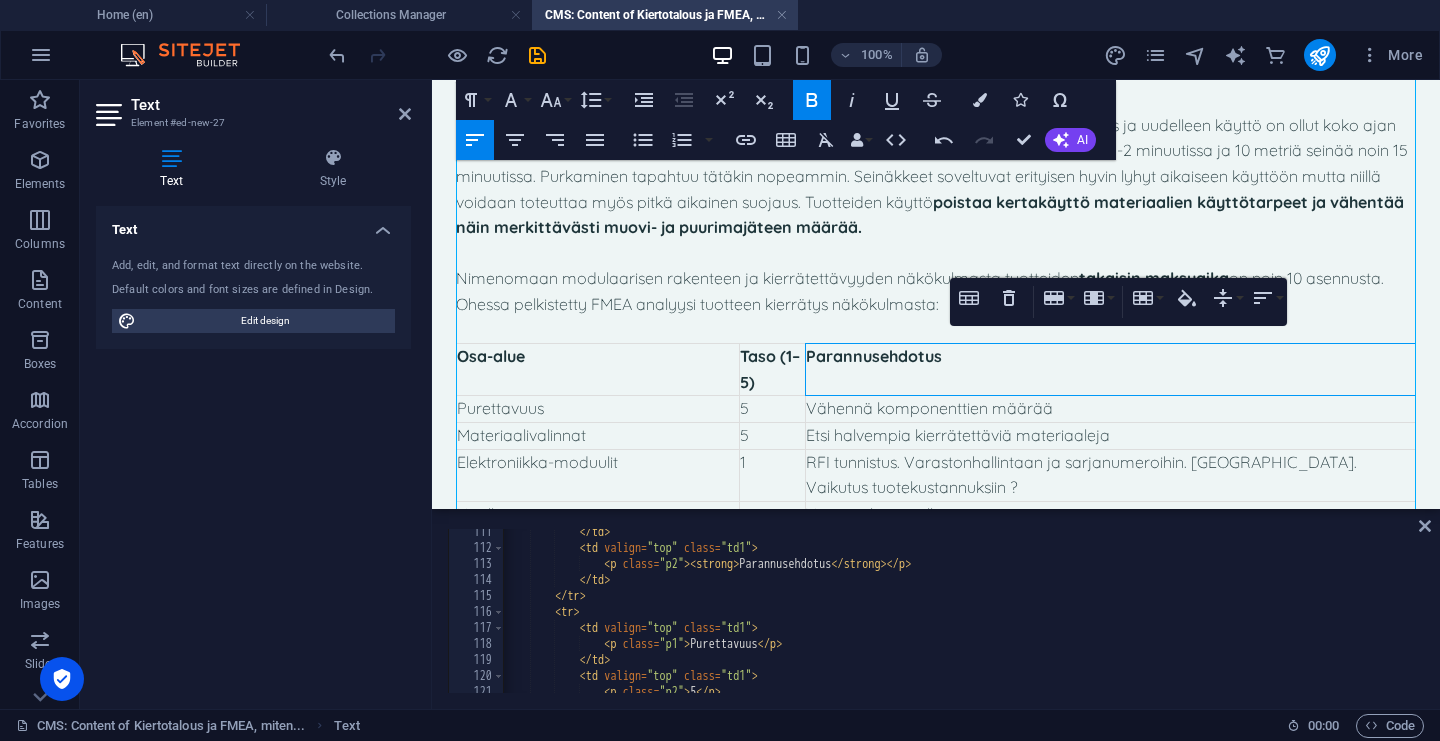 scroll, scrollTop: 1804, scrollLeft: 0, axis: vertical 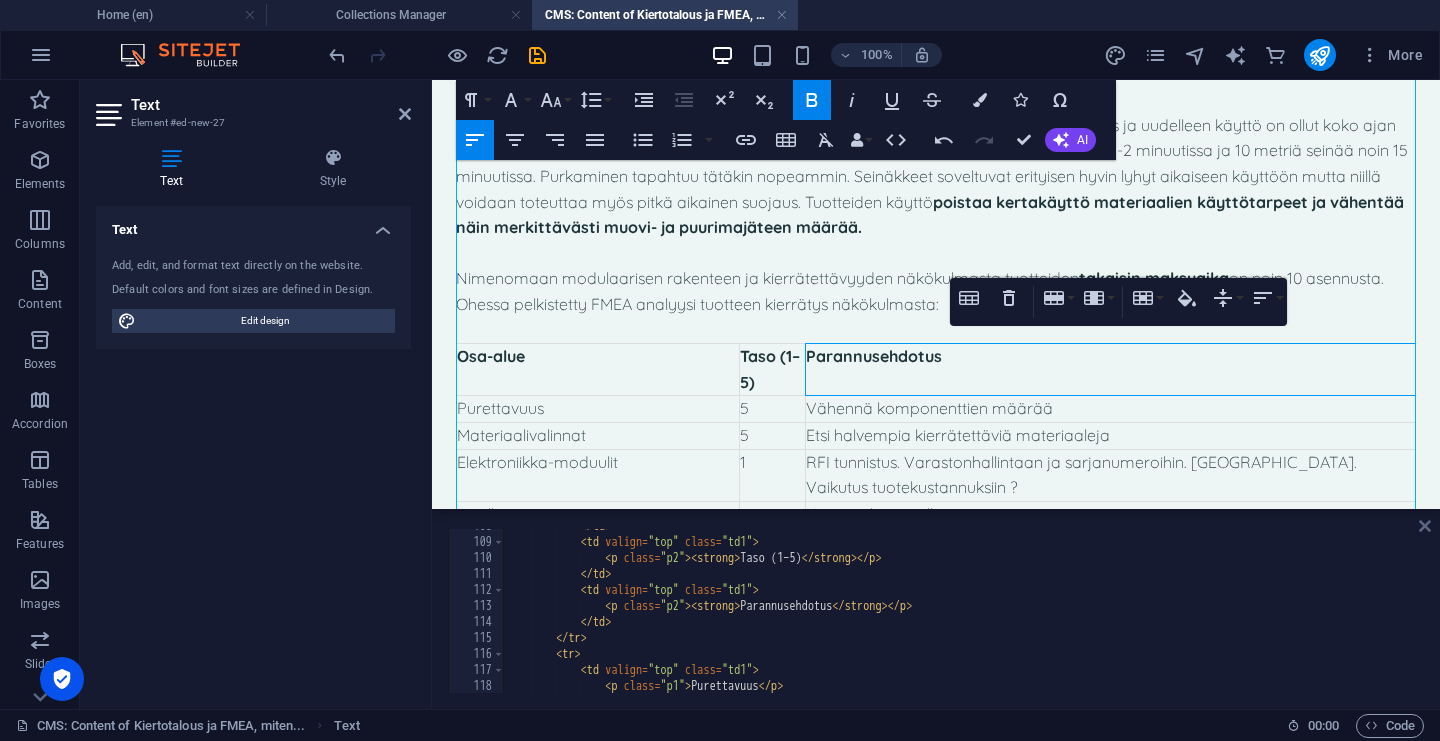 drag, startPoint x: 996, startPoint y: 450, endPoint x: 1428, endPoint y: 529, distance: 439.16397 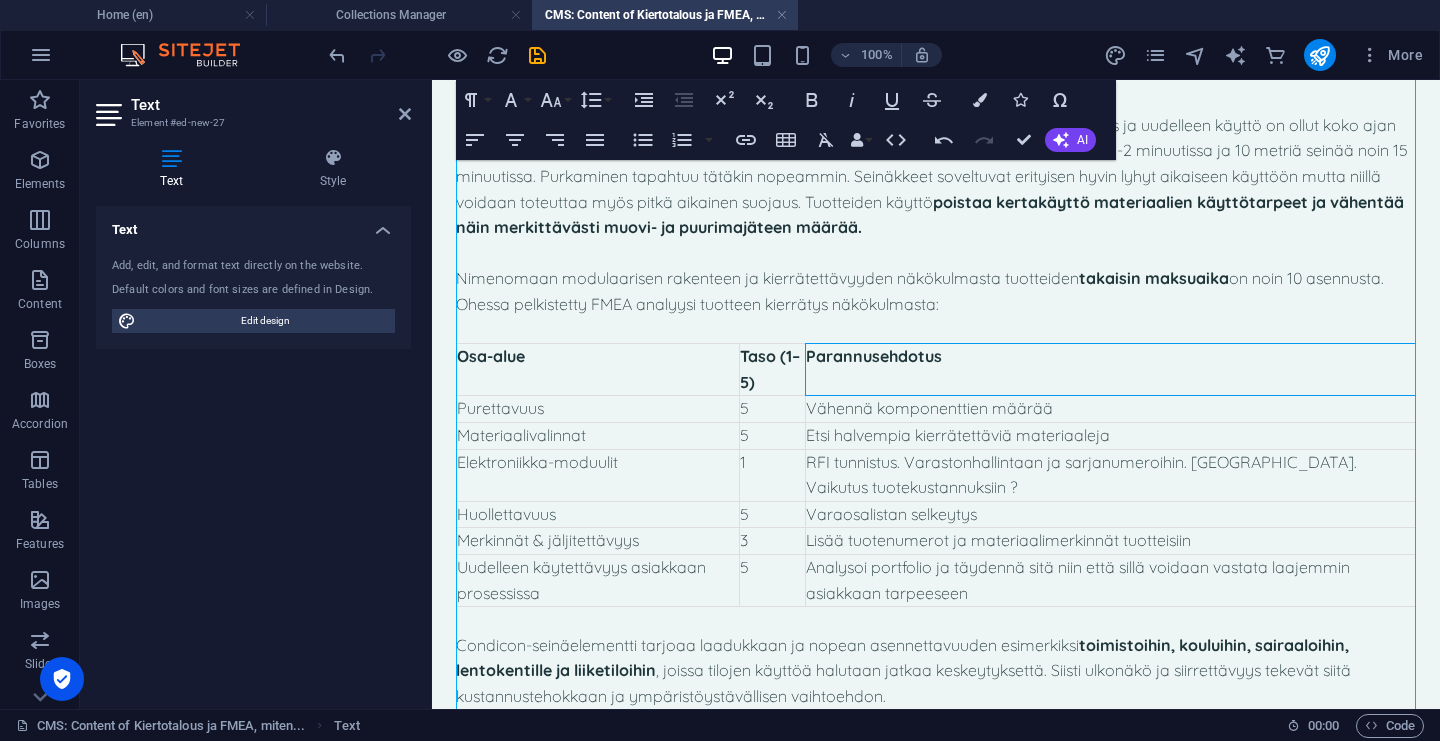 click on "Taso (1–5)" at bounding box center [770, 369] 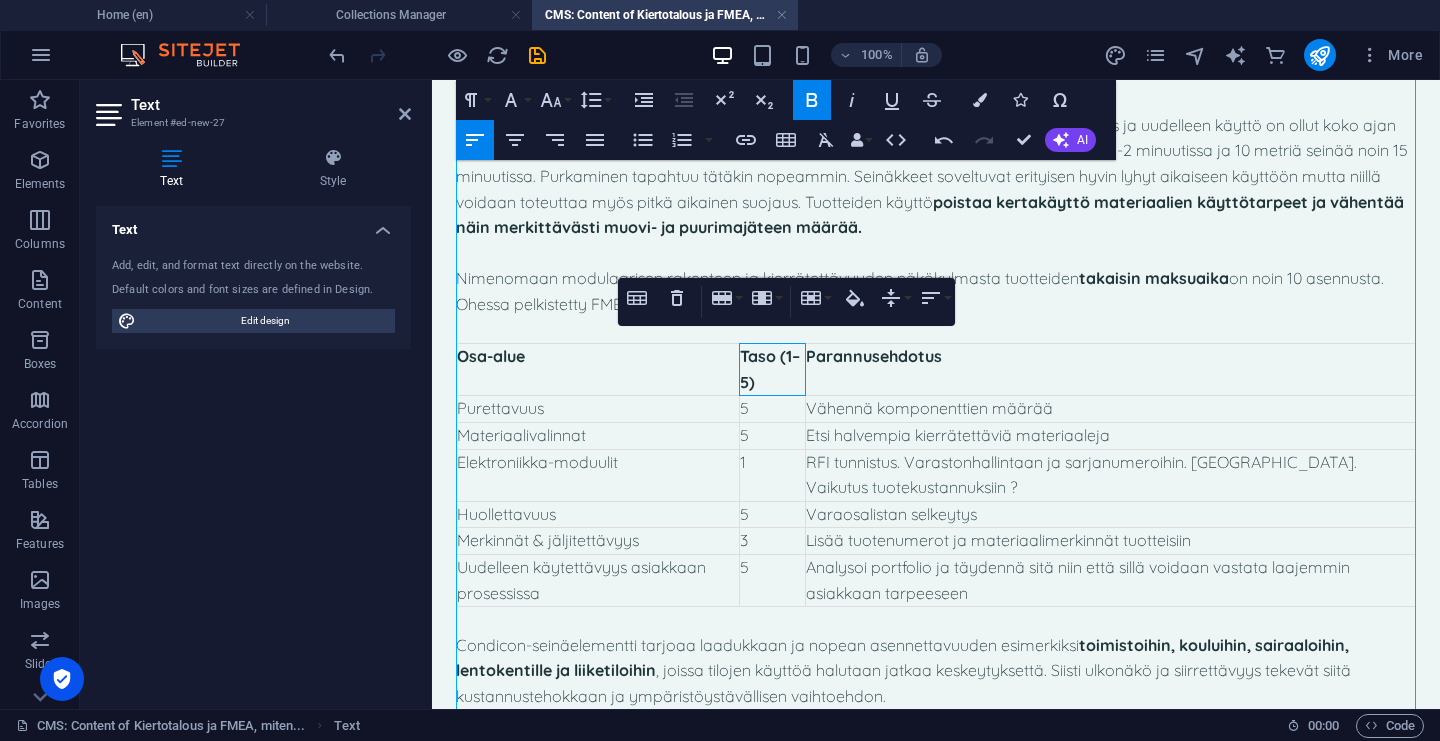 click on "Osa-alue" at bounding box center [598, 357] 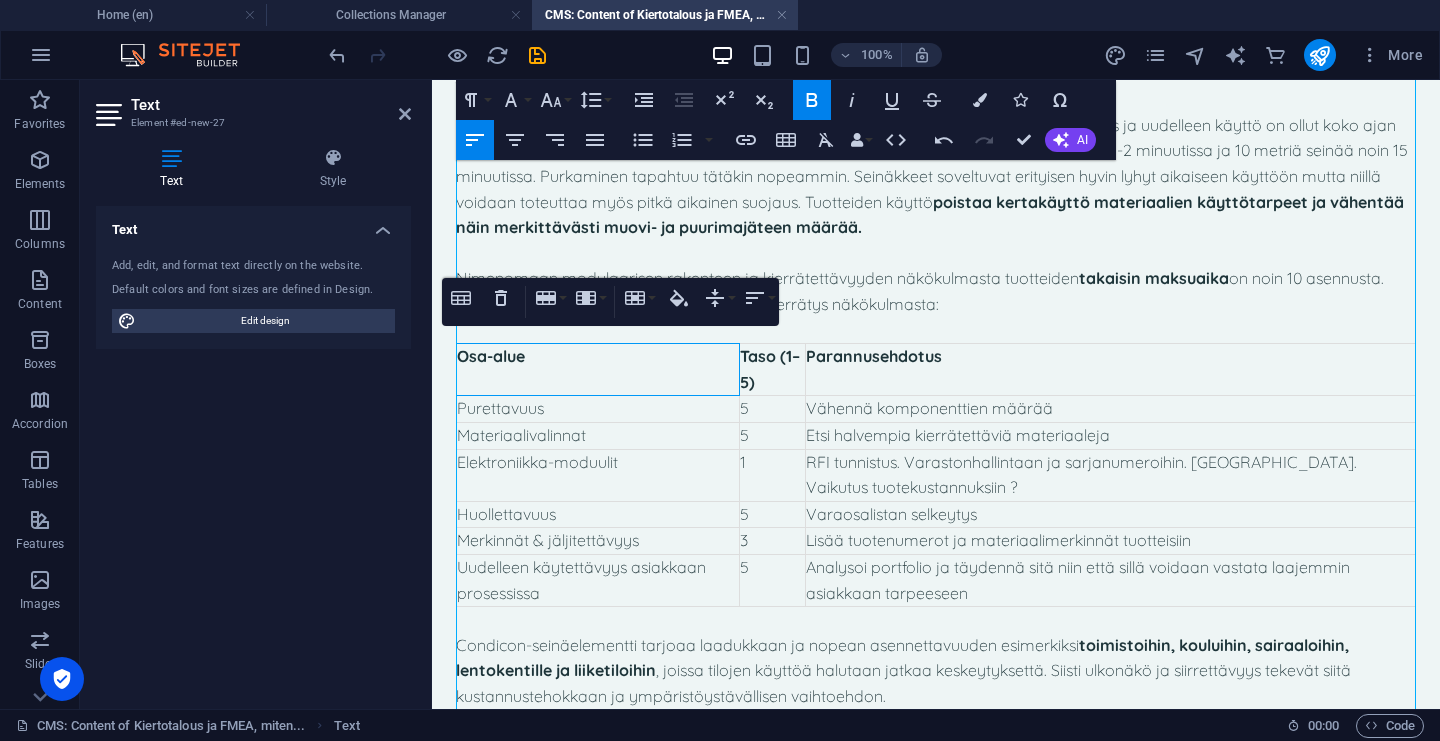 click on "Osa-alue" at bounding box center (598, 357) 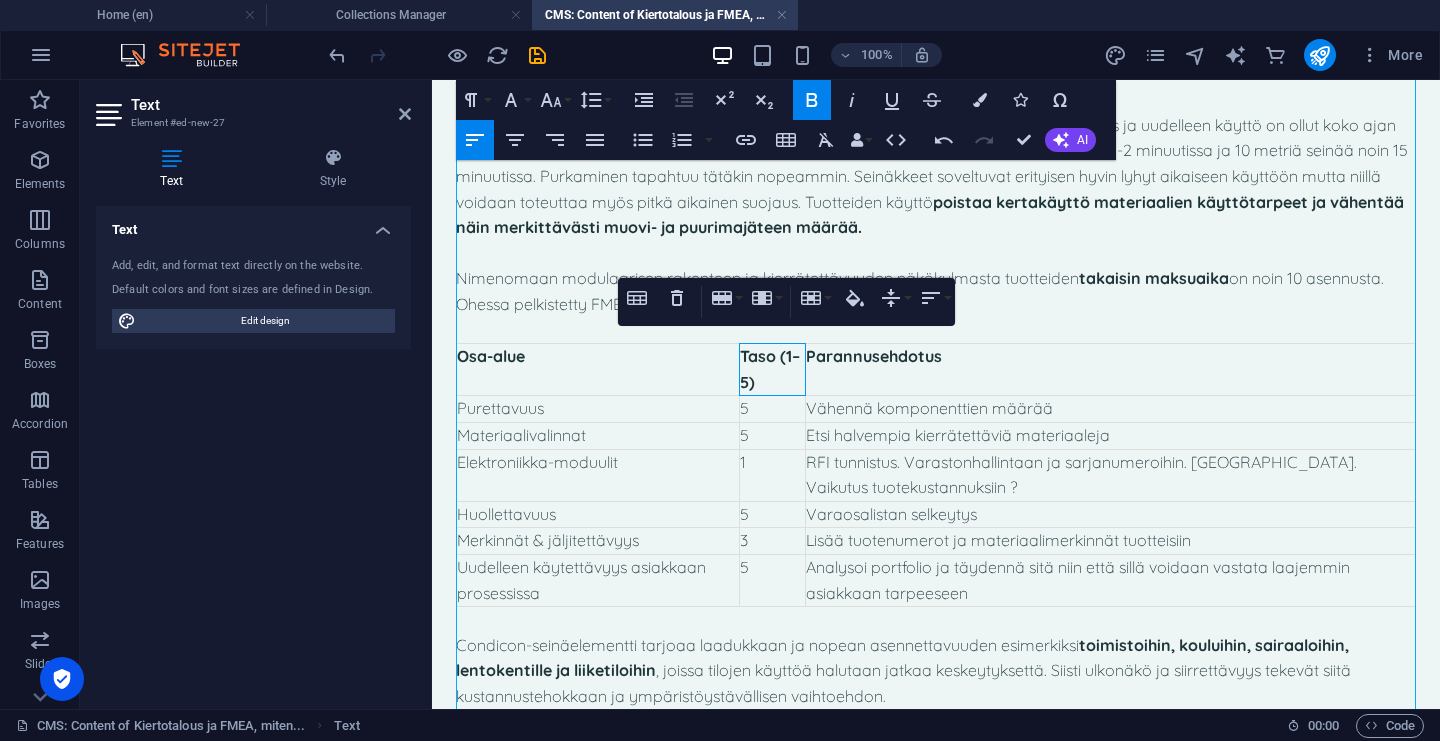 click on "Osa-alue" at bounding box center [598, 370] 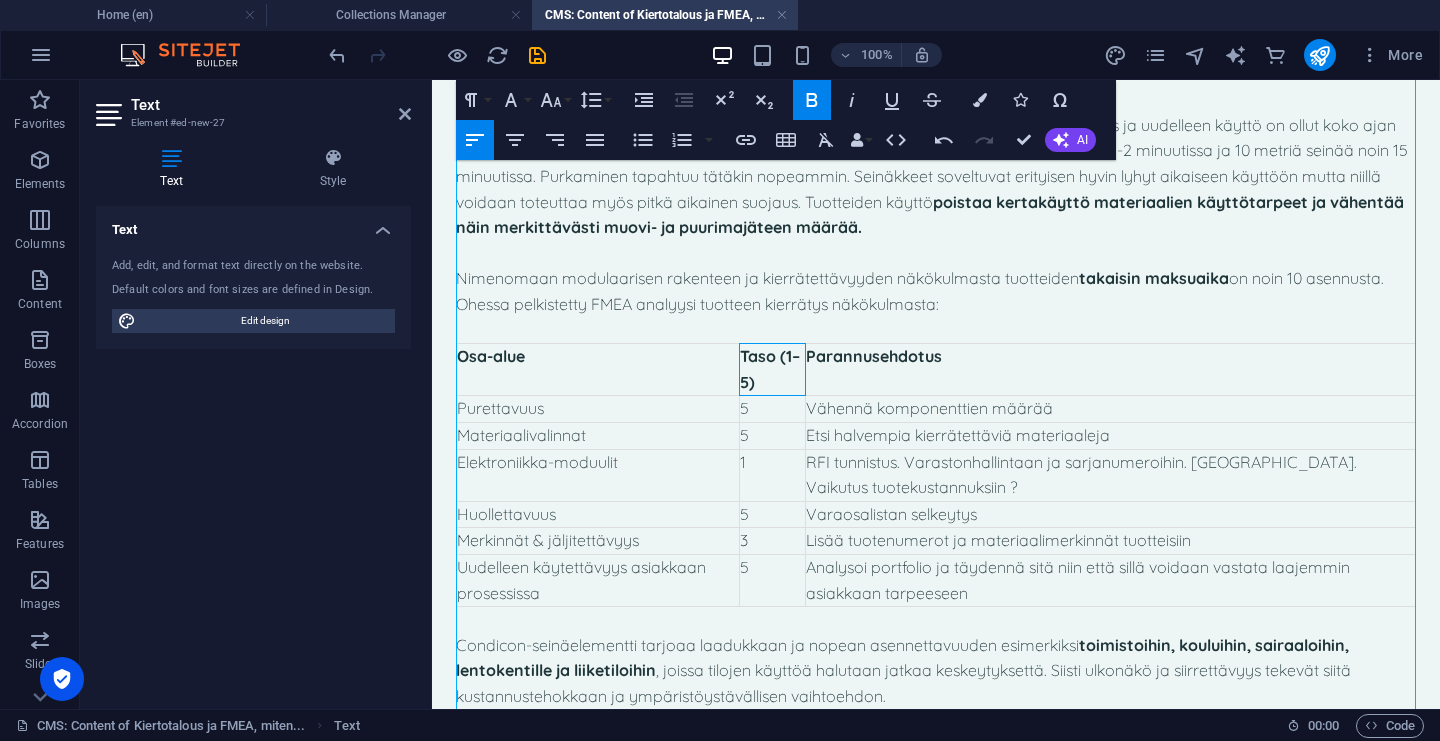click on "Taso (1–5)" at bounding box center [772, 369] 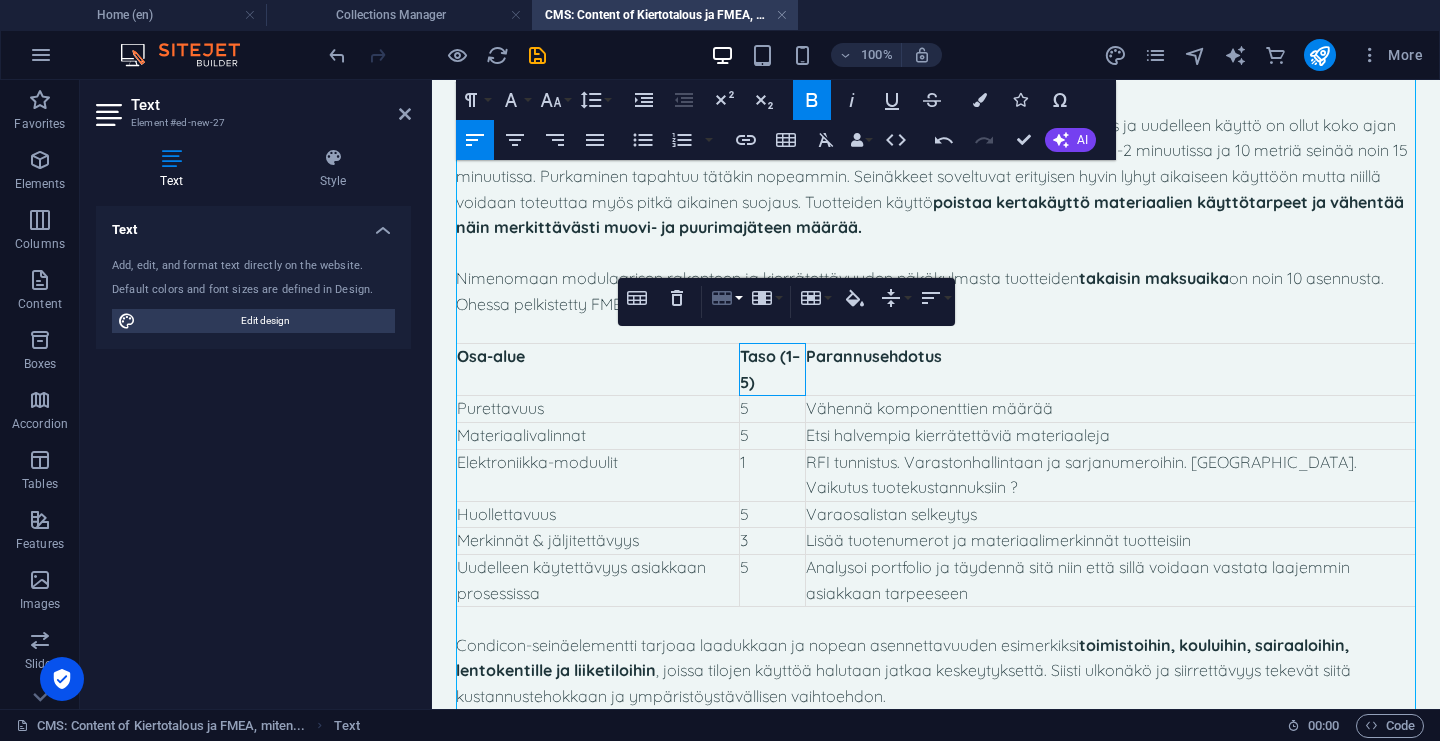 click on "Row" at bounding box center (726, 298) 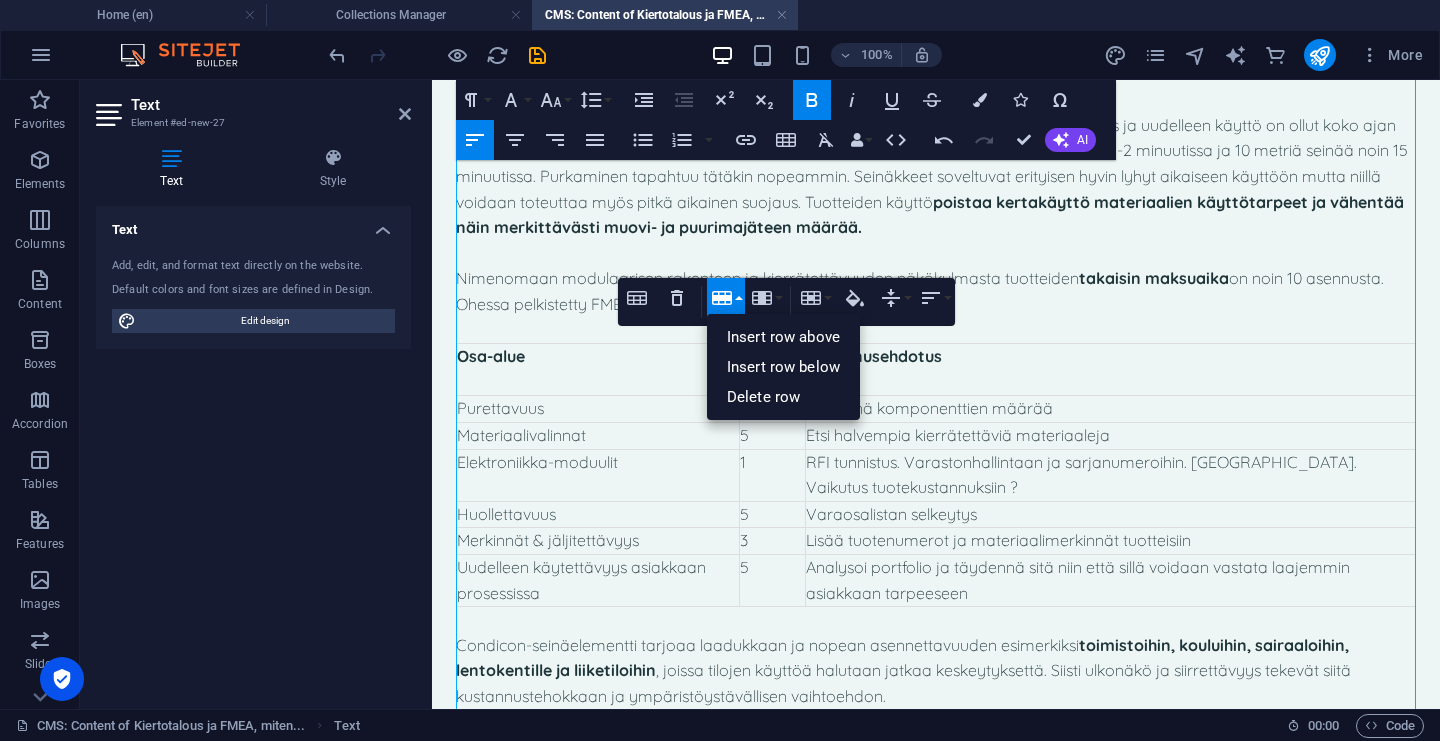 click on "Row" at bounding box center [726, 298] 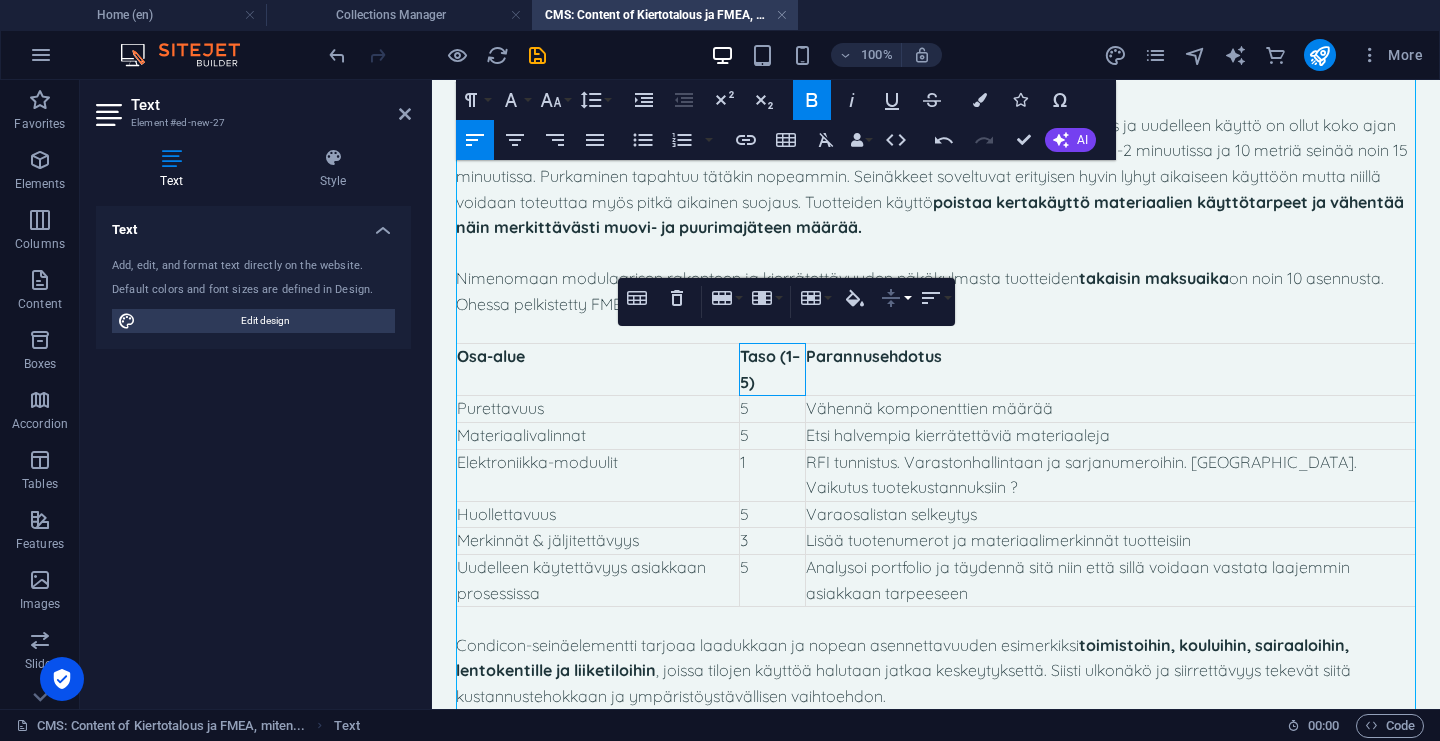 click on "Vertical Align" at bounding box center [895, 298] 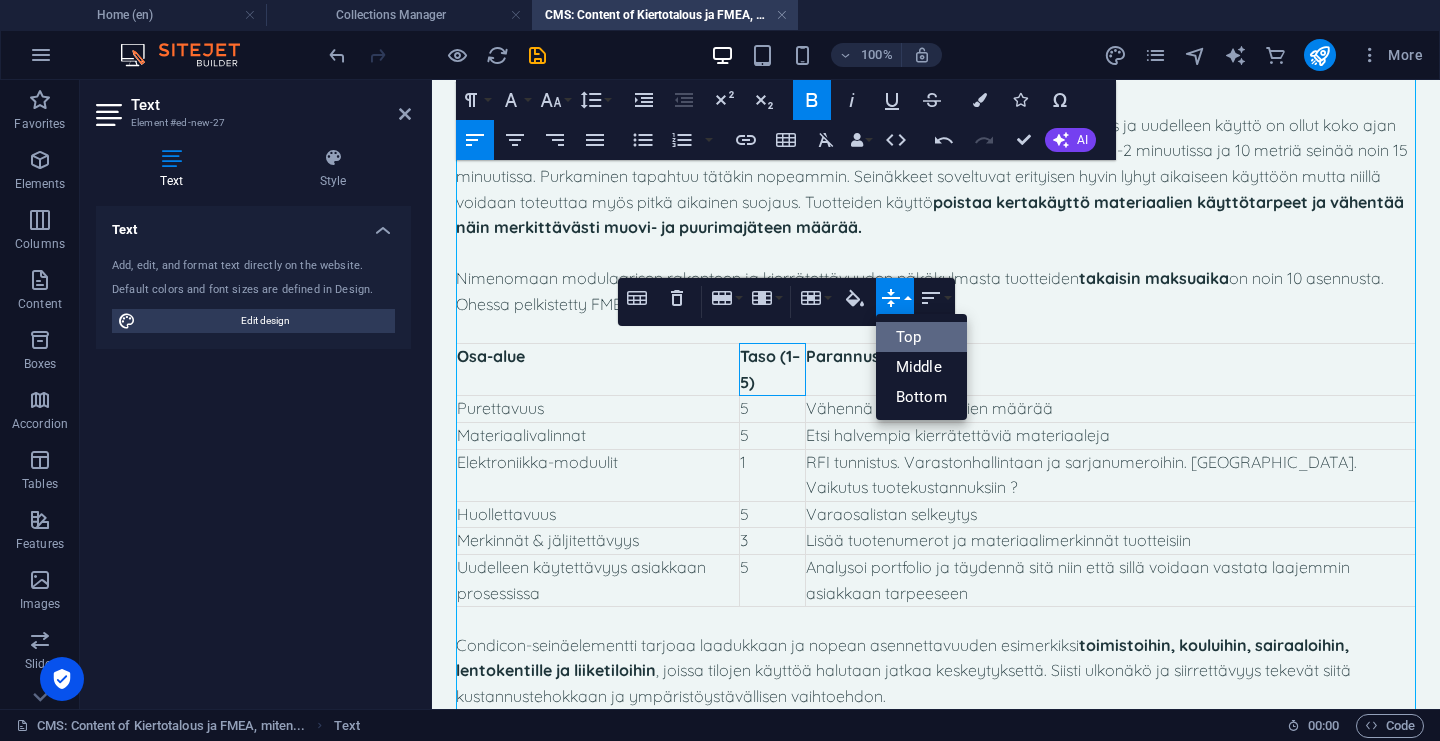 scroll, scrollTop: 0, scrollLeft: 0, axis: both 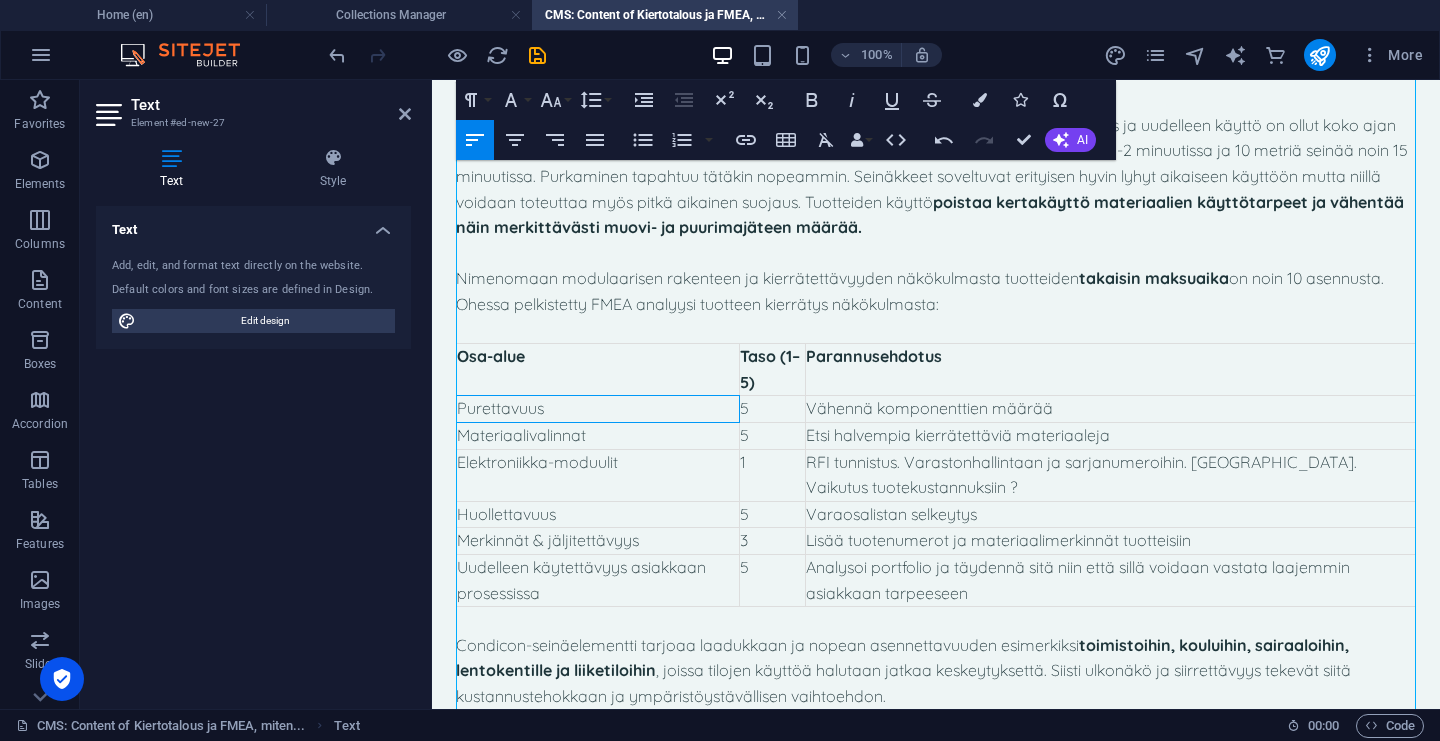 click on "Purettavuus" at bounding box center [598, 409] 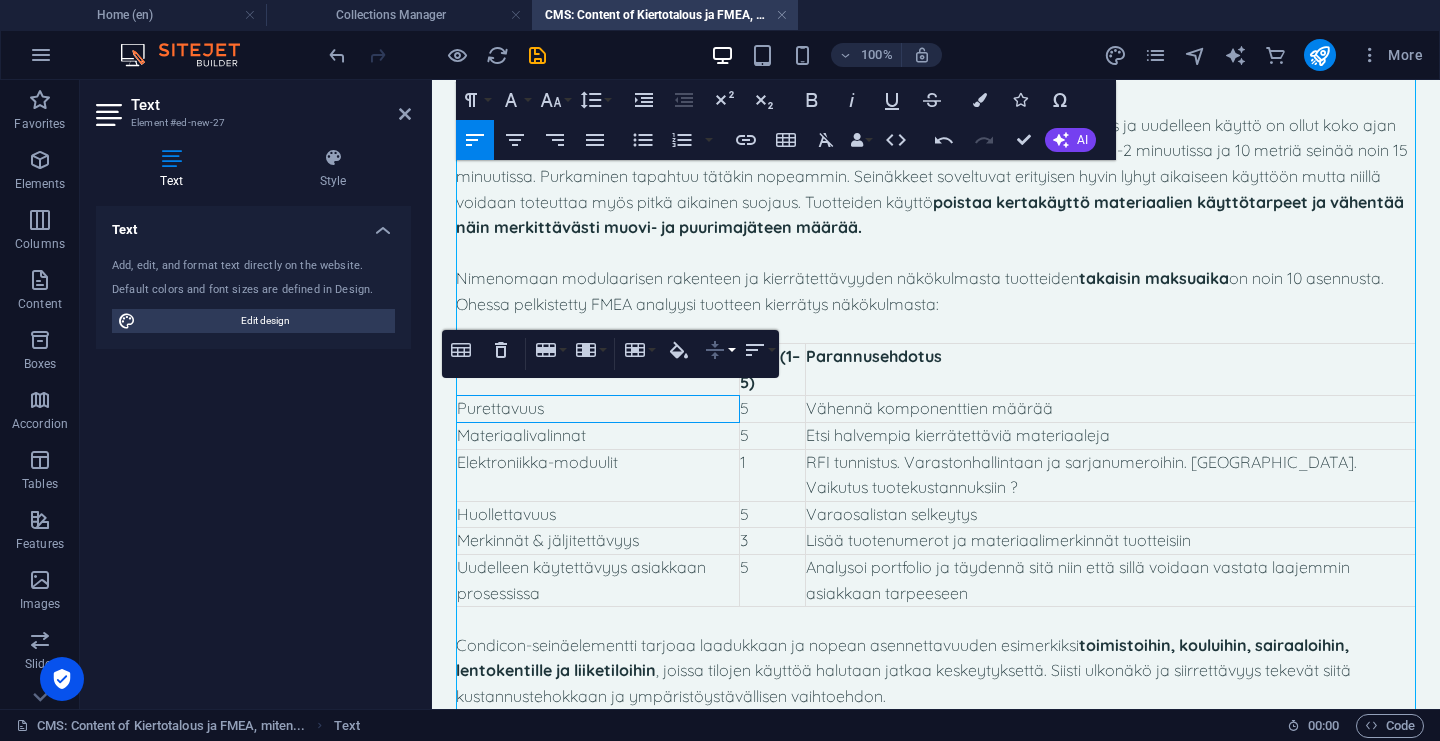 click on "Vertical Align" at bounding box center [719, 350] 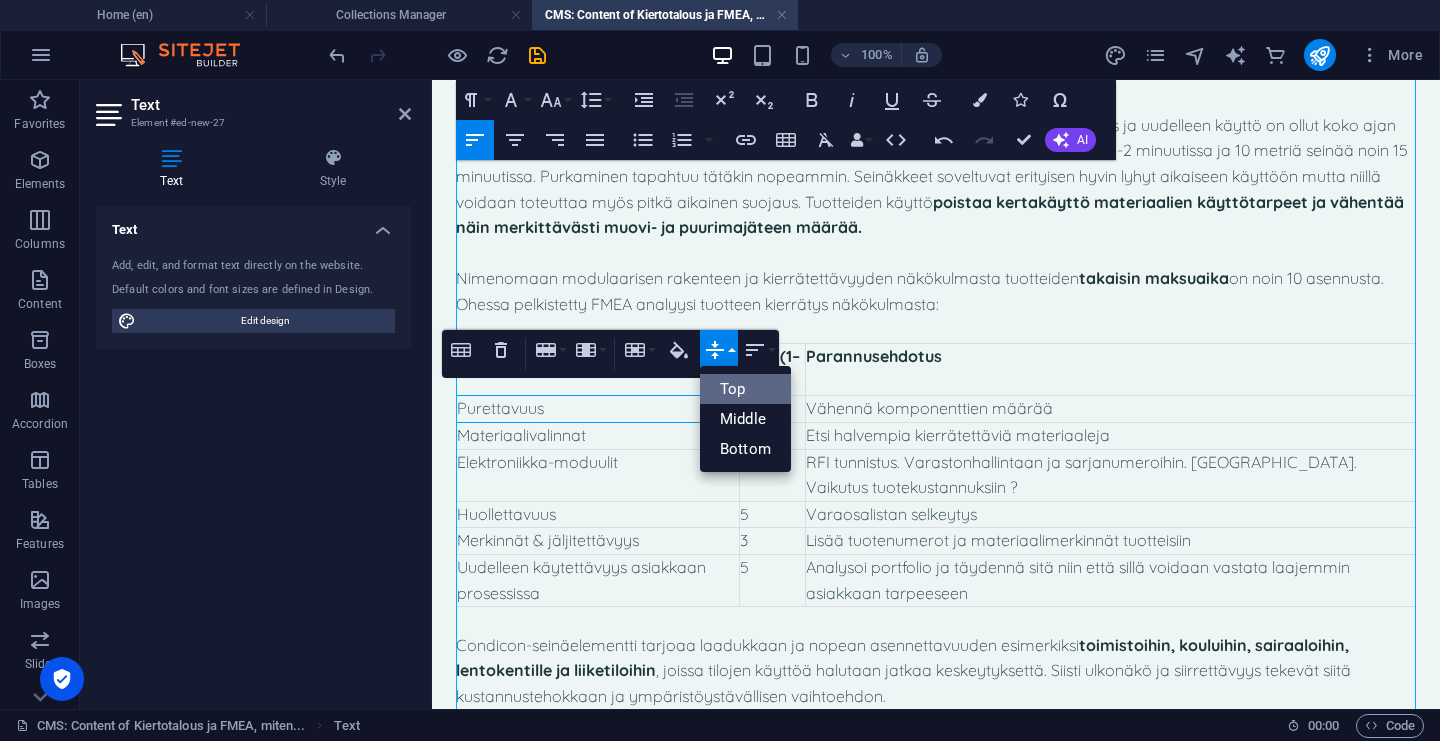 scroll, scrollTop: 0, scrollLeft: 0, axis: both 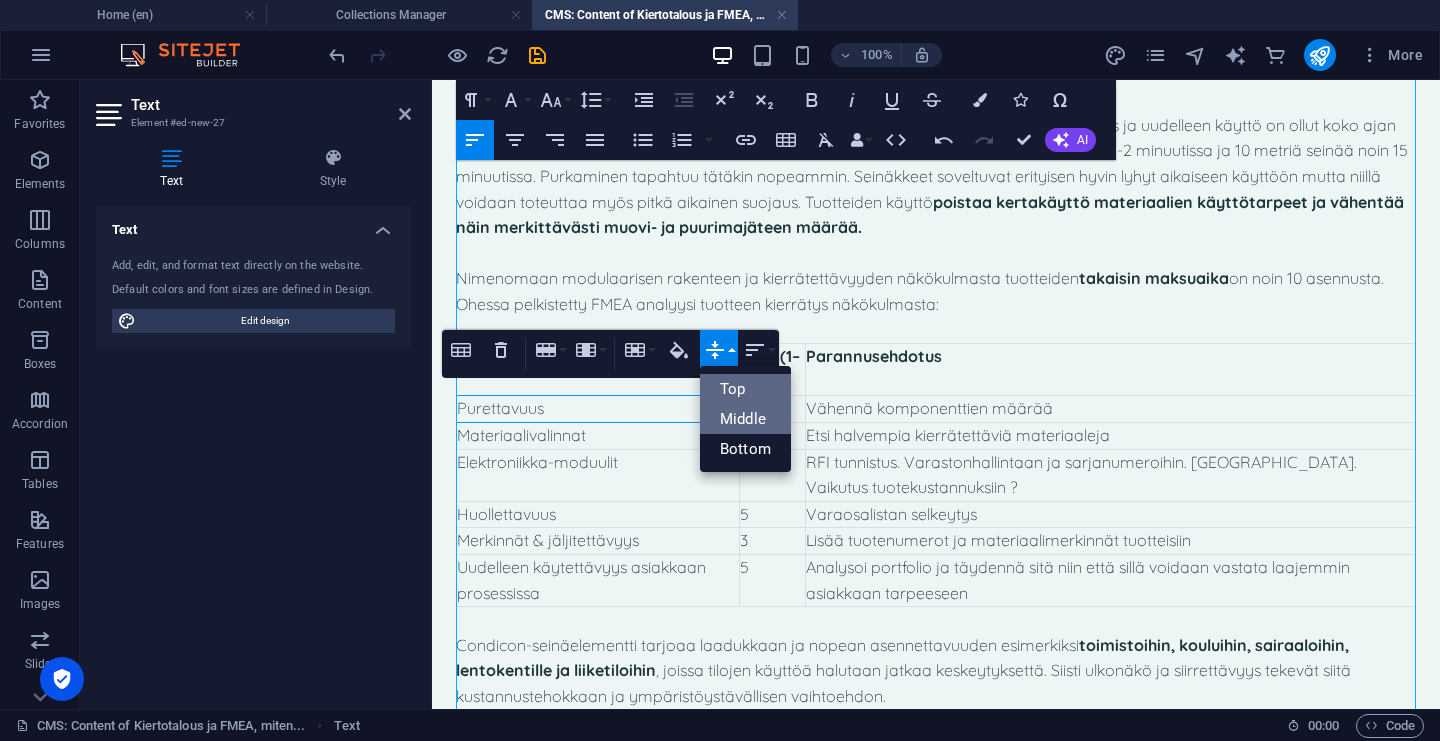 click on "Middle" at bounding box center [745, 419] 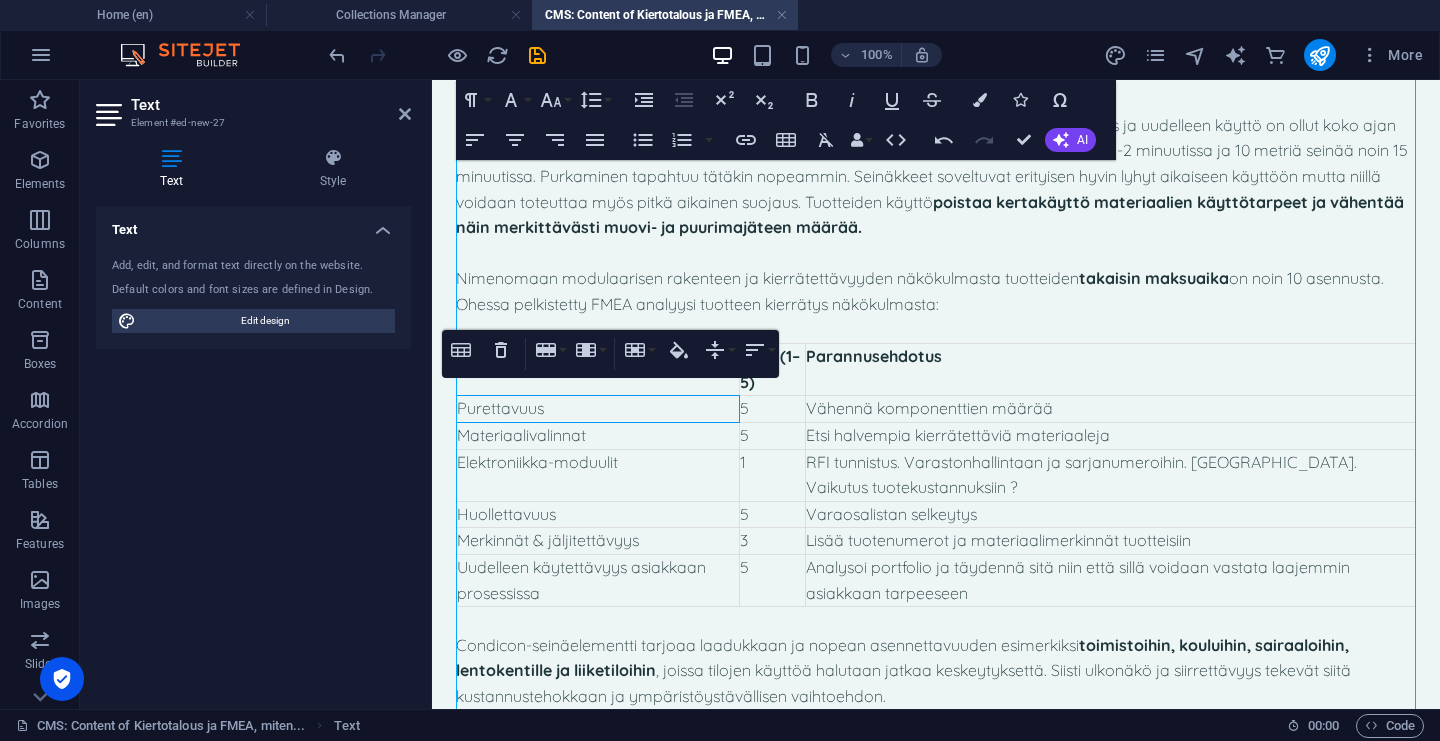 click on "Analysoi portfolio ja täydennä sitä niin että sillä voidaan vastata laajemmin asiakkaan tarpeeseen" at bounding box center (1111, 580) 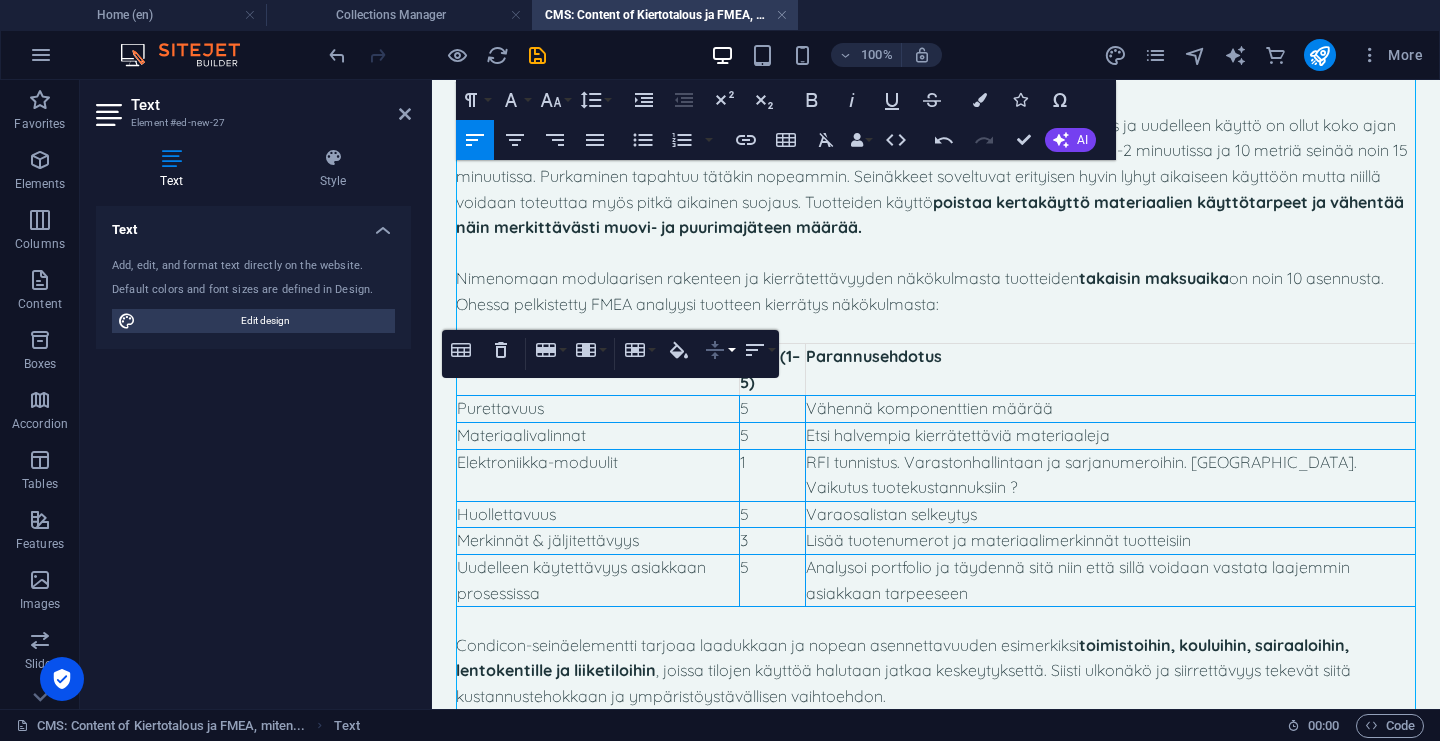 click 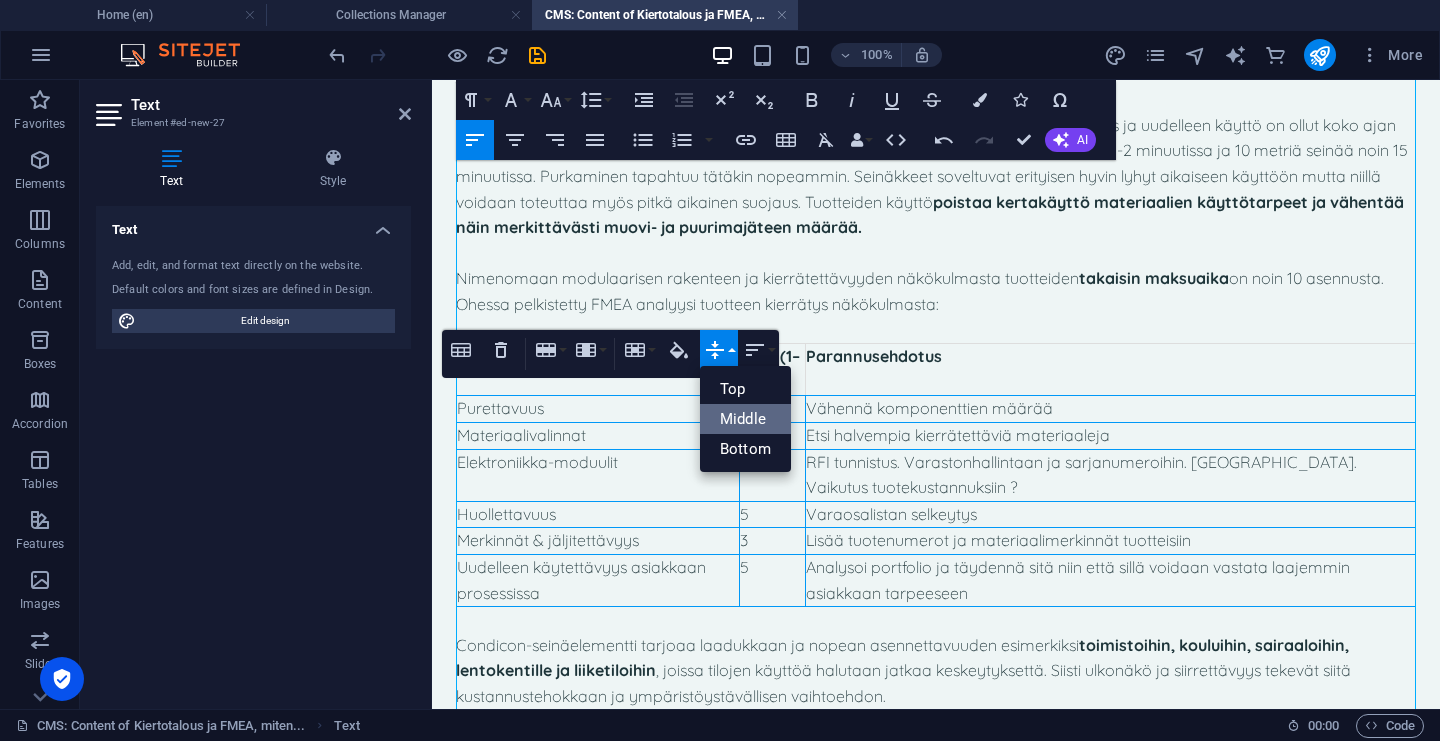 scroll, scrollTop: 0, scrollLeft: 0, axis: both 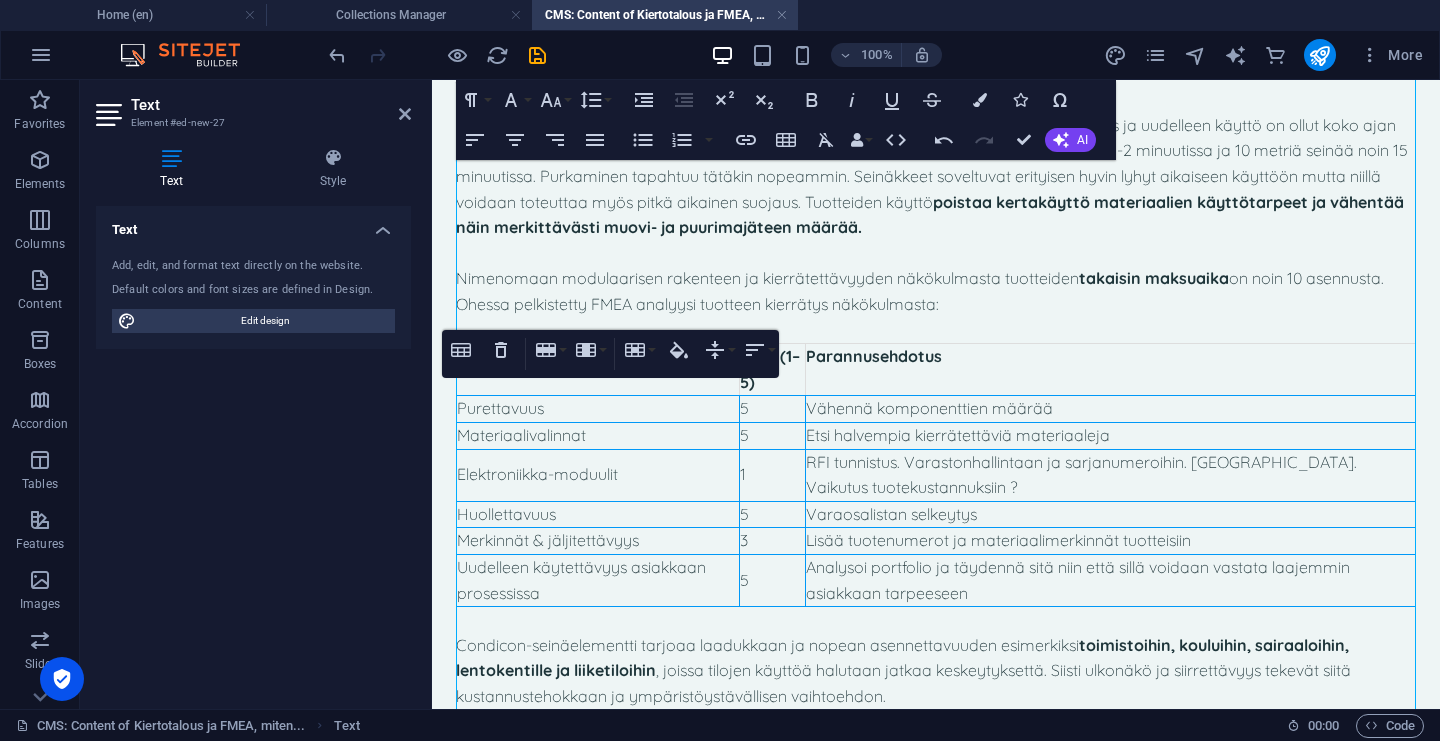 click on "Parannusehdotus" at bounding box center (1111, 357) 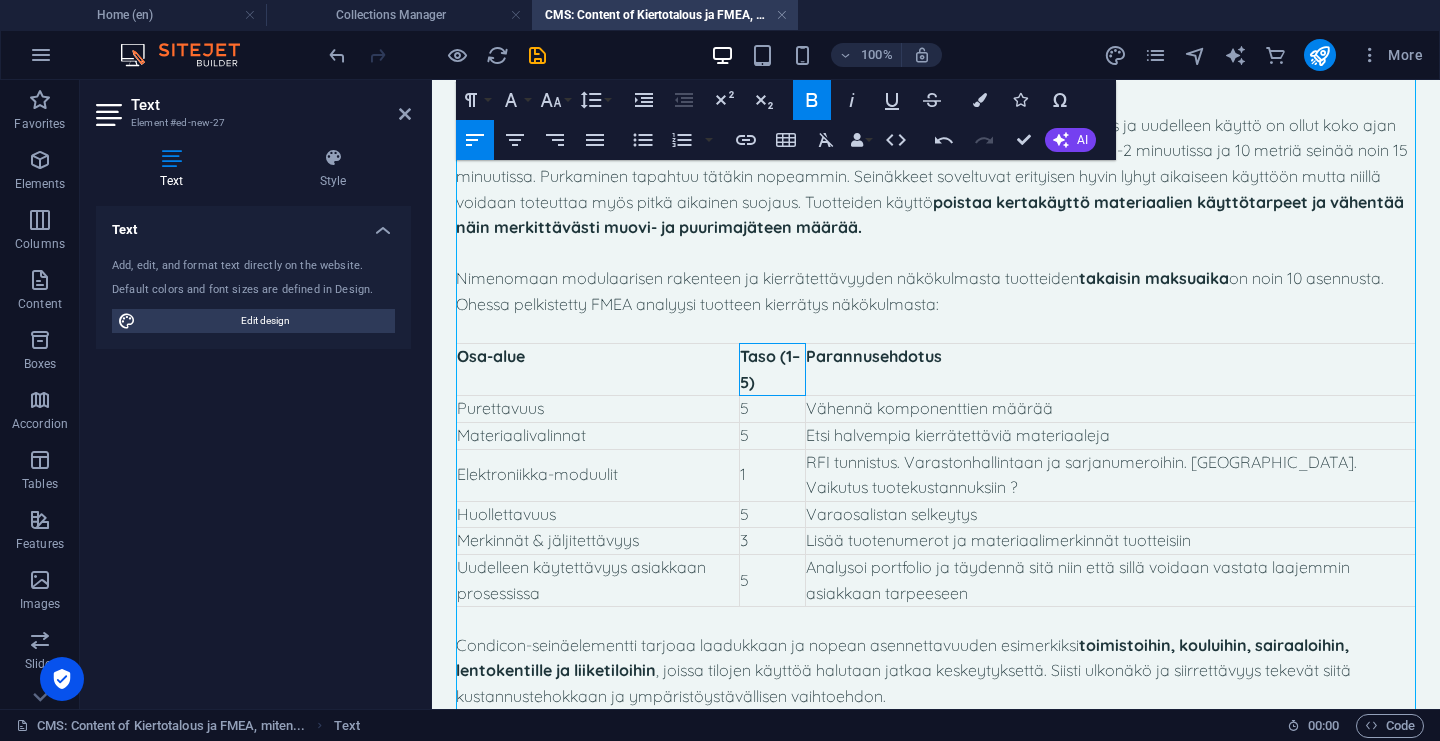 click on "Taso (1–5)" at bounding box center [772, 369] 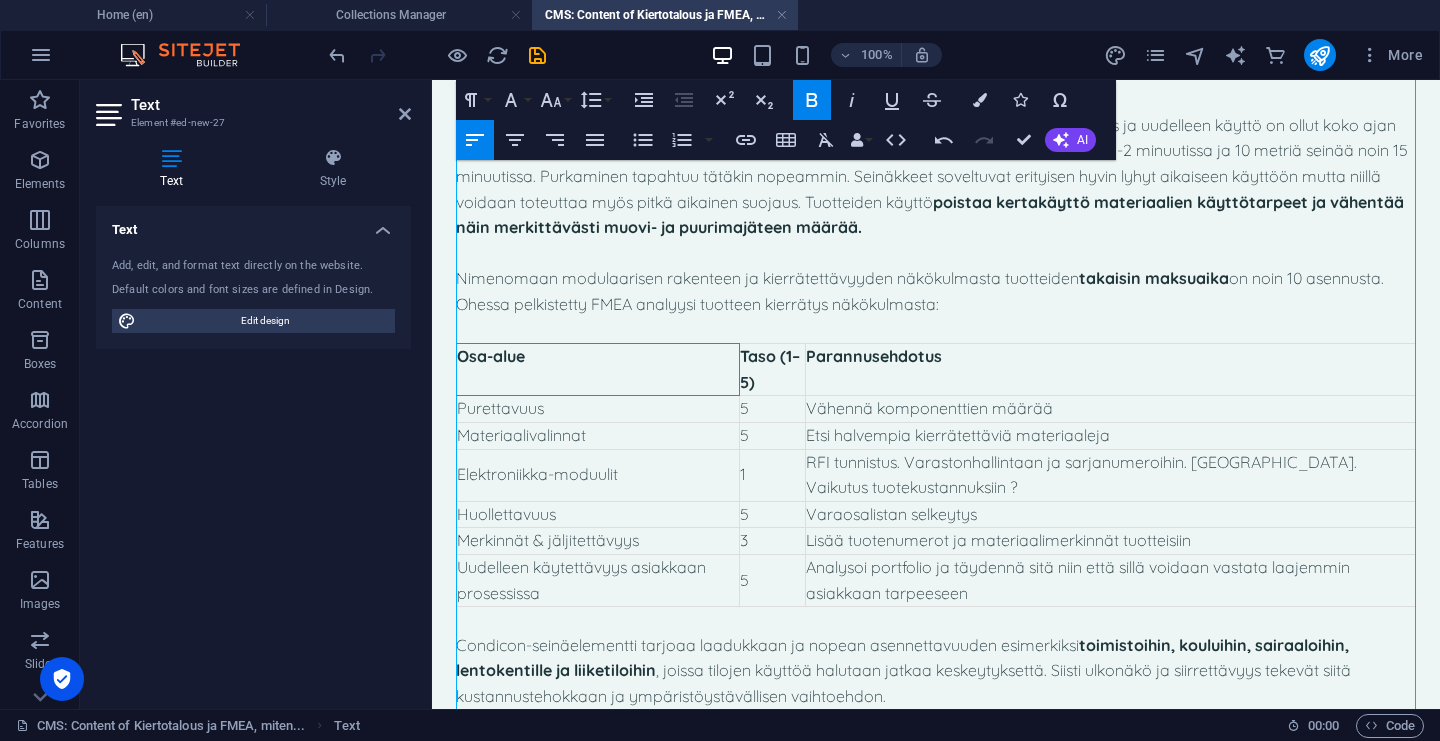click on "Osa-alue" at bounding box center [598, 357] 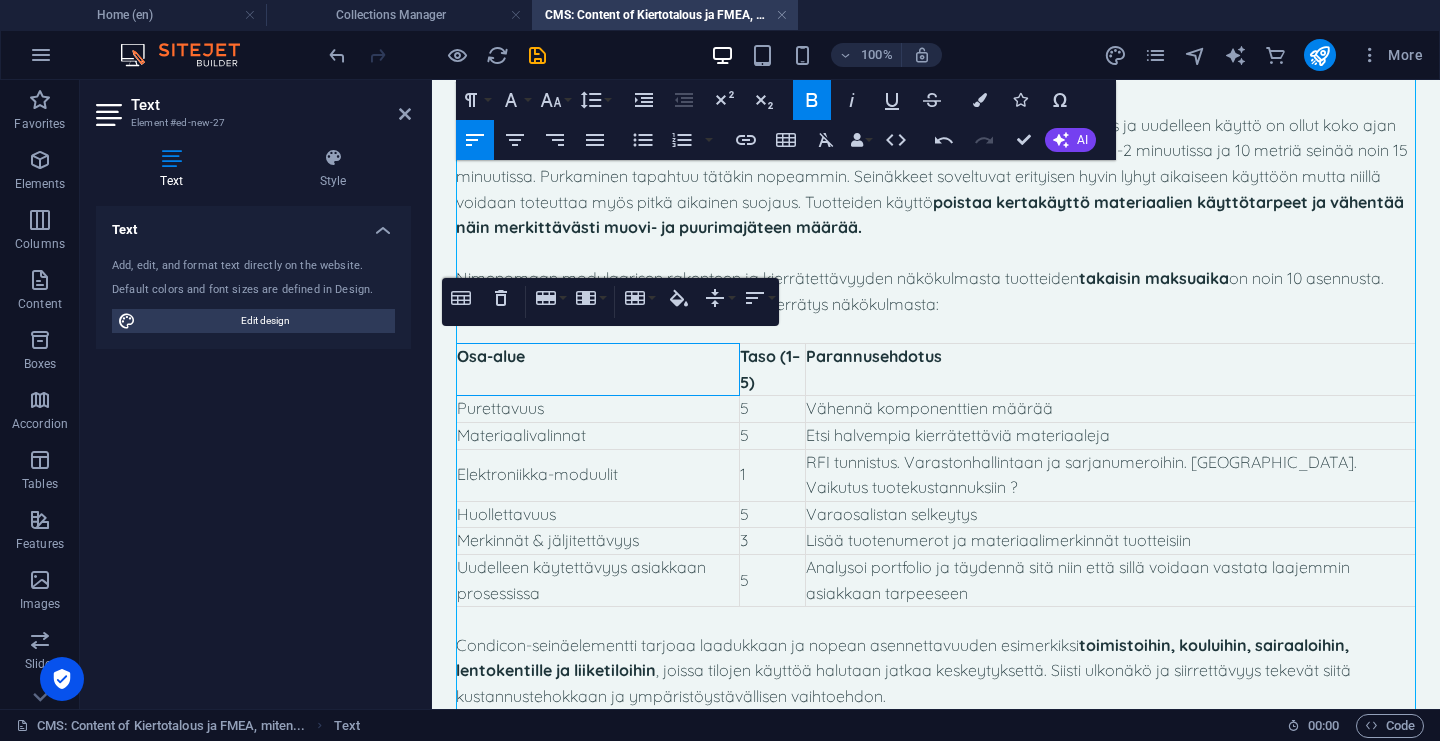 click on "RFI tunnistus. Varastonhallintaan ja sarjanumeroihin. [GEOGRAPHIC_DATA]. Vaikutus tuotekustannuksiin ?" at bounding box center [1111, 475] 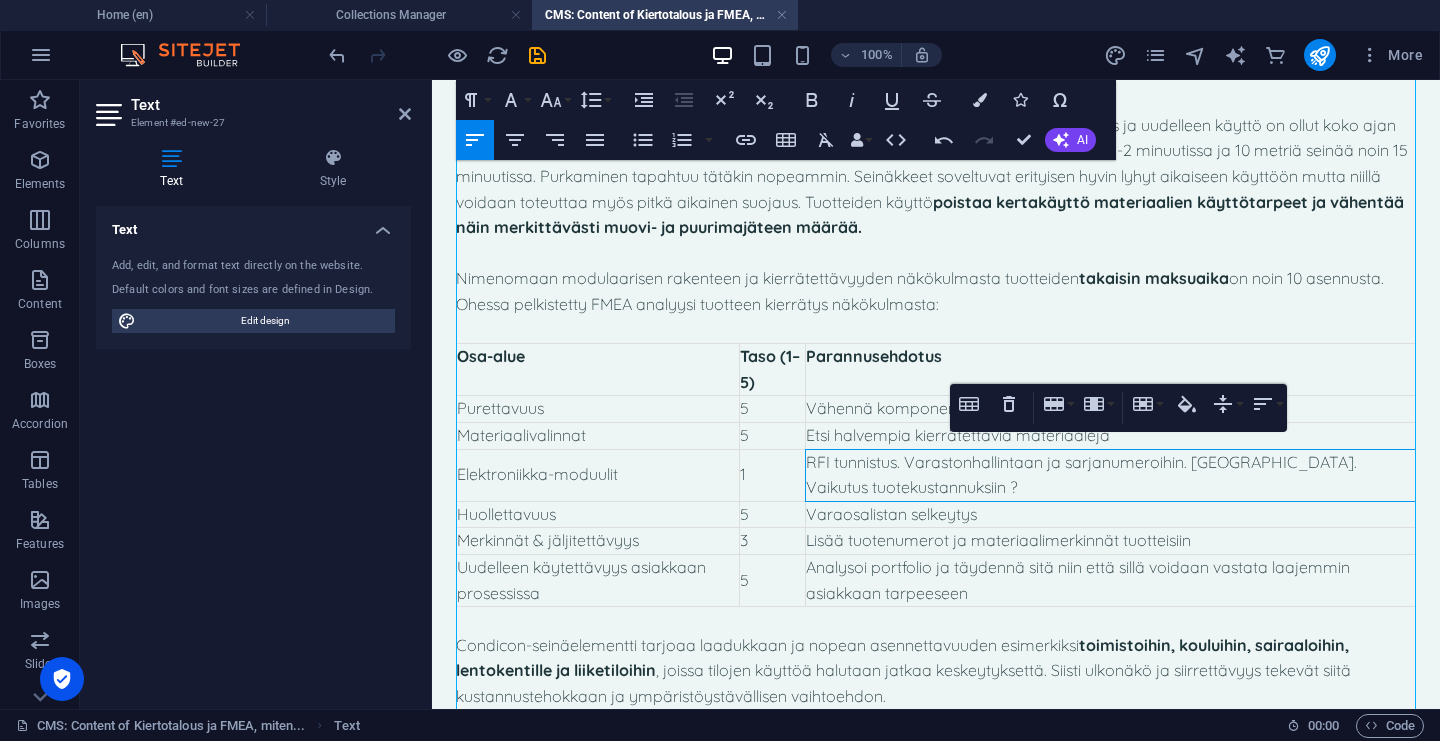 click on "Taso (1–5)" at bounding box center (772, 369) 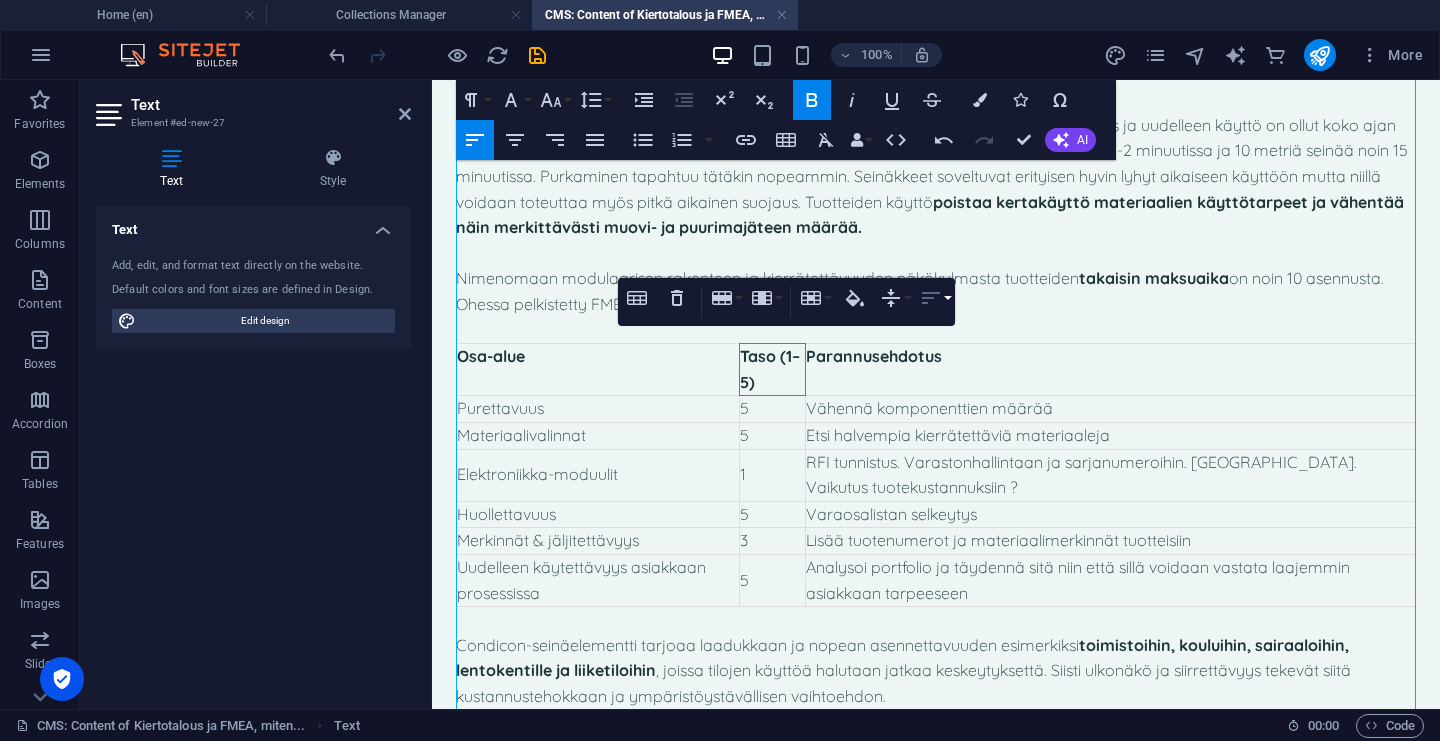 click 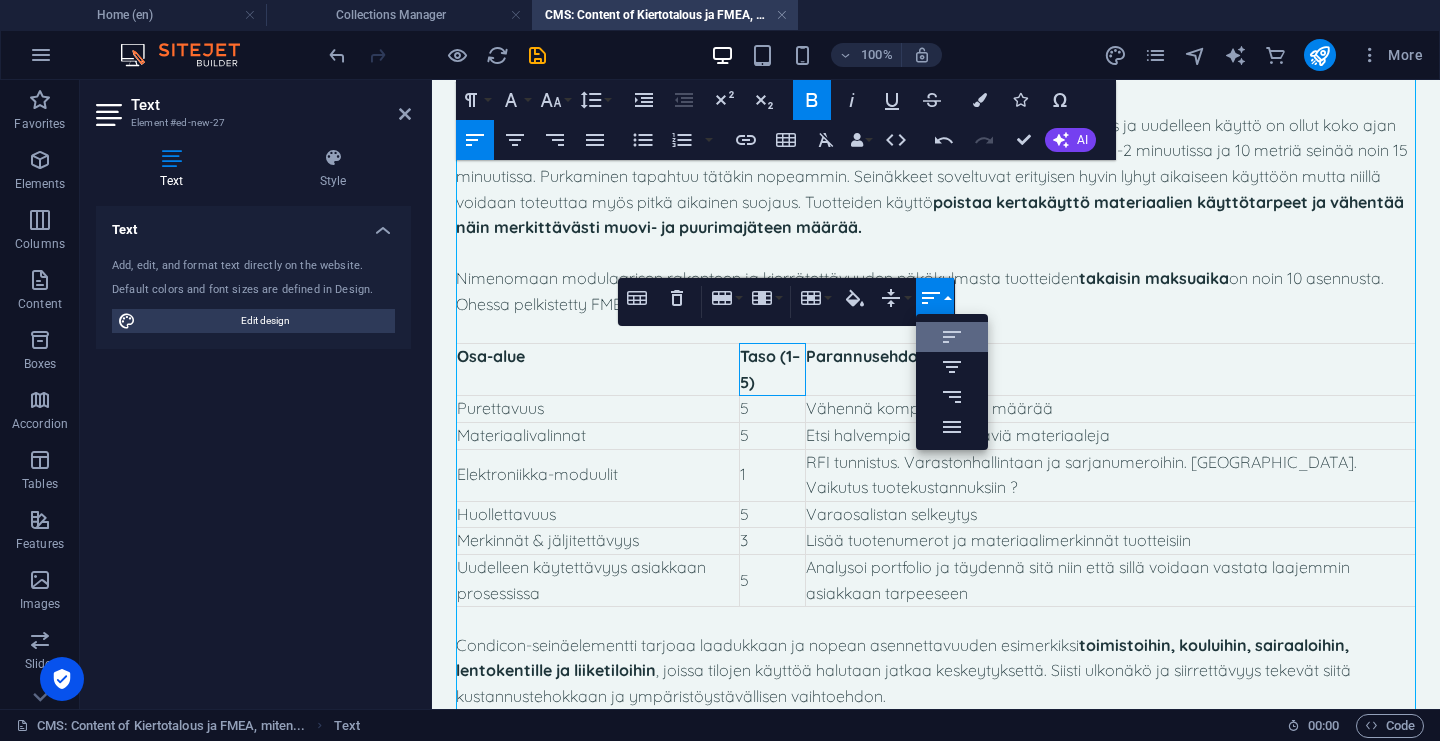 scroll, scrollTop: 0, scrollLeft: 0, axis: both 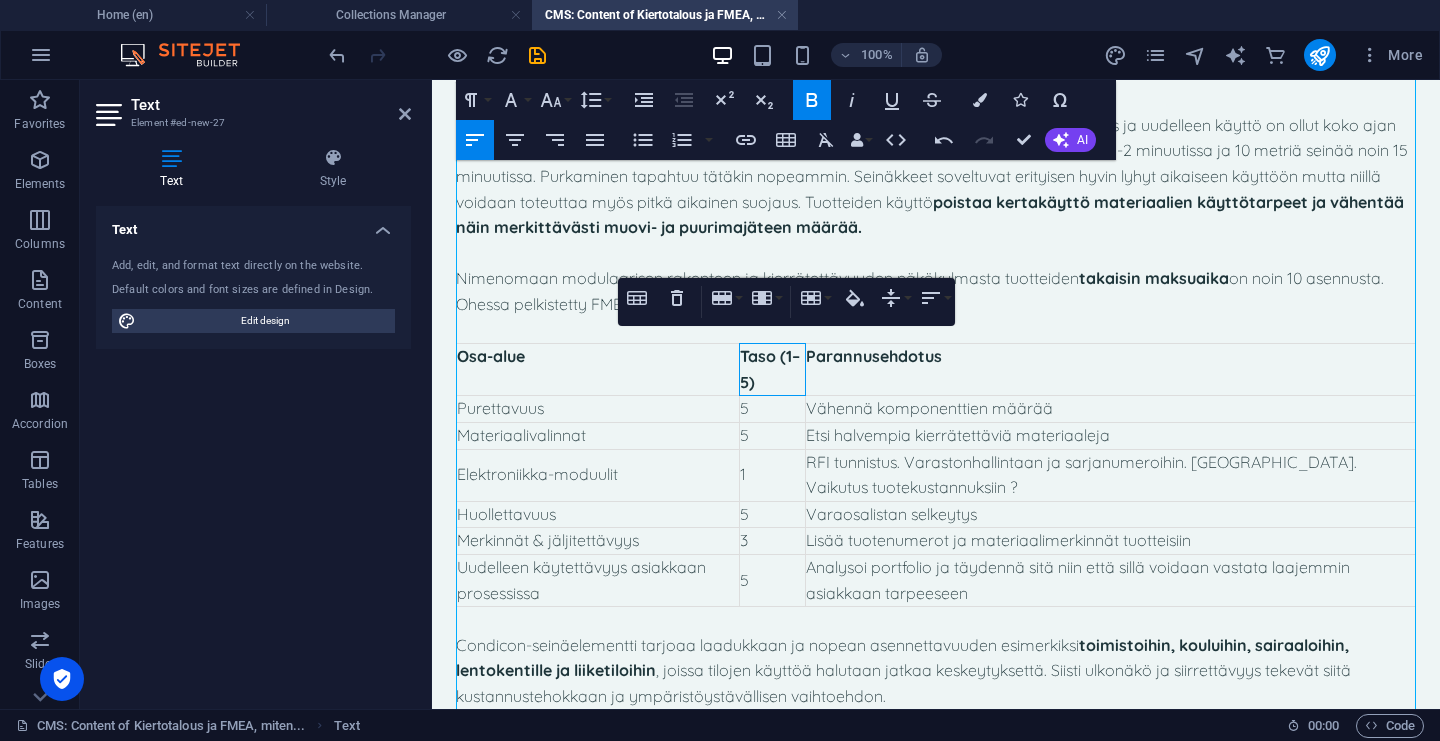 click on "Parannusehdotus" at bounding box center [1110, 370] 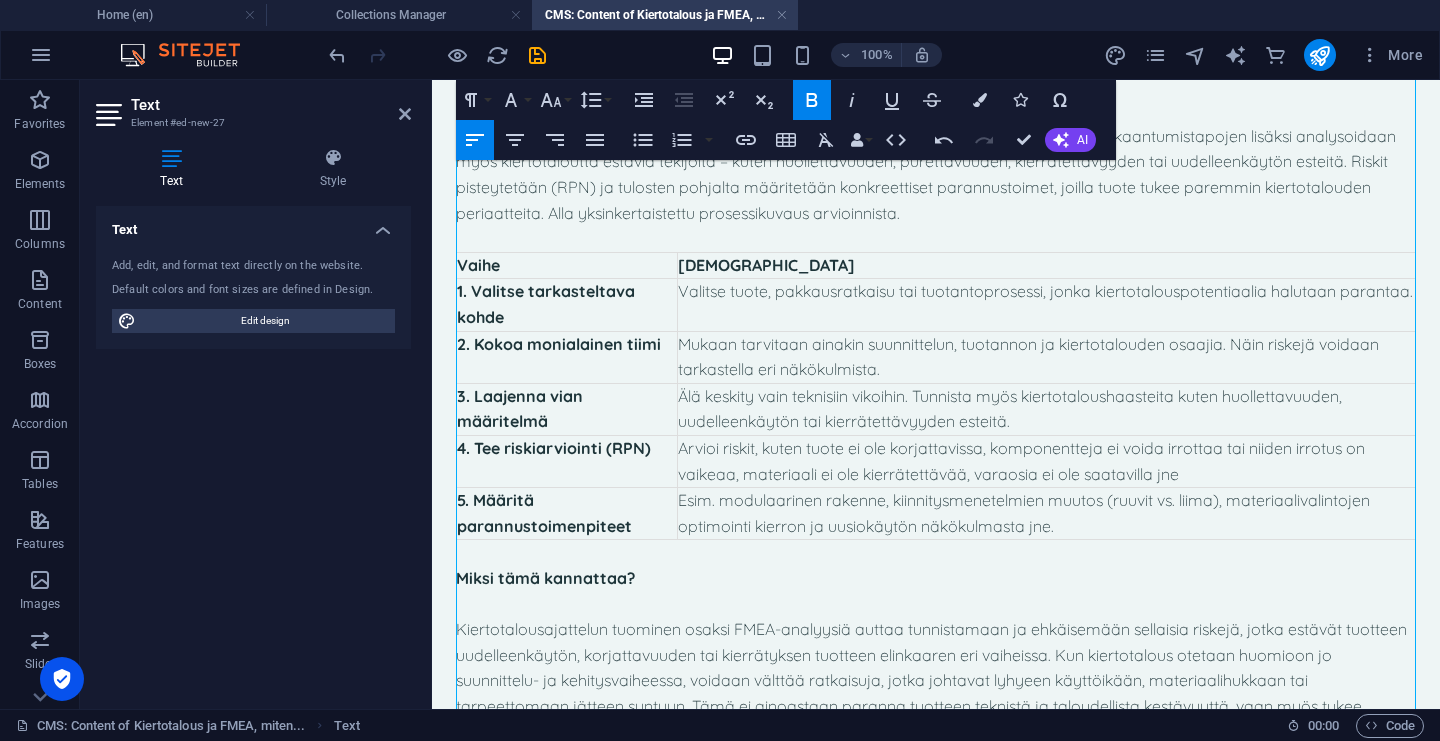 scroll, scrollTop: 729, scrollLeft: 0, axis: vertical 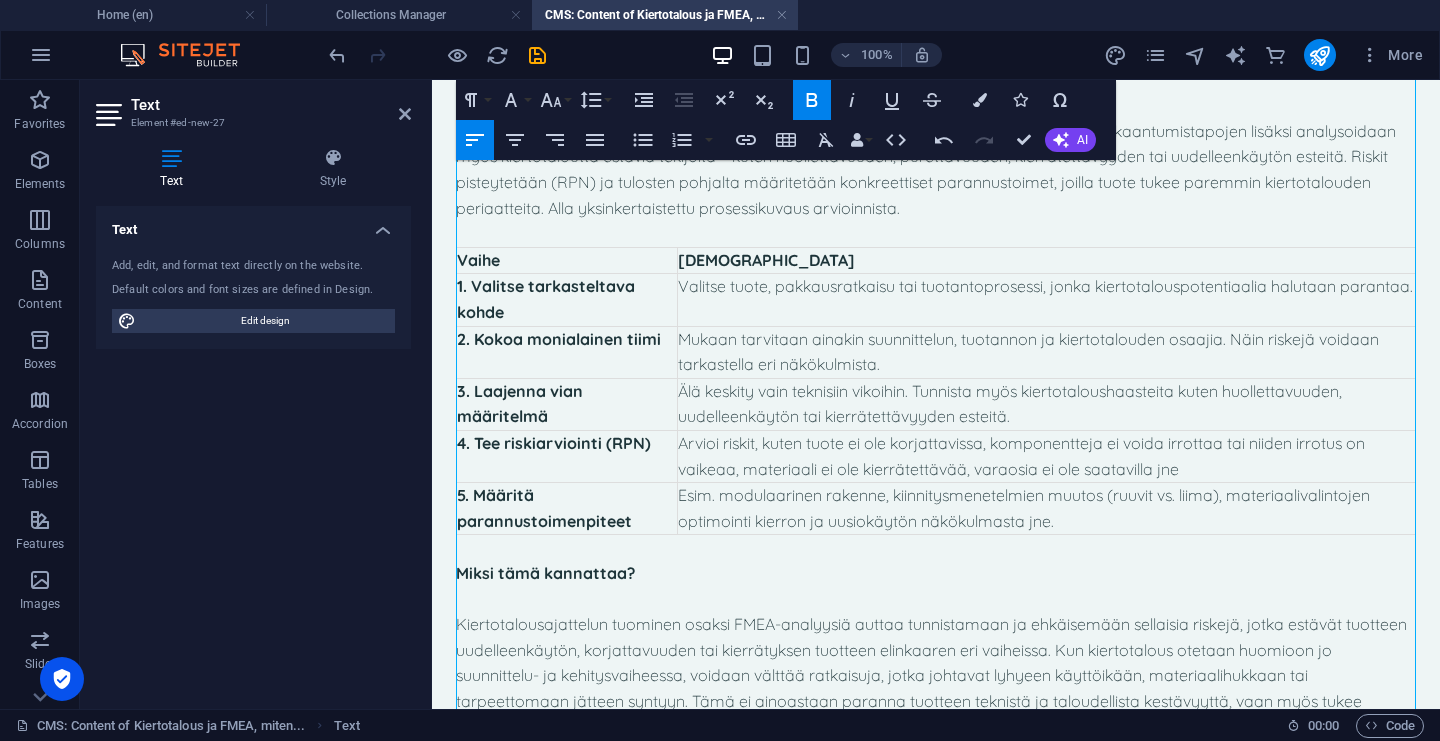 click on "Vaihe" at bounding box center (567, 261) 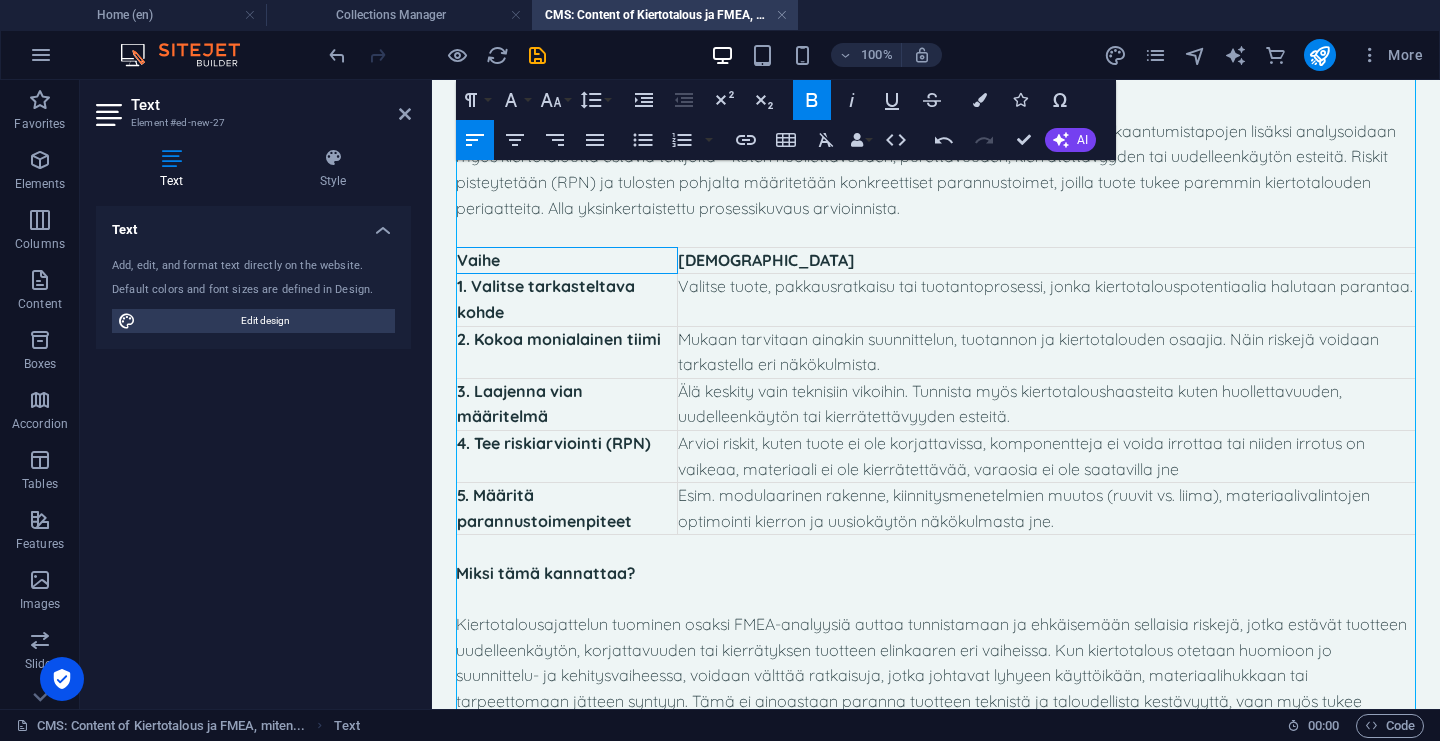 click on "[DEMOGRAPHIC_DATA]" at bounding box center (1046, 261) 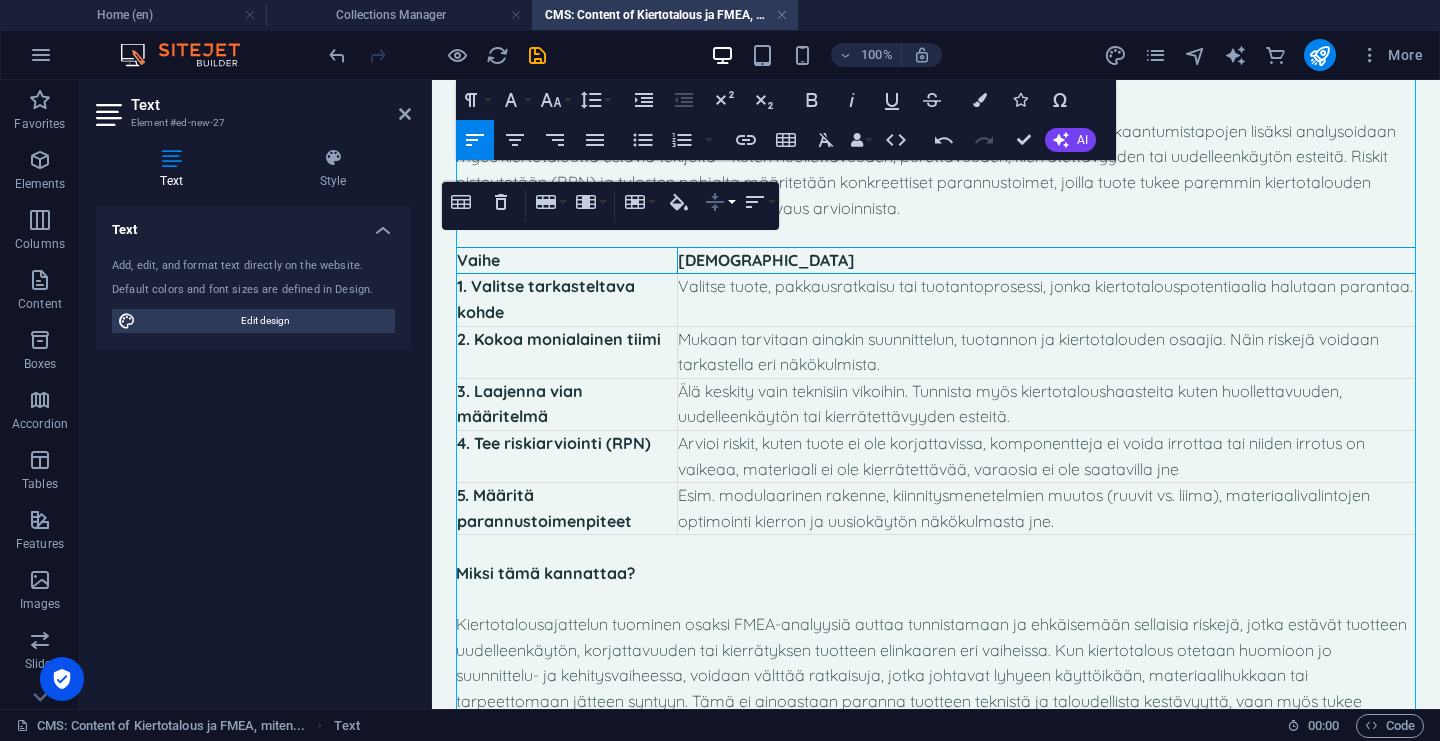 click 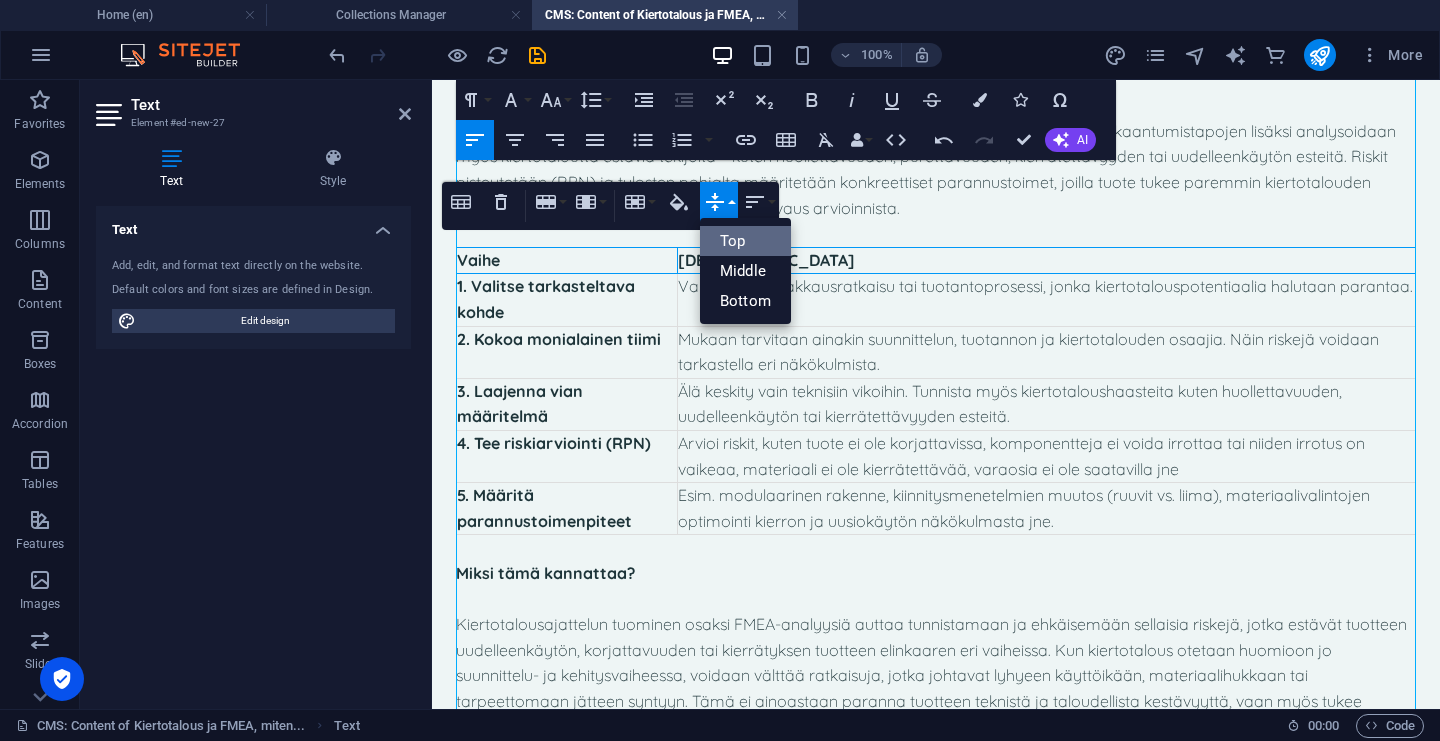 scroll, scrollTop: 0, scrollLeft: 0, axis: both 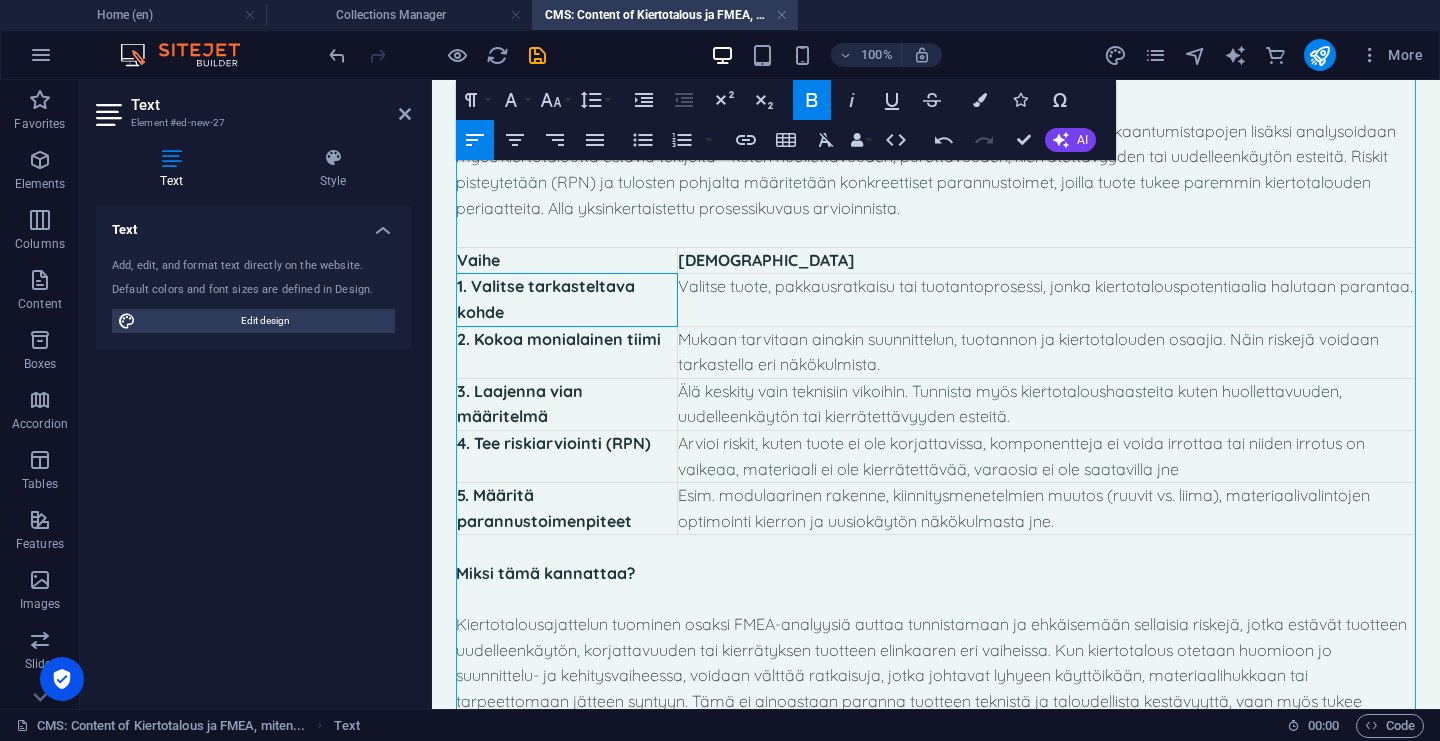 click on "1. Valitse tarkasteltava kohde" at bounding box center (567, 299) 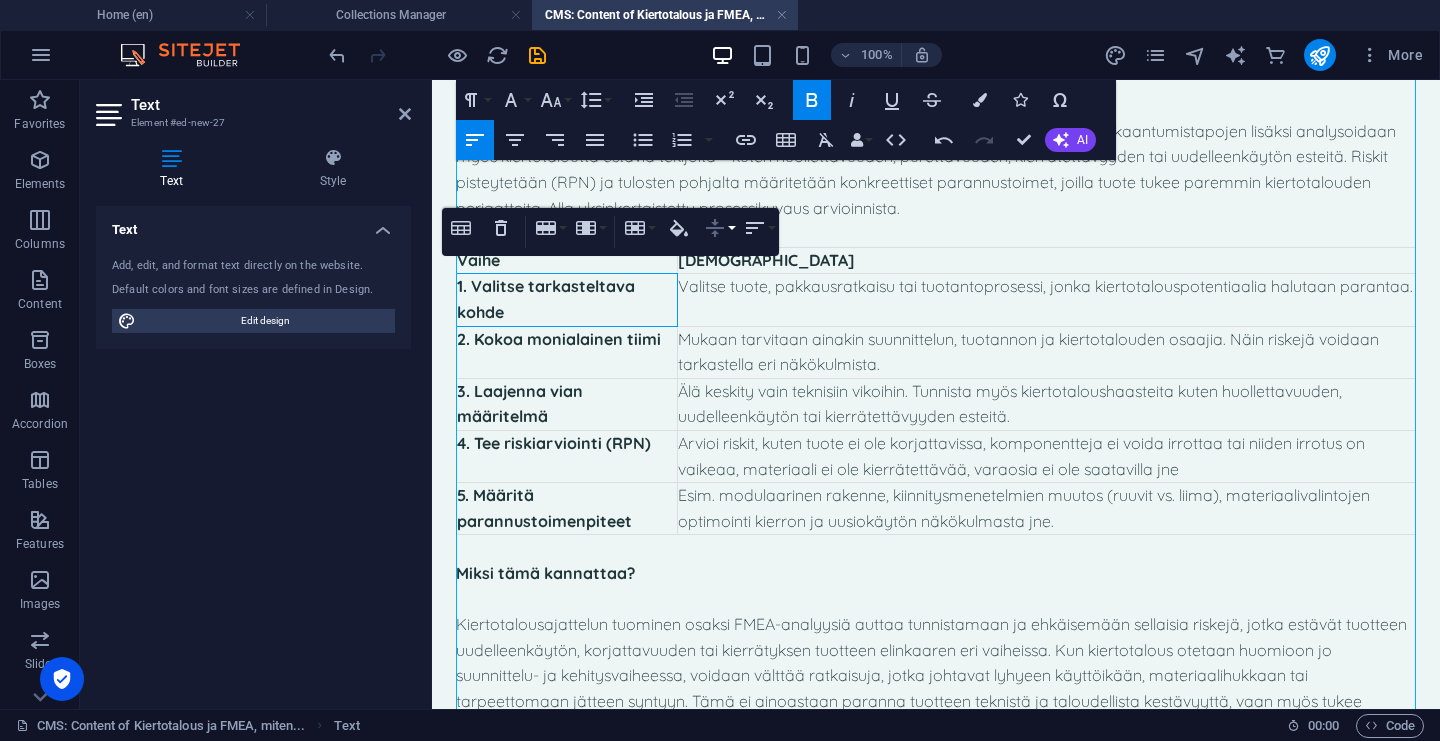 click on "Vertical Align" at bounding box center (719, 228) 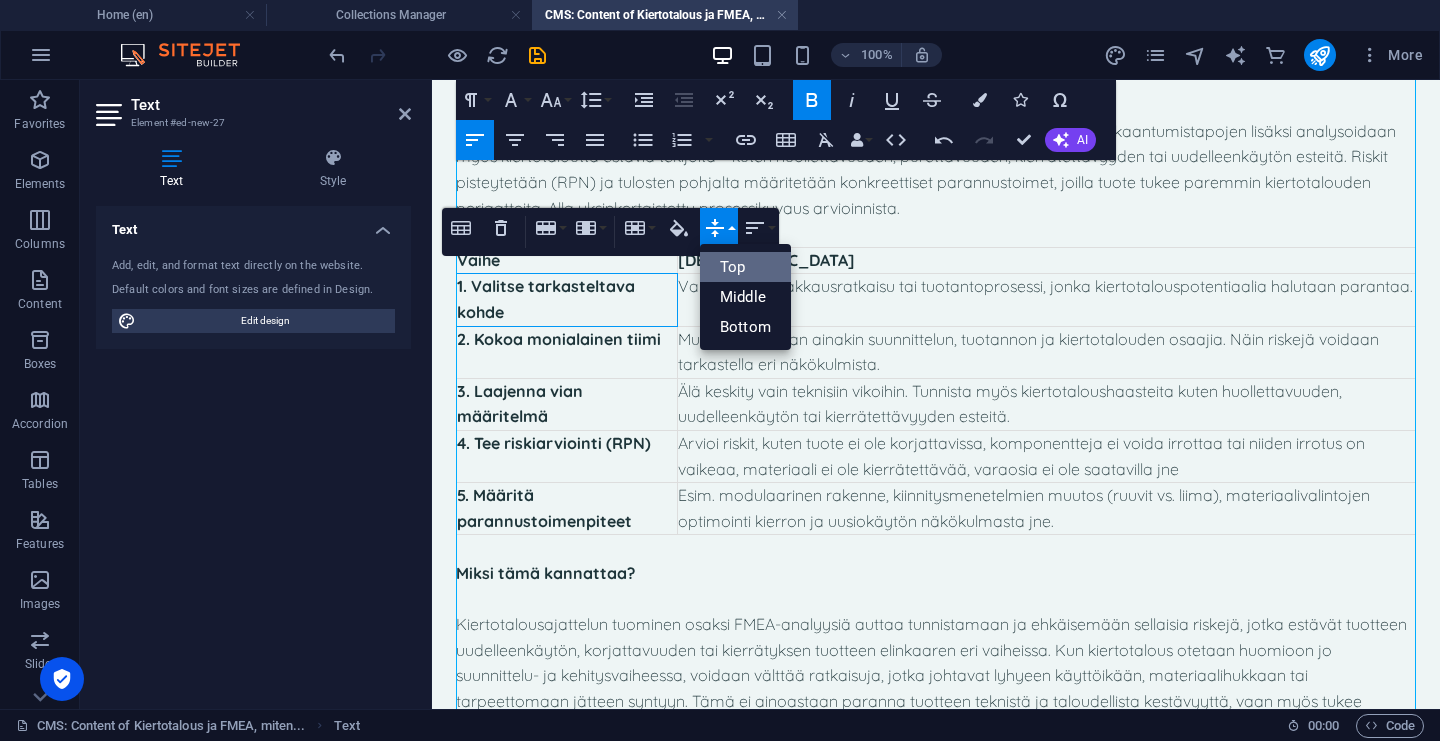 scroll, scrollTop: 0, scrollLeft: 0, axis: both 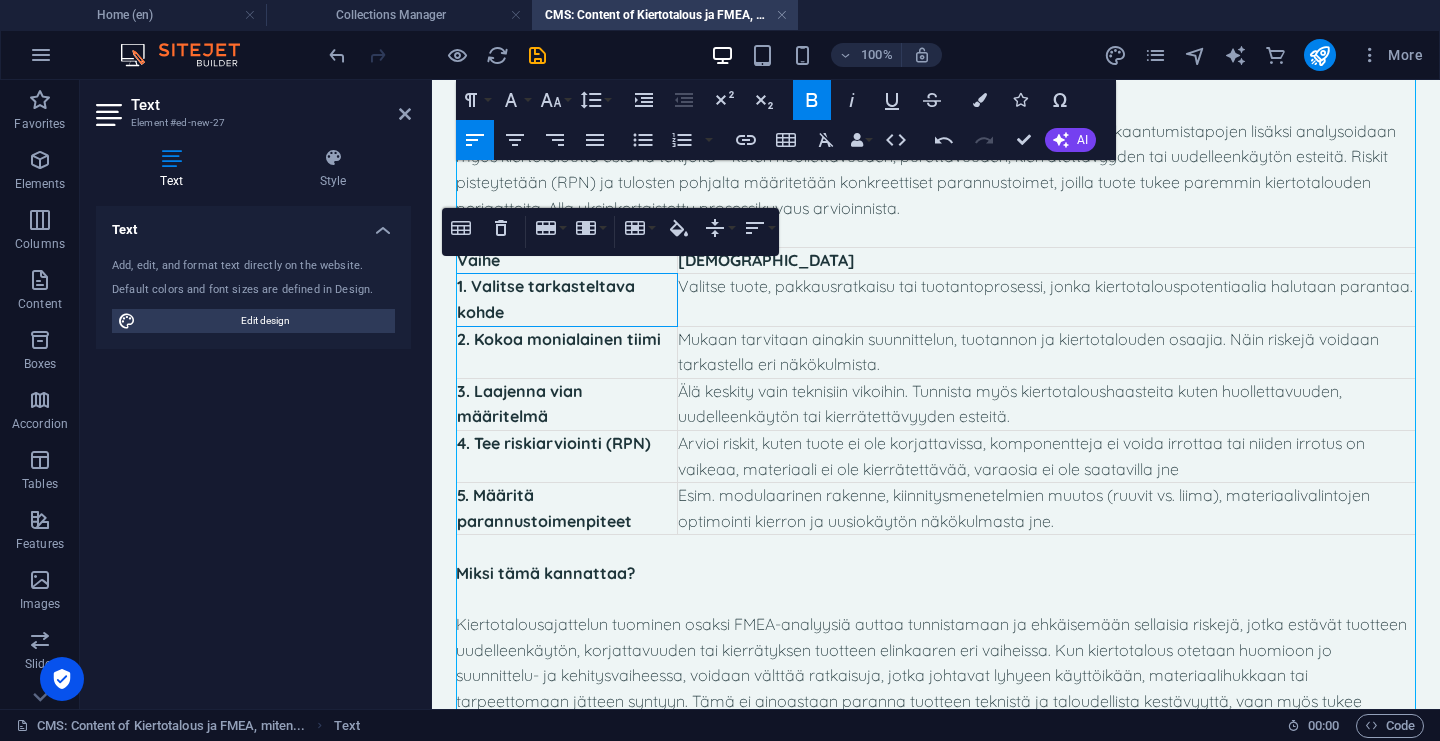 click on "Esim. modulaarinen rakenne, kiinnitysmenetelmien muutos (ruuvit vs. liima), materiaalivalintojen optimointi kierron ja uusiokäytön näkökulmasta jne." at bounding box center (1046, 508) 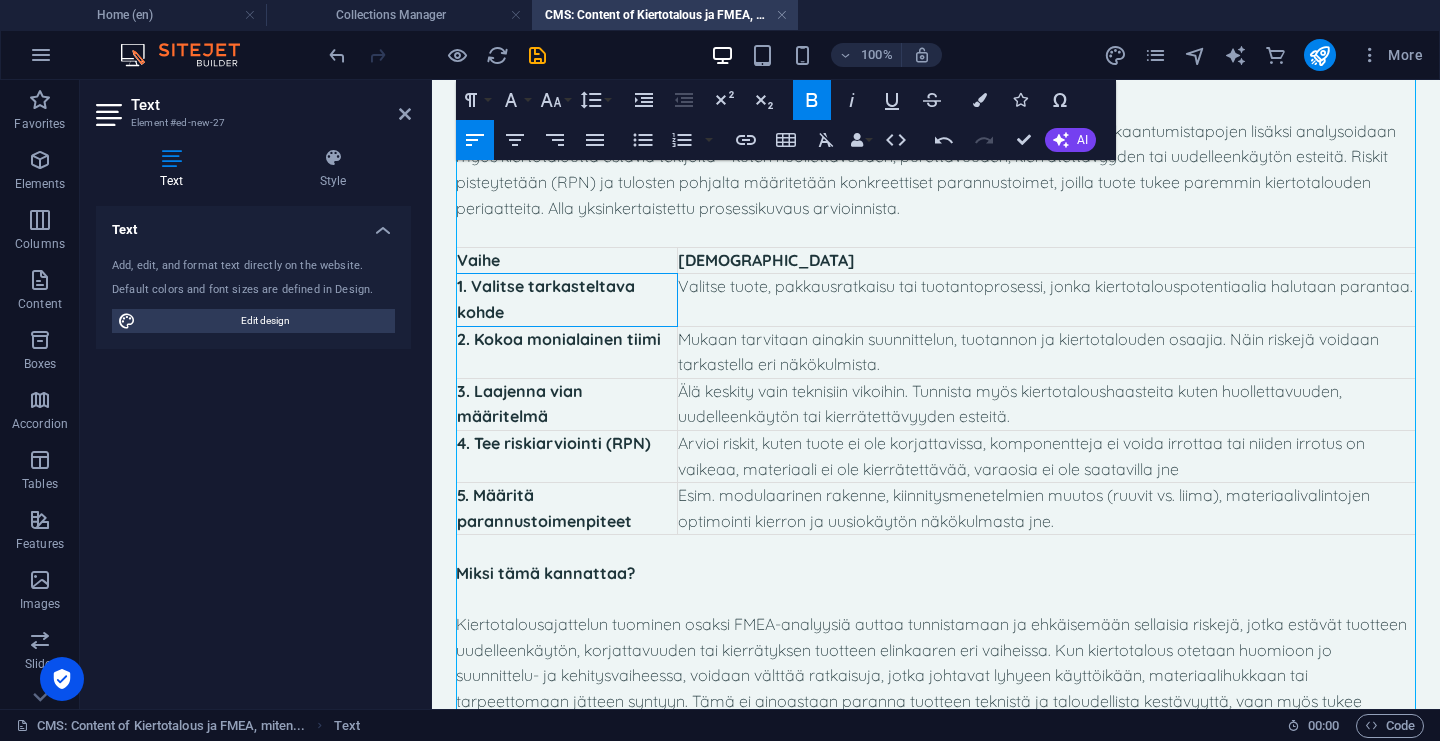 click on "1. Valitse tarkasteltava kohde" at bounding box center [567, 299] 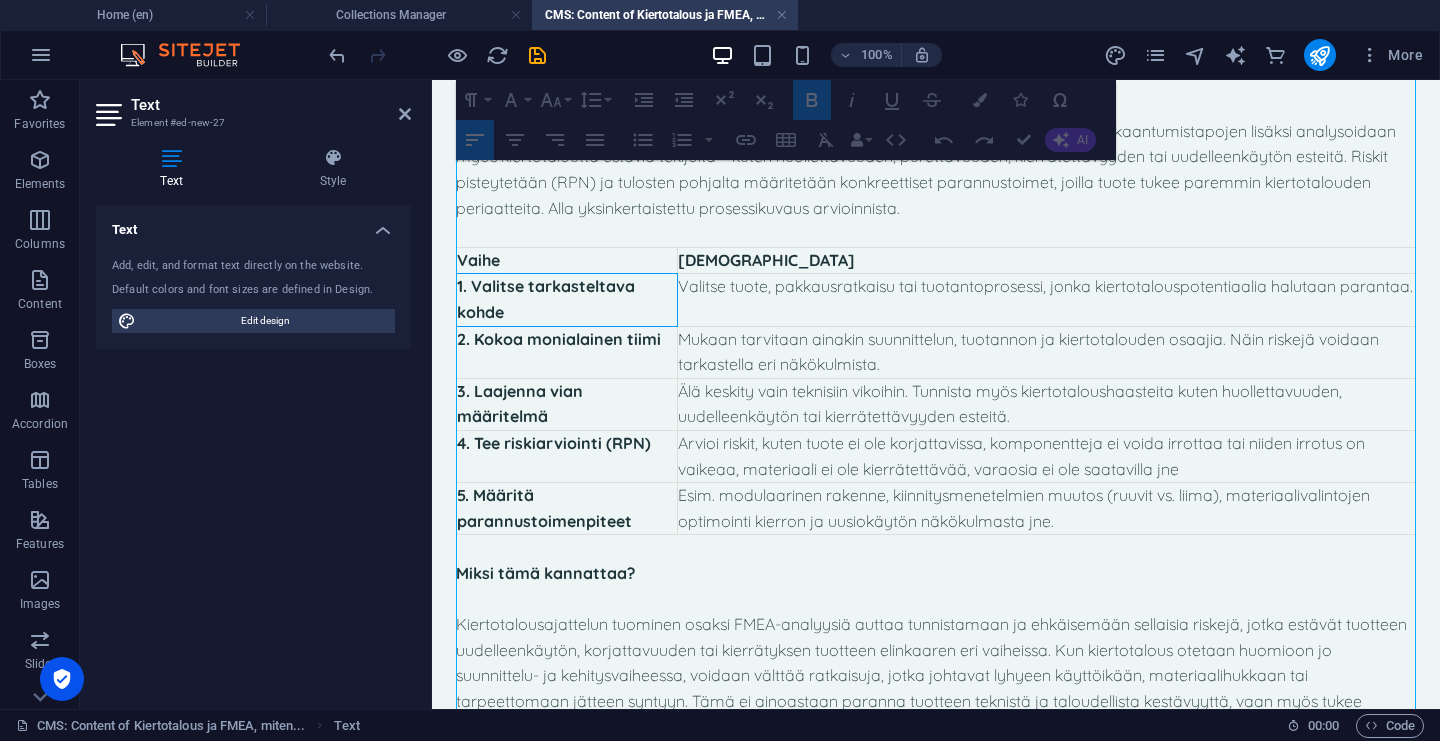 click on "Esim. modulaarinen rakenne, kiinnitysmenetelmien muutos (ruuvit vs. liima), materiaalivalintojen optimointi kierron ja uusiokäytön näkökulmasta jne." at bounding box center [1046, 508] 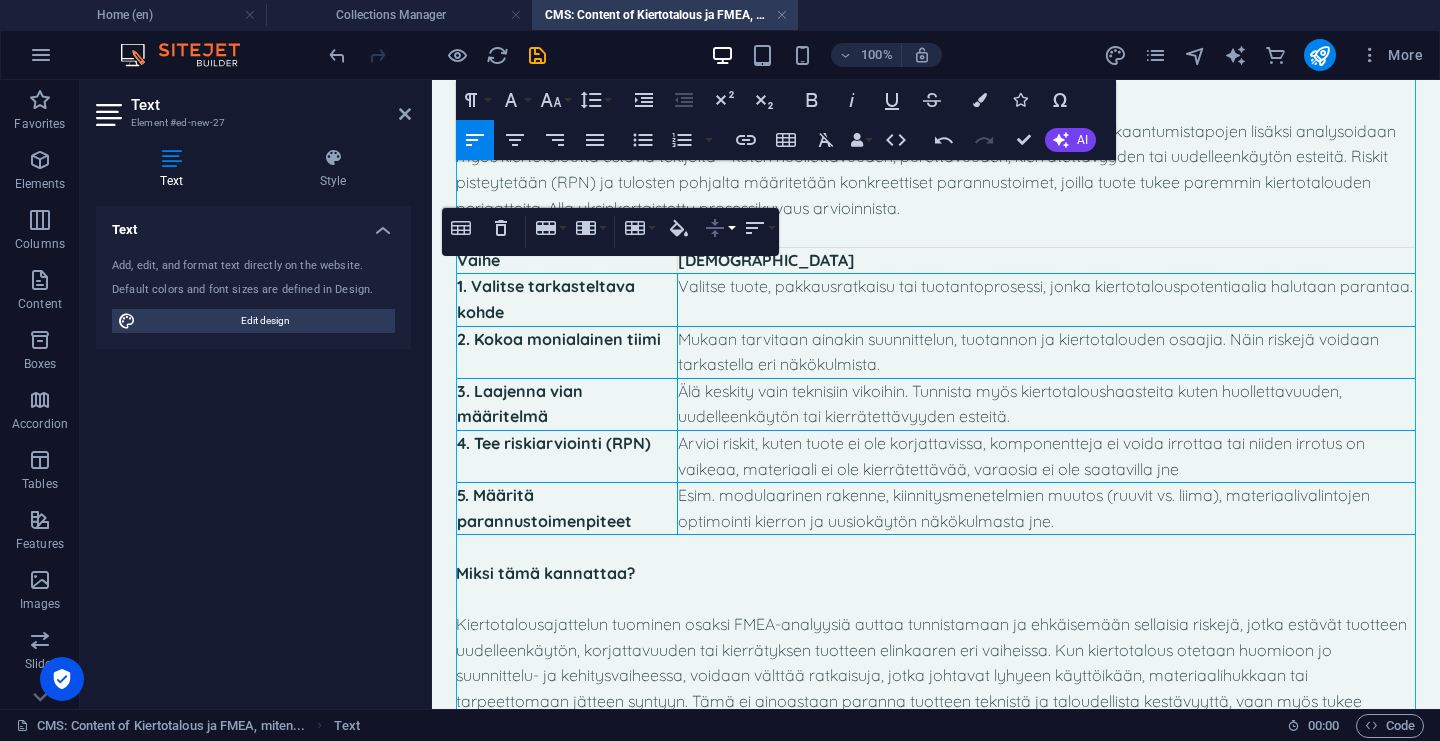 click on "Vertical Align" at bounding box center [719, 228] 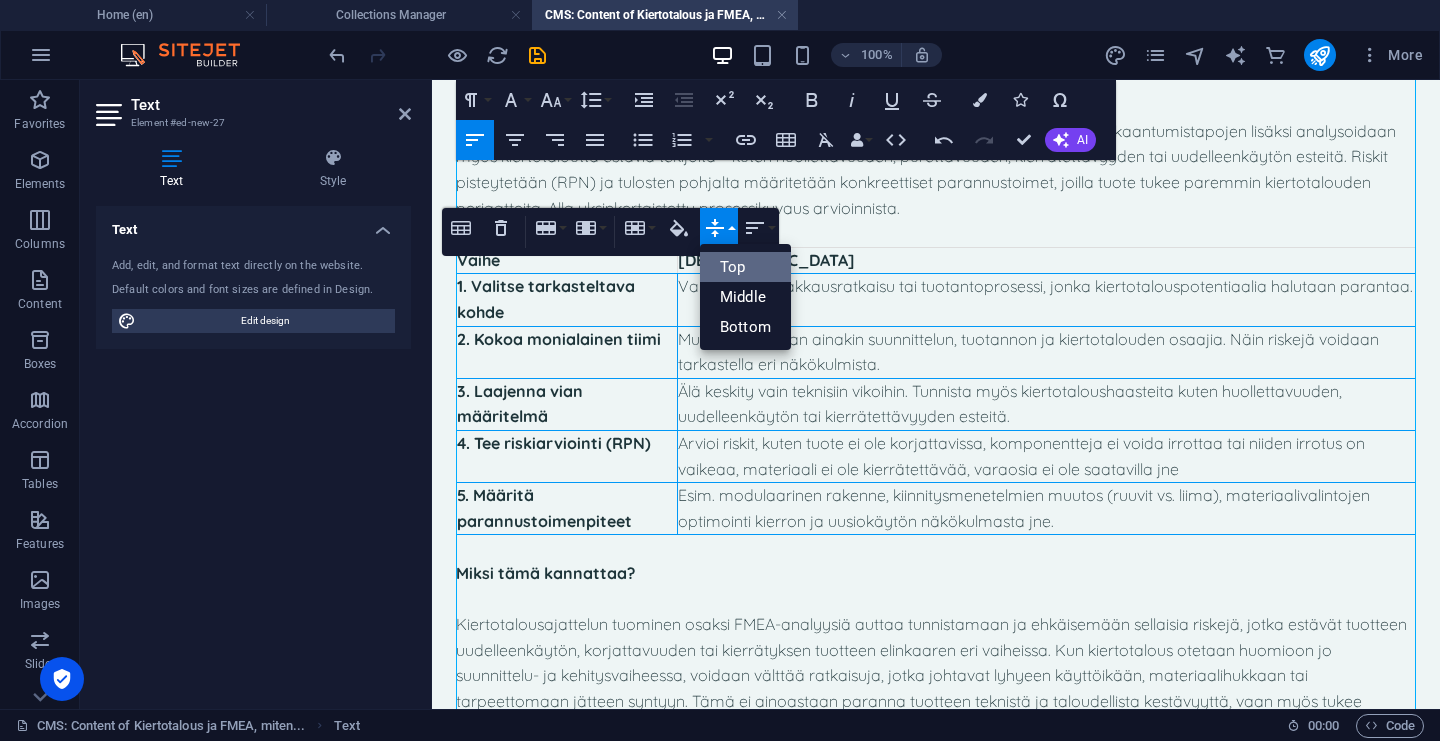 scroll, scrollTop: 0, scrollLeft: 0, axis: both 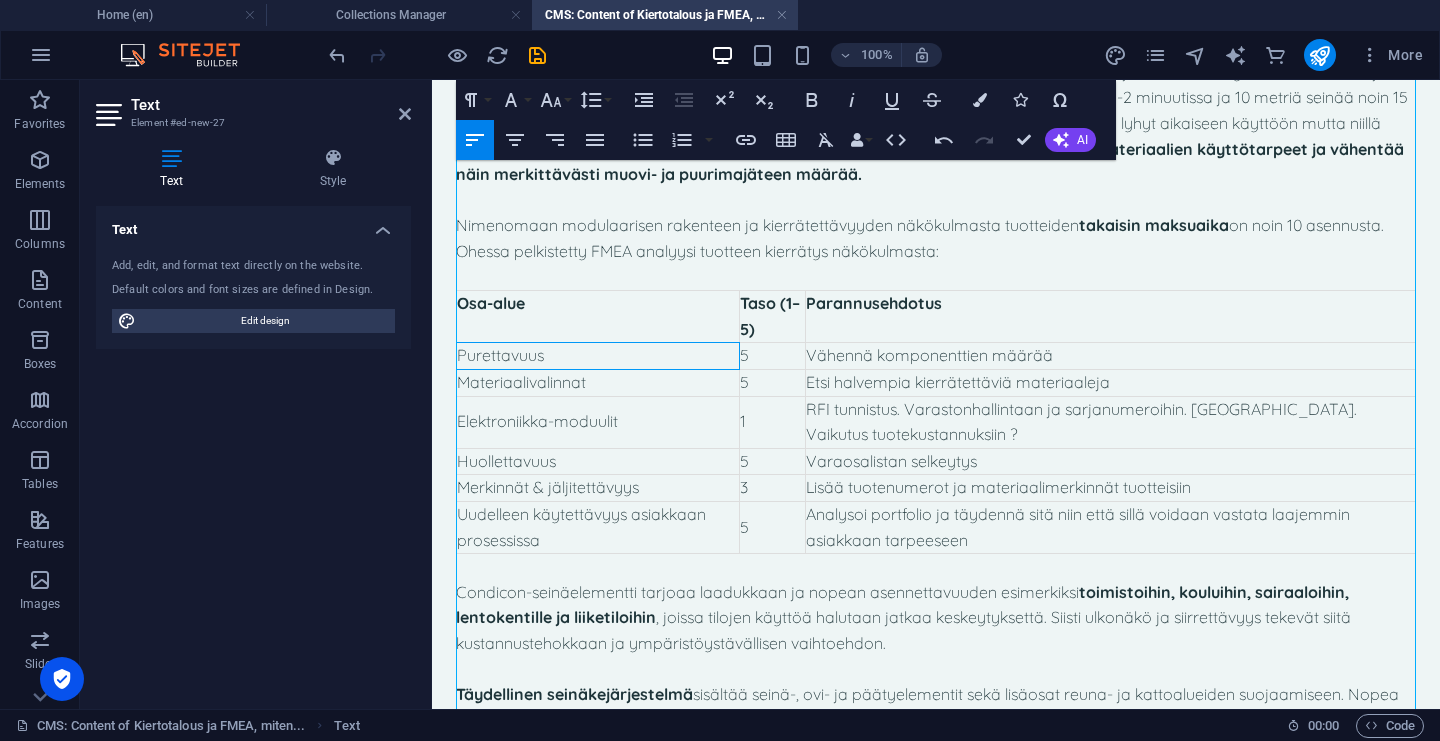 click on "Purettavuus" at bounding box center (598, 356) 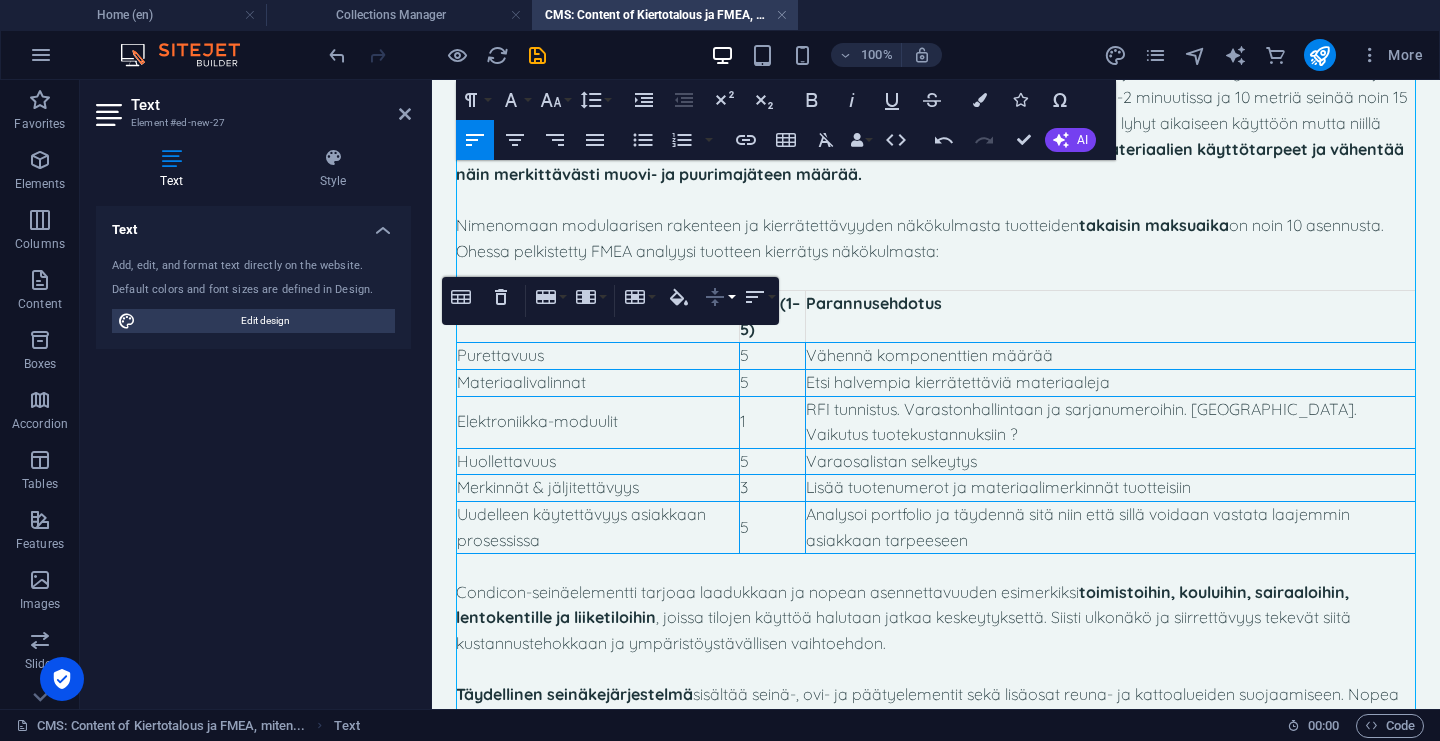 click on "Vertical Align" at bounding box center [719, 297] 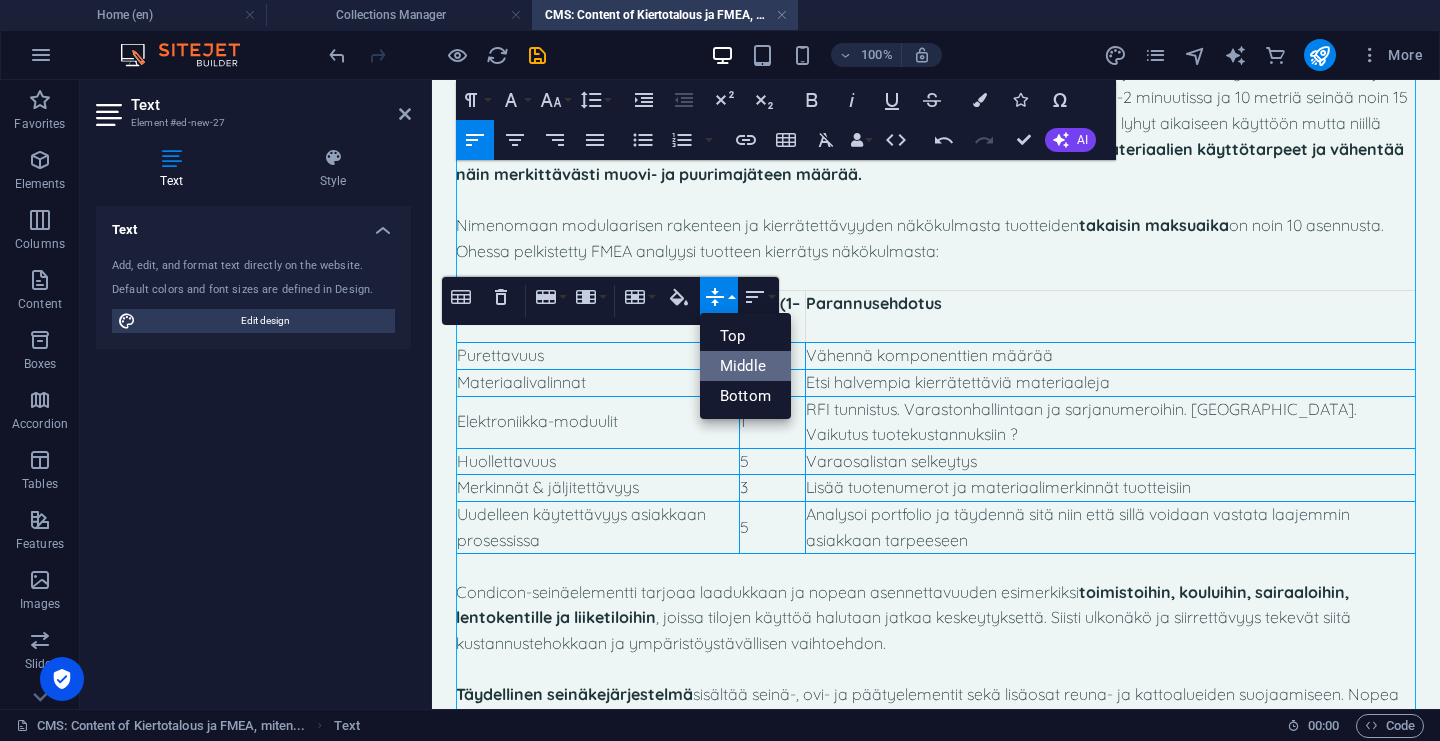 scroll, scrollTop: 0, scrollLeft: 0, axis: both 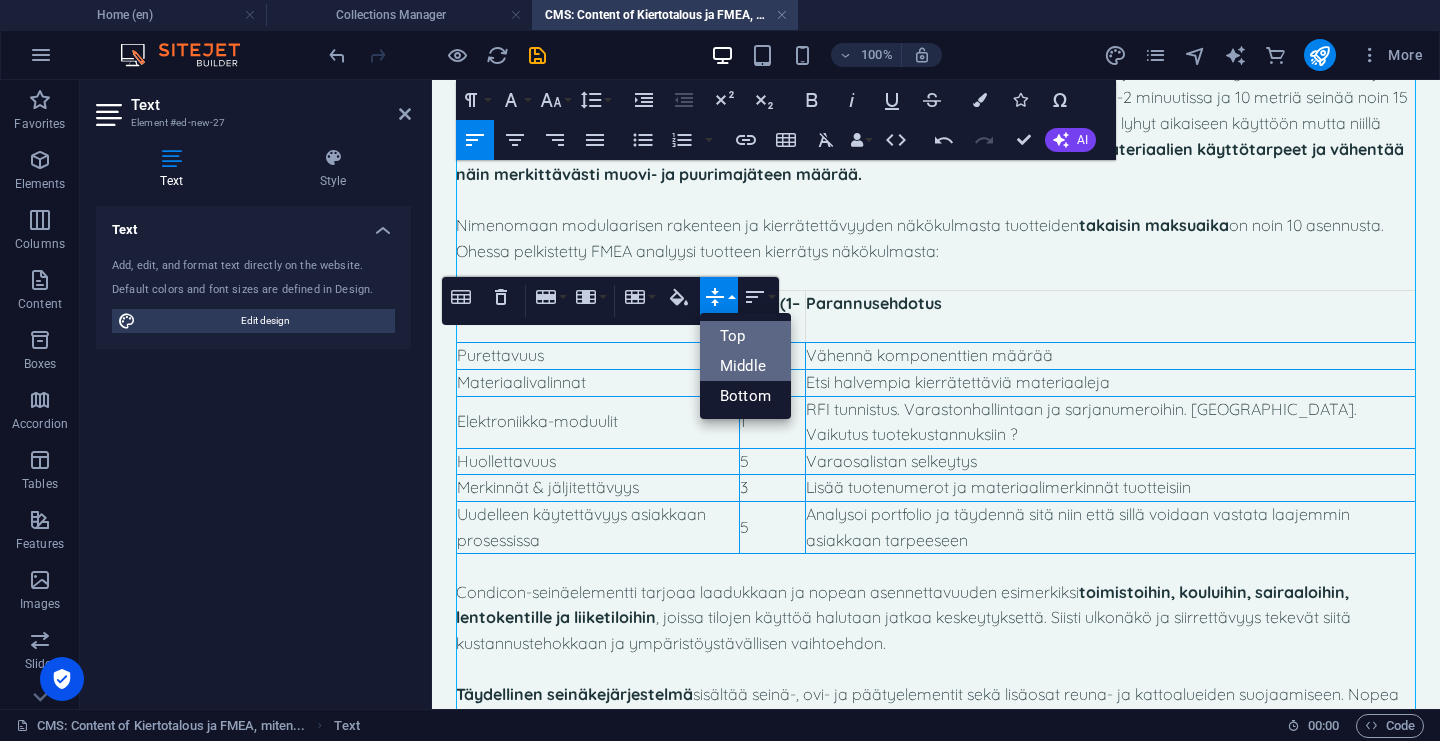 click on "Top" at bounding box center (745, 336) 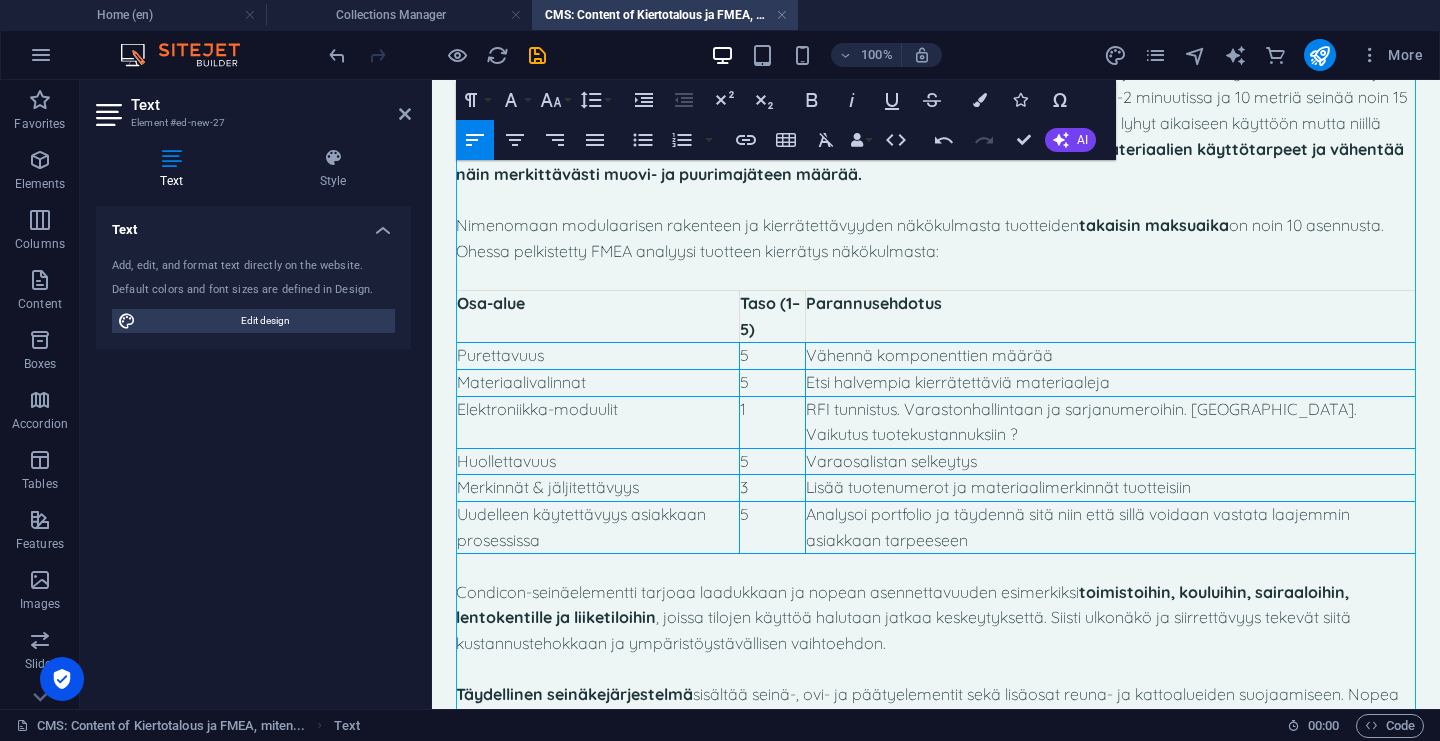 click on "3" at bounding box center (772, 488) 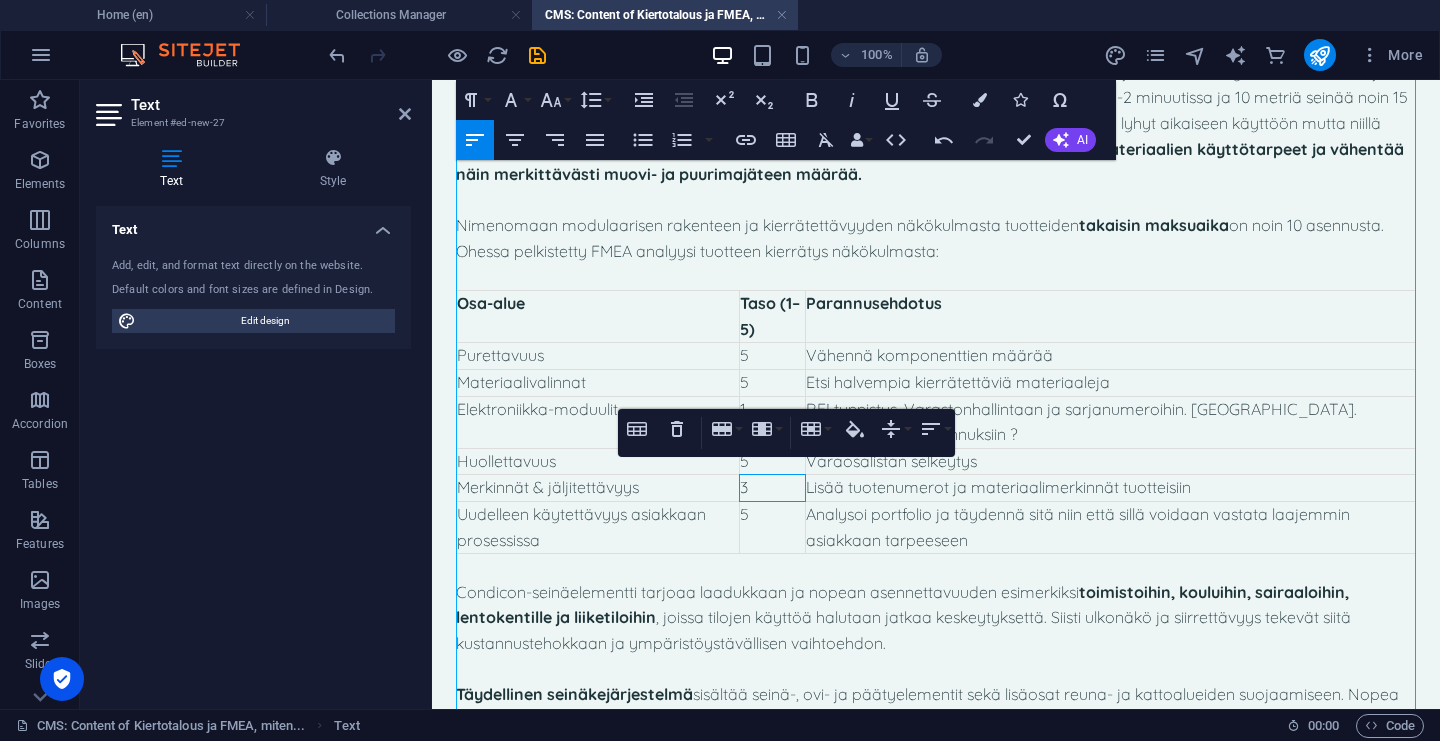 click on "Taso (1–5)" at bounding box center (770, 316) 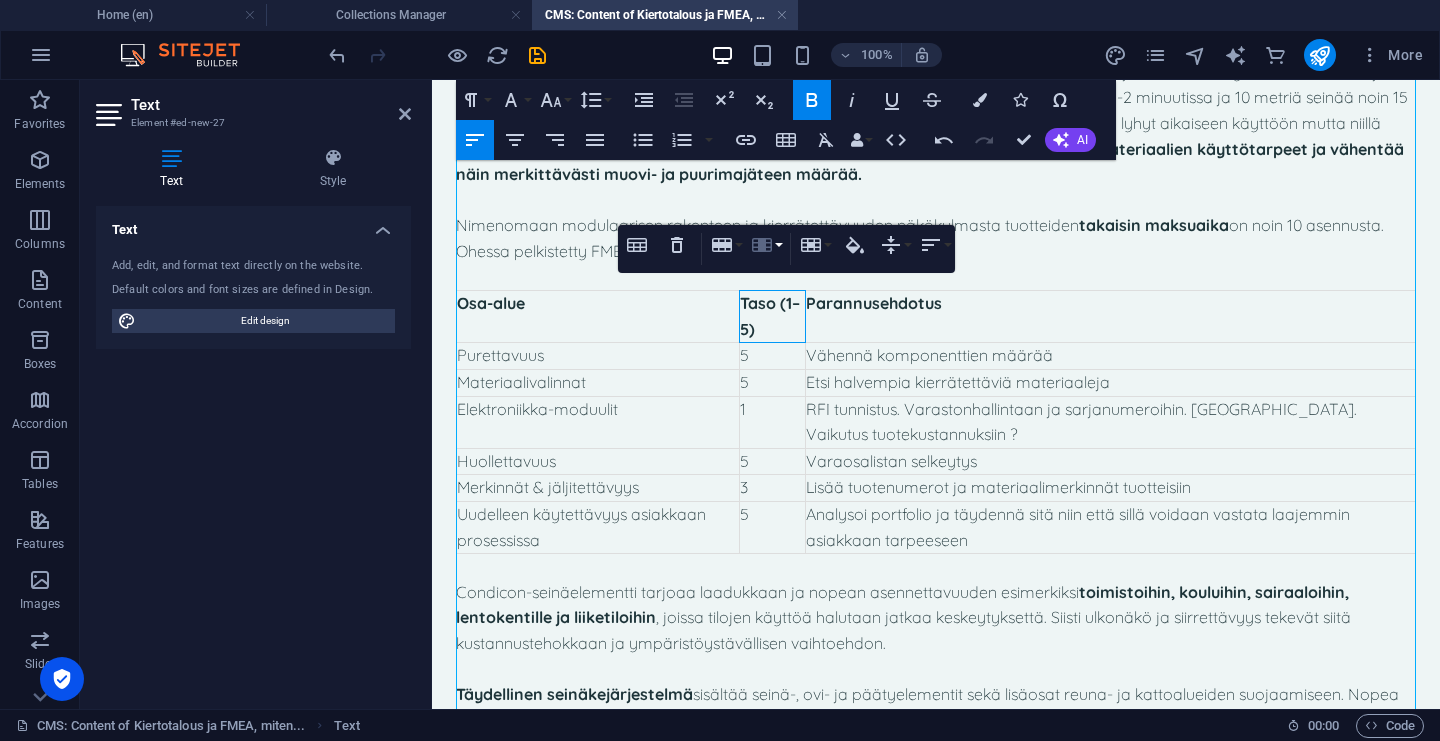 click on "Column" at bounding box center (766, 245) 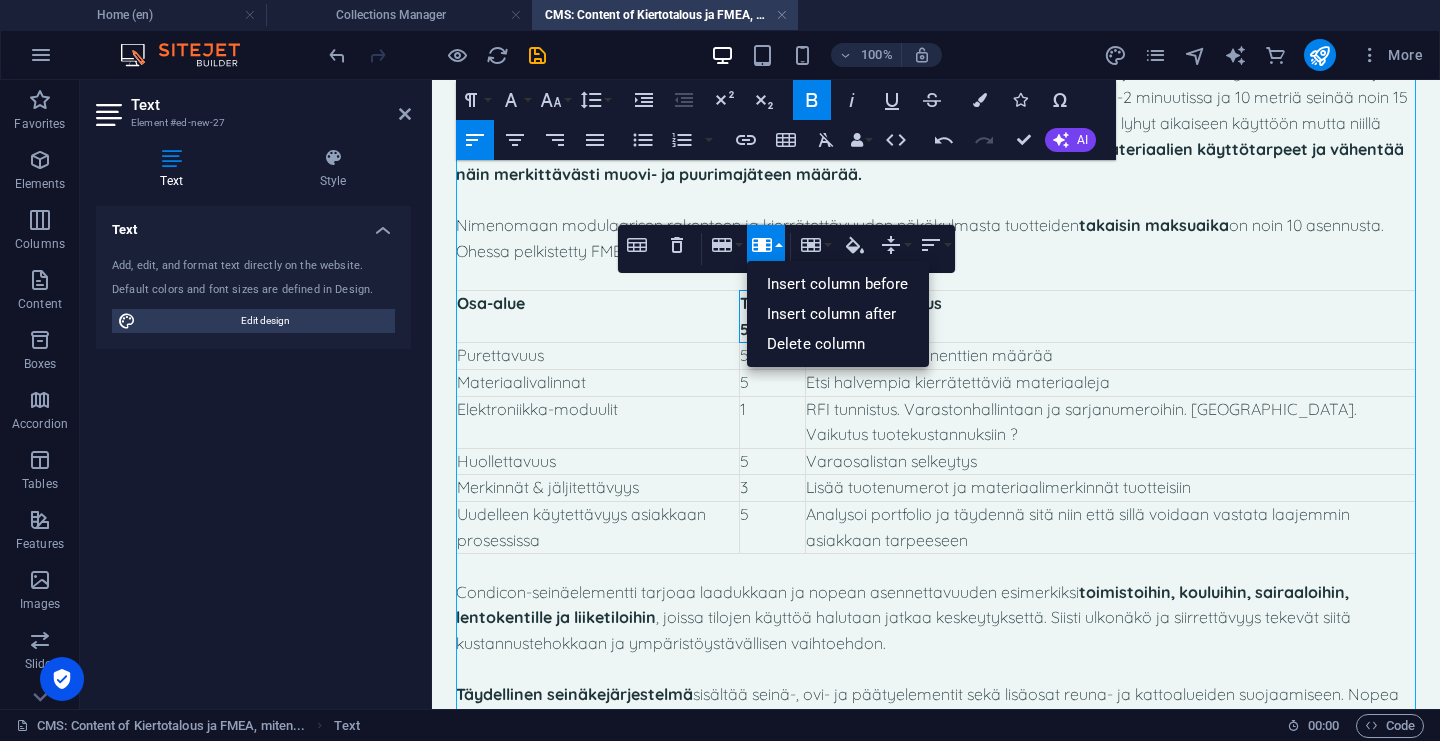 click on "Column" at bounding box center (766, 245) 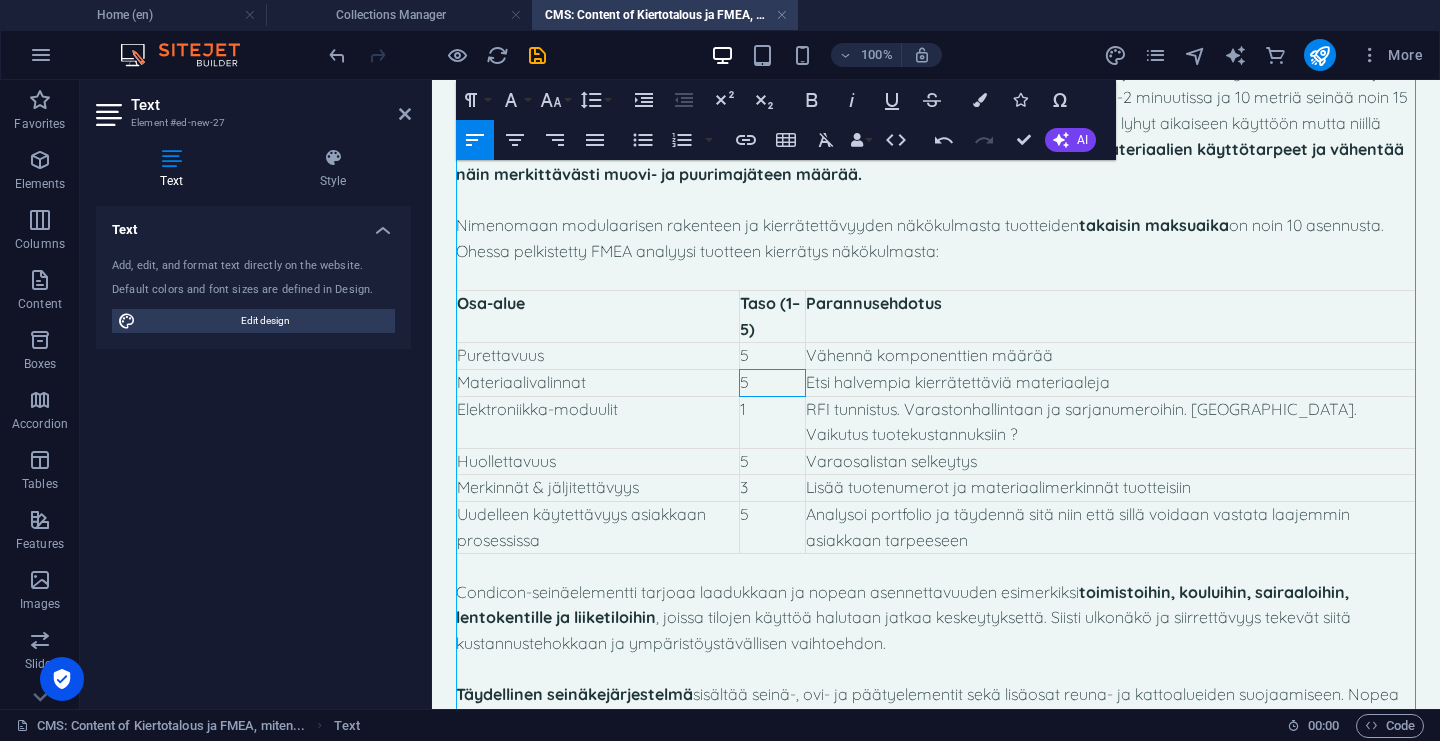 click on "5" at bounding box center (772, 383) 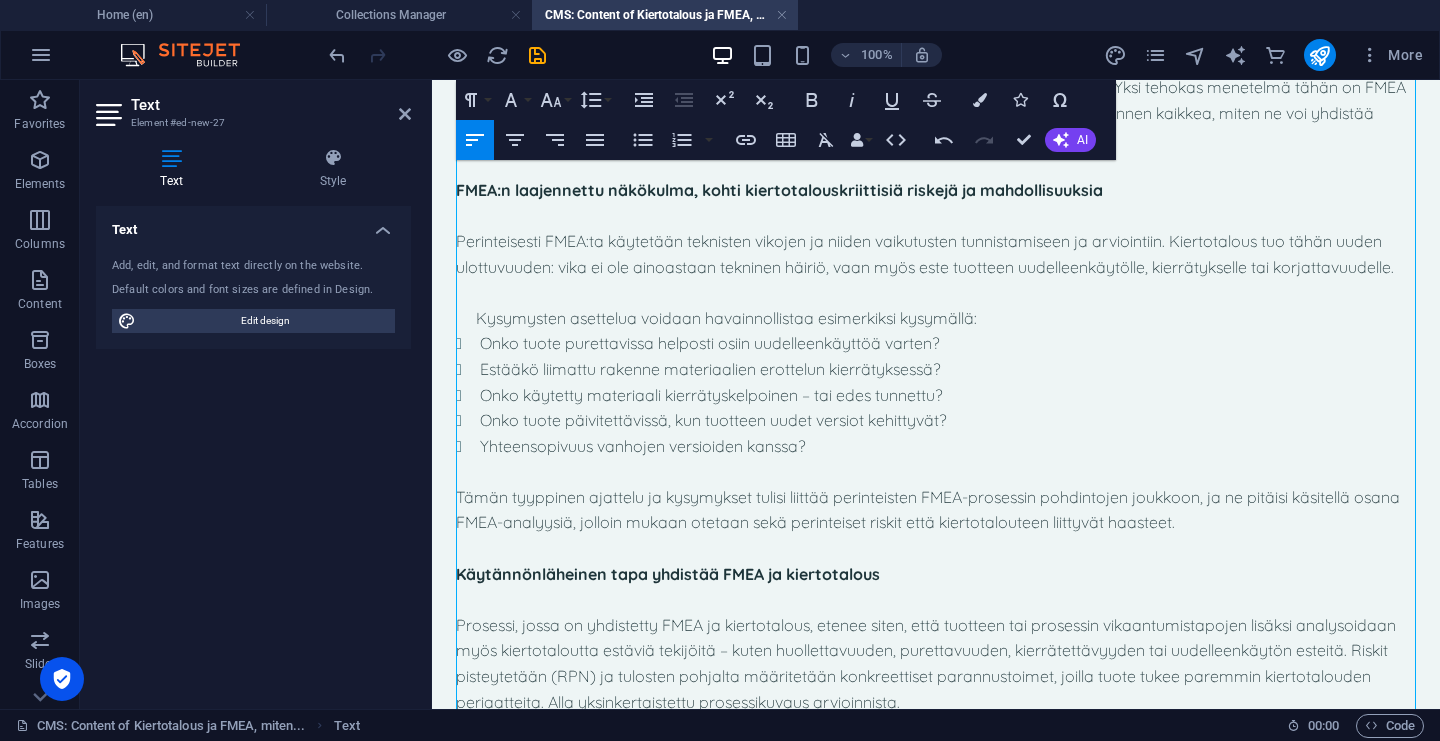 scroll, scrollTop: 0, scrollLeft: 0, axis: both 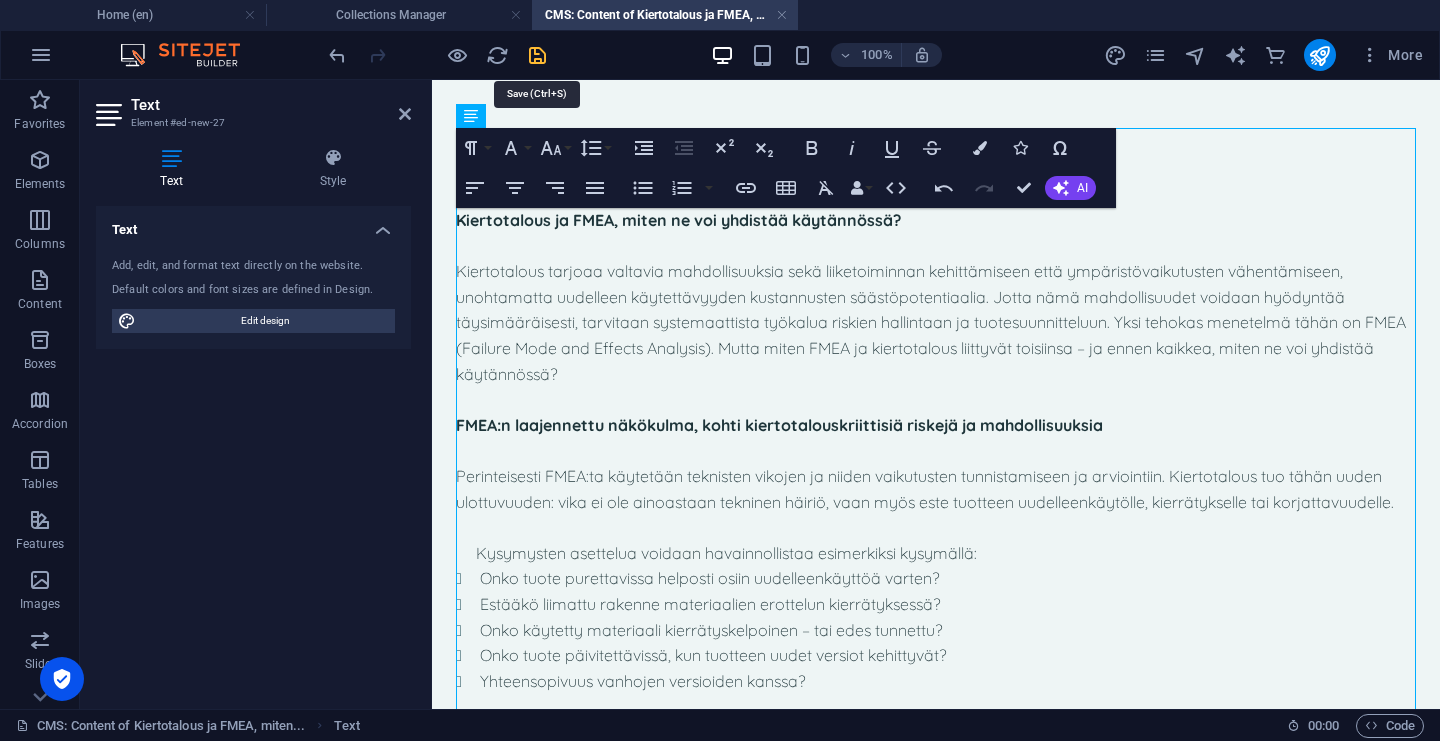 click at bounding box center (537, 55) 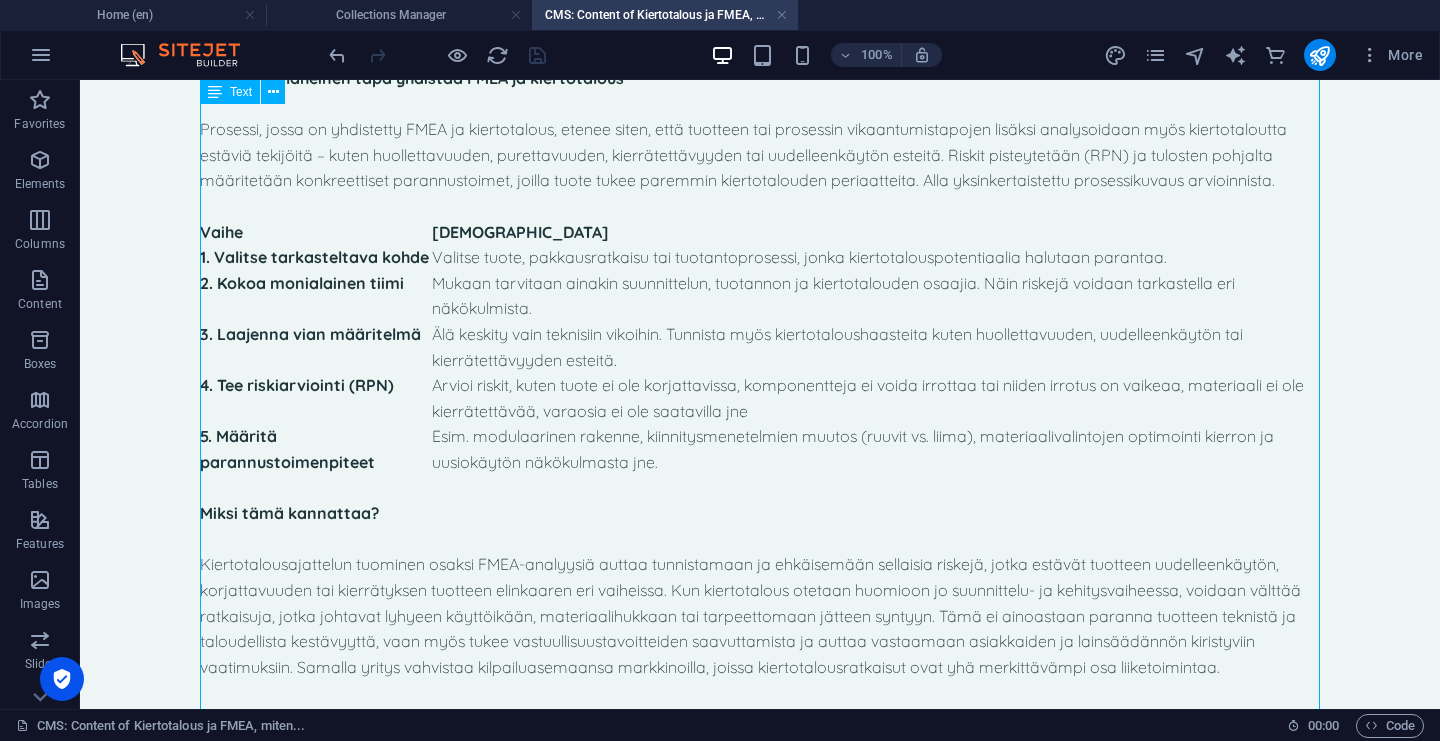 scroll, scrollTop: 635, scrollLeft: 0, axis: vertical 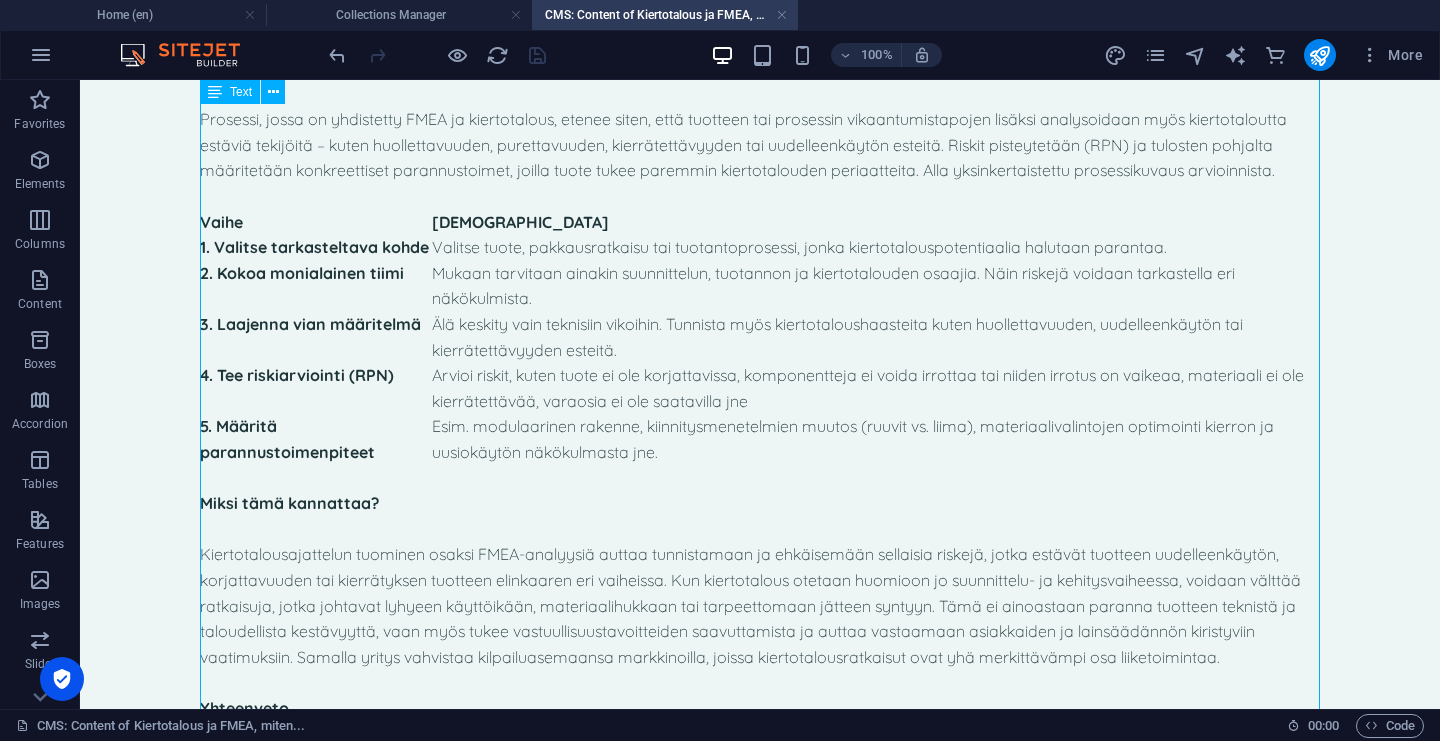 click on "Kiertotalous ja FMEA, miten ne voi yhdistää käytännössä?
Kiertotalous tarjoaa valtavia mahdollisuuksia sekä liiketoiminnan kehittämiseen että ympäristövaikutusten vähentämiseen, unohtamatta uudelleen käytettävyyden kustannusten säästöpotentiaalia. Jotta nämä mahdollisuudet voidaan hyödyntää täysimääräisesti, tarvitaan systemaattista työkalua riskien hallintaan ja tuotesuunnitteluun. Yksi tehokas menetelmä tähän on FMEA (Failure Mode and Effects Analysis). Mutta miten FMEA ja kiertotalous liittyvät toisiinsa – ja ennen kaikkea, miten ne voi yhdistää käytännössä?
FMEA:n laajennettu näkökulma, kohti kiertotalouskriittisiä riskejä ja mahdollisuuksia
Perinteisesti FMEA:ta käytetään teknisten vikojen ja niiden vaikutusten tunnistamiseen ja arviointiin. Kiertotalous tuo tähän uuden ulottuvuuden: vika ei ole ainoastaan tekninen häiriö, vaan myös este tuotteen uudelleenkäytölle, kierrätykselle tai korjattavuudelle." at bounding box center [760, 785] 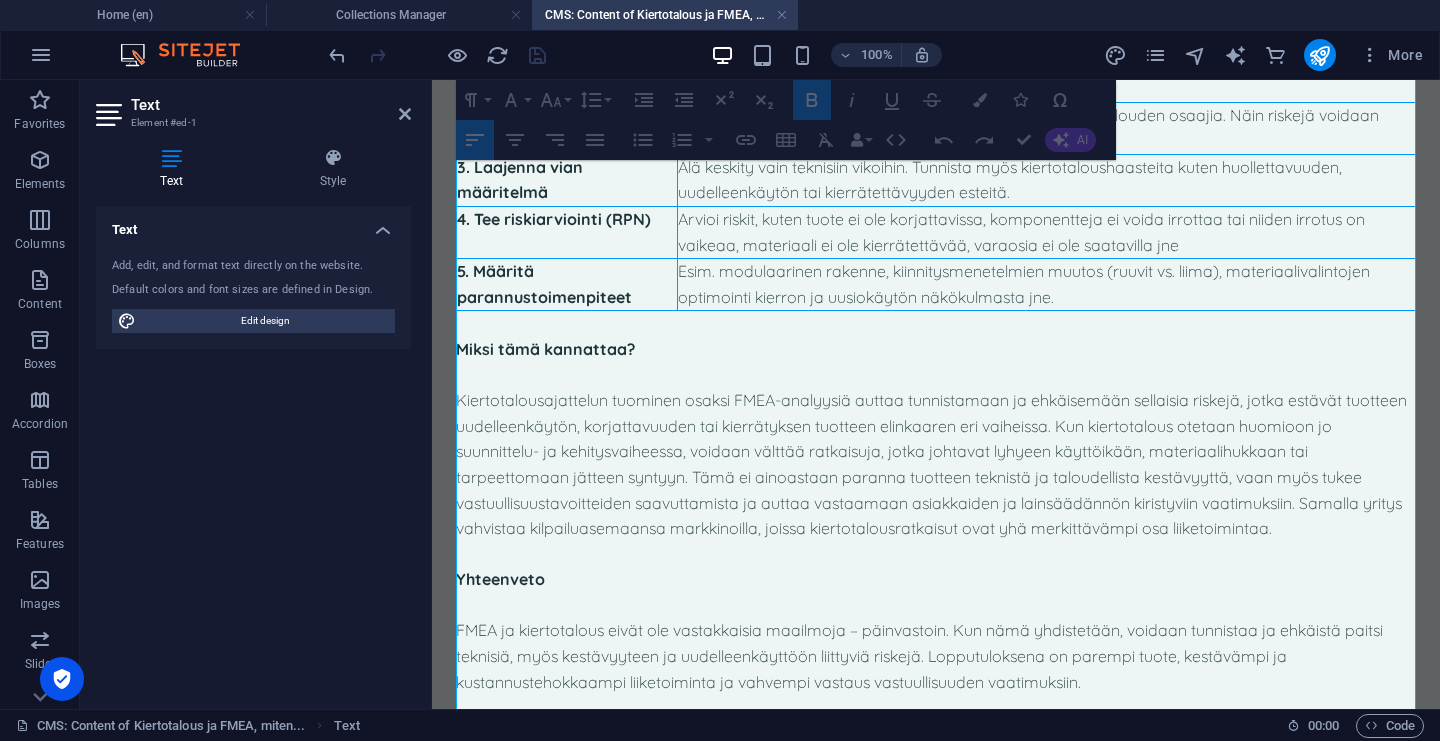 scroll, scrollTop: 980, scrollLeft: 0, axis: vertical 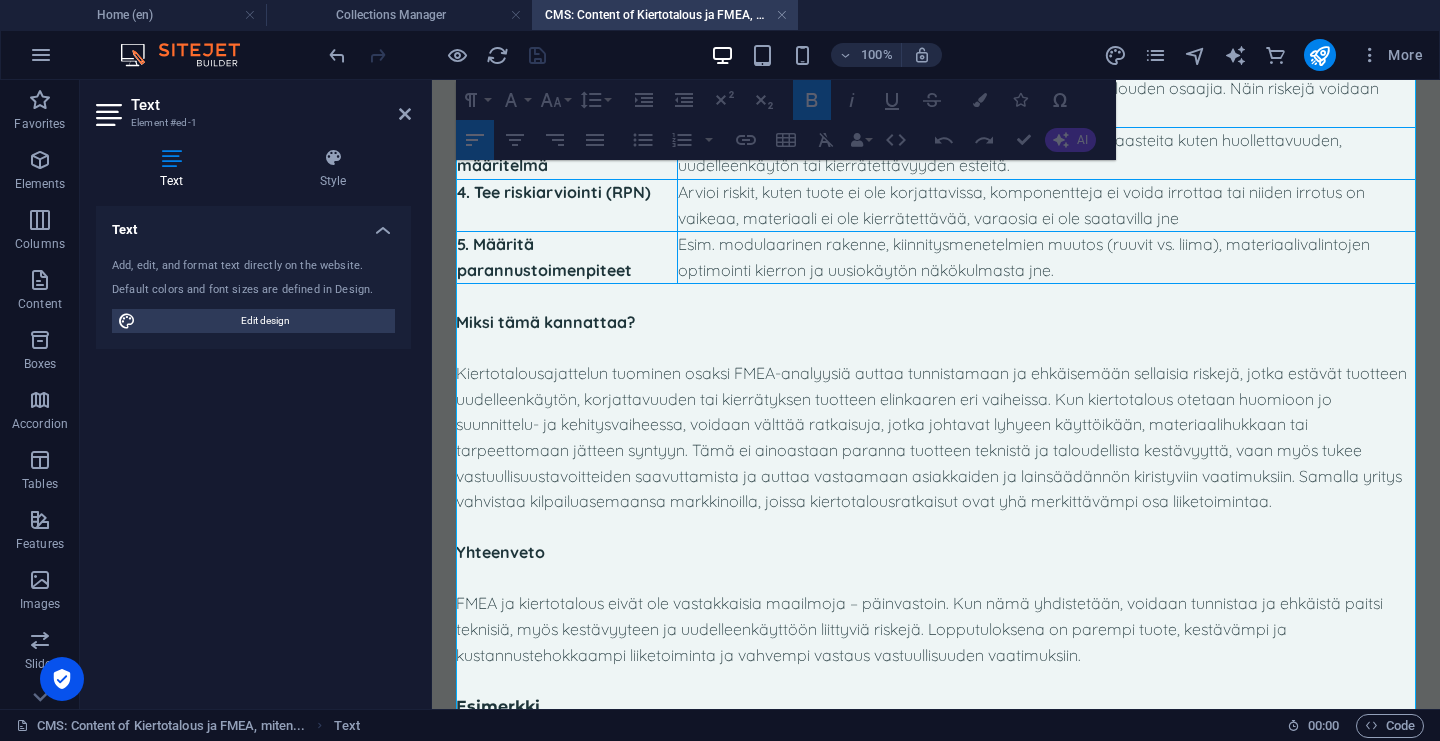 drag, startPoint x: 462, startPoint y: 477, endPoint x: 843, endPoint y: 274, distance: 431.70593 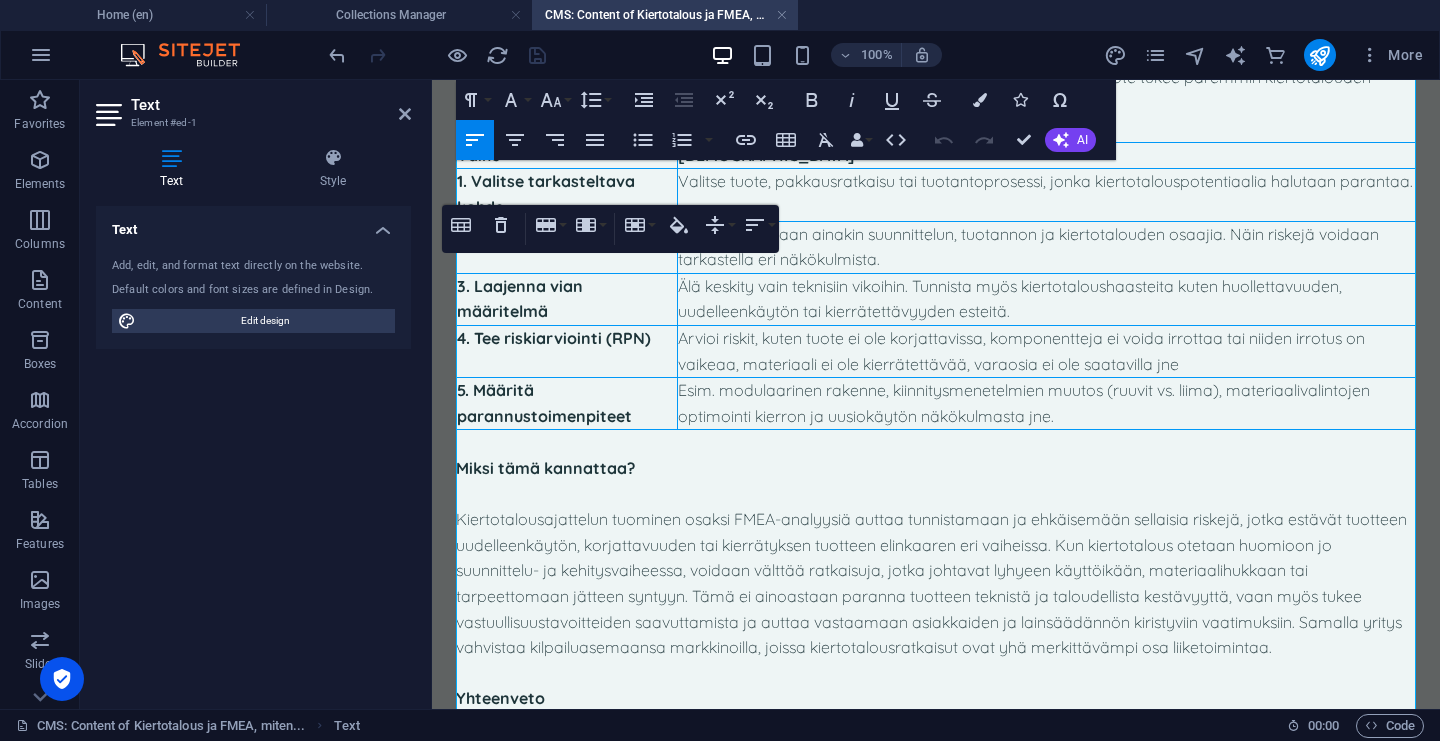 scroll, scrollTop: 792, scrollLeft: 0, axis: vertical 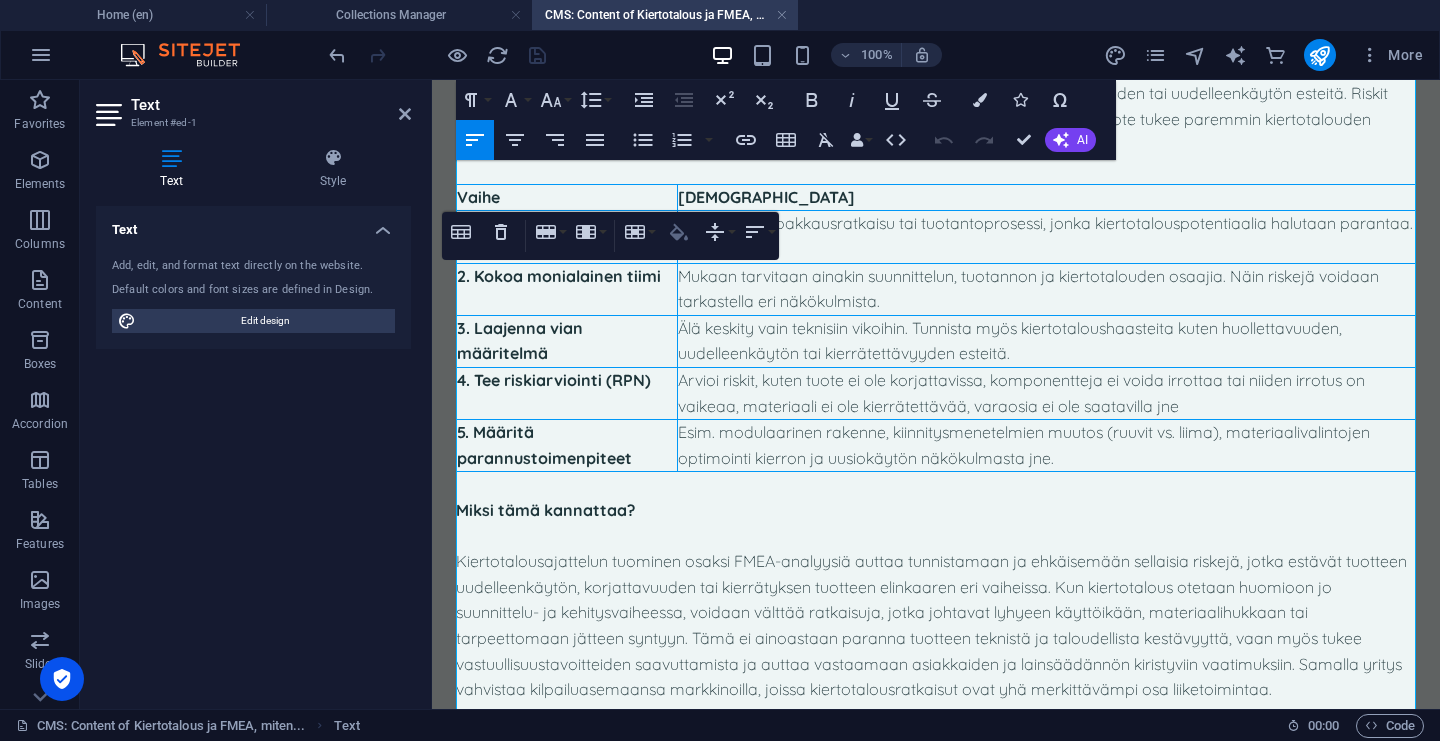click on "Cell Background" at bounding box center (679, 232) 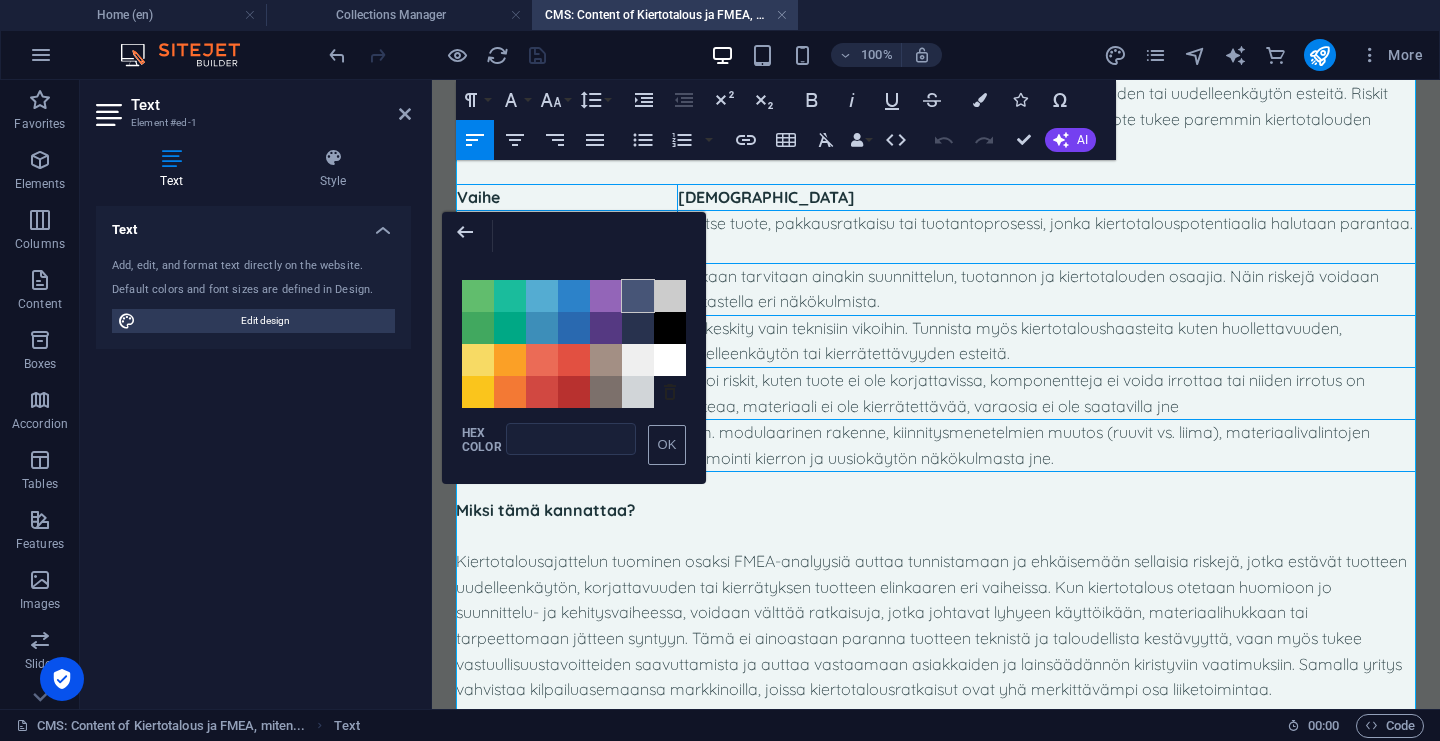 drag, startPoint x: 645, startPoint y: 300, endPoint x: 213, endPoint y: 220, distance: 439.34497 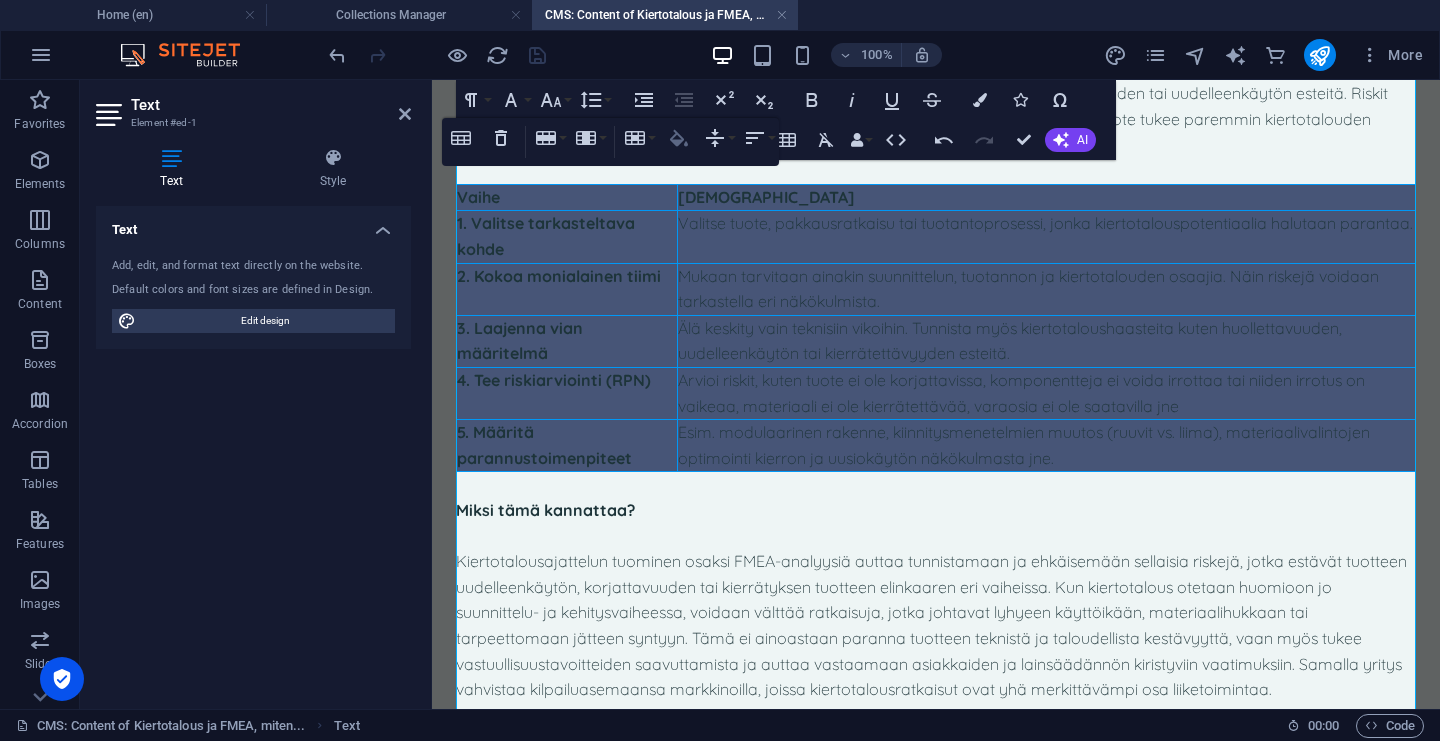 click 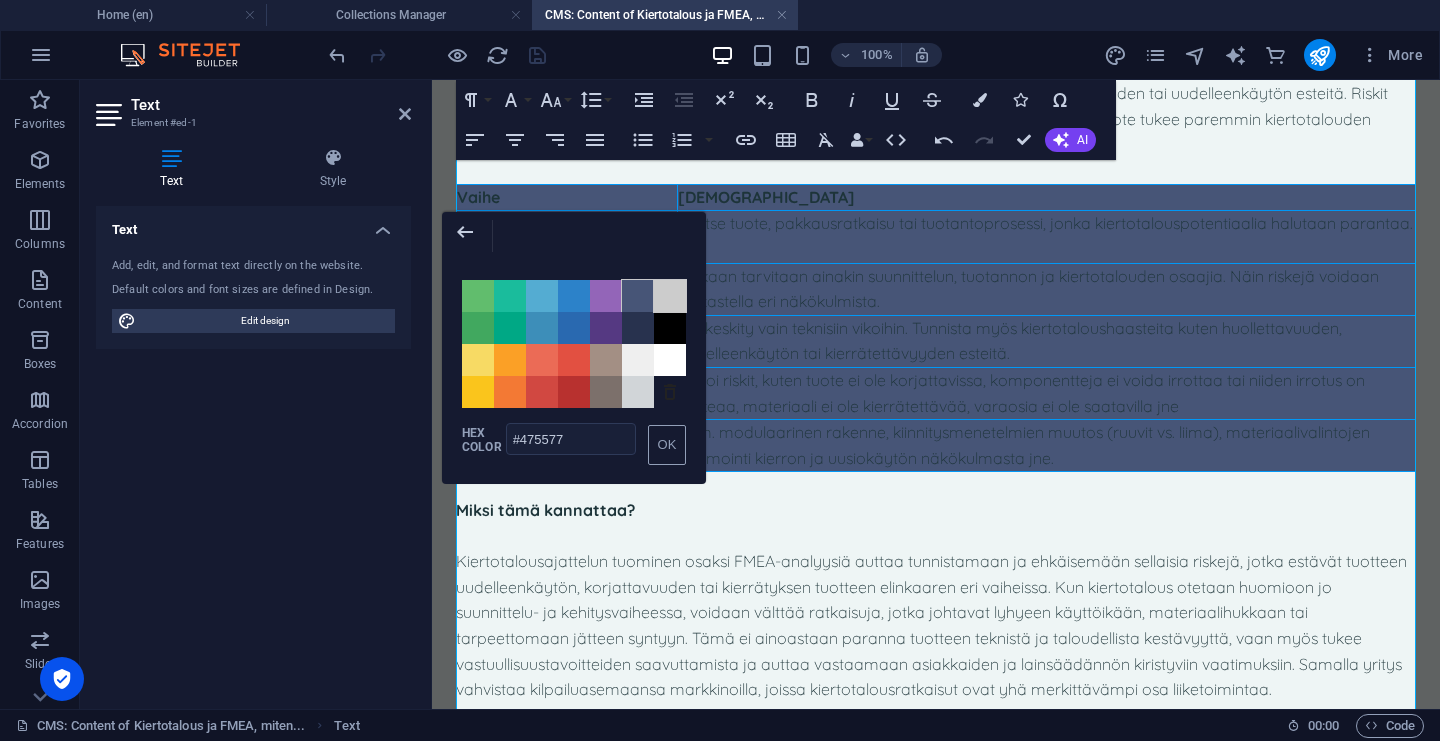 click on "Color #CCCCCC" at bounding box center (670, 296) 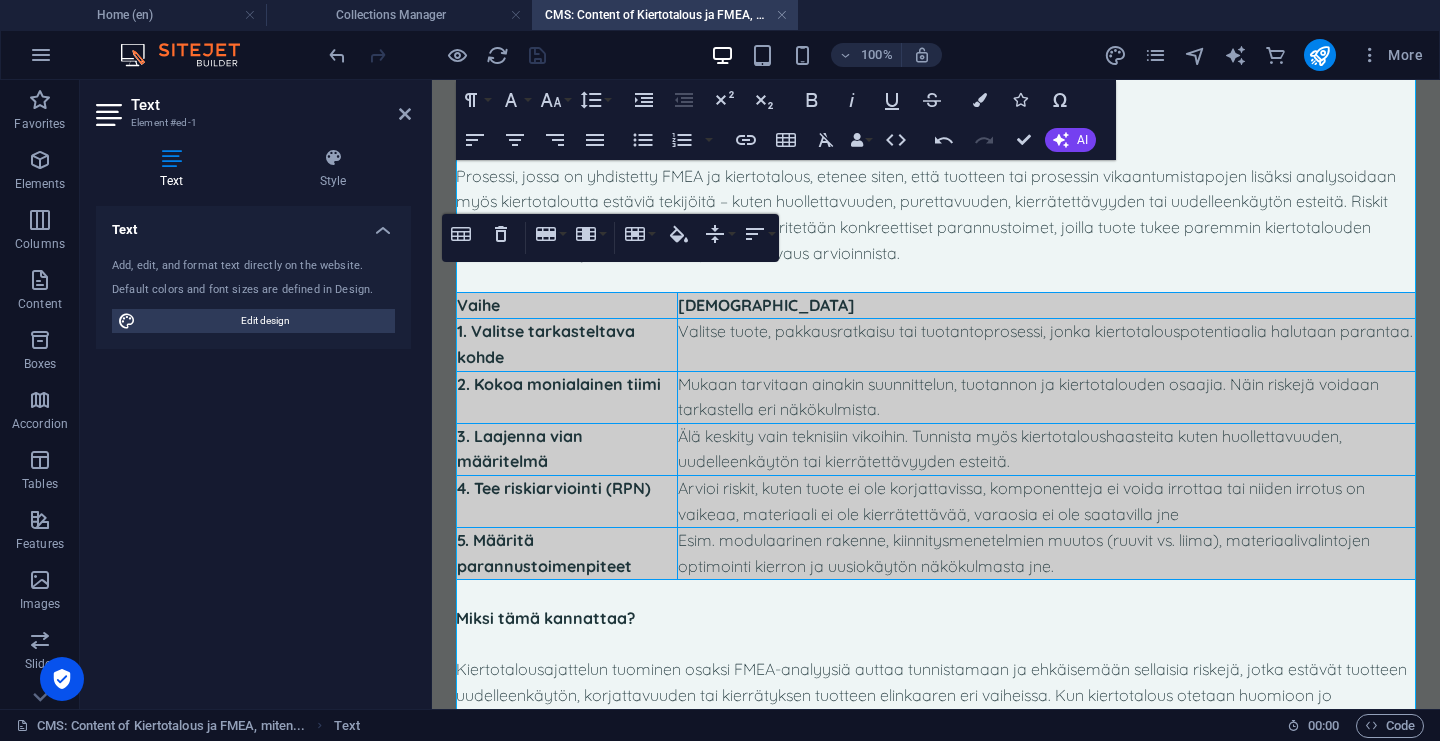 scroll, scrollTop: 682, scrollLeft: 0, axis: vertical 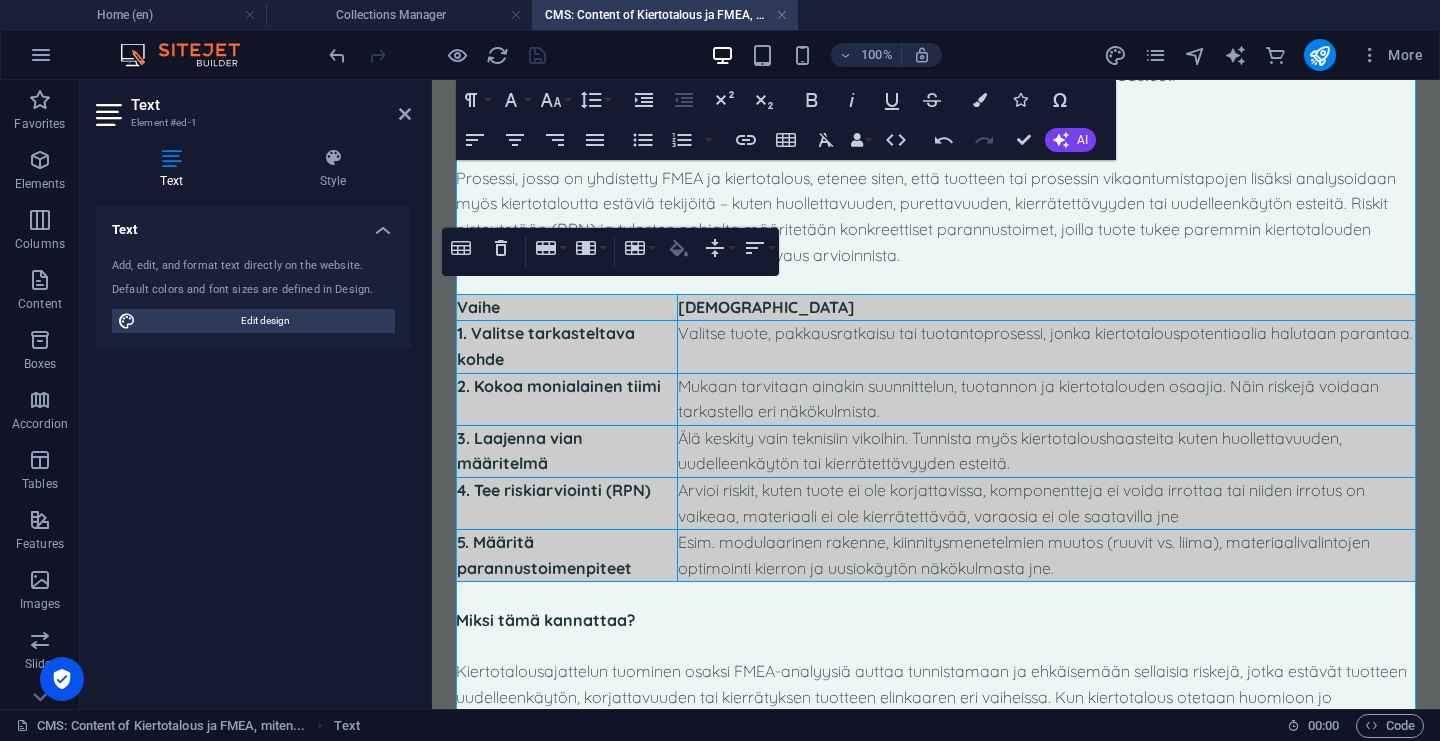 type on "#CCCCCC" 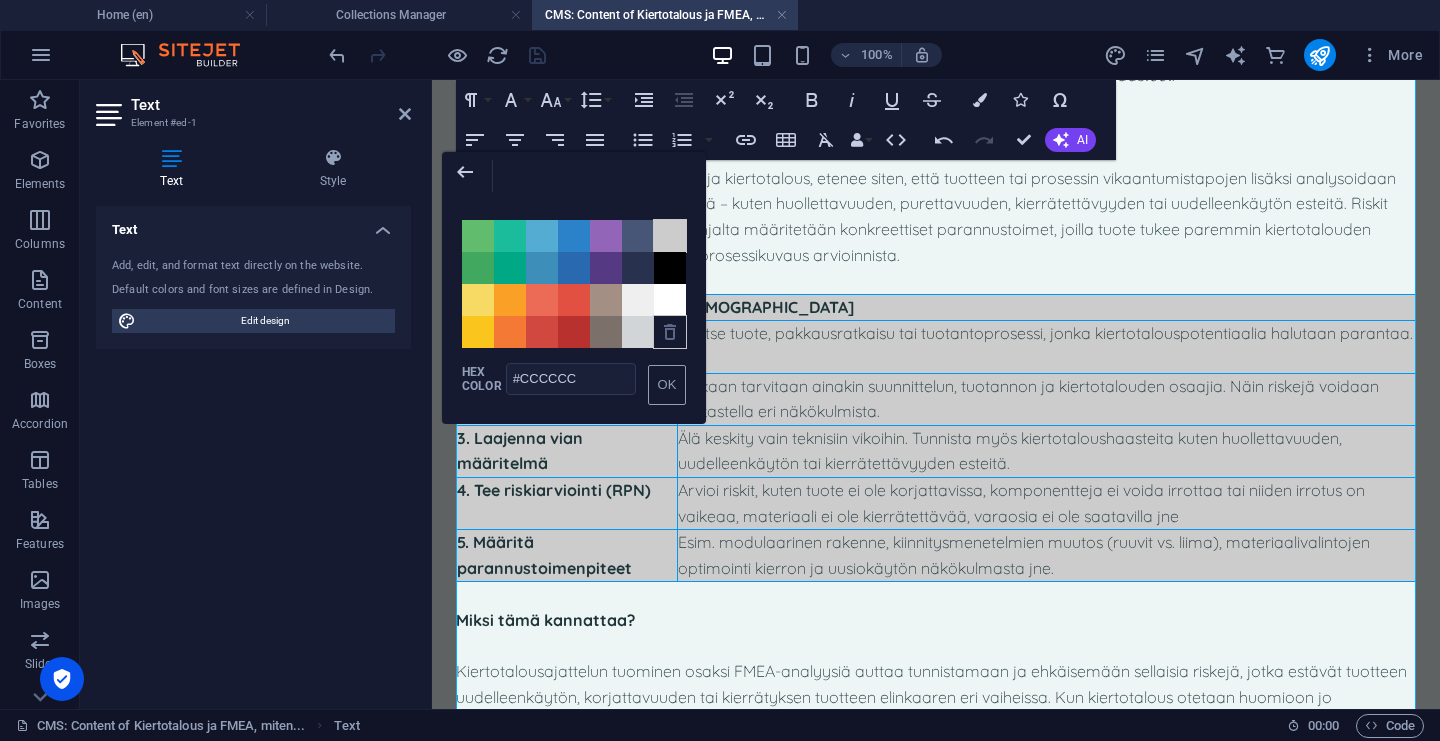 click 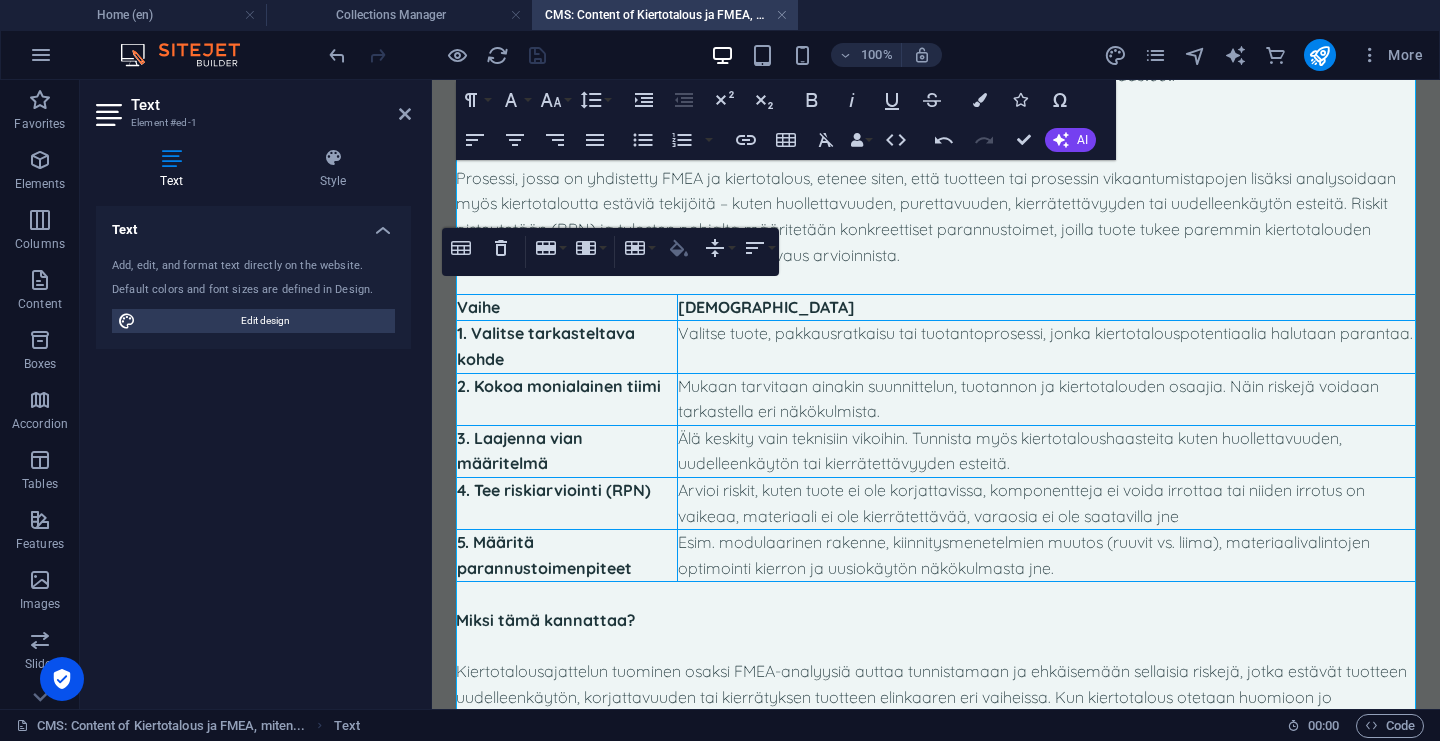 type 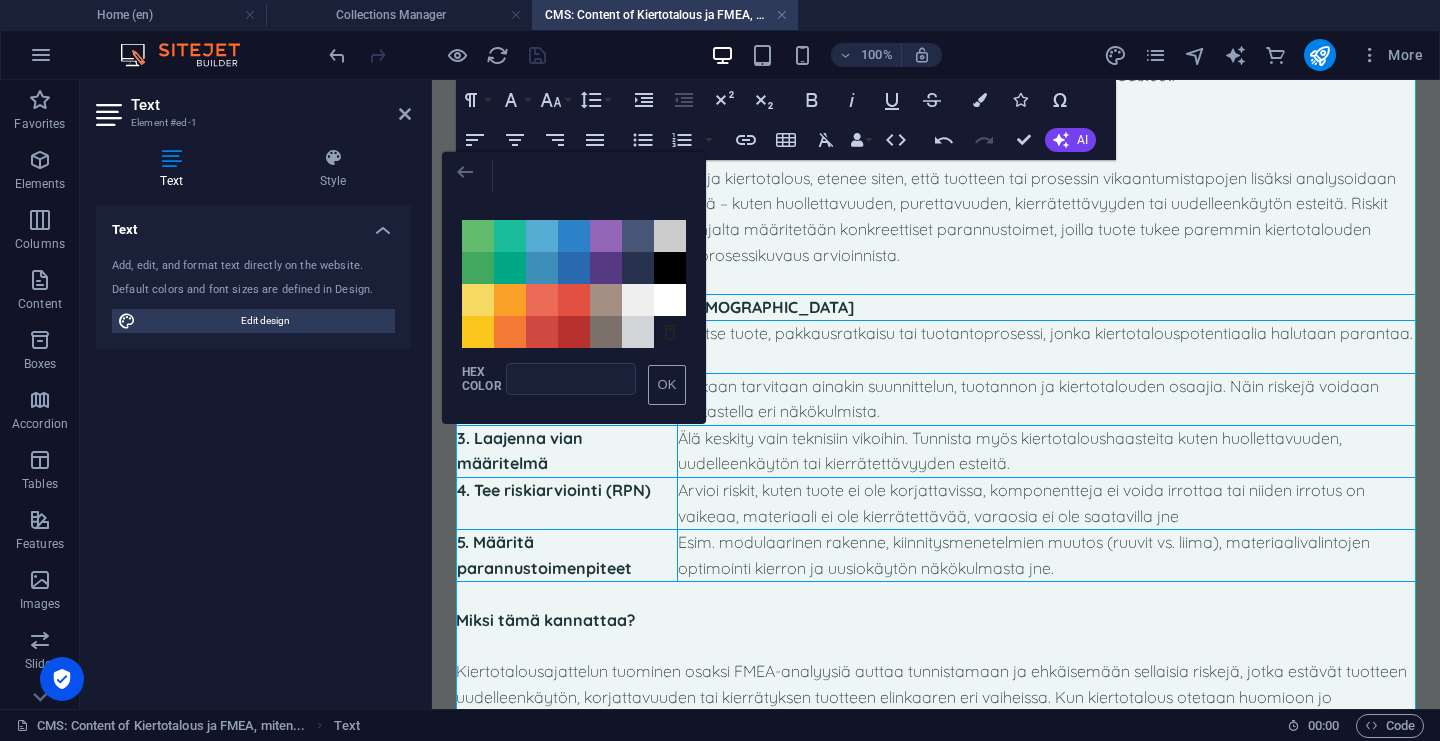 click 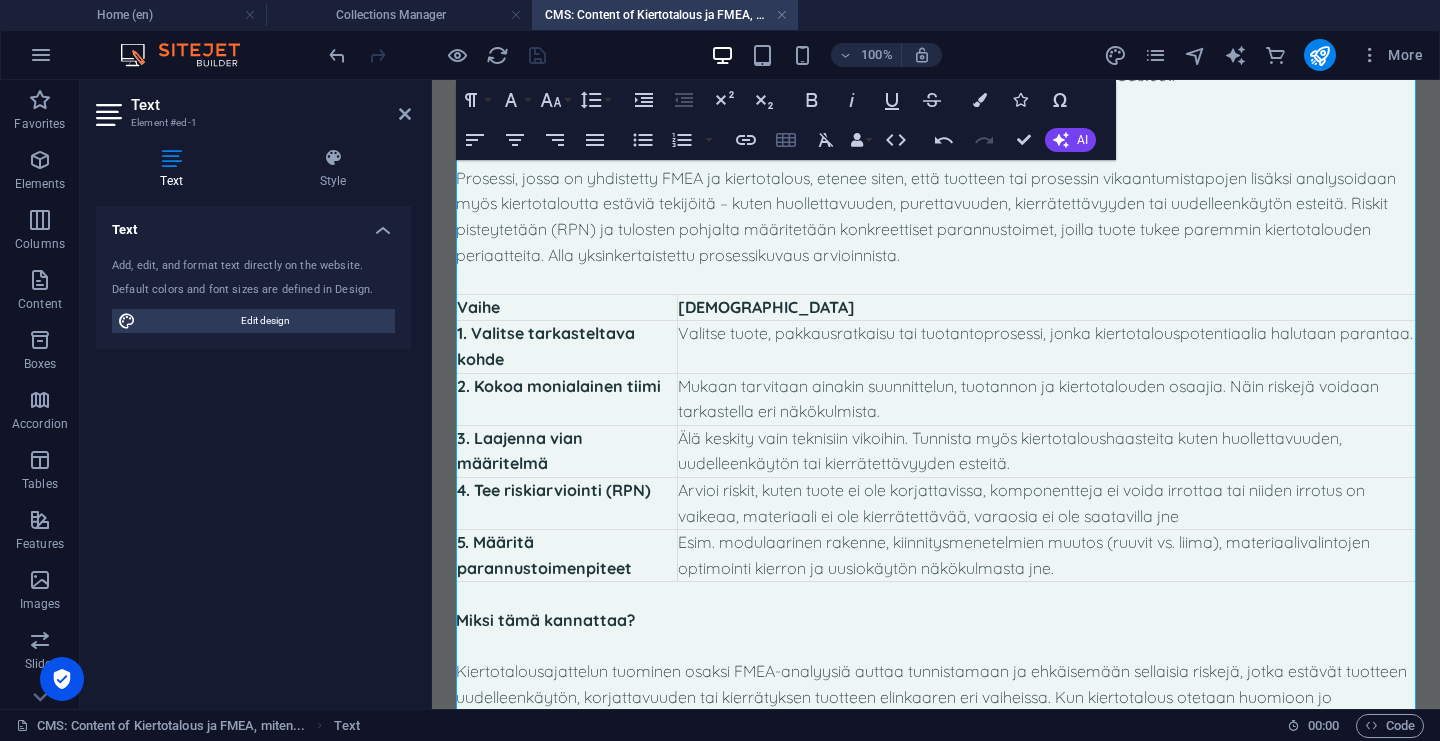 click 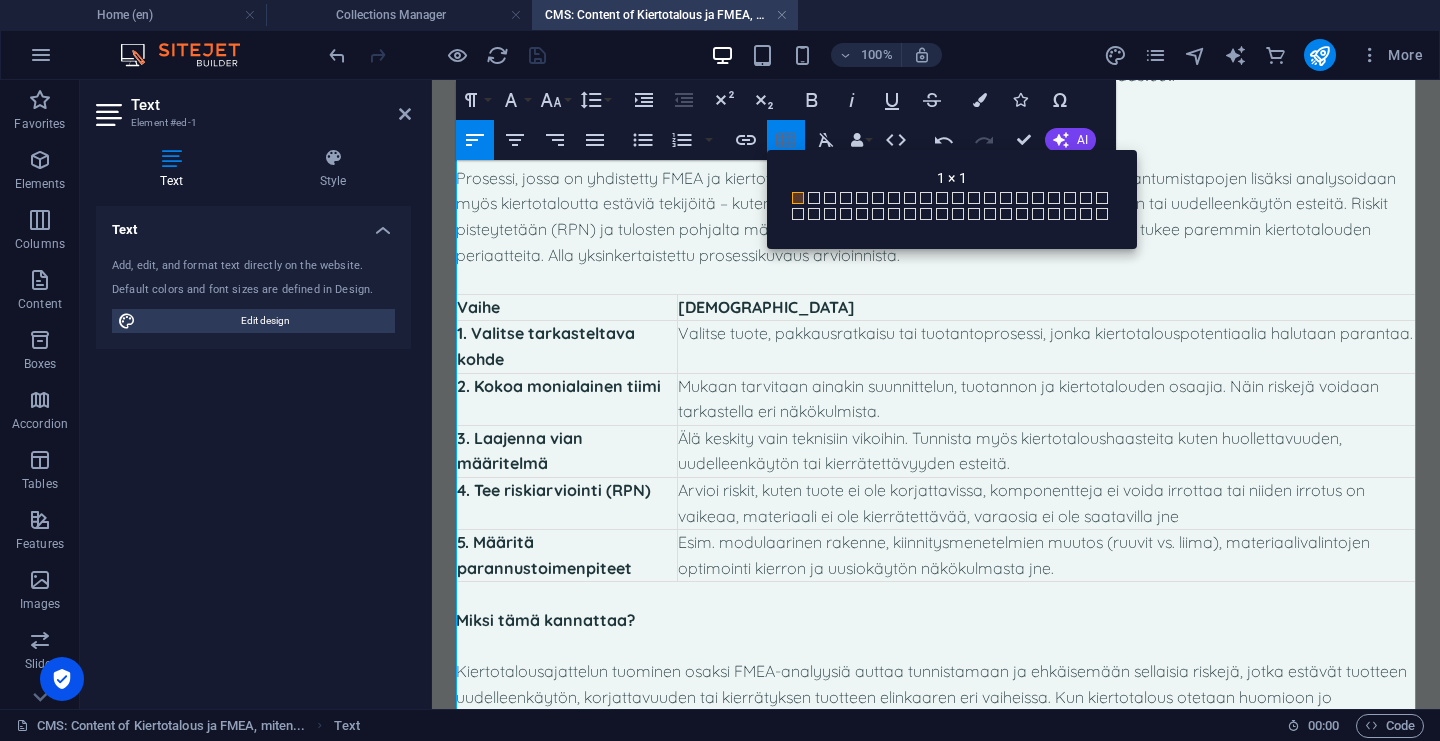 click 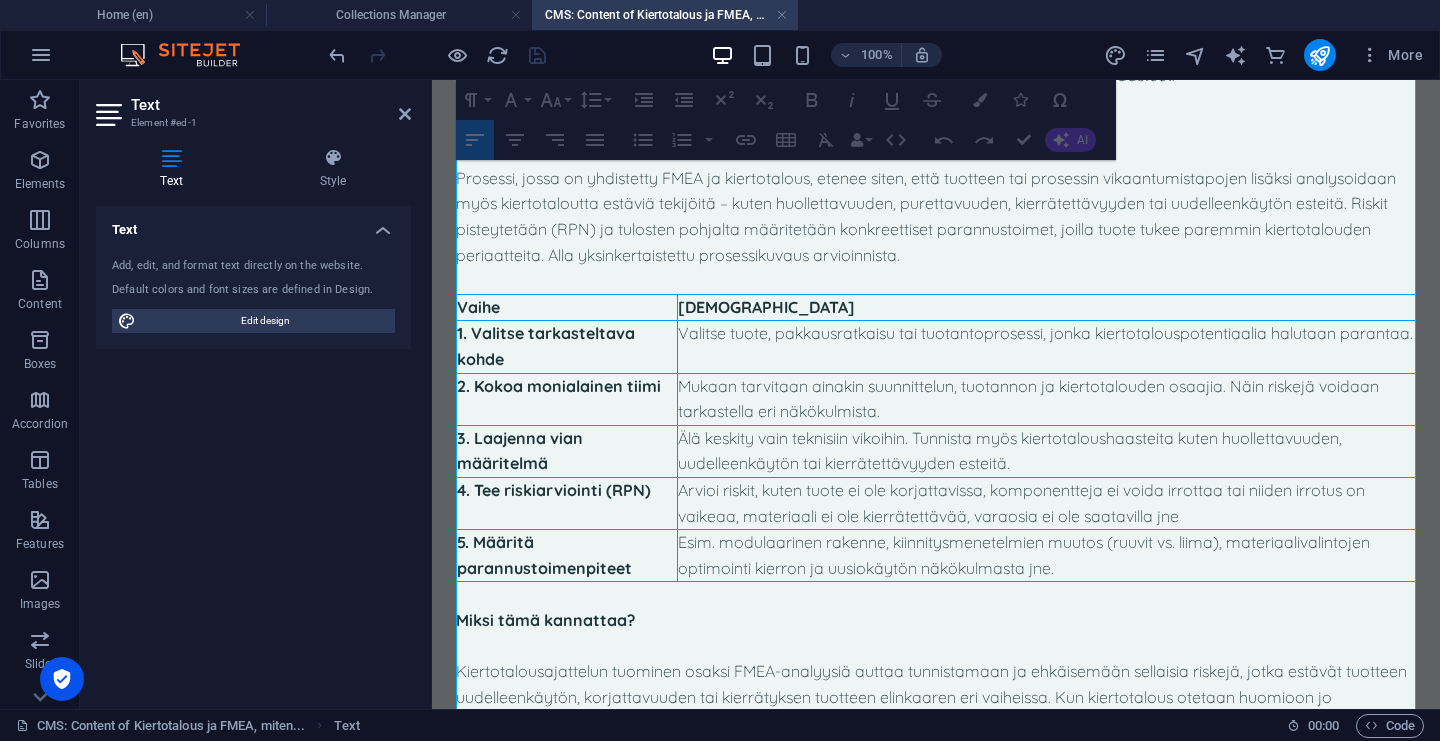 drag, startPoint x: 466, startPoint y: 311, endPoint x: 959, endPoint y: 573, distance: 558.29474 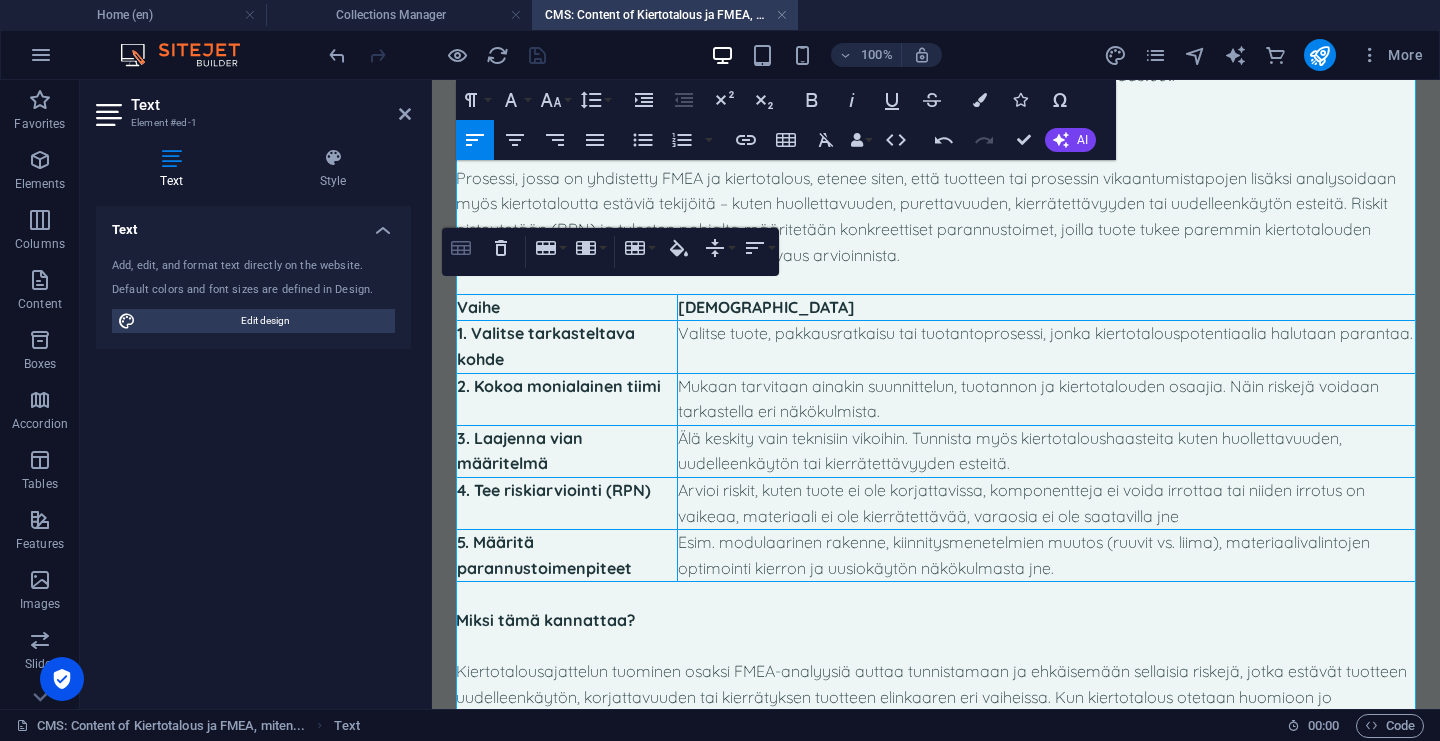click 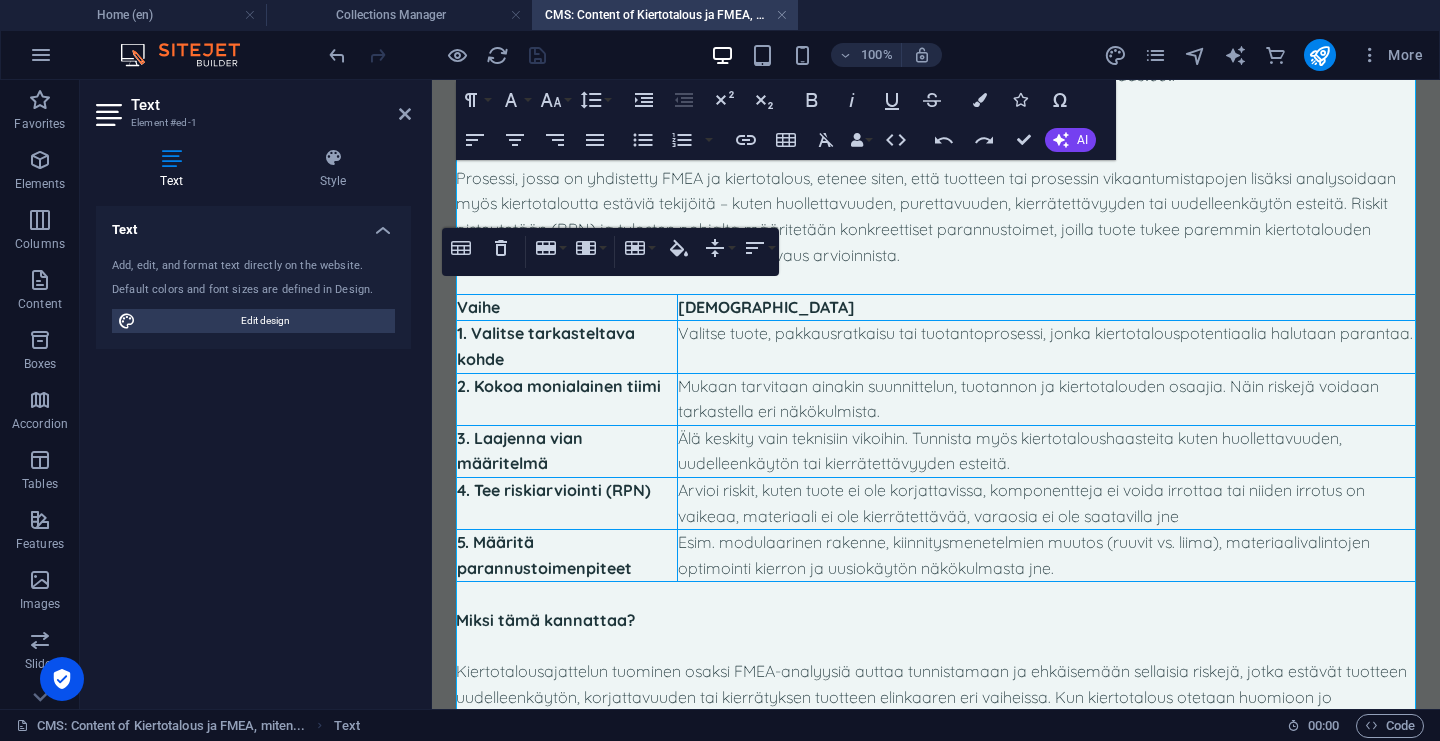 click on "[DEMOGRAPHIC_DATA]" at bounding box center [1046, 308] 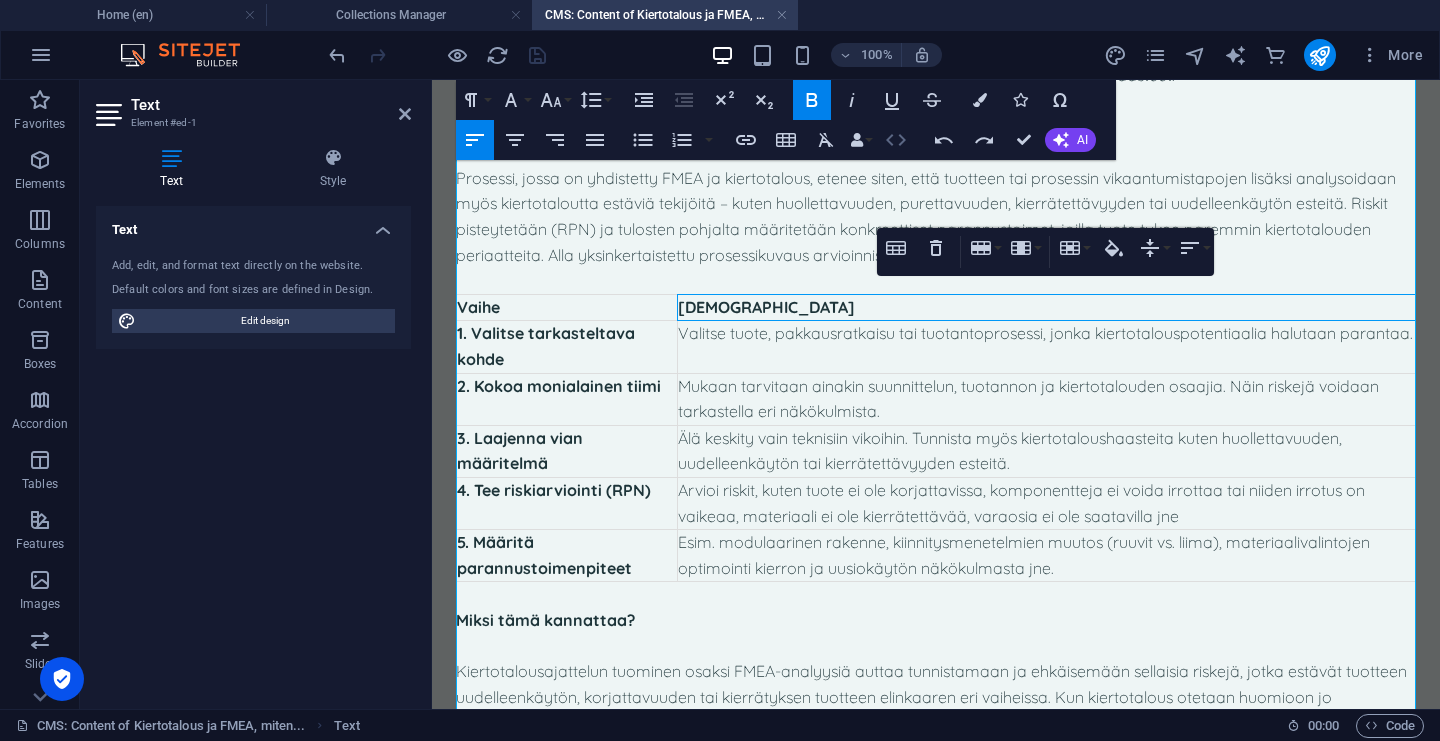 click on "HTML" at bounding box center [896, 140] 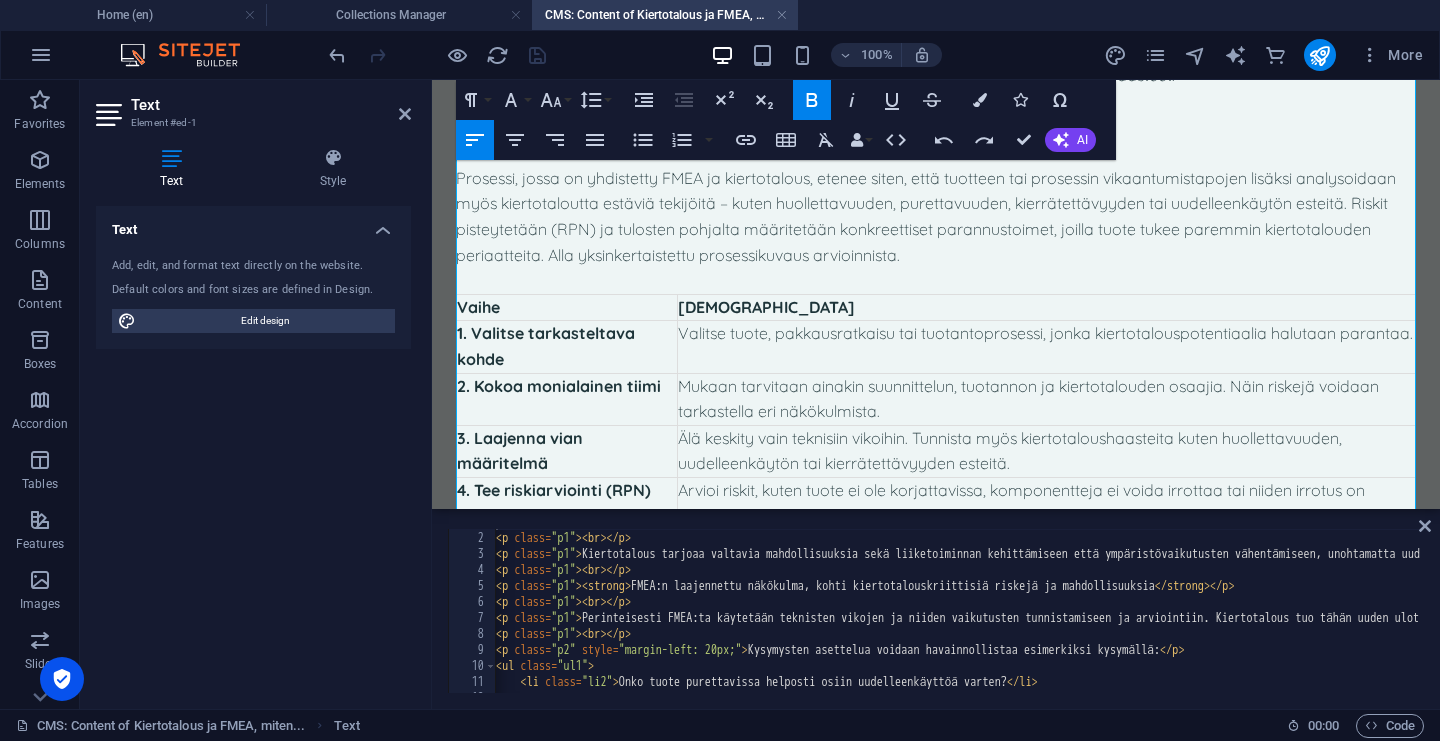 scroll, scrollTop: 18, scrollLeft: 0, axis: vertical 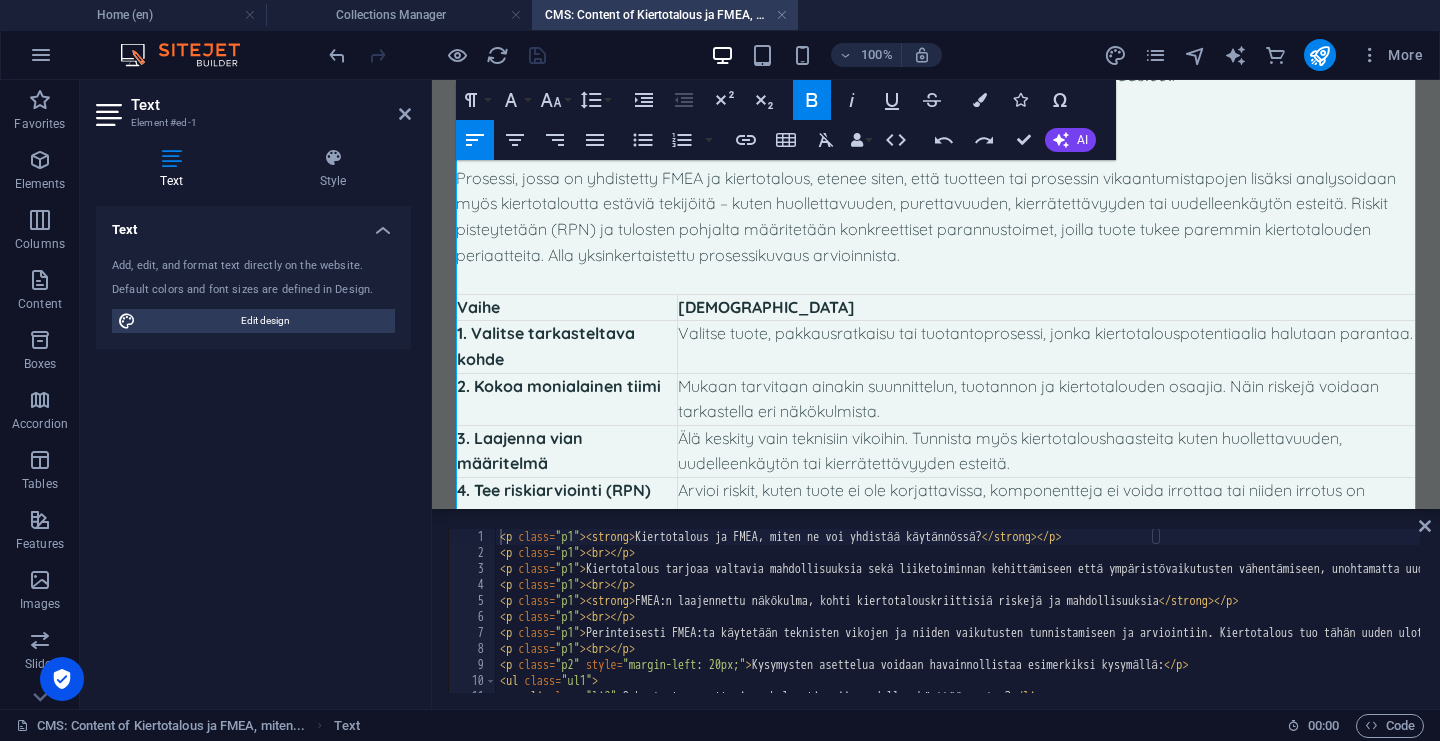click on "< p   class = "p1" > < strong > Kiertotalous ja FMEA, miten ne voi yhdistää käytännössä? </ strong > </ p > < p   class = "p1" > < br > </ p > < p   class = "p1" > Kiertotalous tarjoaa valtavia mahdollisuuksia sekä liiketoiminnan kehittämiseen että ympäristövaikutusten vähentämiseen, unohtamatta uudelleen käytettävyyden kustannusten säästöpotentiaalia. Jotta nämä mahdollisuudet voidaan hyödyntää täysimääräisesti, tarvitaan systemaattista työkalua riskien hallintaan ja tuotesuunnitteluun. Yksi tehokas menetelmä tähän on FMEA (Failure Mode and Effects Analysis). Mutta miten FMEA ja kiertotalous liittyvät toisiinsa – ja ennen kaikkea, miten ne voi yhdistää käytännössä? </ p > < p   class = "p1" > < br > </ p > < p   class = "p1" > < strong > FMEA:n laajennettu näkökulma, kohti kiertotalouskriittisiä riskejä ja mahdollisuuksia </ strong > </ p > < p   class = "p1" > < br > </ p > < p   class = "p1" > </ p > < p   class = "p1" > < br > </ p > < p   class = "p2"   style =" at bounding box center (3271, 625) 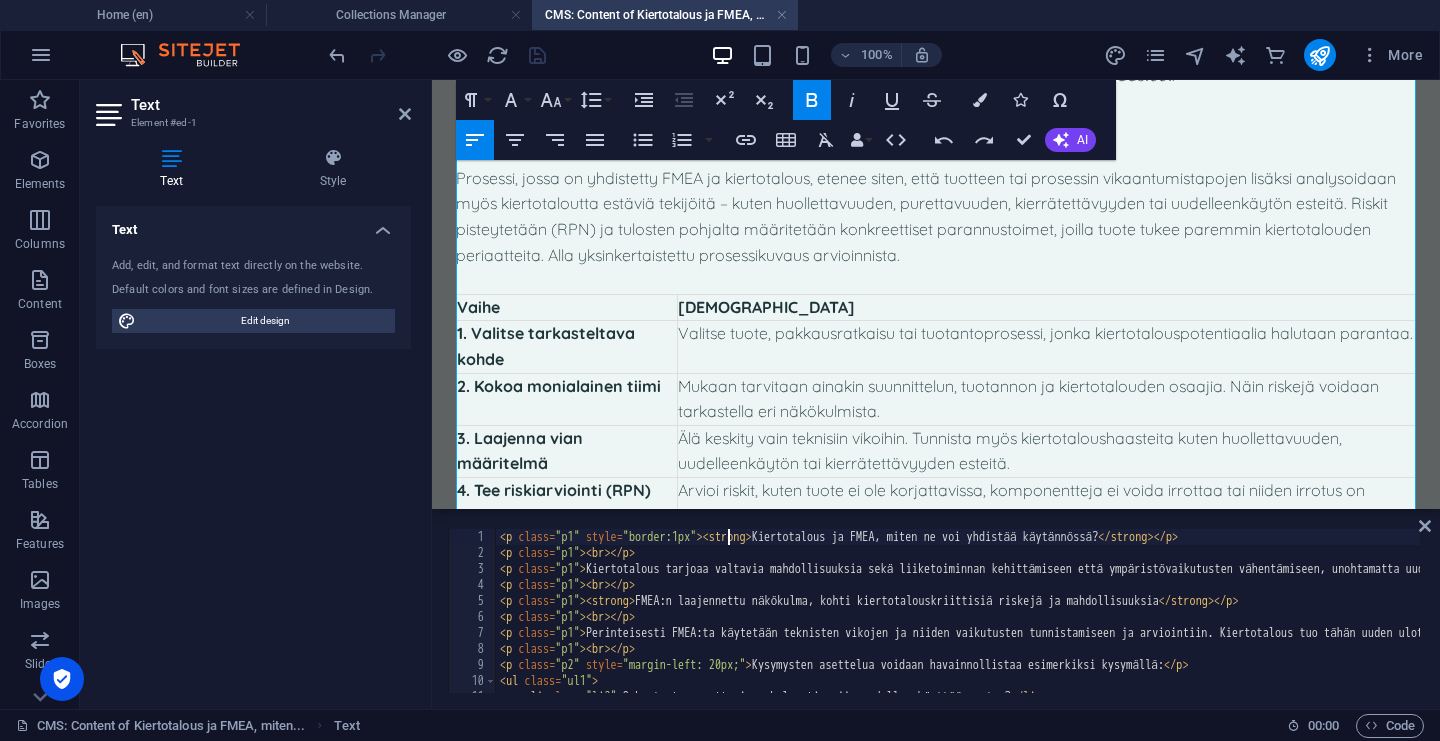 scroll, scrollTop: 0, scrollLeft: 18, axis: horizontal 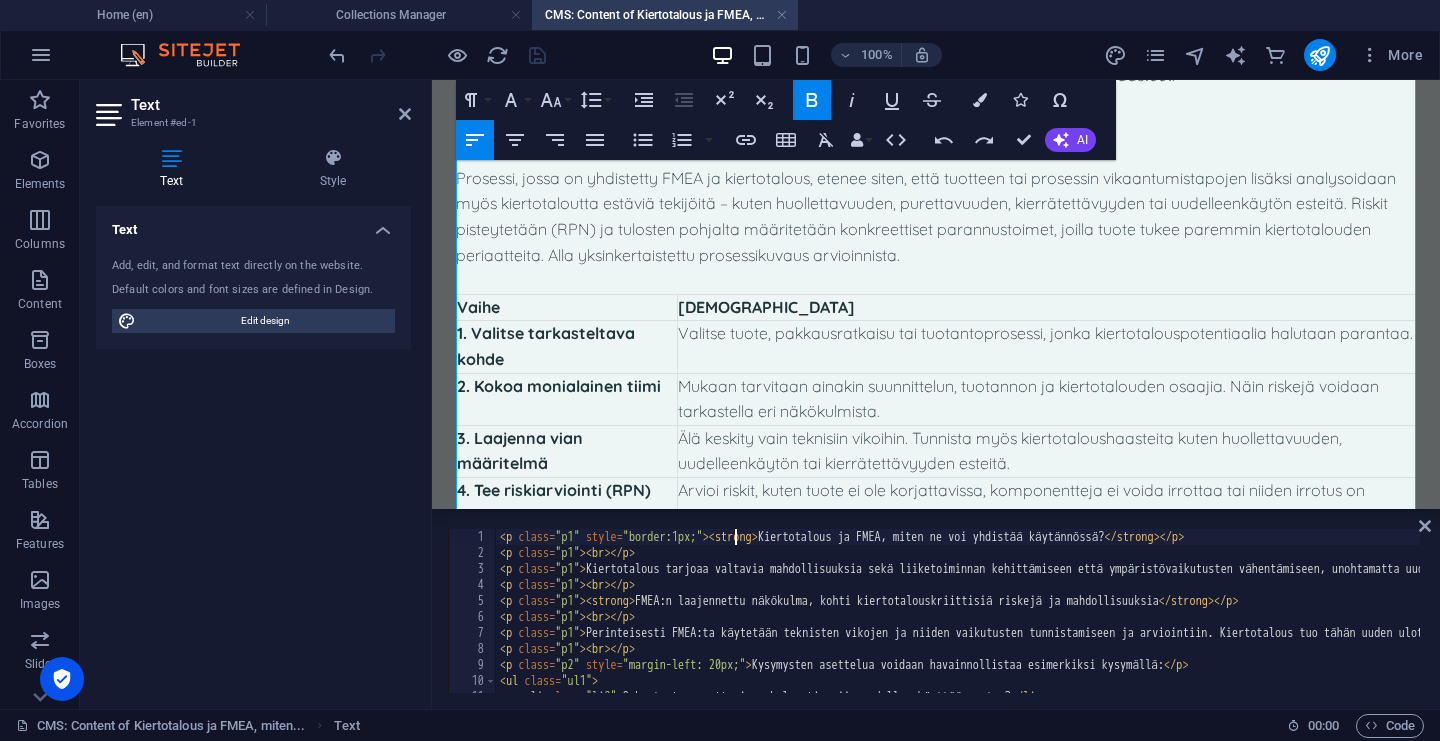 click on "< p   class = "p1"   style = "border:1px;" > < strong > Kiertotalous ja FMEA, miten ne voi yhdistää käytännössä? </ strong > </ p > < p   class = "p1" > < br > </ p > < p   class = "p1" > Kiertotalous tarjoaa valtavia mahdollisuuksia sekä liiketoiminnan kehittämiseen että ympäristövaikutusten vähentämiseen, unohtamatta uudelleen käytettävyyden kustannusten säästöpotentiaalia. Jotta nämä mahdollisuudet voidaan hyödyntää täysimääräisesti, tarvitaan systemaattista työkalua riskien hallintaan ja tuotesuunnitteluun. Yksi tehokas menetelmä tähän on FMEA (Failure Mode and Effects Analysis). Mutta miten FMEA ja kiertotalous liittyvät toisiinsa – ja ennen kaikkea, miten ne voi yhdistää käytännössä? </ p > < p   class = "p1" > < br > </ p > < p   class = "p1" > < strong > FMEA:n laajennettu näkökulma, kohti kiertotalouskriittisiä riskejä ja mahdollisuuksia </ strong > </ p > < p   class = "p1" > < br > </ p > < p   class = "p1" > </ p > < p   class = "p1" > < br > </ p > < p" at bounding box center (3271, 625) 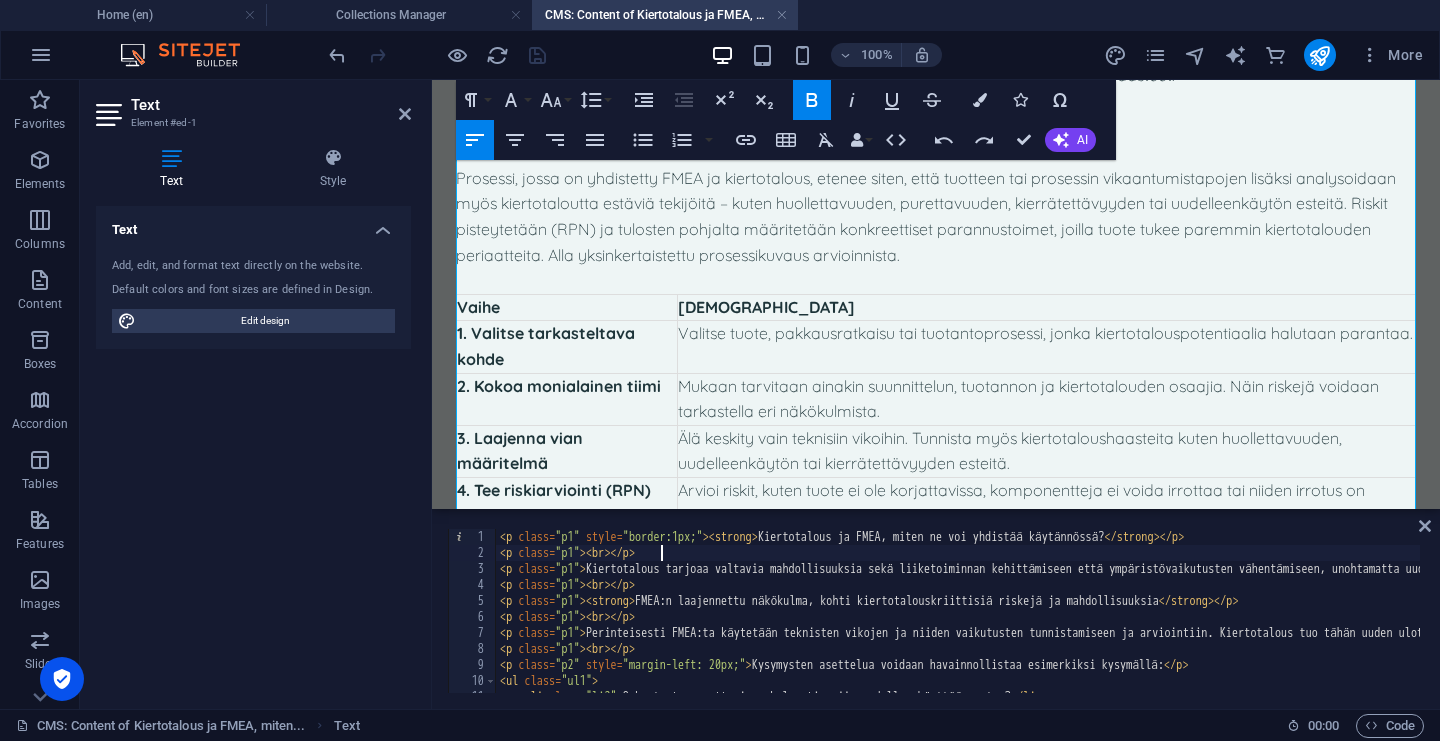 scroll, scrollTop: 0, scrollLeft: 12, axis: horizontal 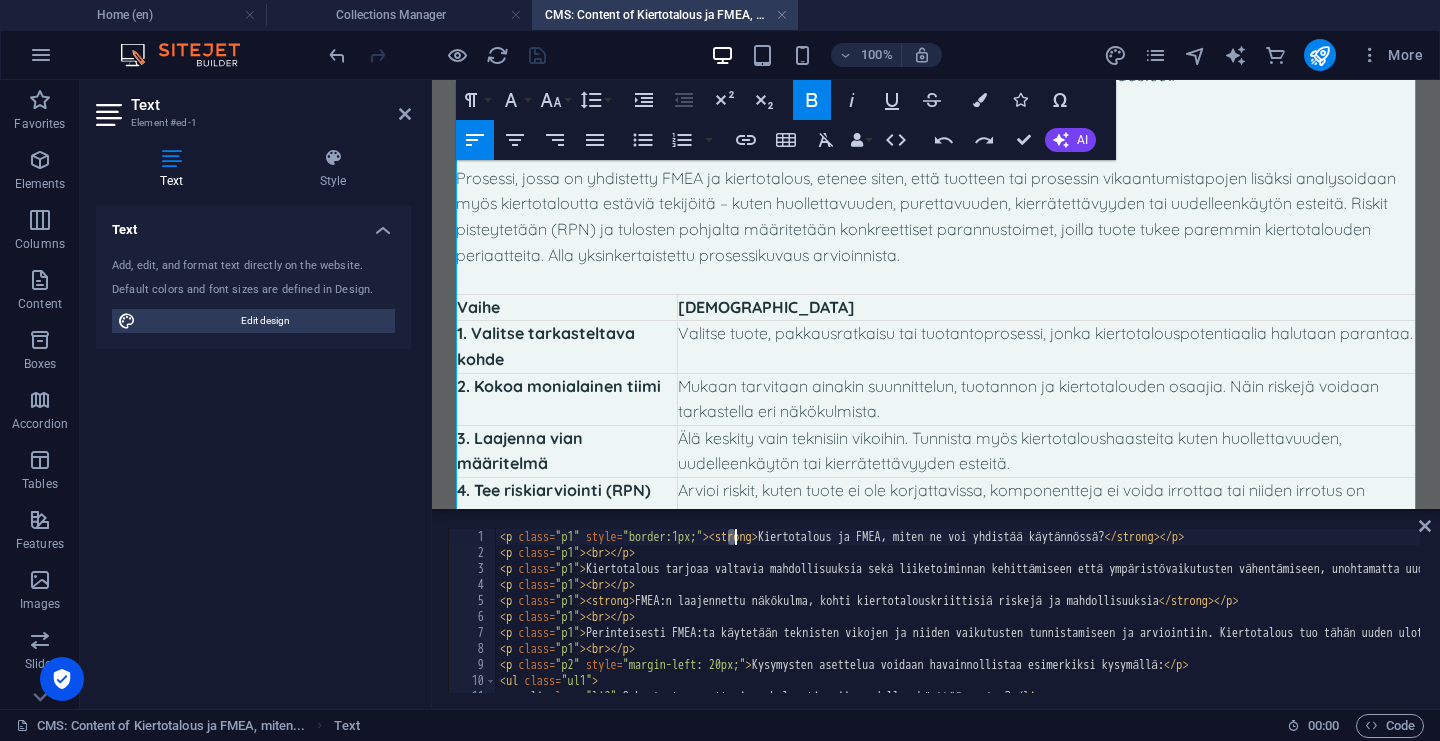click on "< p   class = "p1"   style = "border:1px;" > < strong > Kiertotalous ja FMEA, miten ne voi yhdistää käytännössä? </ strong > </ p > < p   class = "p1" > < br > </ p > < p   class = "p1" > Kiertotalous tarjoaa valtavia mahdollisuuksia sekä liiketoiminnan kehittämiseen että ympäristövaikutusten vähentämiseen, unohtamatta uudelleen käytettävyyden kustannusten säästöpotentiaalia. Jotta nämä mahdollisuudet voidaan hyödyntää täysimääräisesti, tarvitaan systemaattista työkalua riskien hallintaan ja tuotesuunnitteluun. Yksi tehokas menetelmä tähän on FMEA (Failure Mode and Effects Analysis). Mutta miten FMEA ja kiertotalous liittyvät toisiinsa – ja ennen kaikkea, miten ne voi yhdistää käytännössä? </ p > < p   class = "p1" > < br > </ p > < p   class = "p1" > < strong > FMEA:n laajennettu näkökulma, kohti kiertotalouskriittisiä riskejä ja mahdollisuuksia </ strong > </ p > < p   class = "p1" > < br > </ p > < p   class = "p1" > </ p > < p   class = "p1" > < br > </ p > < p" at bounding box center [3271, 625] 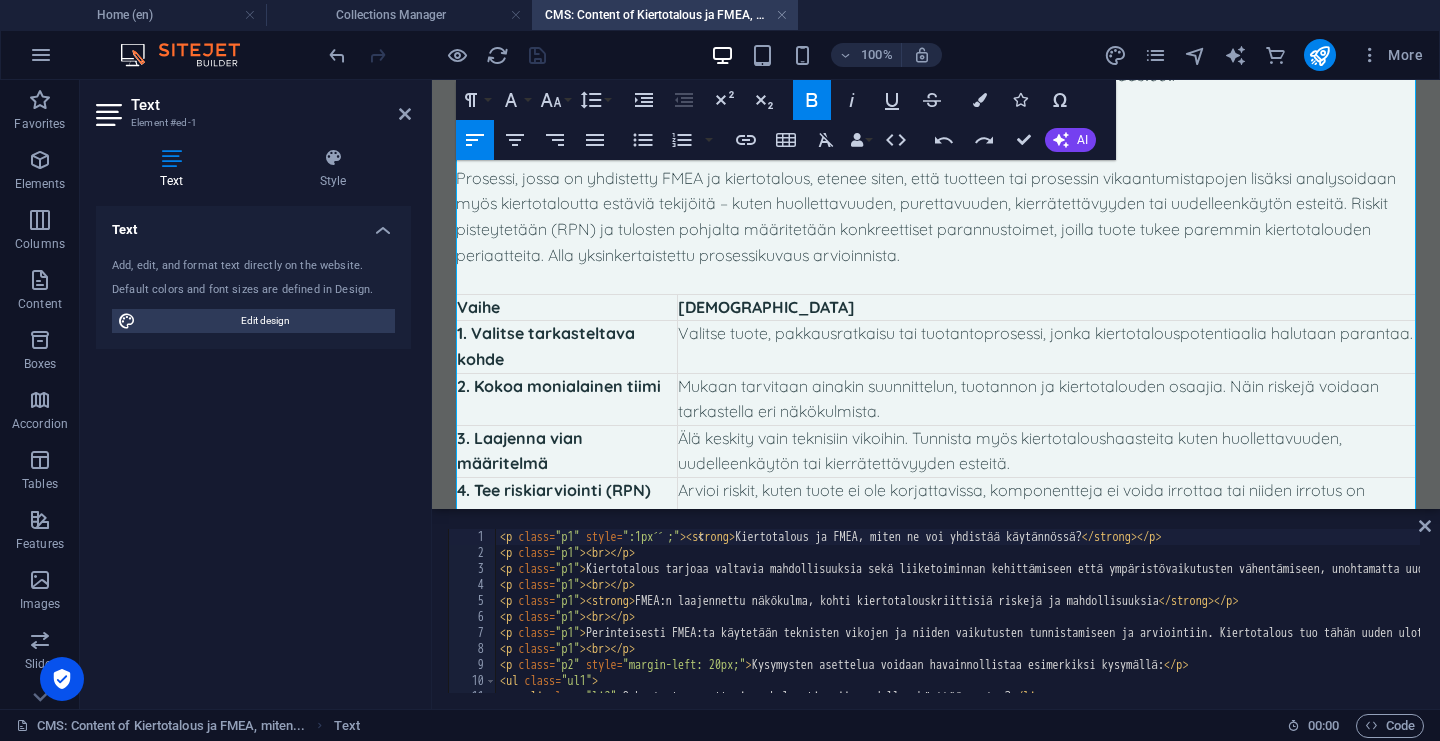 scroll, scrollTop: 0, scrollLeft: 0, axis: both 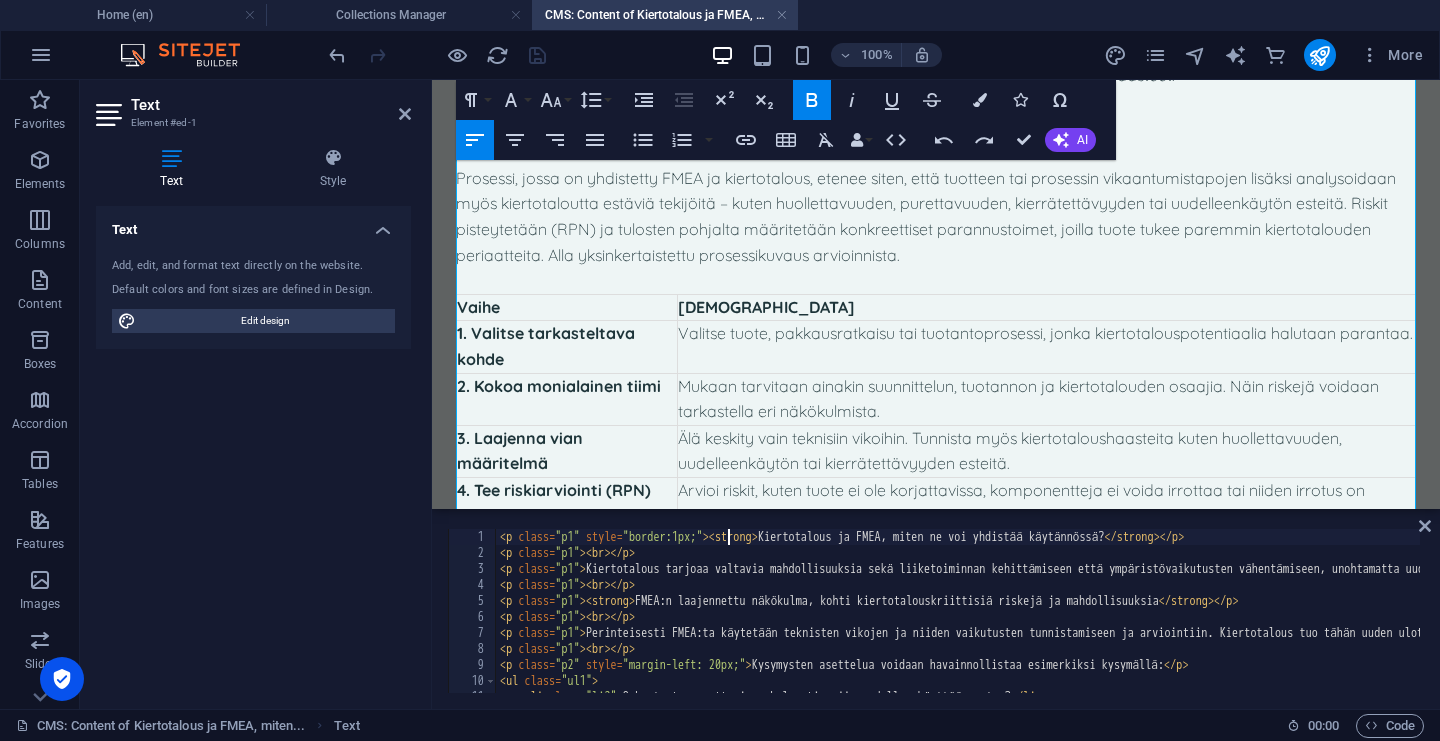 click on "< p   class = "p1"   style = "border:1px;" > < strong > Kiertotalous ja FMEA, miten ne voi yhdistää käytännössä? </ strong > </ p > < p   class = "p1" > < br > </ p > < p   class = "p1" > Kiertotalous tarjoaa valtavia mahdollisuuksia sekä liiketoiminnan kehittämiseen että ympäristövaikutusten vähentämiseen, unohtamatta uudelleen käytettävyyden kustannusten säästöpotentiaalia. Jotta nämä mahdollisuudet voidaan hyödyntää täysimääräisesti, tarvitaan systemaattista työkalua riskien hallintaan ja tuotesuunnitteluun. Yksi tehokas menetelmä tähän on FMEA (Failure Mode and Effects Analysis). Mutta miten FMEA ja kiertotalous liittyvät toisiinsa – ja ennen kaikkea, miten ne voi yhdistää käytännössä? </ p > < p   class = "p1" > < br > </ p > < p   class = "p1" > < strong > FMEA:n laajennettu näkökulma, kohti kiertotalouskriittisiä riskejä ja mahdollisuuksia </ strong > </ p > < p   class = "p1" > < br > </ p > < p   class = "p1" > </ p > < p   class = "p1" > < br > </ p > < p" at bounding box center [3271, 625] 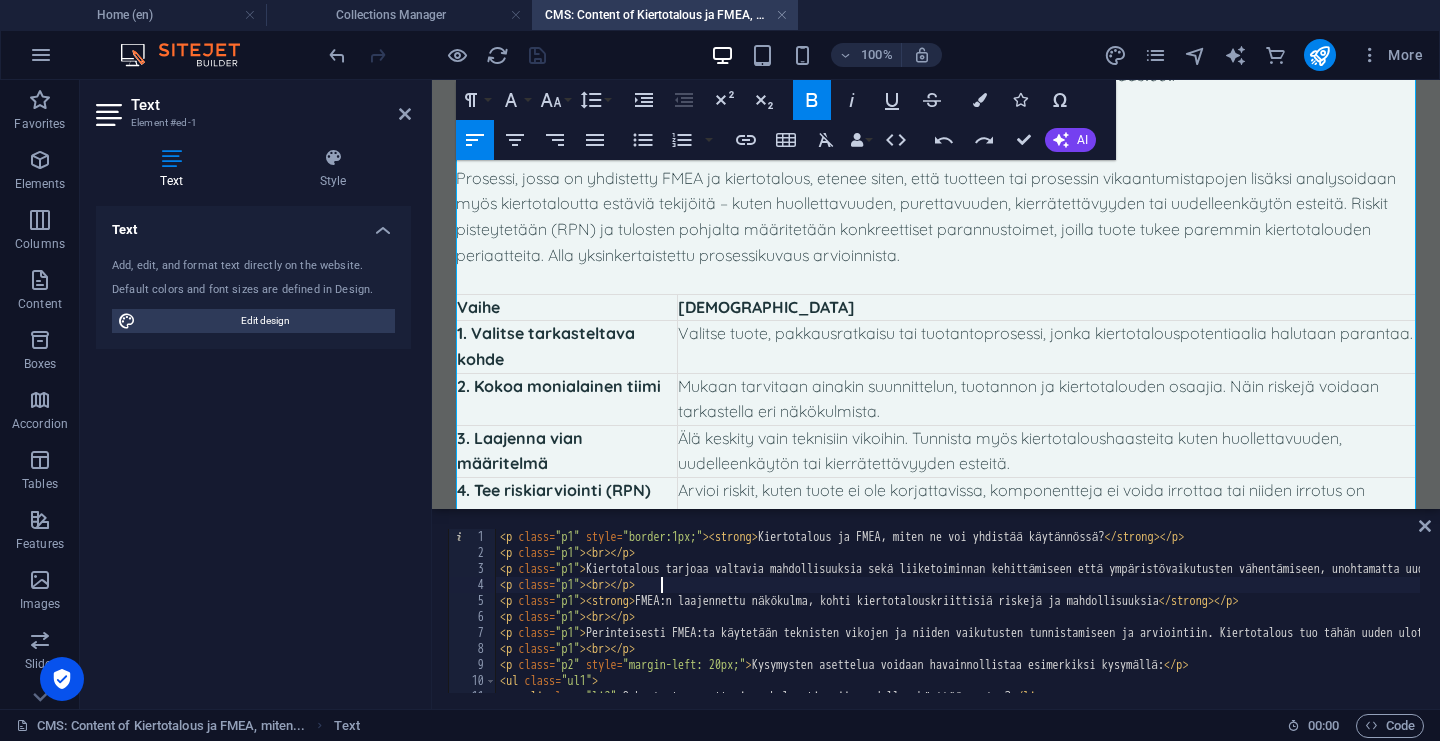 scroll, scrollTop: 0, scrollLeft: 12, axis: horizontal 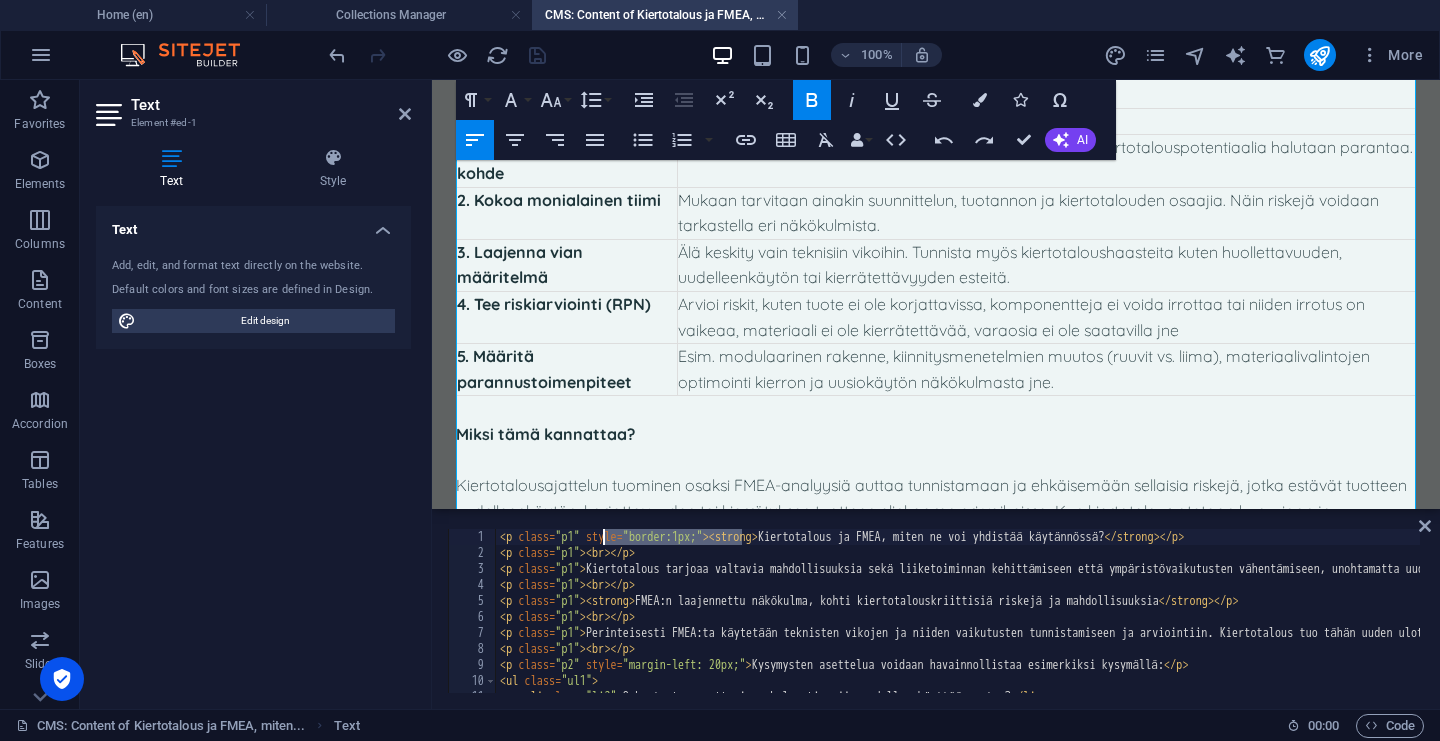 drag, startPoint x: 743, startPoint y: 541, endPoint x: 603, endPoint y: 542, distance: 140.00357 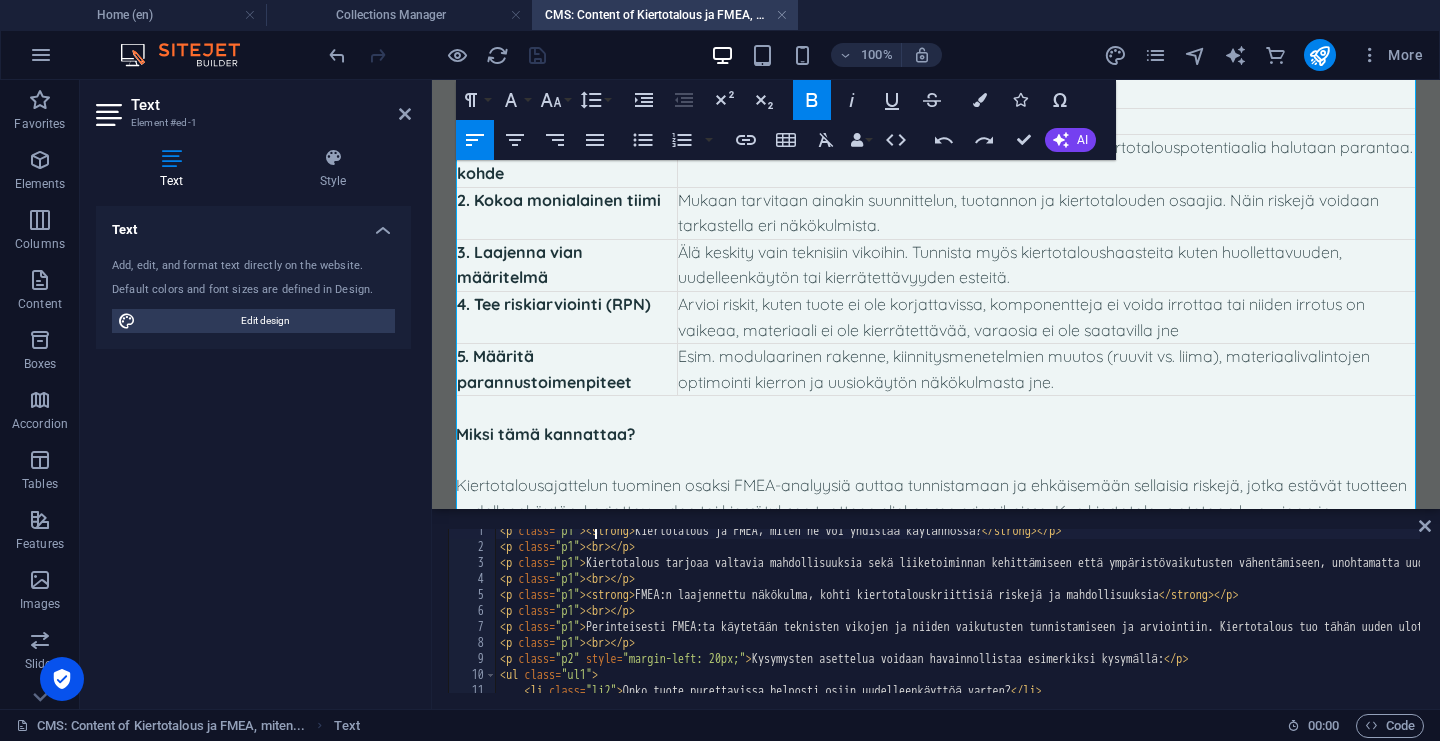 scroll, scrollTop: 114, scrollLeft: 0, axis: vertical 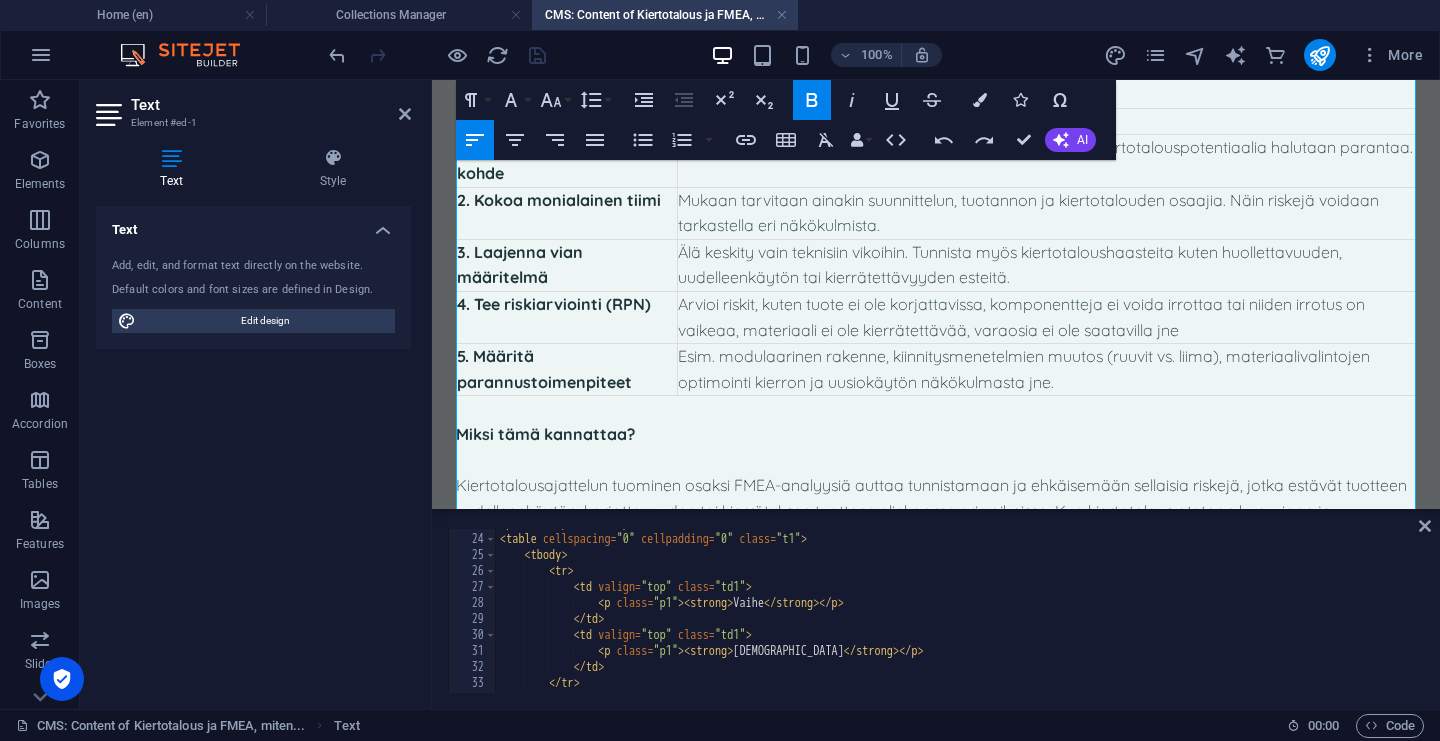 click on "< p   class = "p2" > < br > </ p > < table   cellspacing = "0"   cellpadding = "0"   class = "t1" >      < tbody >           < tr >                < td   valign = "top"   class = "td1" >                     < p   class = "p1" > < strong > Vaihe </ strong > </ p >                </ td >                < td   valign = "top"   class = "td1" >                     < p   class = "p1" > < strong > Kuvaus </ strong > </ p >                </ td >           </ tr >" at bounding box center (3271, 611) 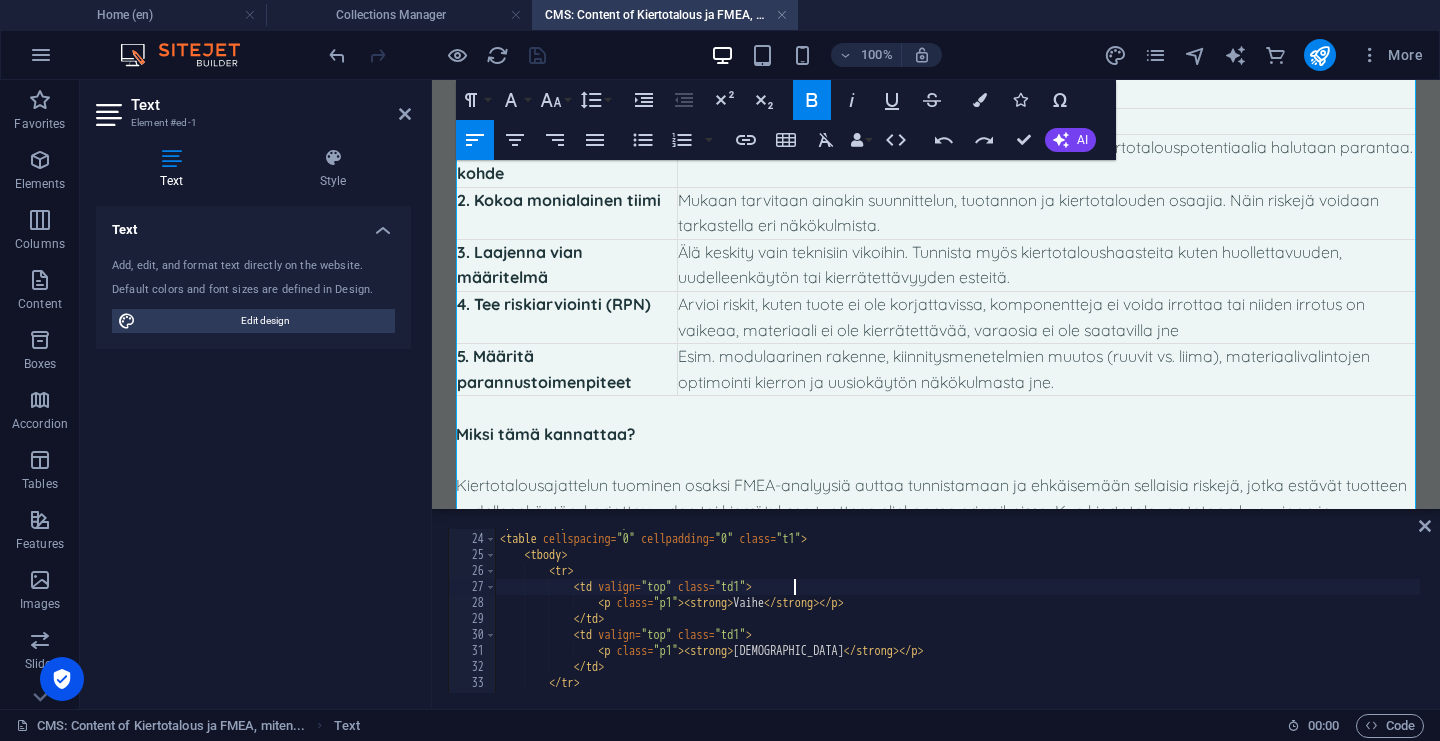 click on "< p   class = "p2" > < br > </ p > < table   cellspacing = "0"   cellpadding = "0"   class = "t1" >      < tbody >           < tr >                < td   valign = "top"   class = "td1" >                     < p   class = "p1" > < strong > Vaihe </ strong > </ p >                </ td >                < td   valign = "top"   class = "td1" >                     < p   class = "p1" > < strong > Kuvaus </ strong > </ p >                </ td >           </ tr >" at bounding box center (3271, 611) 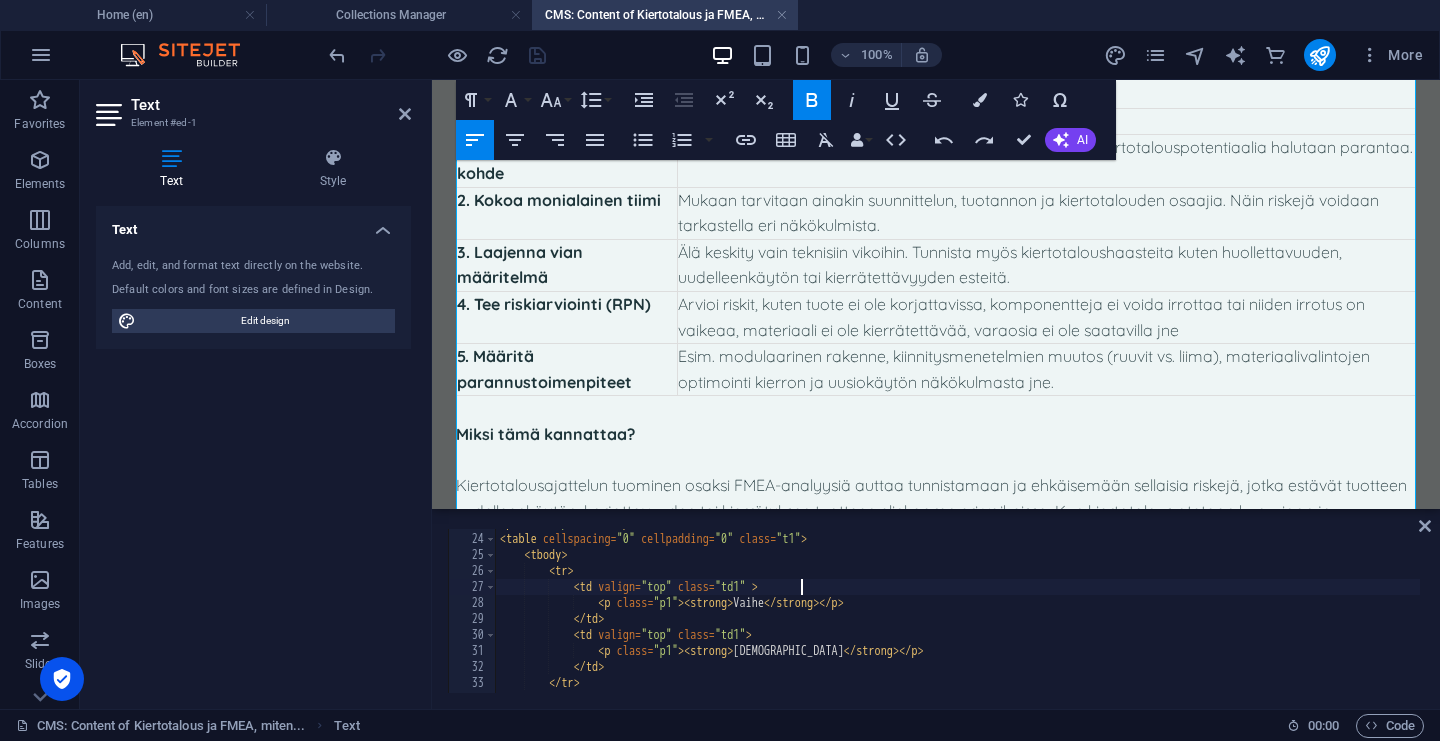 paste on "style="border:1px;"" 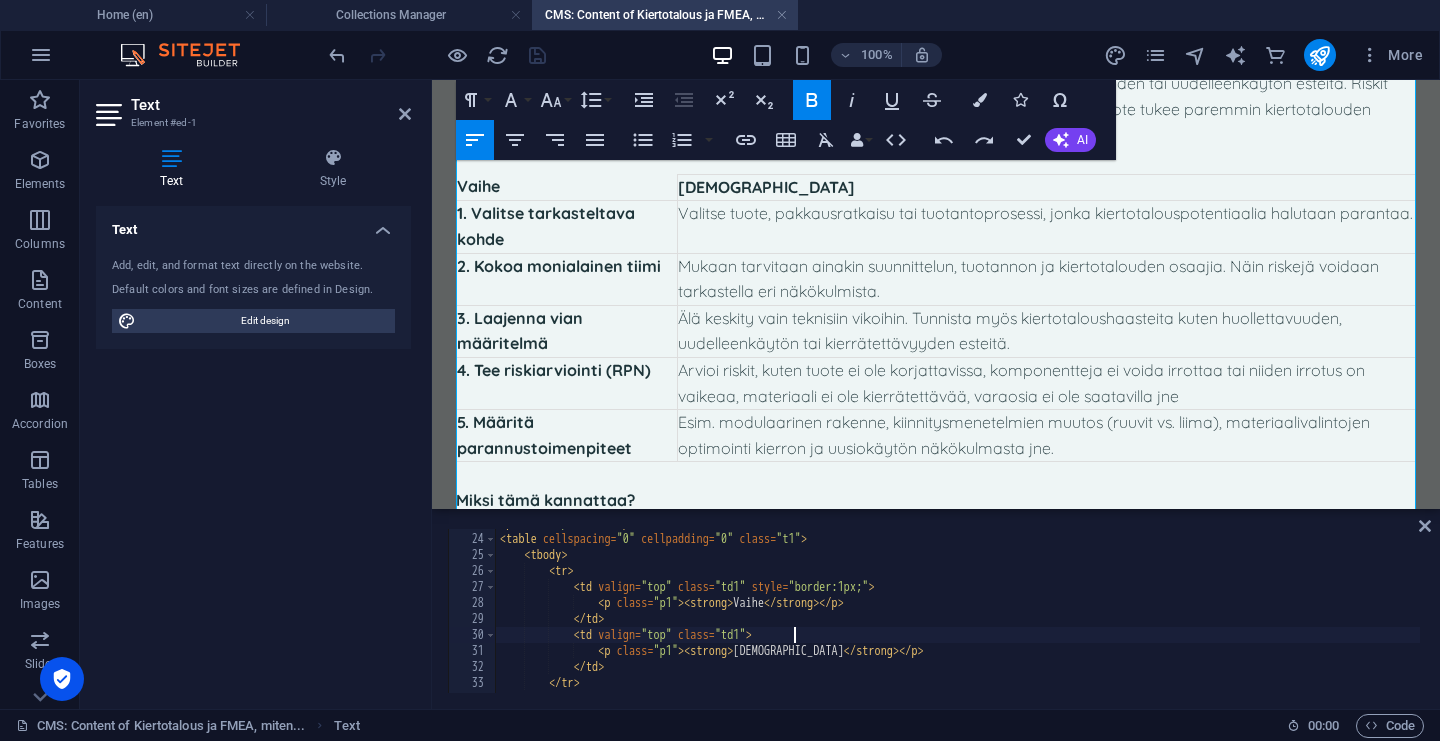 click on "< p   class = "p2" > < br > </ p > < table   cellspacing = "0"   cellpadding = "0"   class = "t1" >      < tbody >           < tr >                < td   valign = "top"   class = "td1"   style = "border:1px;" >                     < p   class = "p1" > < strong > Vaihe </ strong > </ p >                </ td >                < td   valign = "top"   class = "td1" >                     < p   class = "p1" > < strong > Kuvaus </ strong > </ p >                </ td >           </ tr >" at bounding box center [3271, 611] 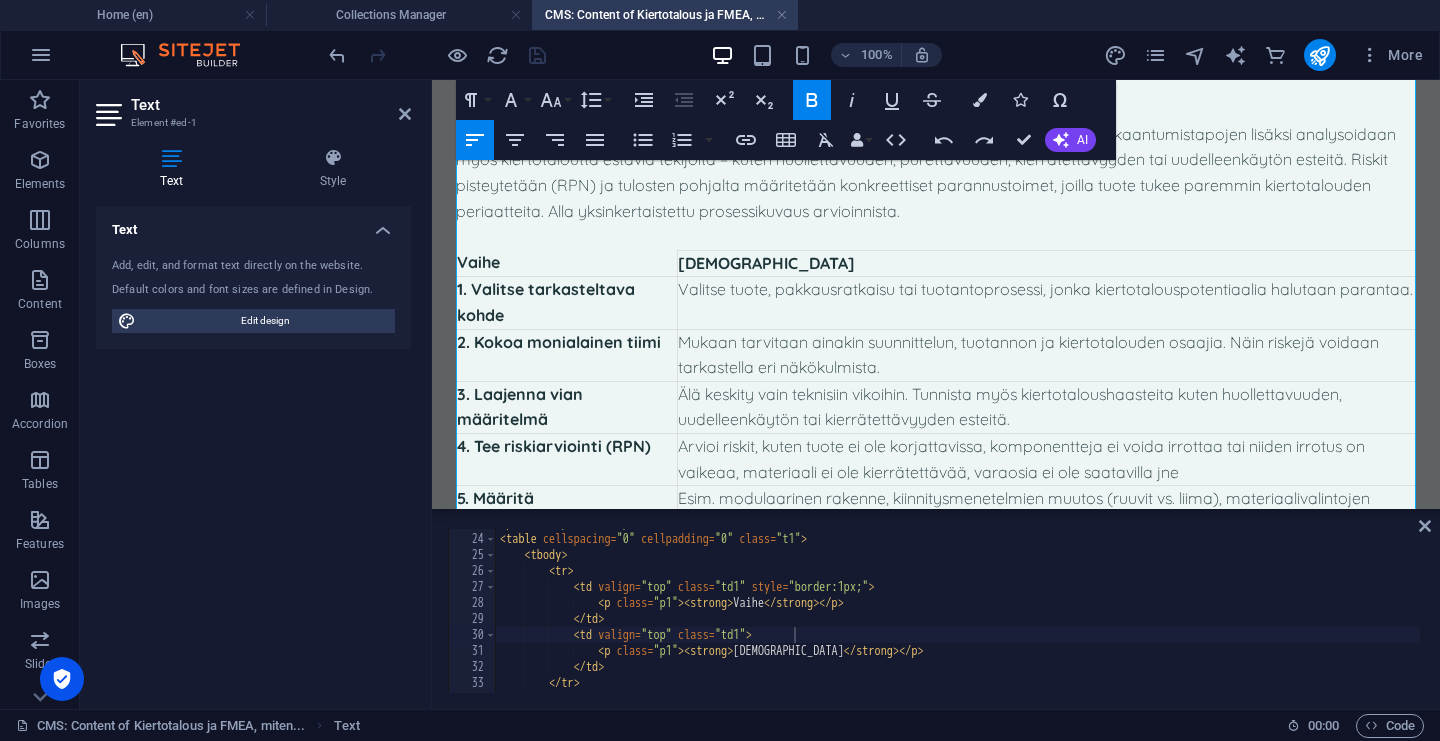click on "< p   class = "p2" > < br > </ p > < table   cellspacing = "0"   cellpadding = "0"   class = "t1" >      < tbody >           < tr >                < td   valign = "top"   class = "td1"   style = "border:1px;" >                     < p   class = "p1" > < strong > Vaihe </ strong > </ p >                </ td >                < td   valign = "top"   class = "td1" >                     < p   class = "p1" > < strong > Kuvaus </ strong > </ p >                </ td >           </ tr >" at bounding box center (3271, 611) 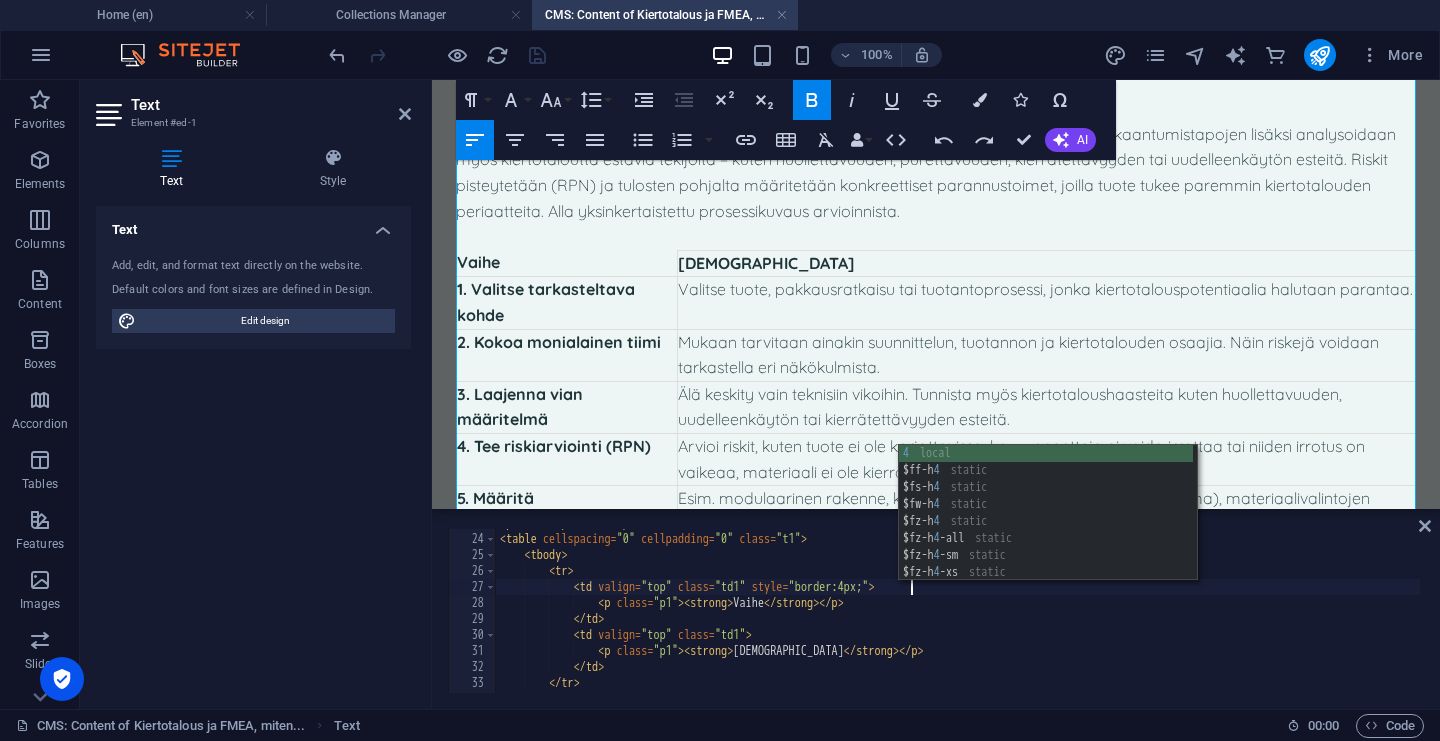 click on "< p   class = "p2" > < br > </ p > < table   cellspacing = "0"   cellpadding = "0"   class = "t1" >      < tbody >           < tr >                < td   valign = "top"   class = "td1"   style = "border:4px;" >                     < p   class = "p1" > < strong > Vaihe </ strong > </ p >                </ td >                < td   valign = "top"   class = "td1" >                     < p   class = "p1" > < strong > Kuvaus </ strong > </ p >                </ td >           </ tr >" at bounding box center (3271, 611) 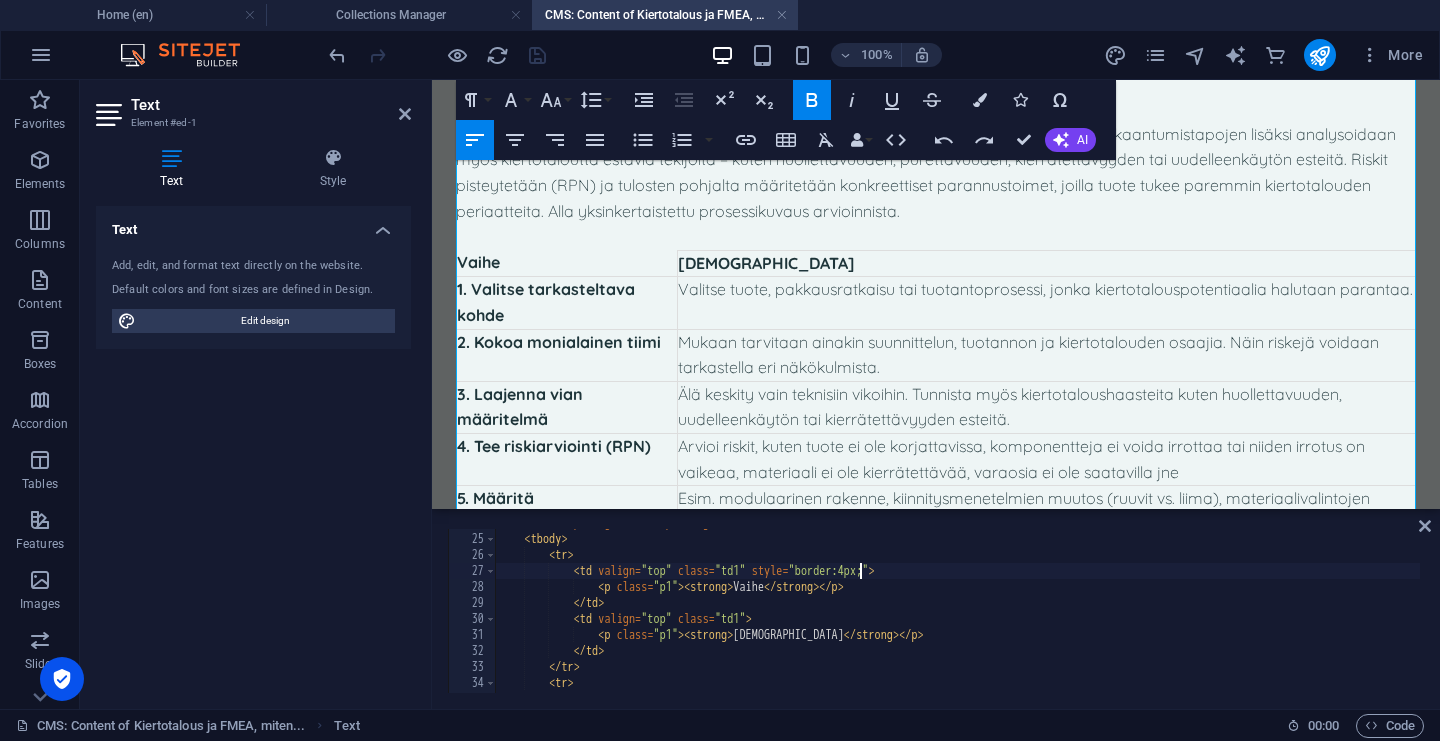 scroll, scrollTop: 382, scrollLeft: 0, axis: vertical 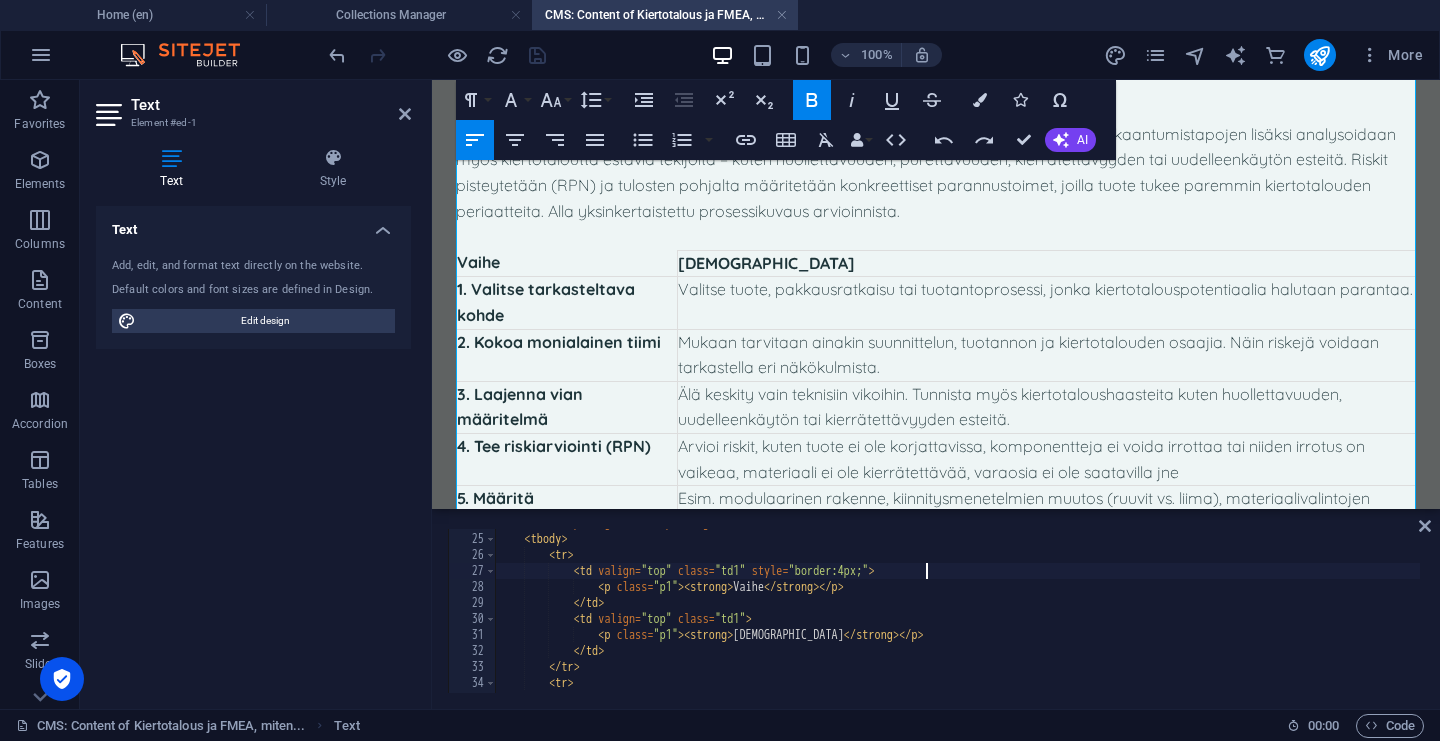 click on "< table   cellspacing = "0"   cellpadding = "0"   class = "t1" >      < tbody >           < tr >                < td   valign = "top"   class = "td1"   style = "border:4px;" >                     < p   class = "p1" > < strong > Vaihe </ strong > </ p >                </ td >                < td   valign = "top"   class = "td1" >                     < p   class = "p1" > < strong > Kuvaus </ strong > </ p >                </ td >           </ tr >           < tr >" at bounding box center [3271, 611] 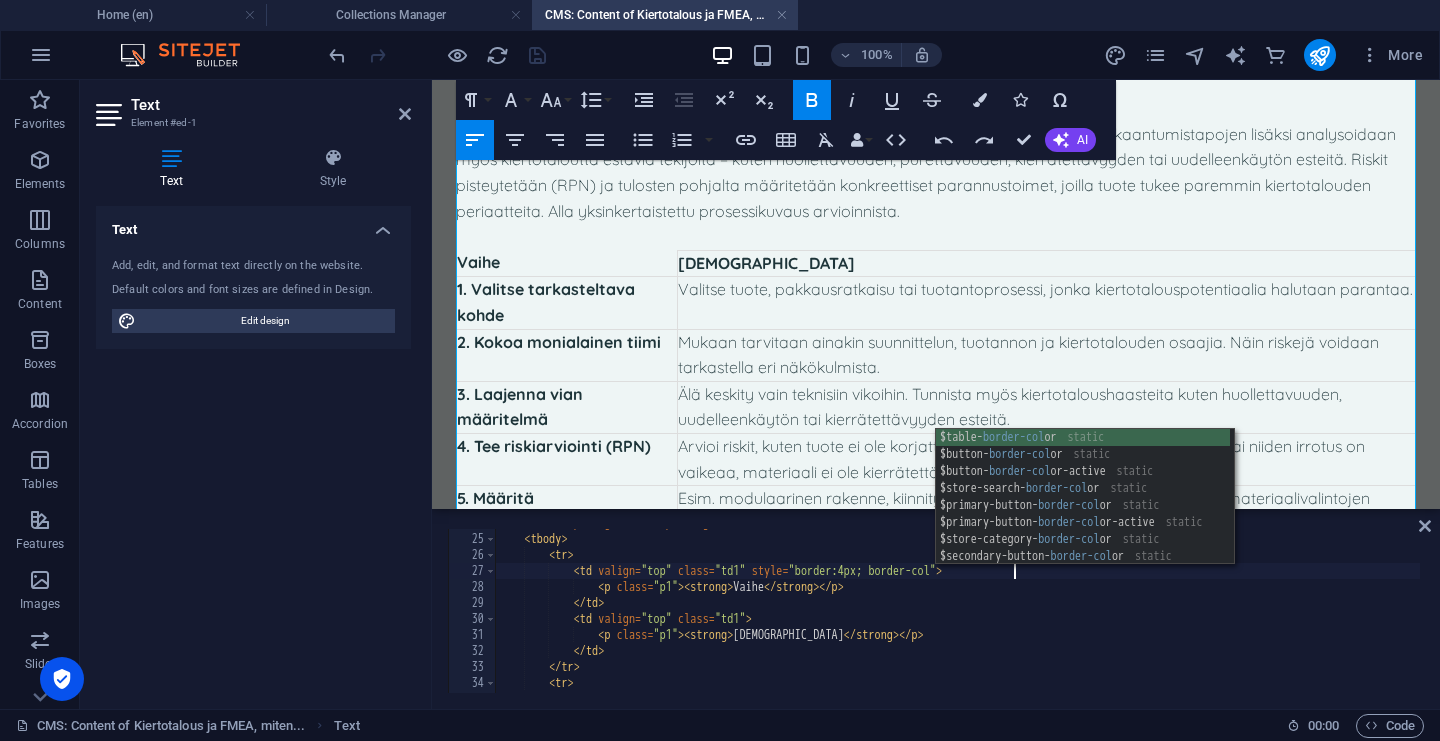 scroll, scrollTop: 0, scrollLeft: 49, axis: horizontal 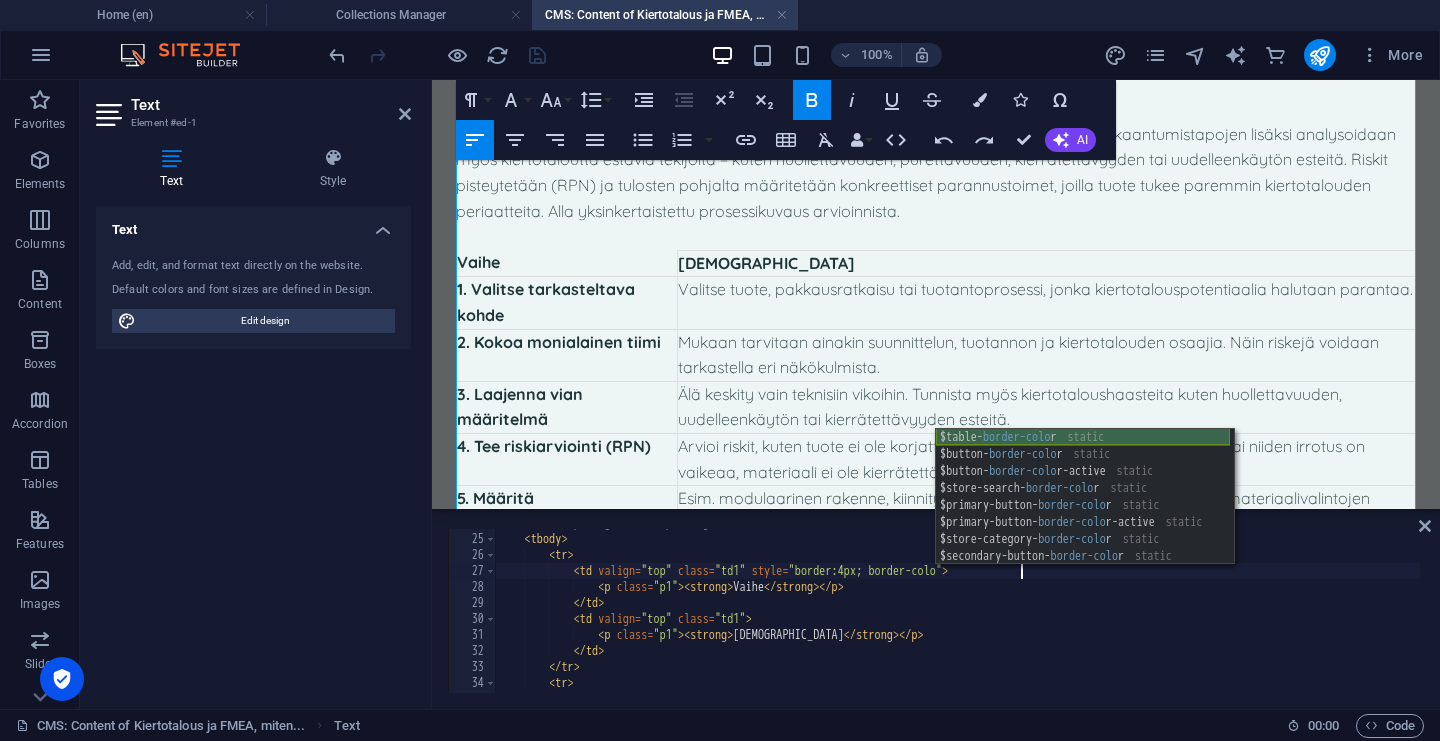 click on "$table- border-colo r static $button- border-colo r static $button- border-colo r-active static $store-search- border-colo r static $primary-button- border-colo r static $primary-button- border-colo r-active static $store-category- border-colo r static $secondary-button- border-colo r static $secondary-button- border-colo r-active static" at bounding box center [1083, 514] 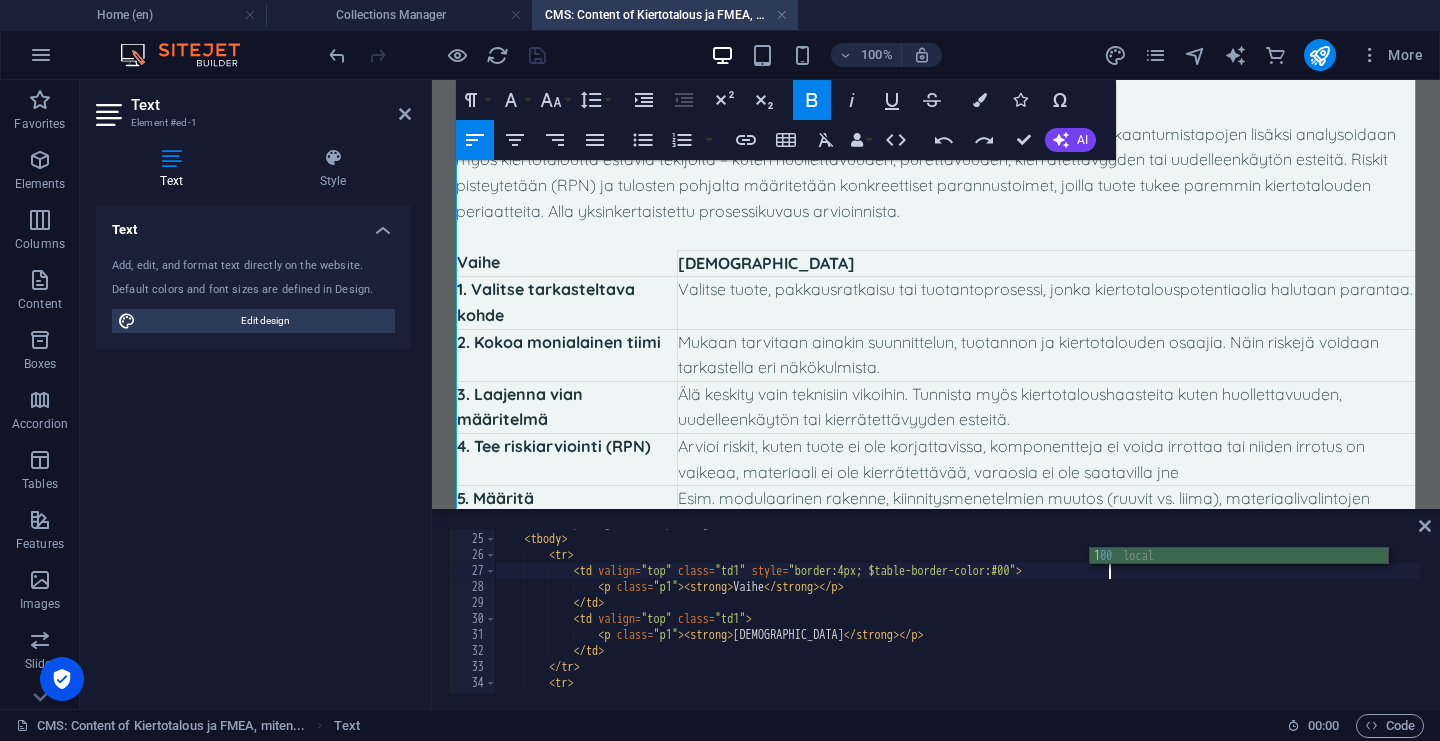 scroll, scrollTop: 0, scrollLeft: 57, axis: horizontal 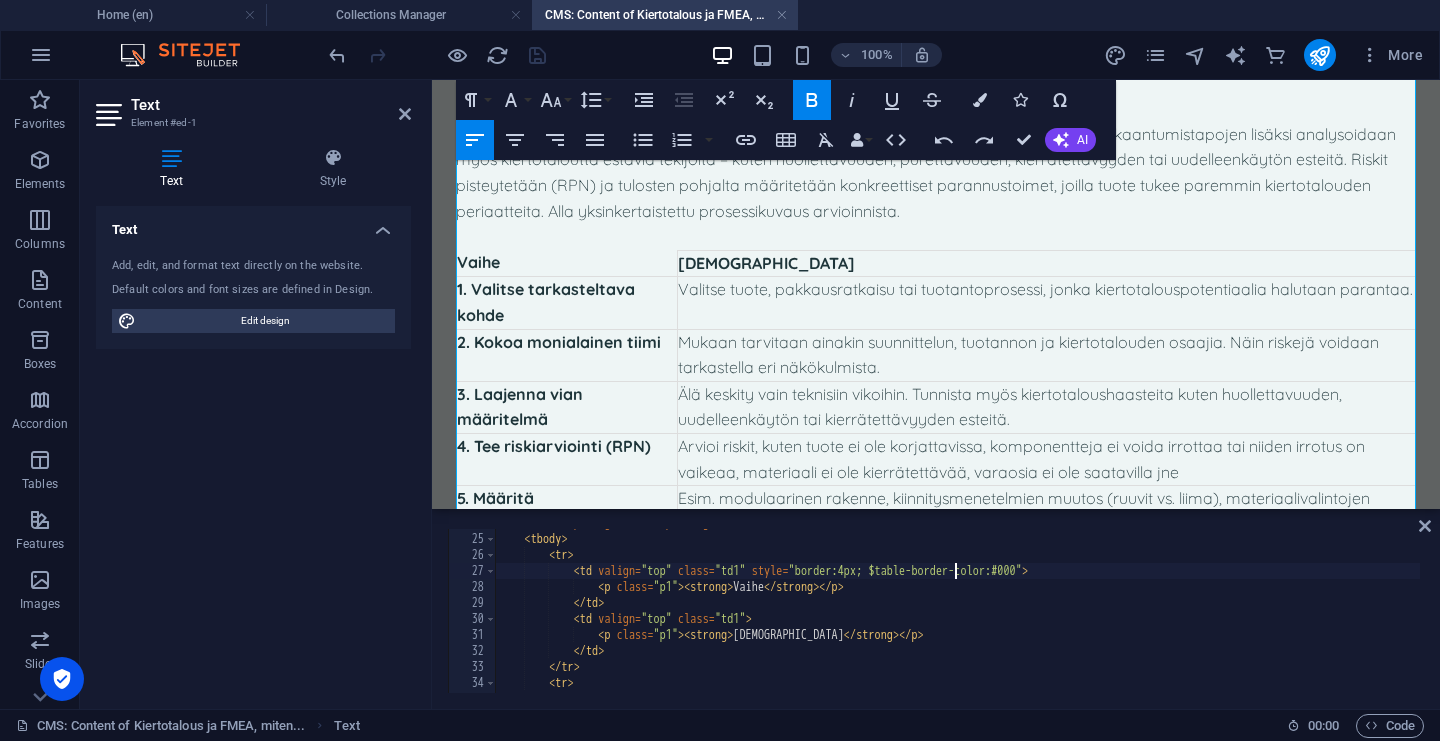 click on "< table   cellspacing = "0"   cellpadding = "0"   class = "t1" >      < tbody >           < tr >                < td   valign = "top"   class = "td1"   style = "border:4px; $table-border-color:#000" >                     < p   class = "p1" > < strong > Vaihe </ strong > </ p >                </ td >                < td   valign = "top"   class = "td1" >                     < p   class = "p1" > < strong > Kuvaus </ strong > </ p >                </ td >           </ tr >           < tr >" at bounding box center [3271, 611] 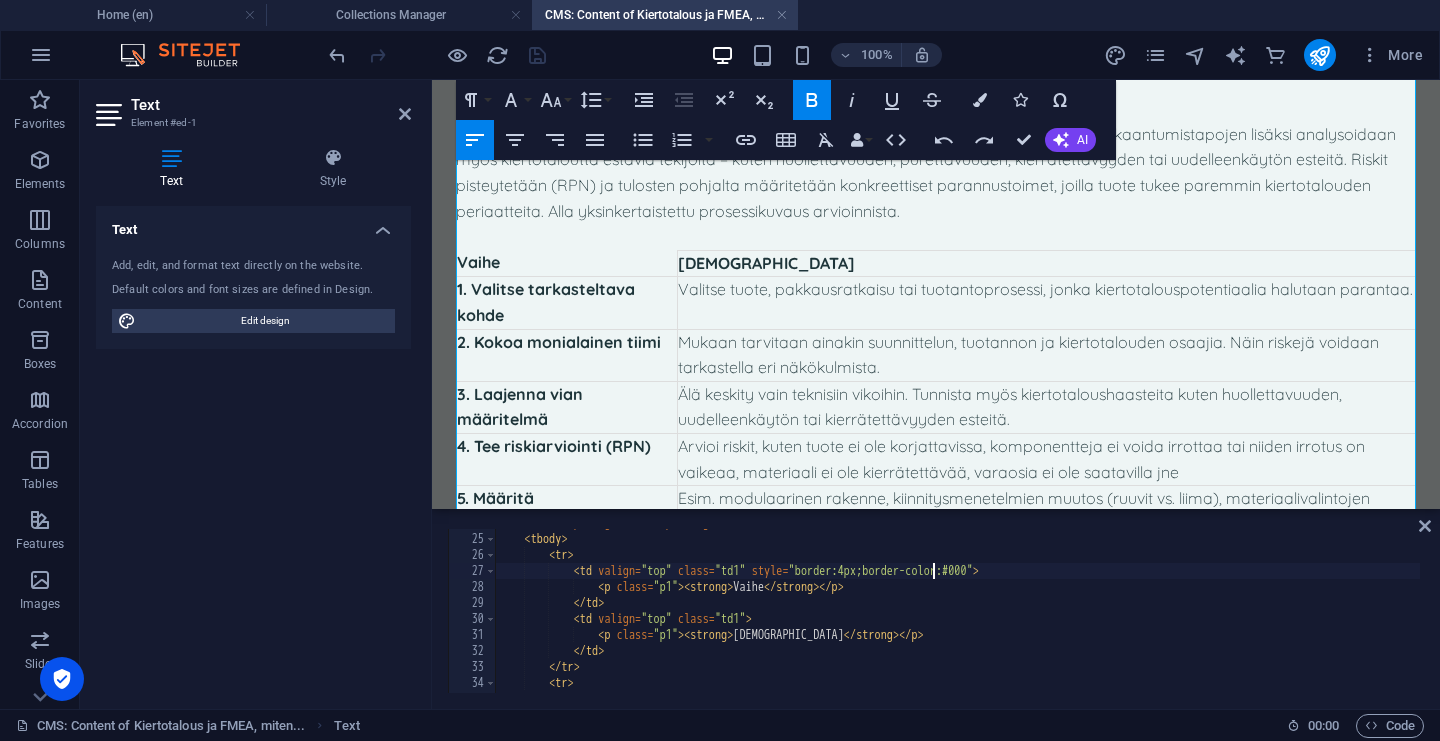 scroll, scrollTop: 0, scrollLeft: 43, axis: horizontal 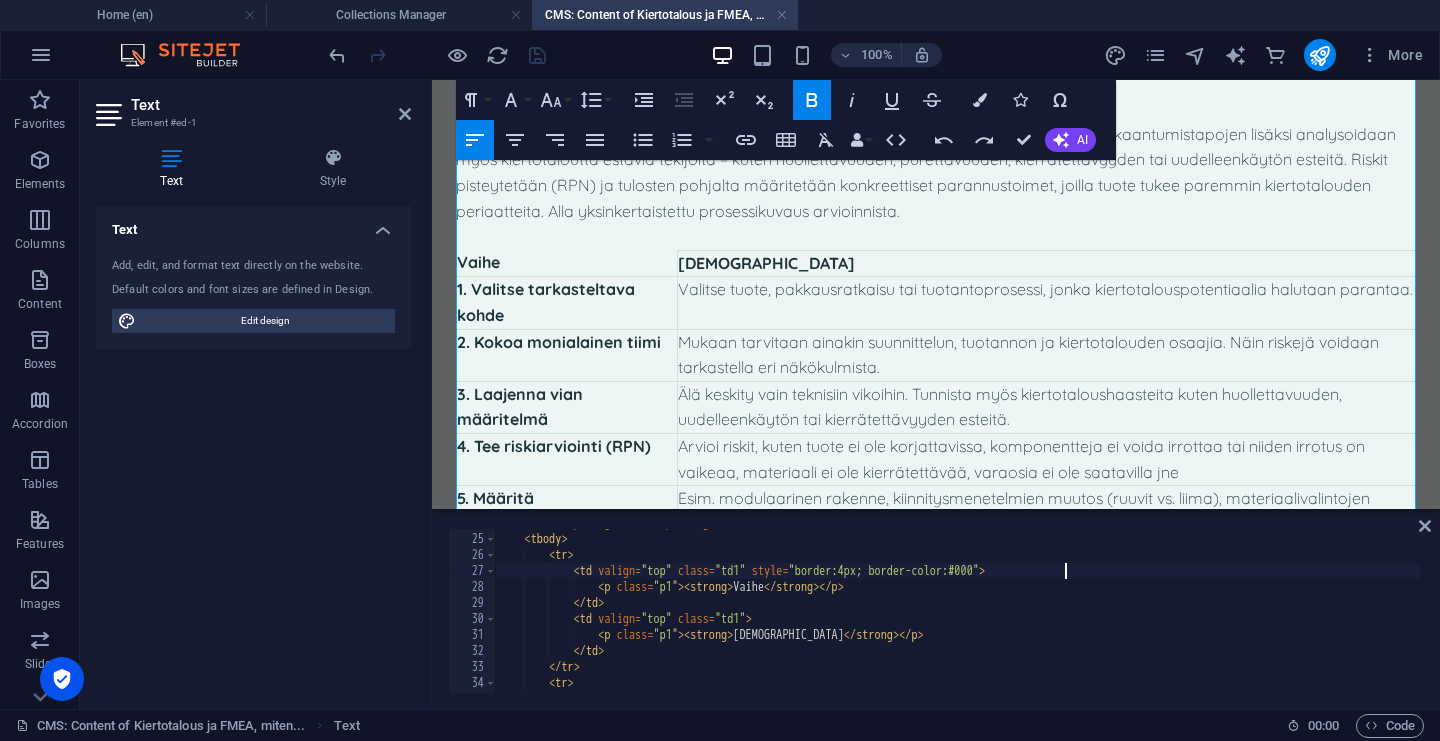 click on "< table   cellspacing = "0"   cellpadding = "0"   class = "t1" >      < tbody >           < tr >                < td   valign = "top"   class = "td1"   style = "border:4px; border-color:#000" >                     < p   class = "p1" > < strong > Vaihe </ strong > </ p >                </ td >                < td   valign = "top"   class = "td1" >                     < p   class = "p1" > < strong > Kuvaus </ strong > </ p >                </ td >           </ tr >           < tr >" at bounding box center (3271, 611) 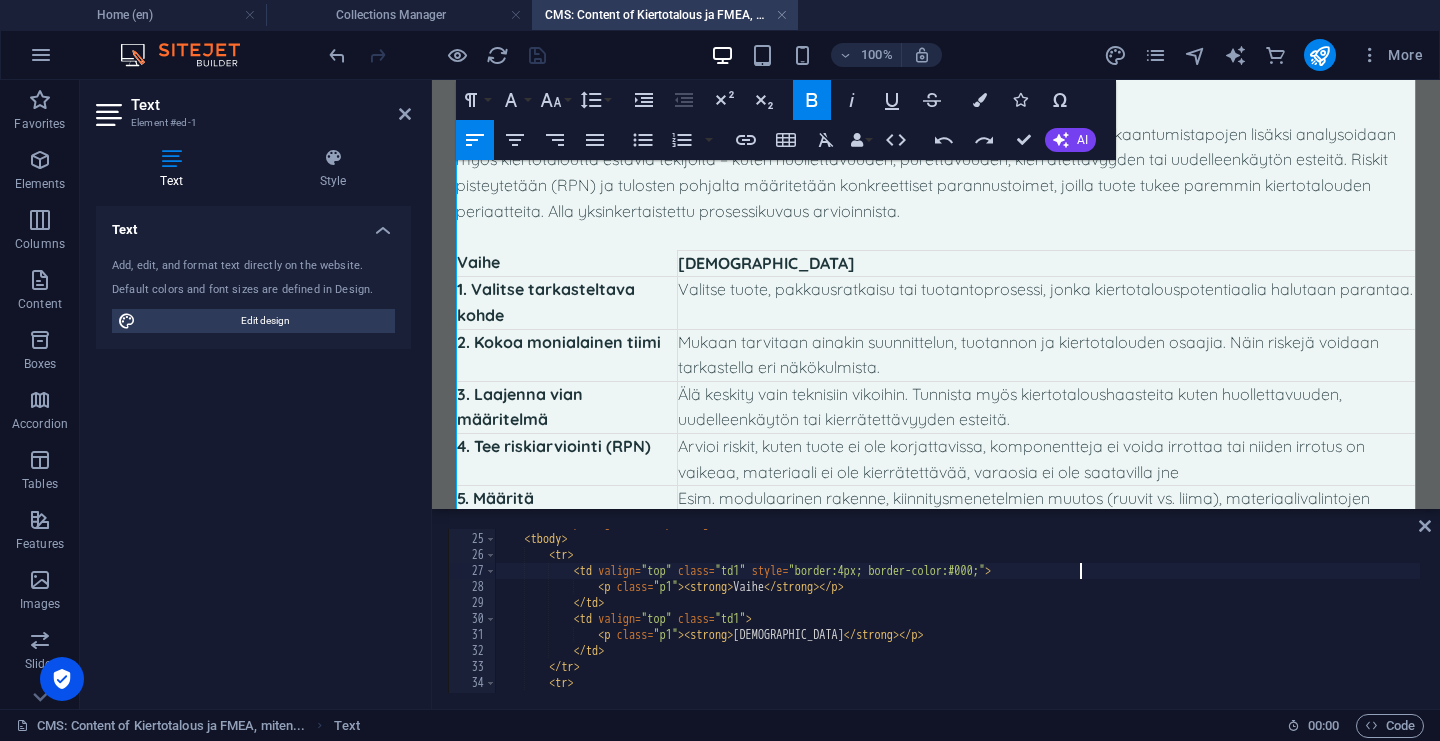 click on "< table   cellspacing = "0"   cellpadding = "0"   class = "t1" >      < tbody >           < tr >                < td   valign = "top"   class = "td1"   style = "border:4px; border-color:#000;" >                     < p   class = "p1" > < strong > Vaihe </ strong > </ p >                </ td >                < td   valign = "top"   class = "td1" >                     < p   class = "p1" > < strong > Kuvaus </ strong > </ p >                </ td >           </ tr >           < tr >" at bounding box center (3271, 611) 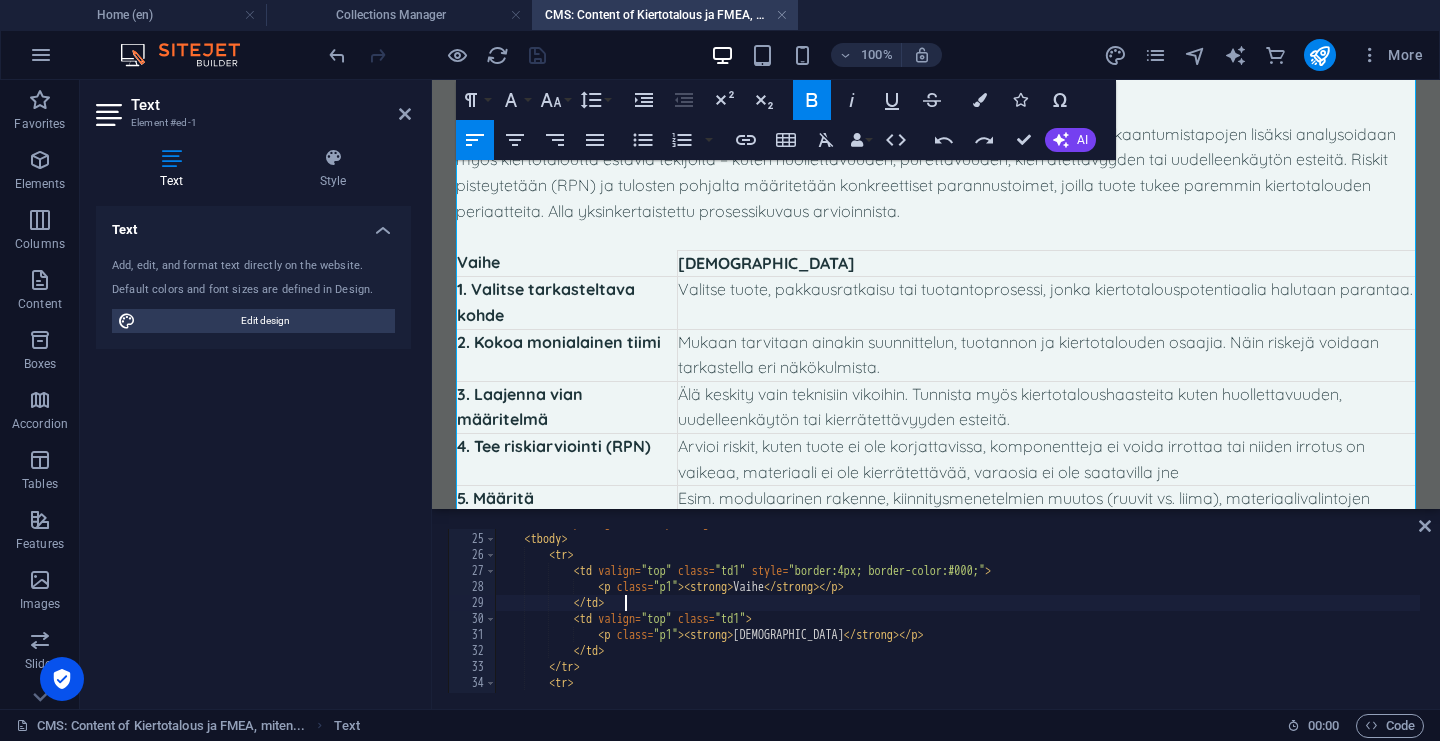 click on "< table   cellspacing = "0"   cellpadding = "0"   class = "t1" >      < tbody >           < tr >                < td   valign = "top"   class = "td1"   style = "border:4px; border-color:#000;" >                     < p   class = "p1" > < strong > Vaihe </ strong > </ p >                </ td >                < td   valign = "top"   class = "td1" >                     < p   class = "p1" > < strong > Kuvaus </ strong > </ p >                </ td >           </ tr >           < tr >" at bounding box center [3271, 611] 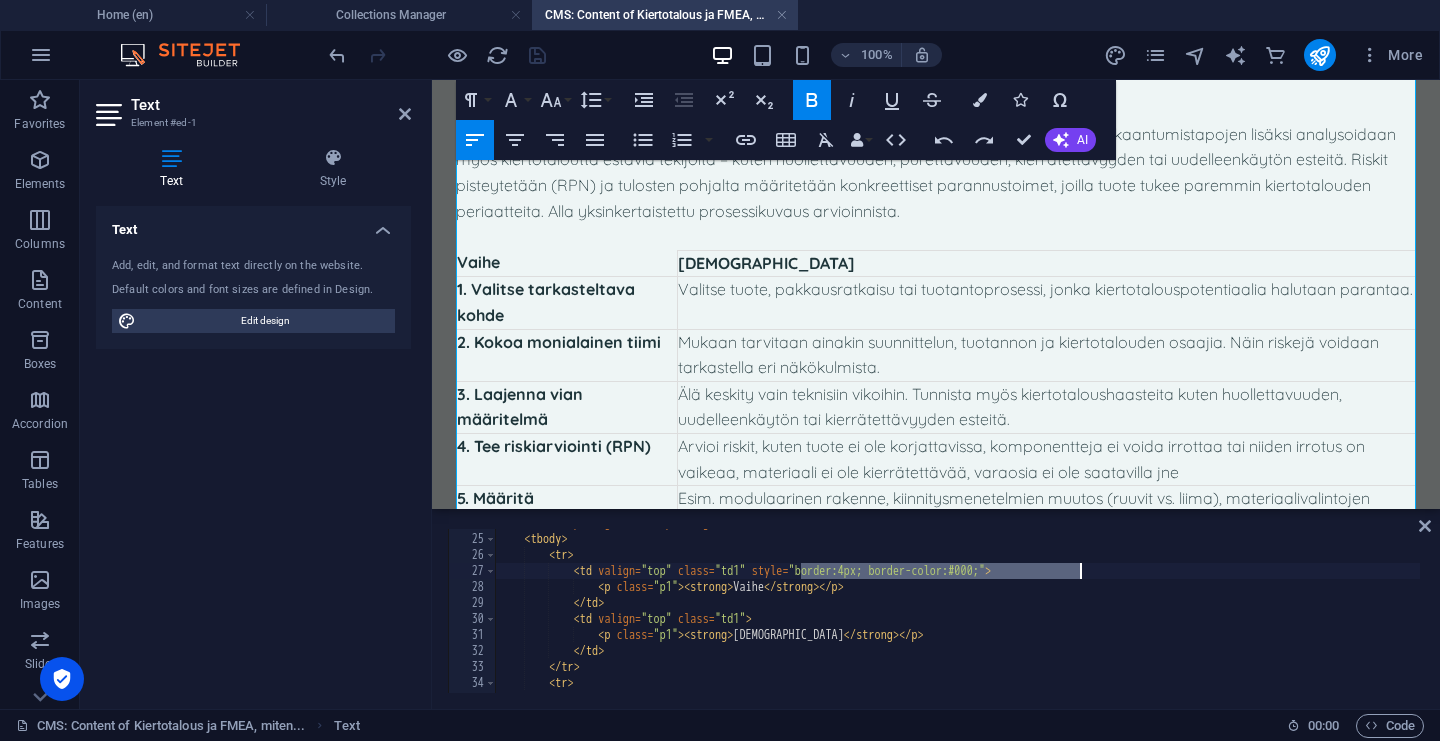 drag, startPoint x: 803, startPoint y: 574, endPoint x: 1078, endPoint y: 576, distance: 275.00726 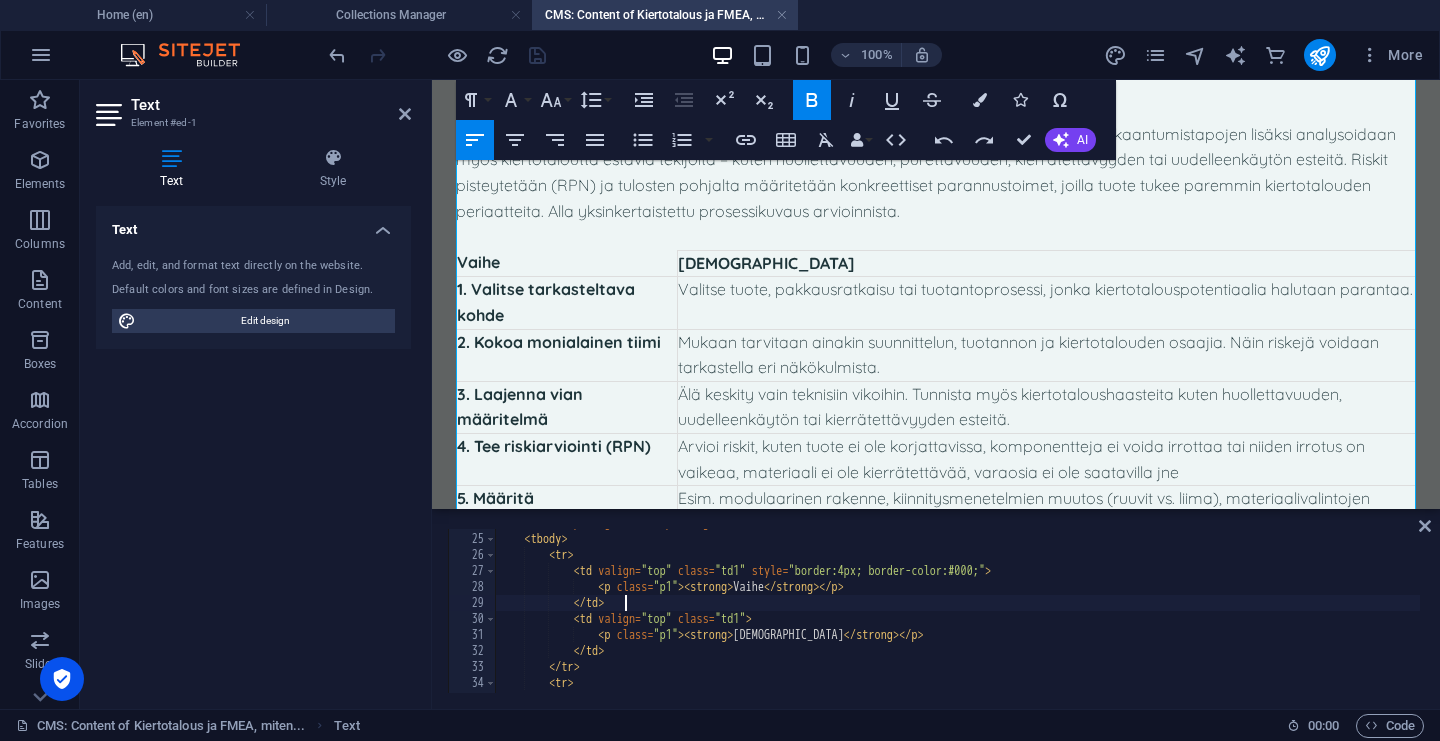 click on "Älä keskity vain teknisiin vikoihin. Tunnista myös kiertotaloushaasteita kuten huollettavuuden, uudelleenkäytön tai kierrätettävyyden esteitä." at bounding box center (1046, 407) 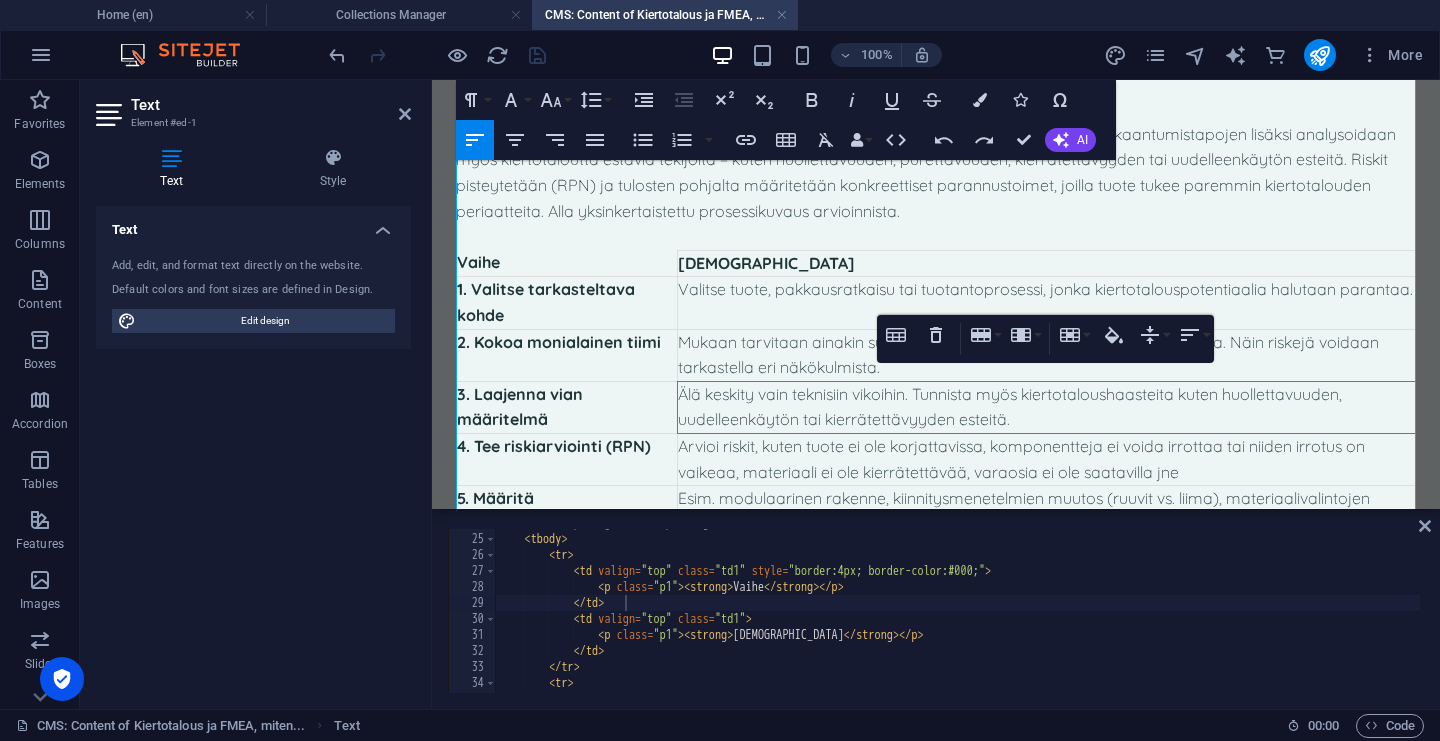 click on "Vaihe" at bounding box center [567, 263] 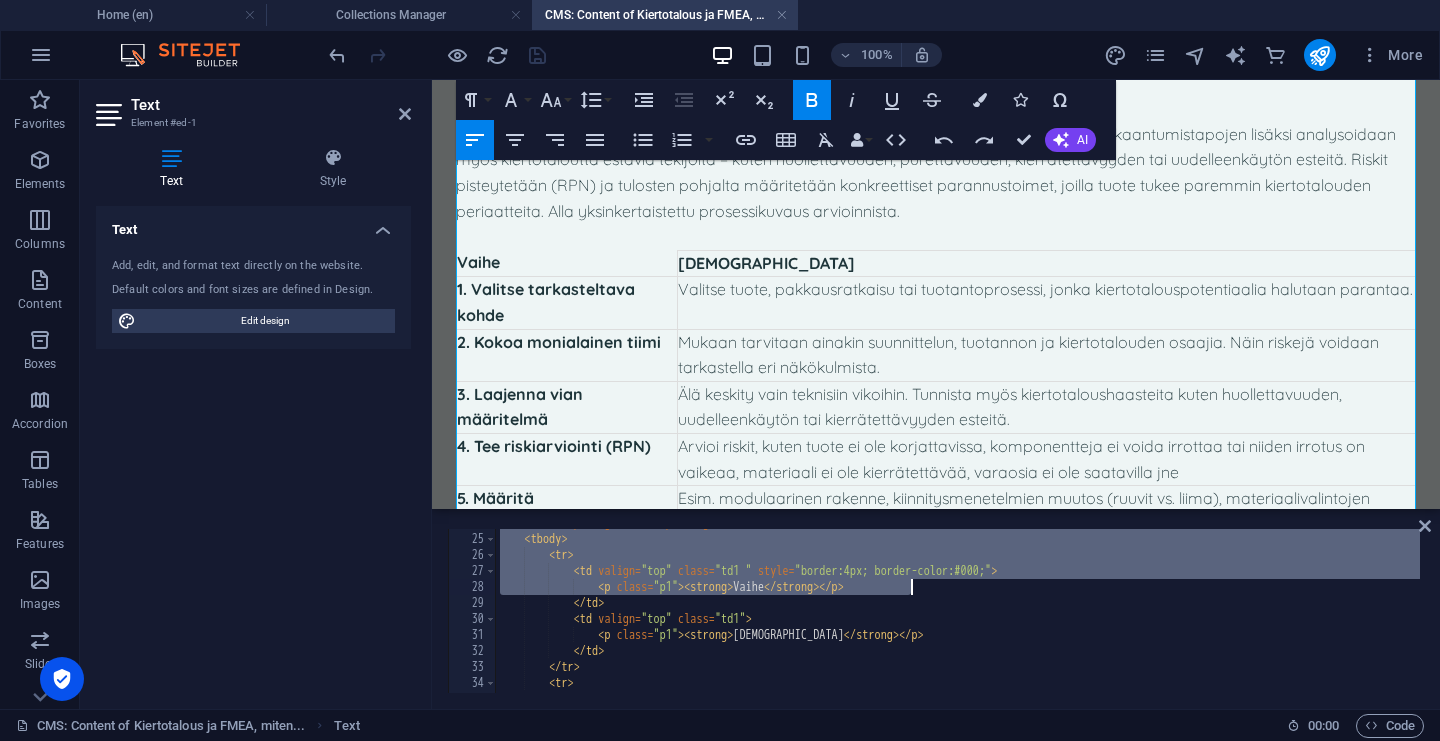 click on "< table   cellspacing = "0"   cellpadding = "0"   class = "t1" >      < tbody >           < tr >                < td   valign = "top"   class = "td1 "   style = "border:4px; border-color:#000;" >                     < p   class = "p1" > < strong > Vaihe </ strong > </ p >                </ td >                < td   valign = "top"   class = "td1" >                     < p   class = "p1" > < strong > Kuvaus </ strong > </ p >                </ td >           </ tr >           < tr >" at bounding box center (3271, 611) 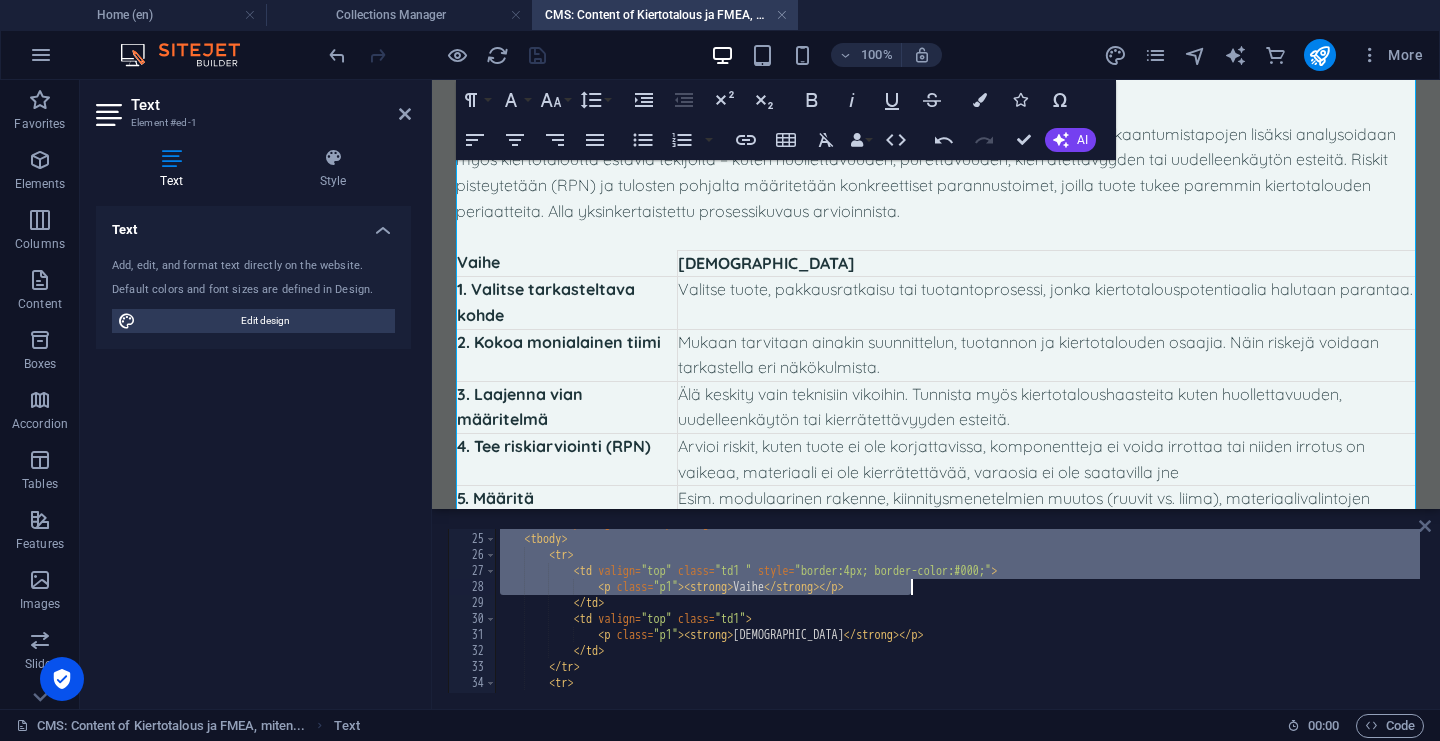 click at bounding box center (1425, 526) 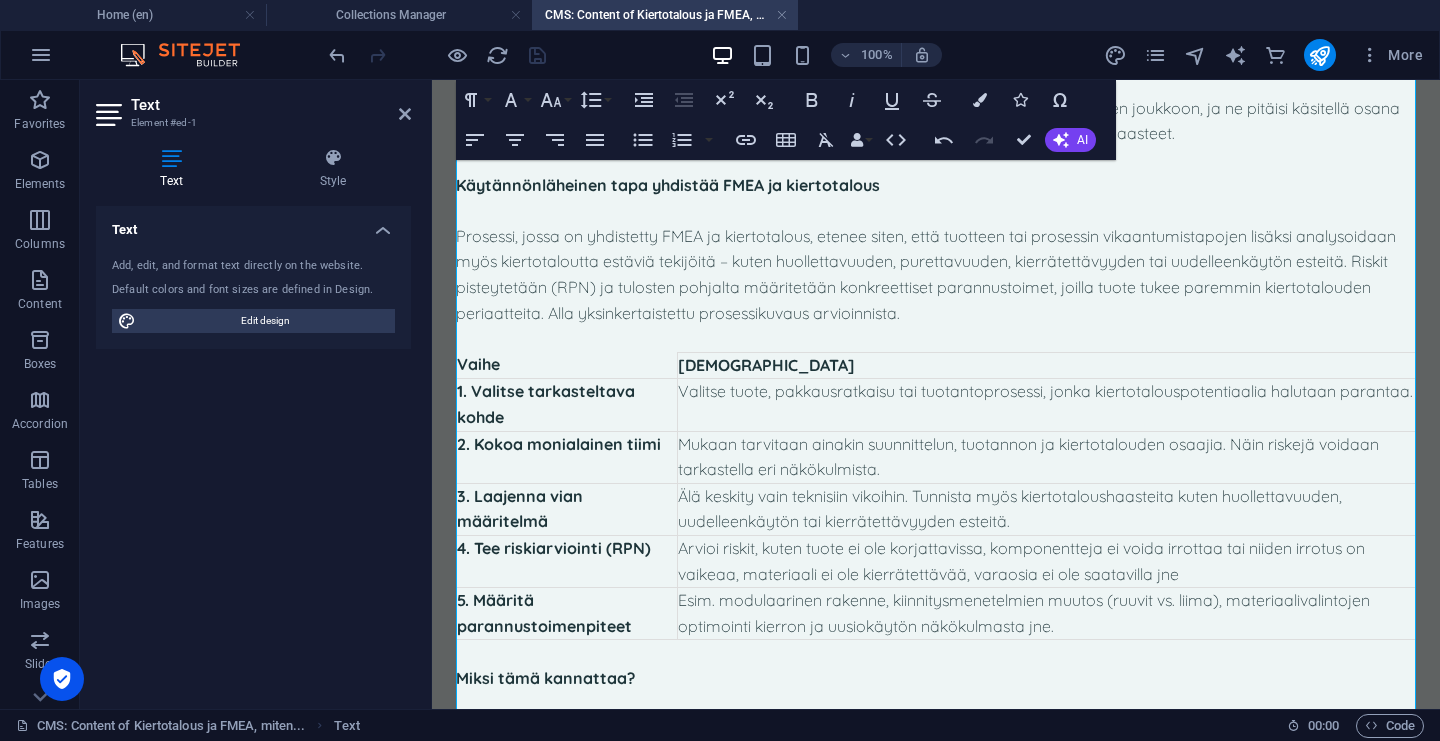 scroll, scrollTop: 621, scrollLeft: 0, axis: vertical 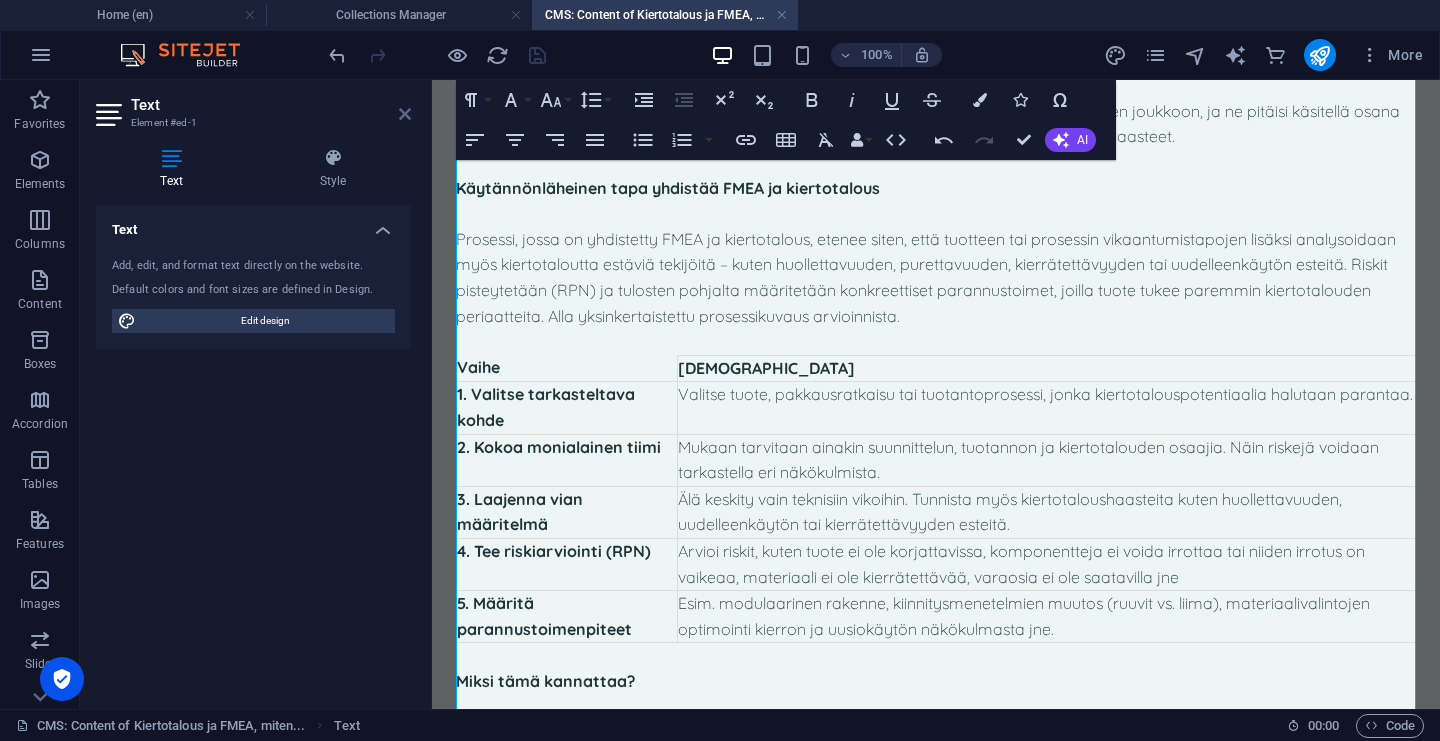 click at bounding box center (405, 114) 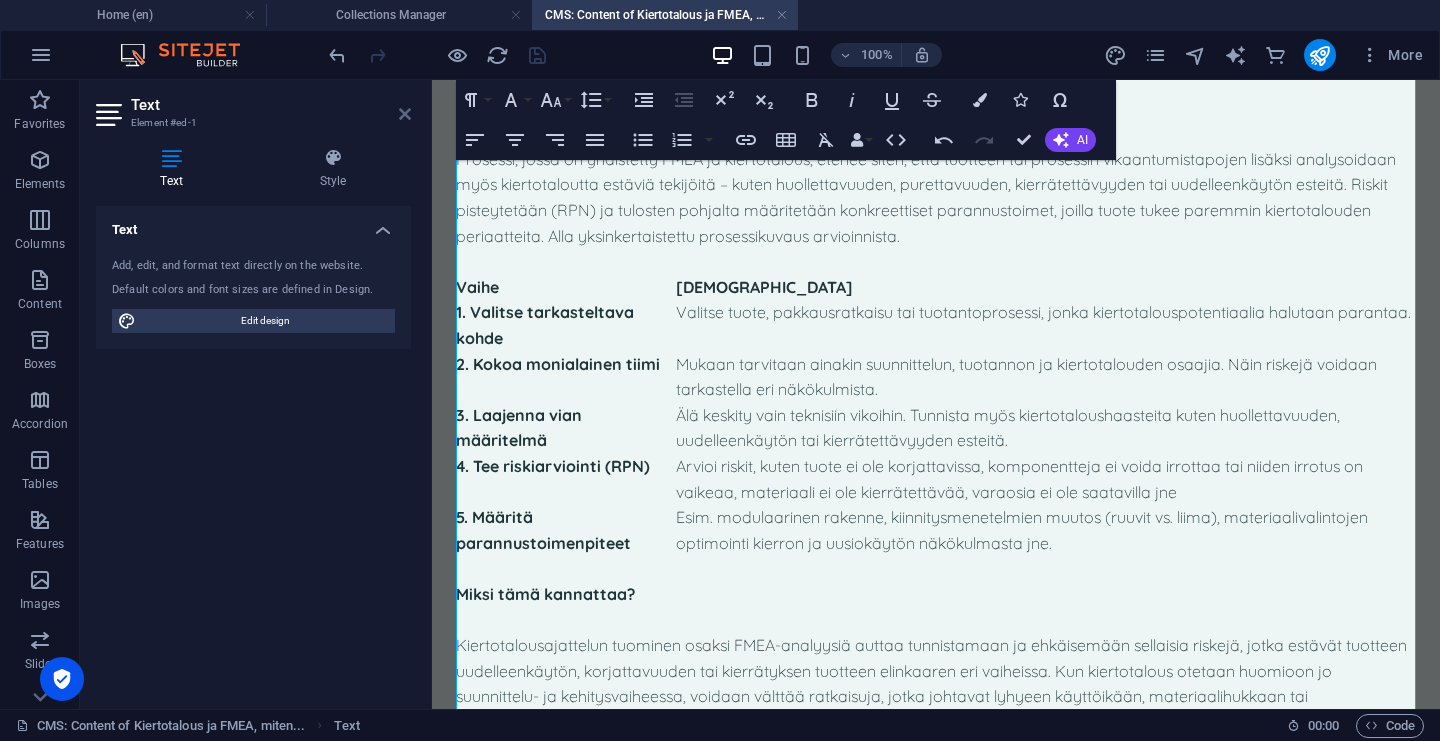scroll, scrollTop: 595, scrollLeft: 0, axis: vertical 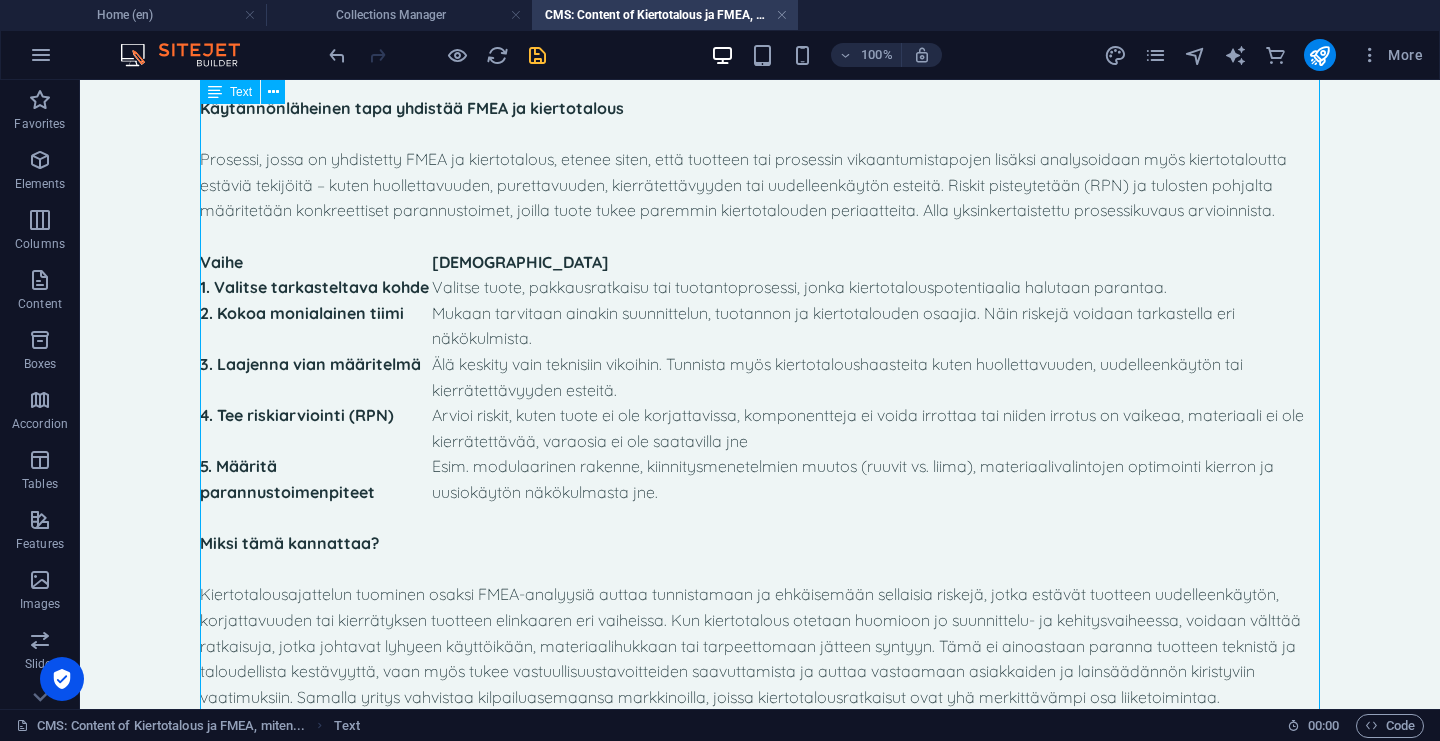click on "Kiertotalous ja FMEA, miten ne voi yhdistää käytännössä?
Kiertotalous tarjoaa valtavia mahdollisuuksia sekä liiketoiminnan kehittämiseen että ympäristövaikutusten vähentämiseen, unohtamatta uudelleen käytettävyyden kustannusten säästöpotentiaalia. Jotta nämä mahdollisuudet voidaan hyödyntää täysimääräisesti, tarvitaan systemaattista työkalua riskien hallintaan ja tuotesuunnitteluun. Yksi tehokas menetelmä tähän on FMEA (Failure Mode and Effects Analysis). Mutta miten FMEA ja kiertotalous liittyvät toisiinsa – ja ennen kaikkea, miten ne voi yhdistää käytännössä?
FMEA:n laajennettu näkökulma, kohti kiertotalouskriittisiä riskejä ja mahdollisuuksia
Perinteisesti FMEA:ta käytetään teknisten vikojen ja niiden vaikutusten tunnistamiseen ja arviointiin. Kiertotalous tuo tähän uuden ulottuvuuden: vika ei ole ainoastaan tekninen häiriö, vaan myös este tuotteen uudelleenkäytölle, kierrätykselle tai korjattavuudelle." at bounding box center (760, 825) 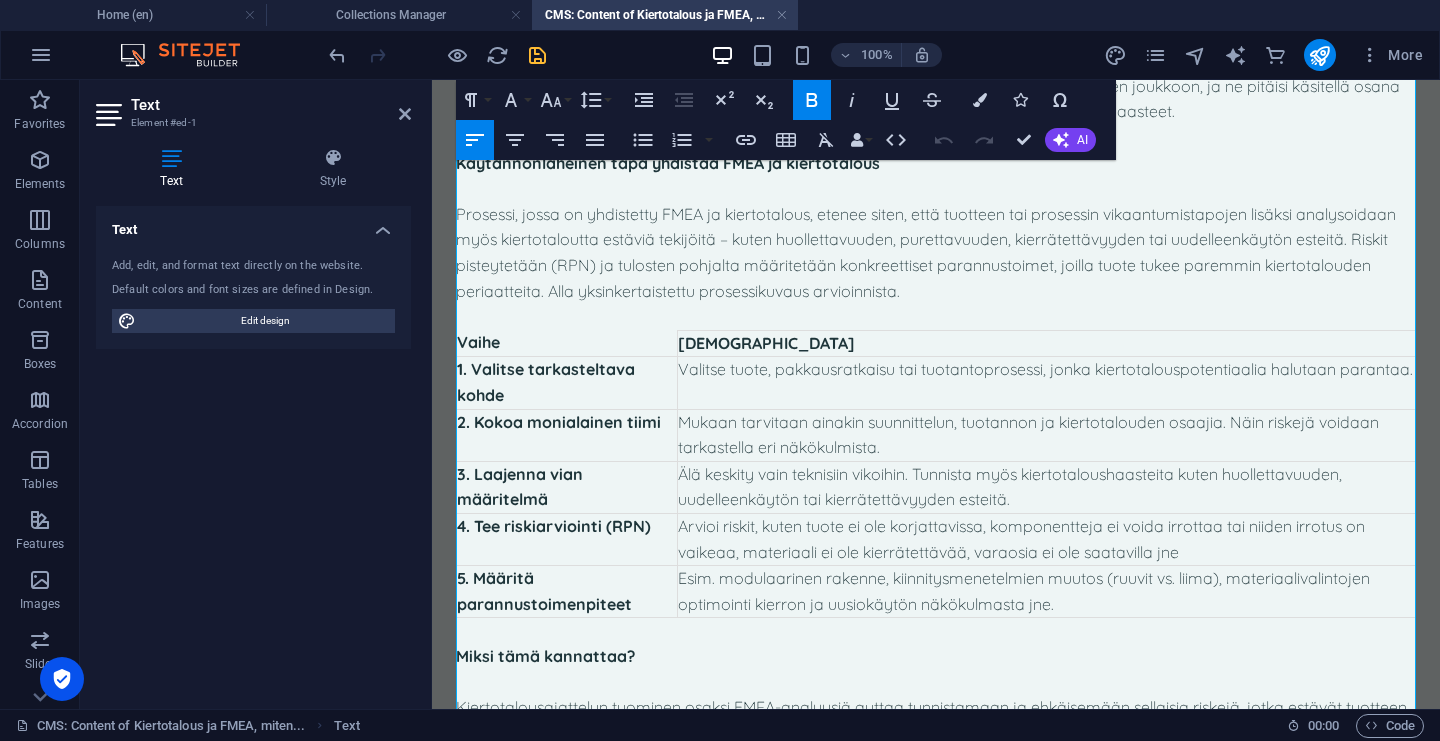 scroll, scrollTop: 659, scrollLeft: 0, axis: vertical 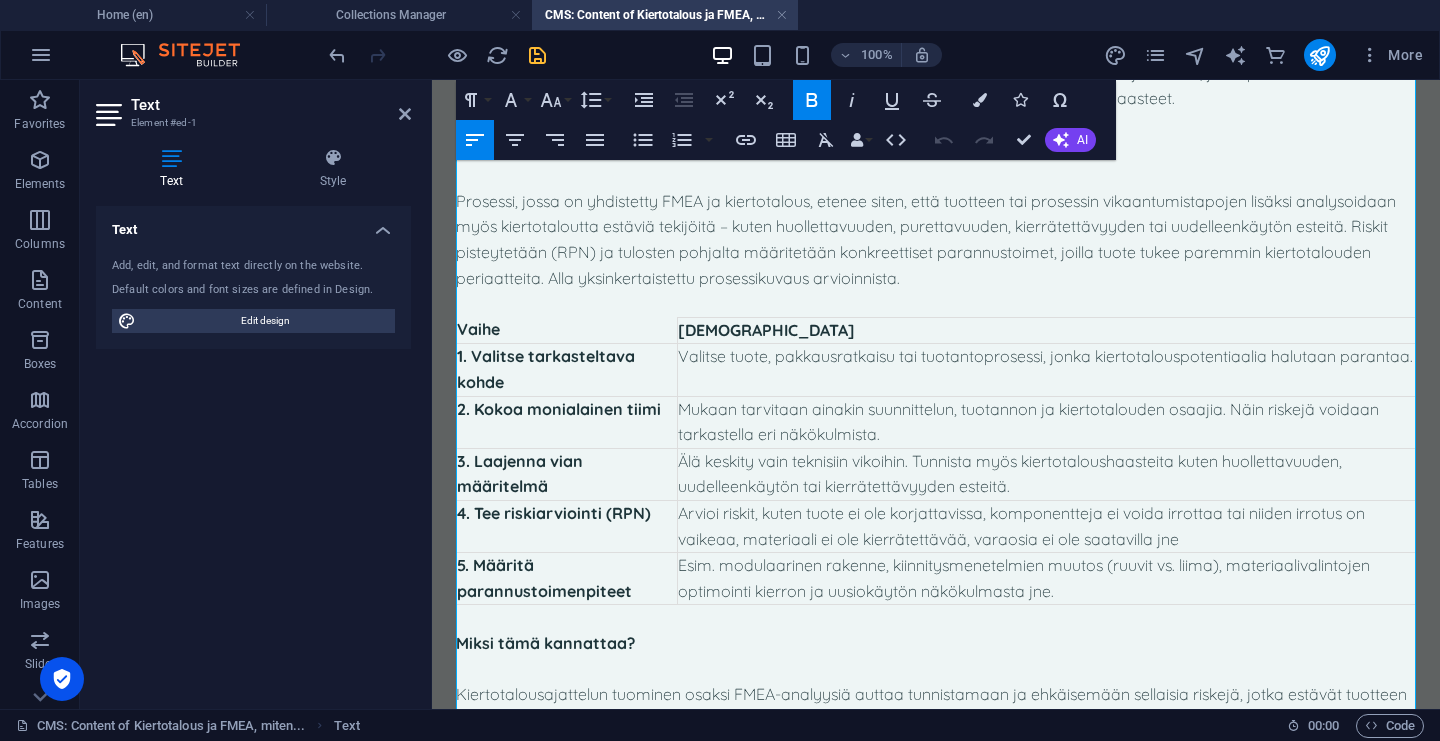 click on "2. Kokoa monialainen tiimi" at bounding box center (559, 409) 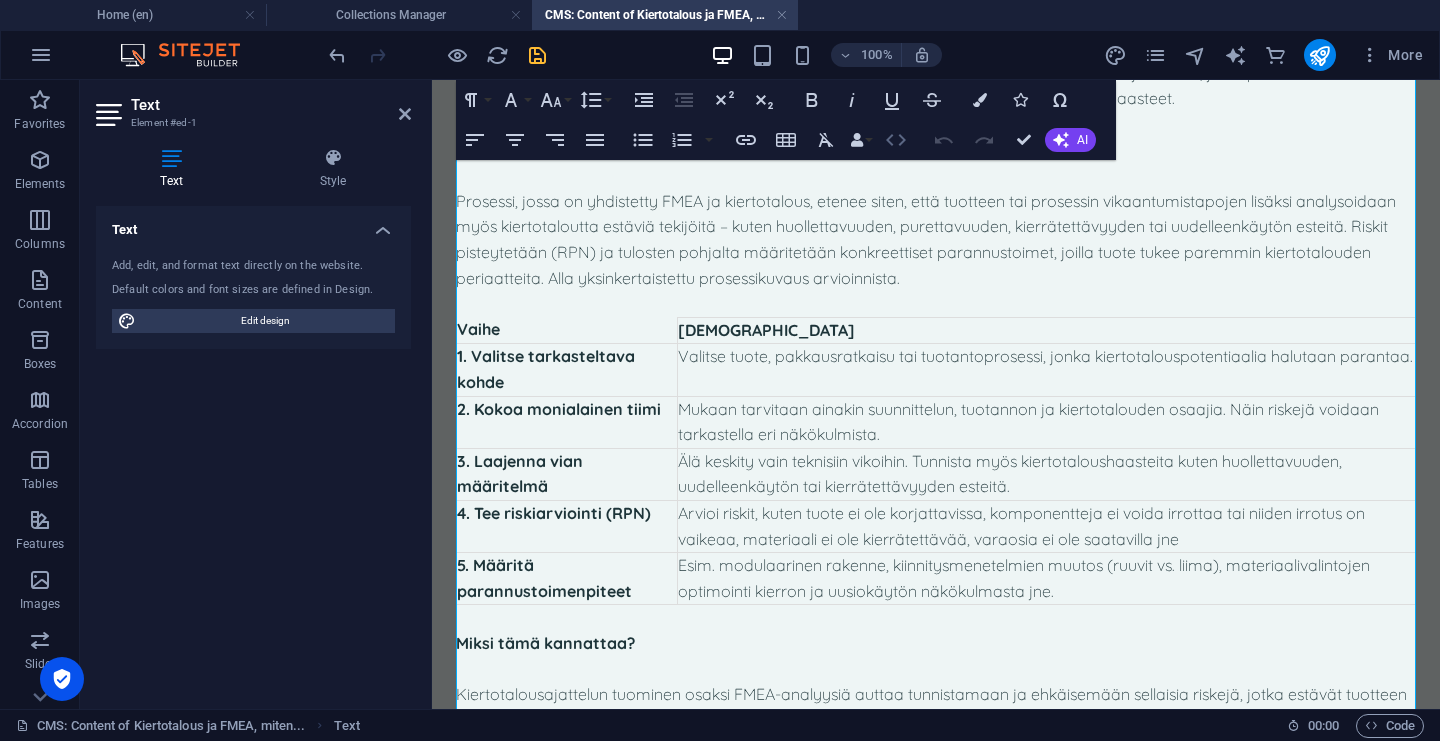 click 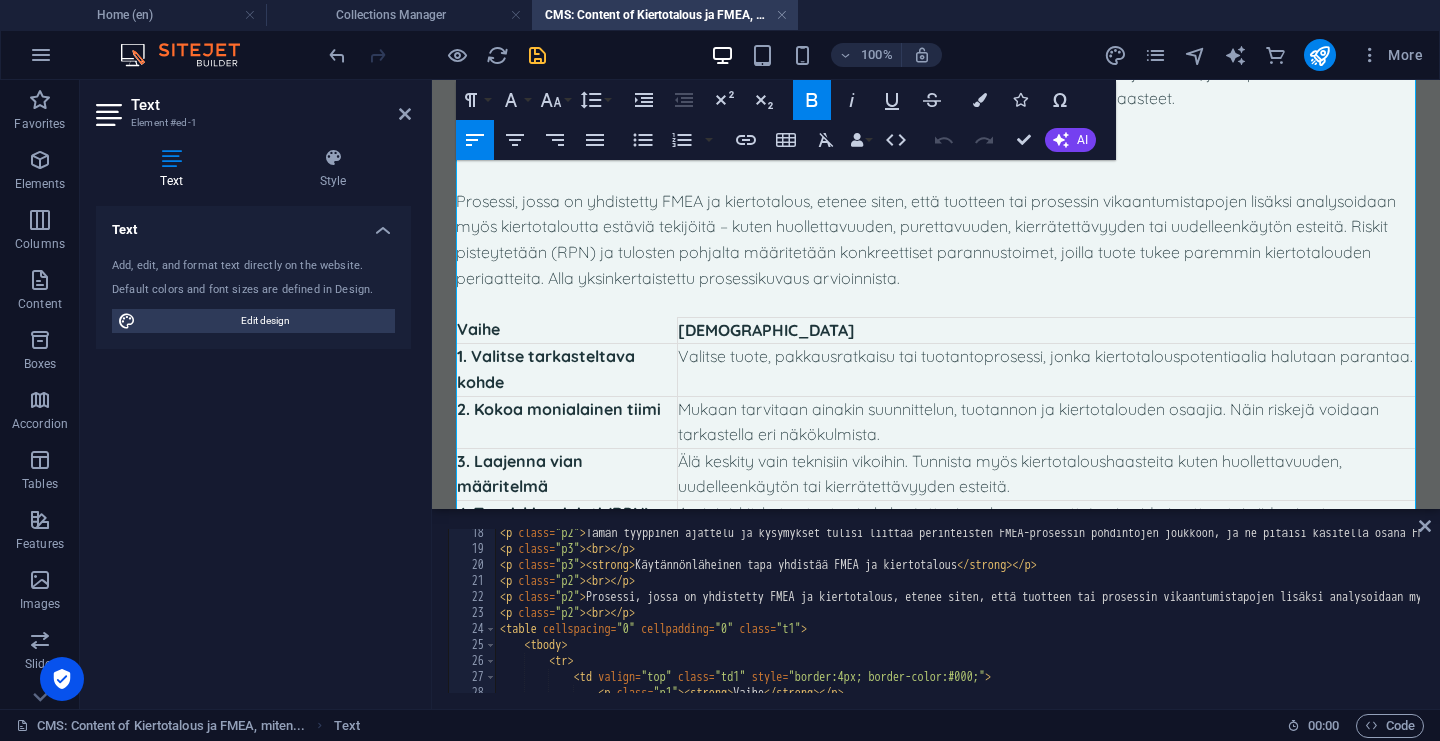 scroll, scrollTop: 268, scrollLeft: 0, axis: vertical 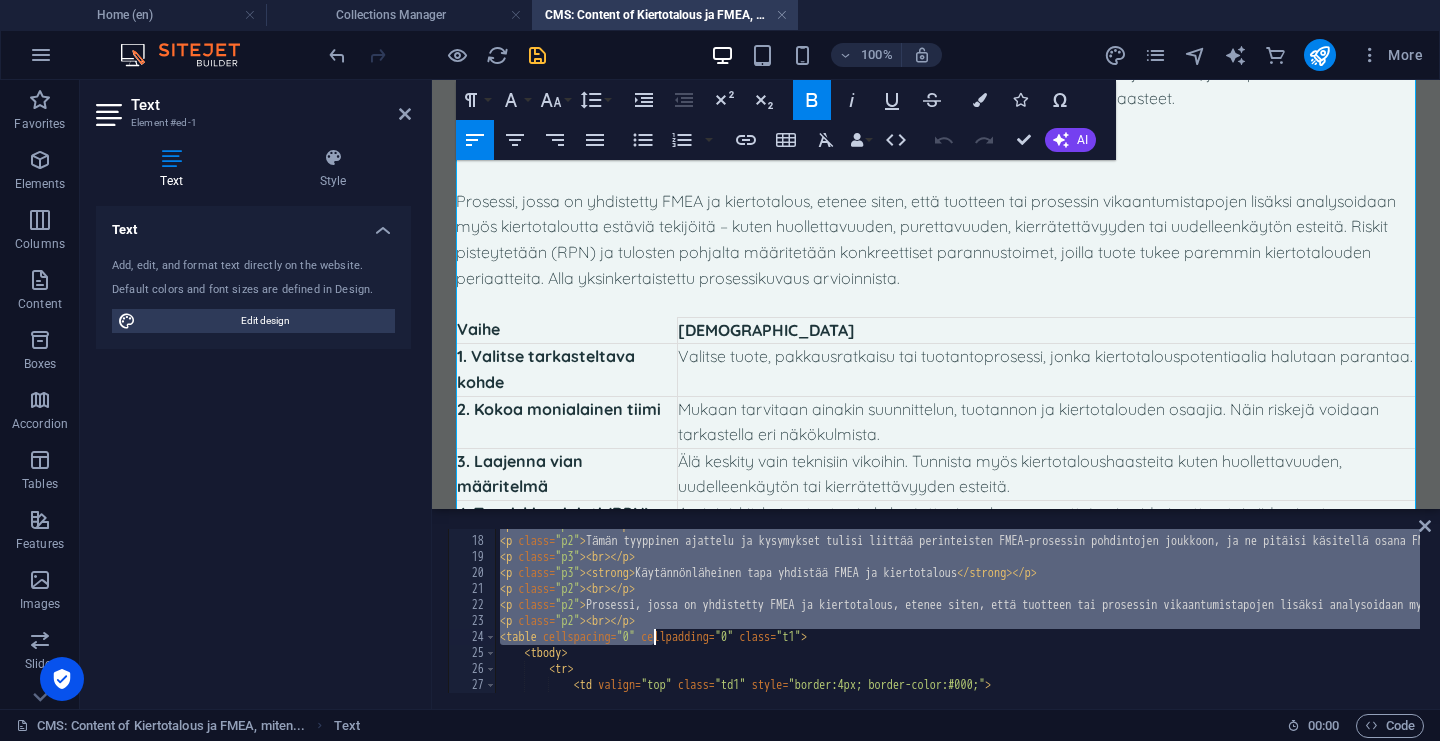 click on "< p   class = "p2" > < br > </ p > < p   class = "p2" > Tämän tyyppinen ajattelu ja kysymykset tulisi liittää perinteisten FMEA-prosessin pohdintojen joukkoon, ja ne pitäisi käsitellä osana FMEA-analyysiä, jolloin mukaan otetaan sekä perinteiset riskit että kiertotalouteen liittyvät haasteet. </ p > < p   class = "p3" > < br > </ p > < p   class = "p3" > < strong > Käytännönläheinen tapa yhdistää FMEA ja kiertotalous </ strong > </ p > < p   class = "p2" > < br > </ p > < p   class = "p2" > Prosessi, jossa on yhdistetty FMEA ja kiertotalous, etenee siten, että tuotteen tai prosessin vikaantumistapojen lisäksi analysoidaan myös kiertotaloutta estäviä tekijöitä – kuten huollettavuuden, purettavuuden, kierrätettävyyden tai uudelleenkäytön esteitä. Riskit pisteytetään (RPN) ja tulosten pohjalta määritetään konkreettiset parannustoimet, joilla tuote tukee paremmin kiertotalouden periaatteita. Alla yksinkertaistettu prosessikuvaus arvioinnista. </ p > < p   class = "p2" > < br >" at bounding box center (3271, 613) 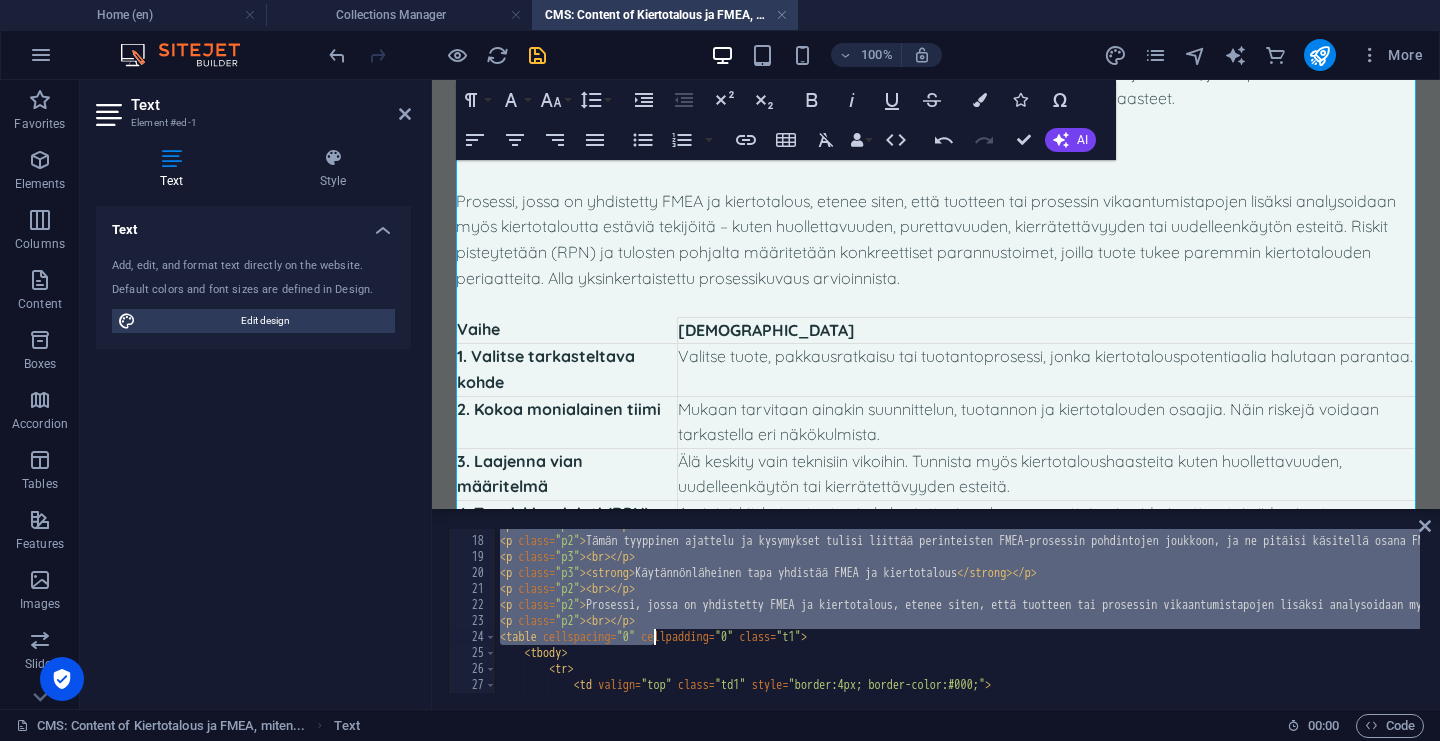 click on "< p   class = "p2" > < br > </ p > < p   class = "p2" > Tämän tyyppinen ajattelu ja kysymykset tulisi liittää perinteisten FMEA-prosessin pohdintojen joukkoon, ja ne pitäisi käsitellä osana FMEA-analyysiä, jolloin mukaan otetaan sekä perinteiset riskit että kiertotalouteen liittyvät haasteet. </ p > < p   class = "p3" > < br > </ p > < p   class = "p3" > < strong > Käytännönläheinen tapa yhdistää FMEA ja kiertotalous </ strong > </ p > < p   class = "p2" > < br > </ p > < p   class = "p2" > Prosessi, jossa on yhdistetty FMEA ja kiertotalous, etenee siten, että tuotteen tai prosessin vikaantumistapojen lisäksi analysoidaan myös kiertotaloutta estäviä tekijöitä – kuten huollettavuuden, purettavuuden, kierrätettävyyden tai uudelleenkäytön esteitä. Riskit pisteytetään (RPN) ja tulosten pohjalta määritetään konkreettiset parannustoimet, joilla tuote tukee paremmin kiertotalouden periaatteita. Alla yksinkertaistettu prosessikuvaus arvioinnista. </ p > < p   class = "p2" > < br >" at bounding box center [3271, 613] 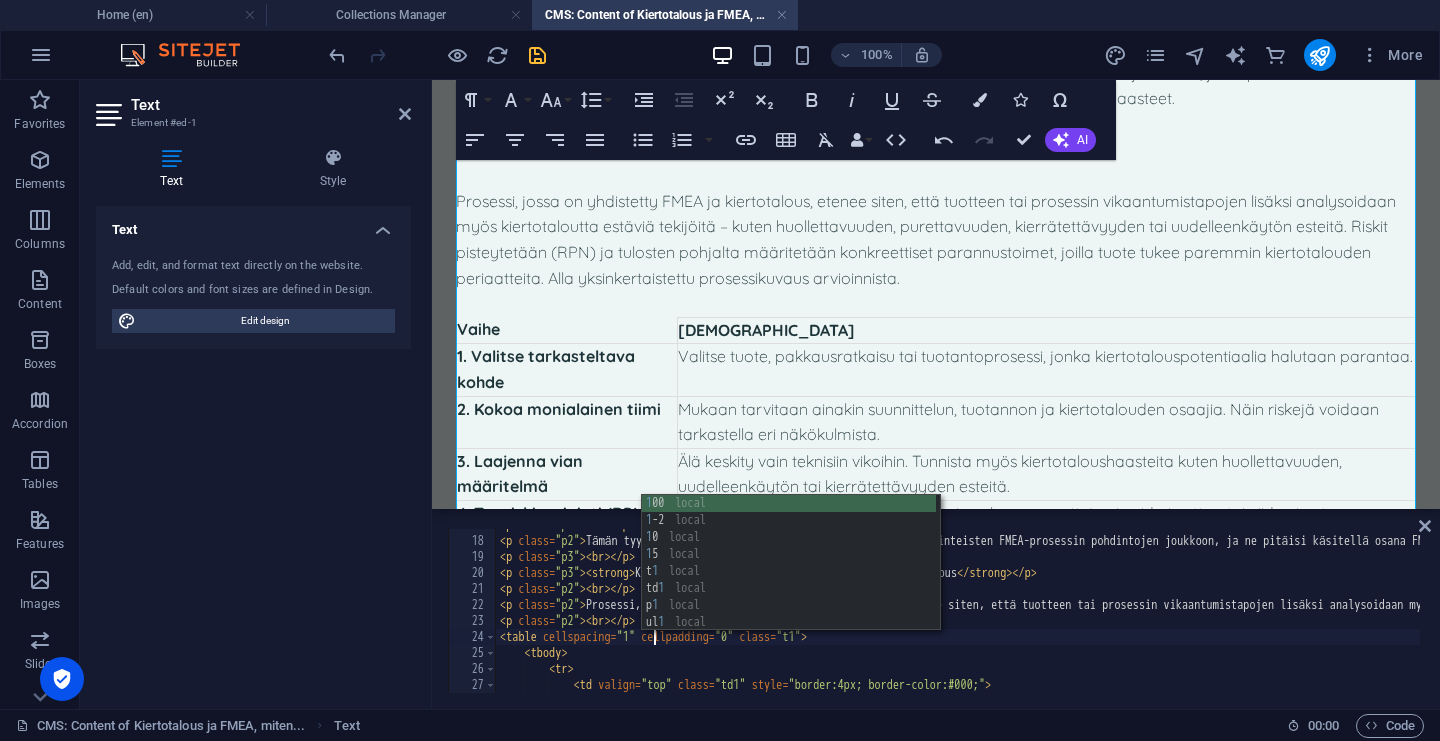 scroll, scrollTop: 0, scrollLeft: 12, axis: horizontal 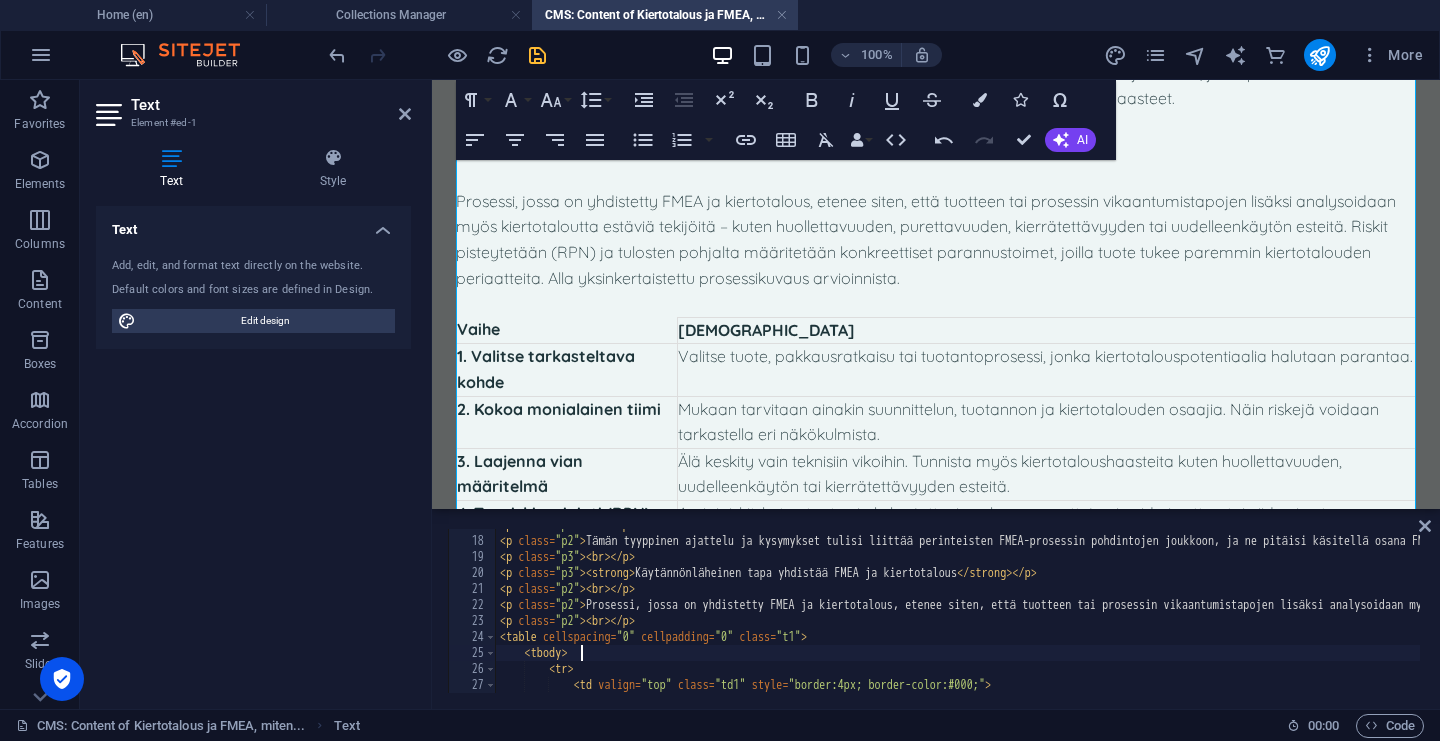 click on "< p   class = "p2" > < br > </ p > < p   class = "p2" > Tämän tyyppinen ajattelu ja kysymykset tulisi liittää perinteisten FMEA-prosessin pohdintojen joukkoon, ja ne pitäisi käsitellä osana FMEA-analyysiä, jolloin mukaan otetaan sekä perinteiset riskit että kiertotalouteen liittyvät haasteet. </ p > < p   class = "p3" > < br > </ p > < p   class = "p3" > < strong > Käytännönläheinen tapa yhdistää FMEA ja kiertotalous </ strong > </ p > < p   class = "p2" > < br > </ p > < p   class = "p2" > Prosessi, jossa on yhdistetty FMEA ja kiertotalous, etenee siten, että tuotteen tai prosessin vikaantumistapojen lisäksi analysoidaan myös kiertotaloutta estäviä tekijöitä – kuten huollettavuuden, purettavuuden, kierrätettävyyden tai uudelleenkäytön esteitä. Riskit pisteytetään (RPN) ja tulosten pohjalta määritetään konkreettiset parannustoimet, joilla tuote tukee paremmin kiertotalouden periaatteita. Alla yksinkertaistettu prosessikuvaus arvioinnista. </ p > < p   class = "p2" > < br >" at bounding box center (3271, 613) 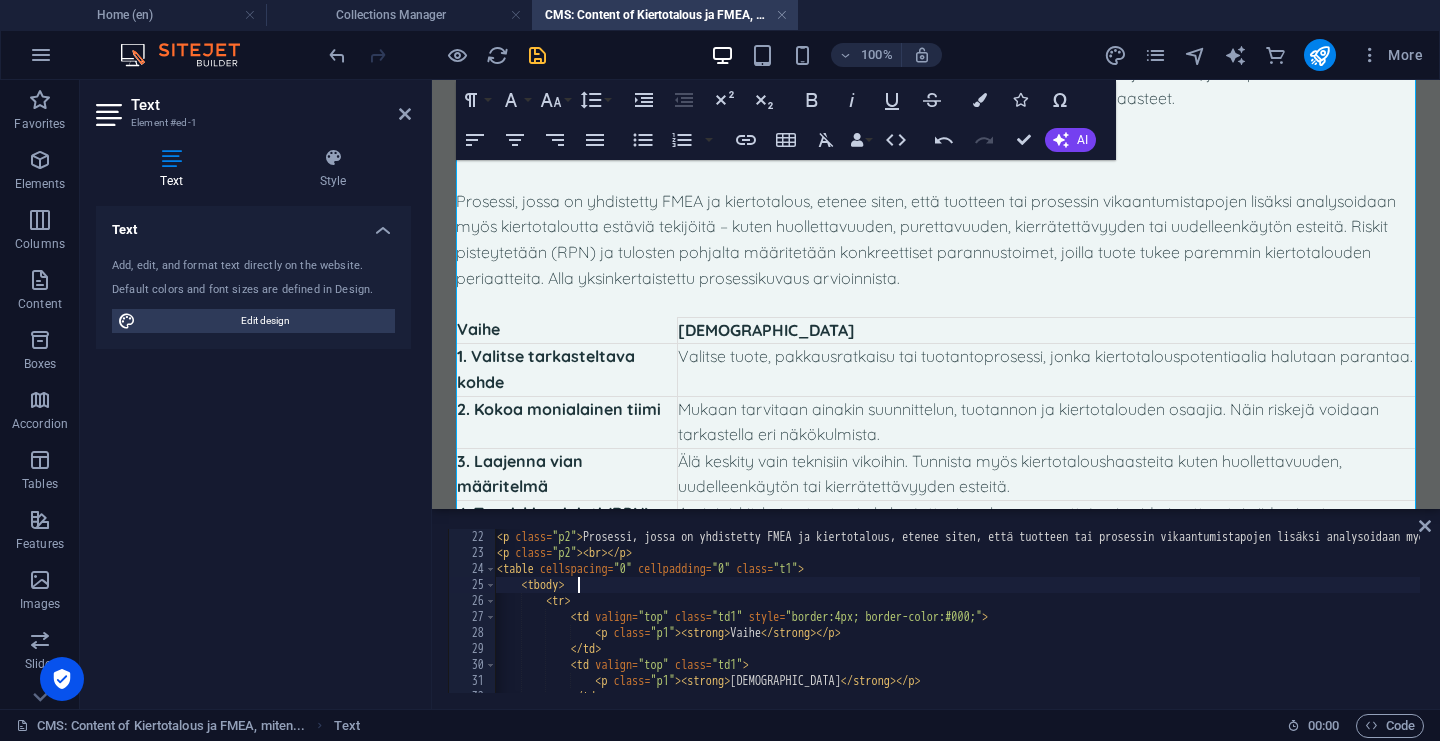 scroll, scrollTop: 336, scrollLeft: 0, axis: vertical 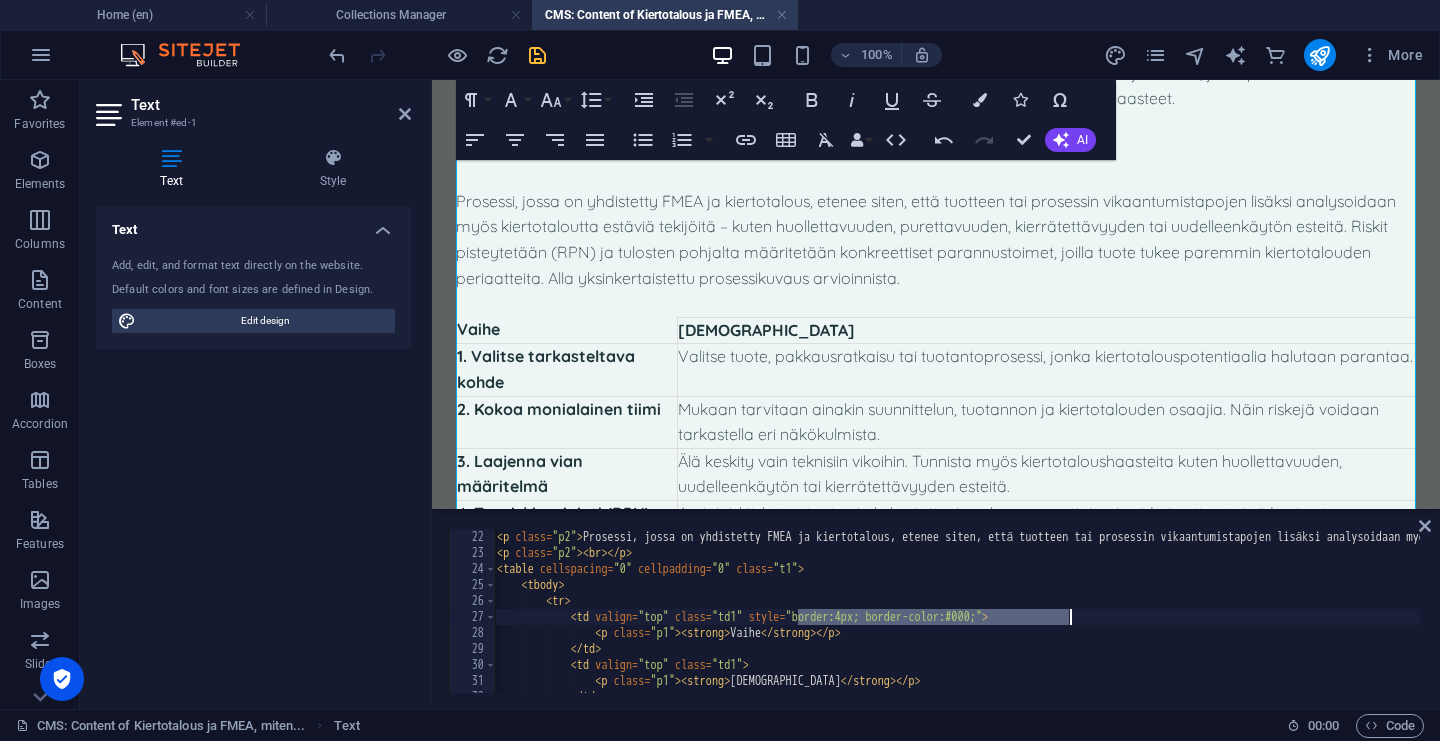 drag, startPoint x: 801, startPoint y: 620, endPoint x: 1071, endPoint y: 619, distance: 270.00186 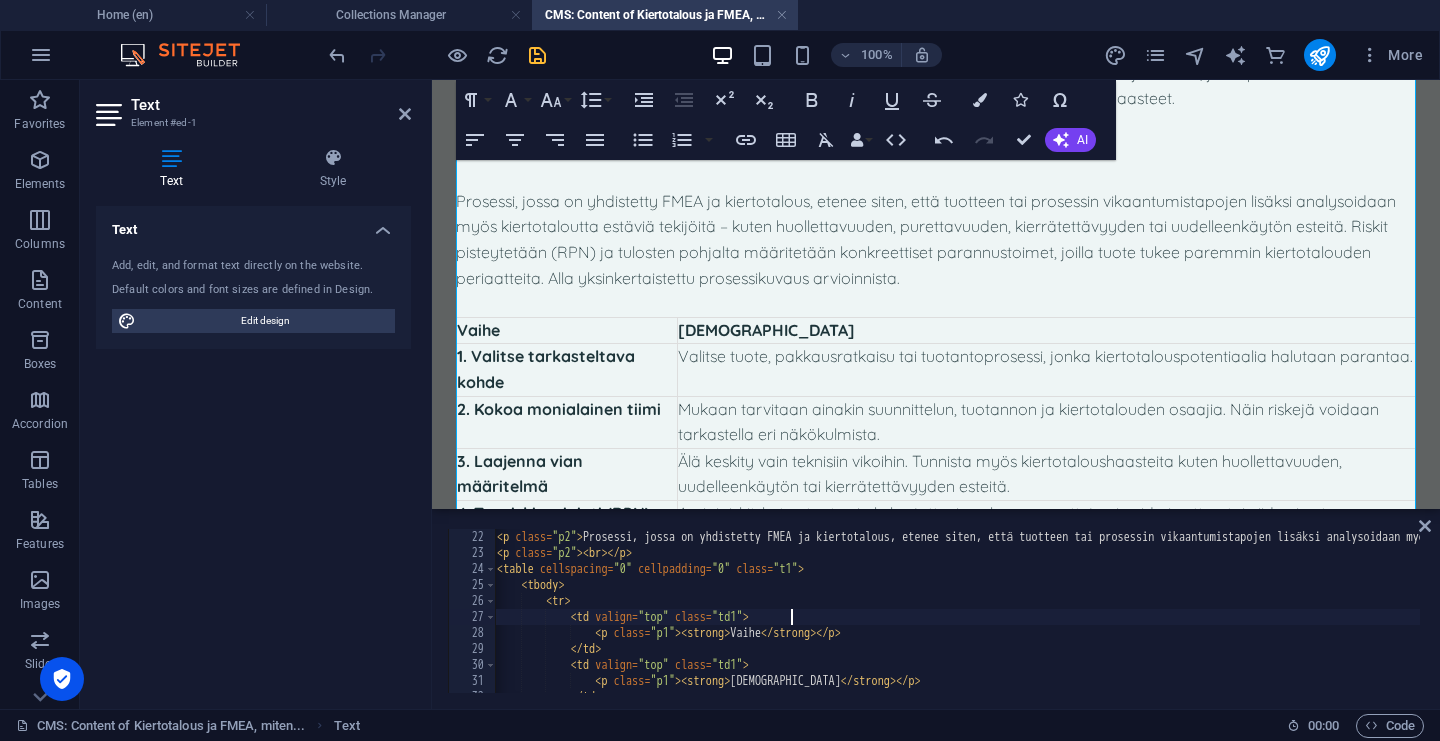 click on "< p   class = "p2" > Prosessi, jossa on yhdistetty FMEA ja kiertotalous, etenee siten, että tuotteen tai prosessin vikaantumistapojen lisäksi analysoidaan myös kiertotaloutta estäviä tekijöitä – kuten huollettavuuden, purettavuuden, kierrätettävyyden tai uudelleenkäytön esteitä. Riskit pisteytetään (RPN) ja tulosten pohjalta määritetään konkreettiset parannustoimet, joilla tuote tukee paremmin kiertotalouden periaatteita. Alla yksinkertaistettu prosessikuvaus arvioinnista. </ p > < p   class = "p2" > < br > </ p > < table   cellspacing = "0"   cellpadding = "0"   class = "t1" >      < tbody >           < tr >                < td   valign = "top"   class = "td1" >                     < p   class = "p1" > < strong > Vaihe </ strong > </ p >                </ td >                < td   valign = "top"   class = "td1" >                     < p   class = "p1" > < strong > Kuvaus </ strong > </ p >                </ td >" at bounding box center (3268, 625) 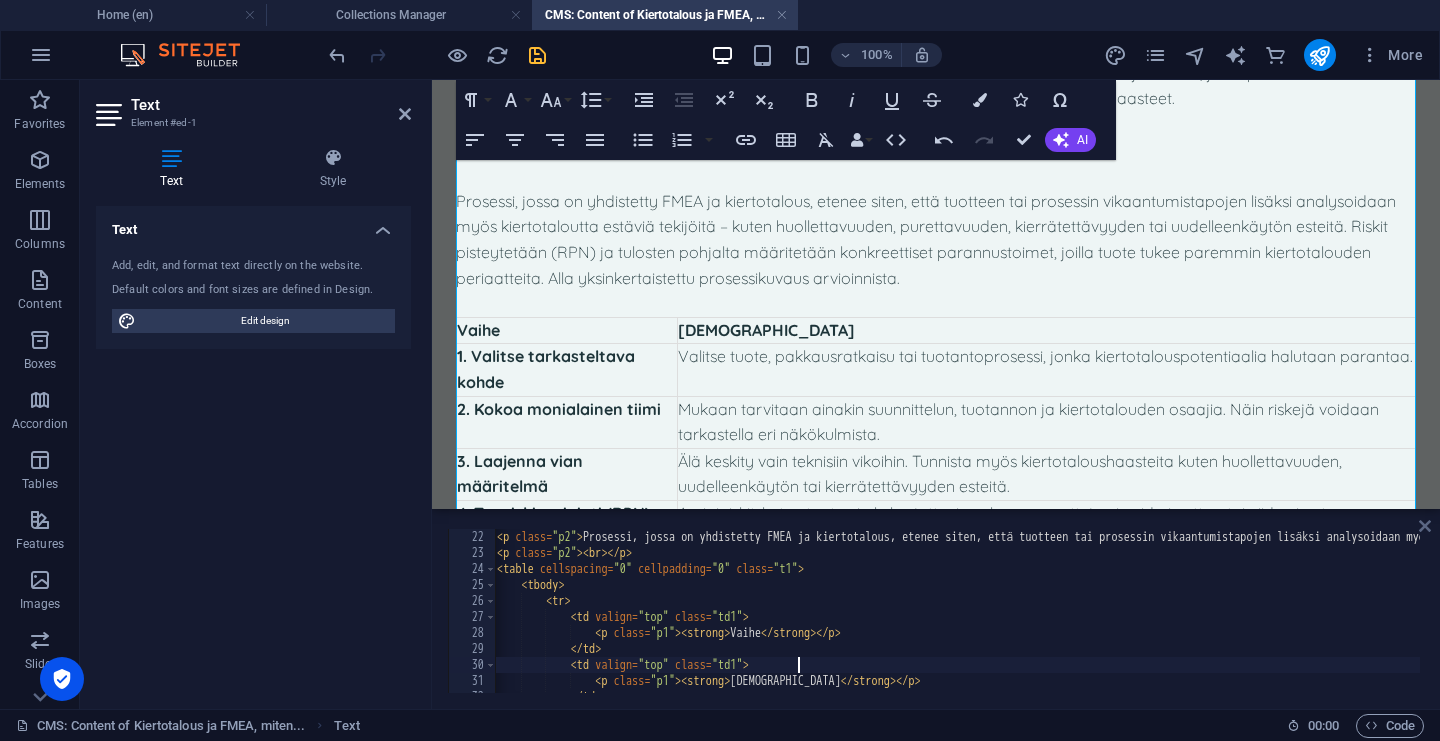 type on "<td valign="top" class="td1">" 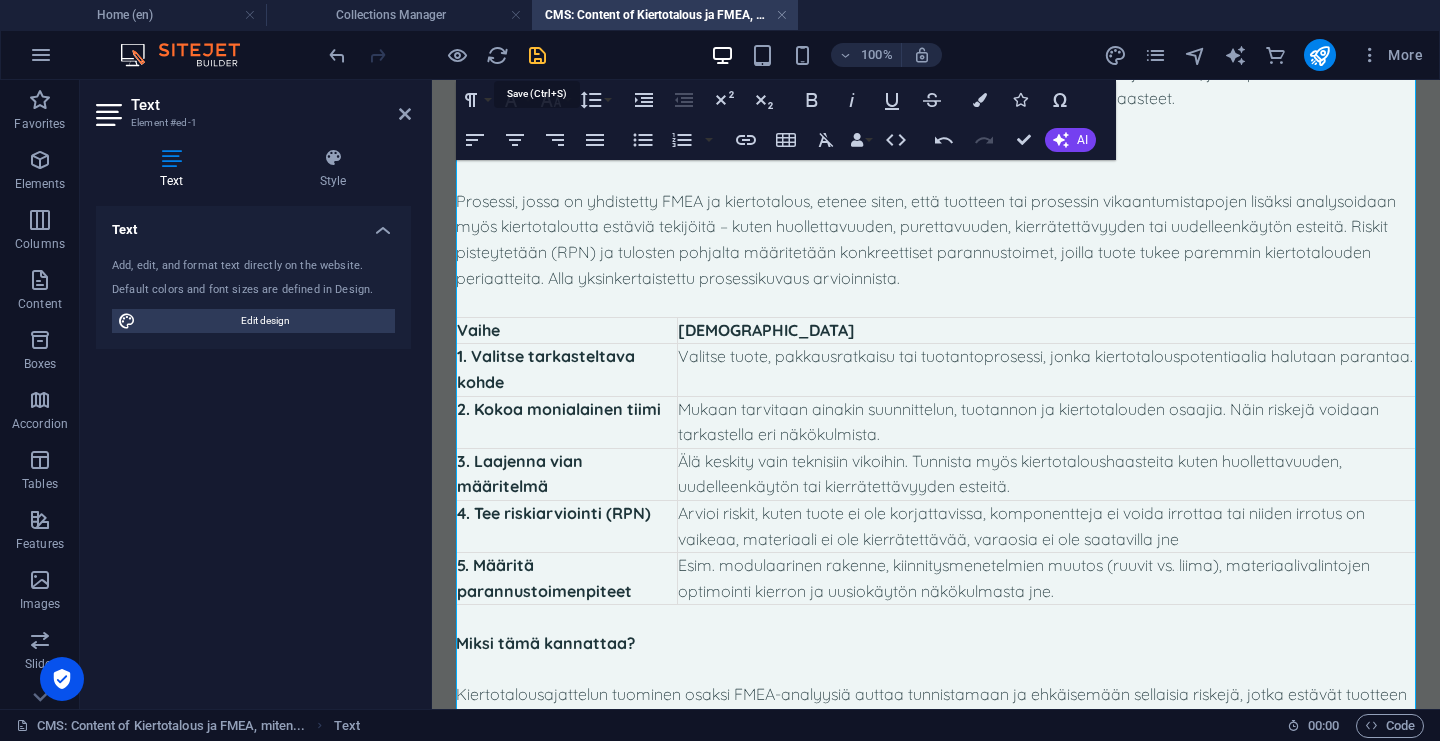 click at bounding box center (537, 55) 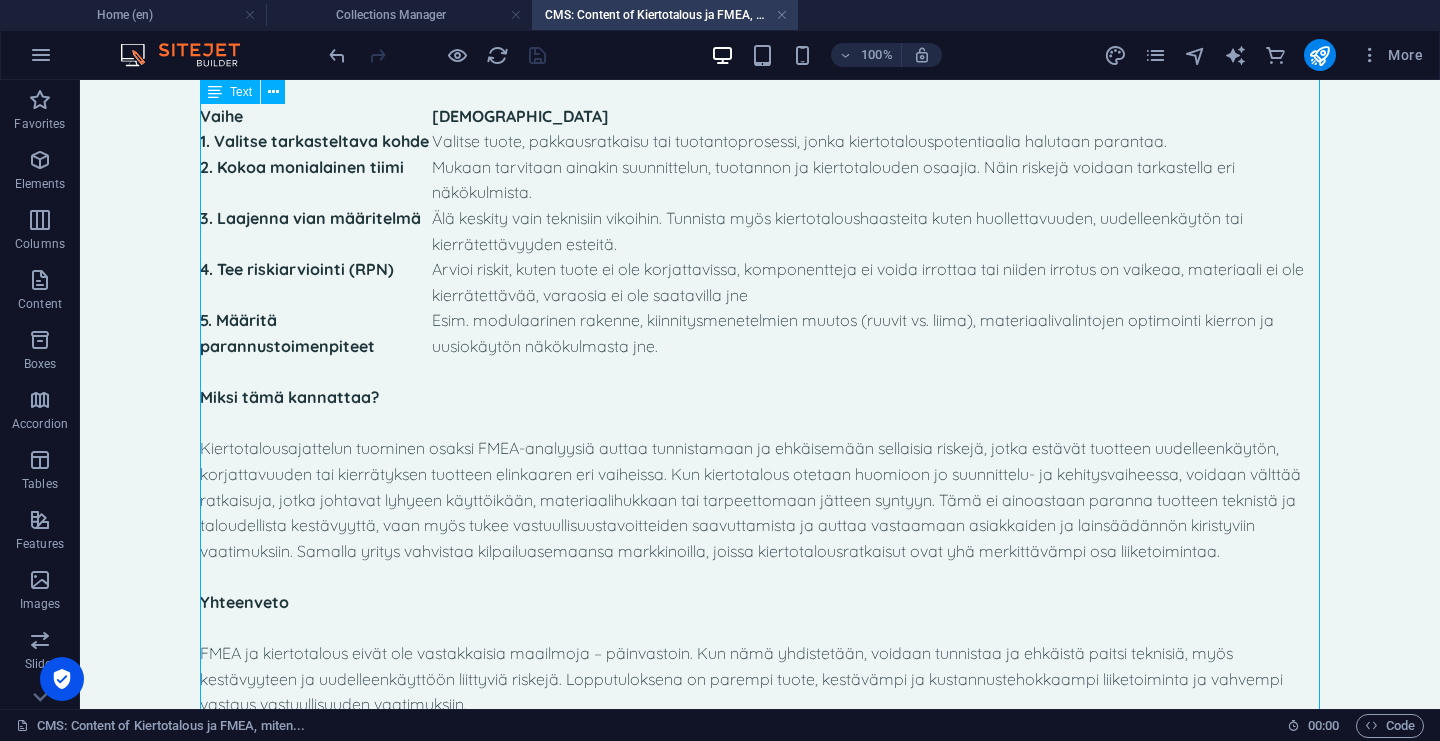 scroll, scrollTop: 0, scrollLeft: 0, axis: both 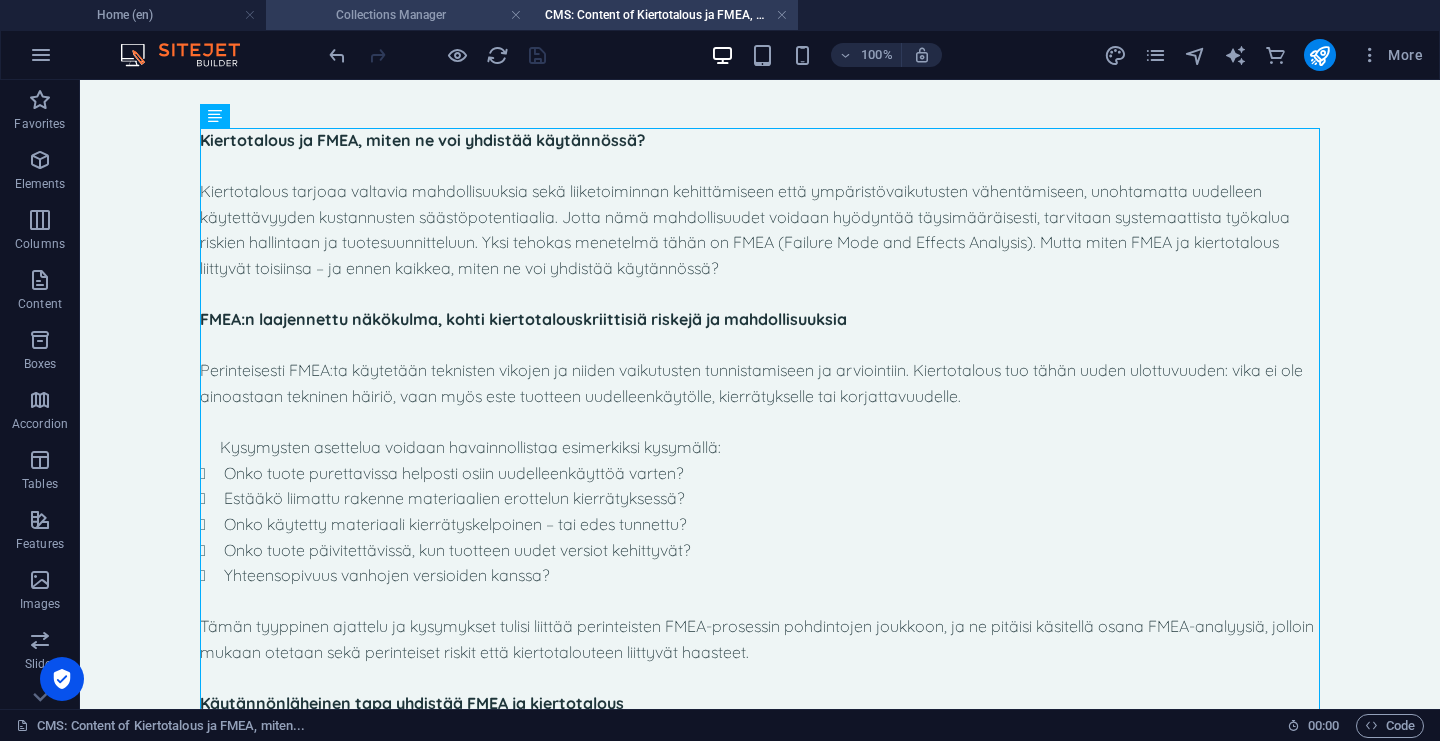 click on "Collections Manager" at bounding box center (399, 15) 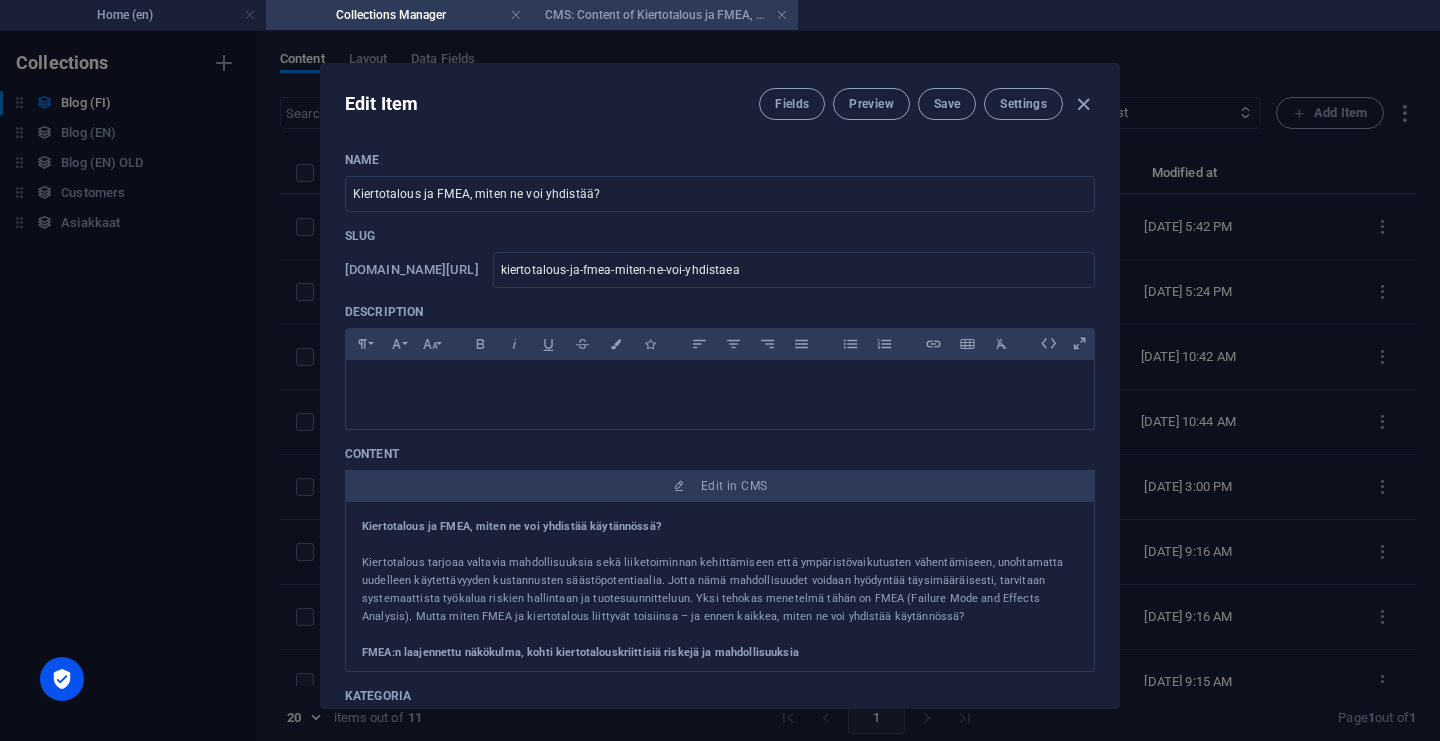 click on "CMS: Content of Kiertotalous ja FMEA, miten..." at bounding box center (665, 15) 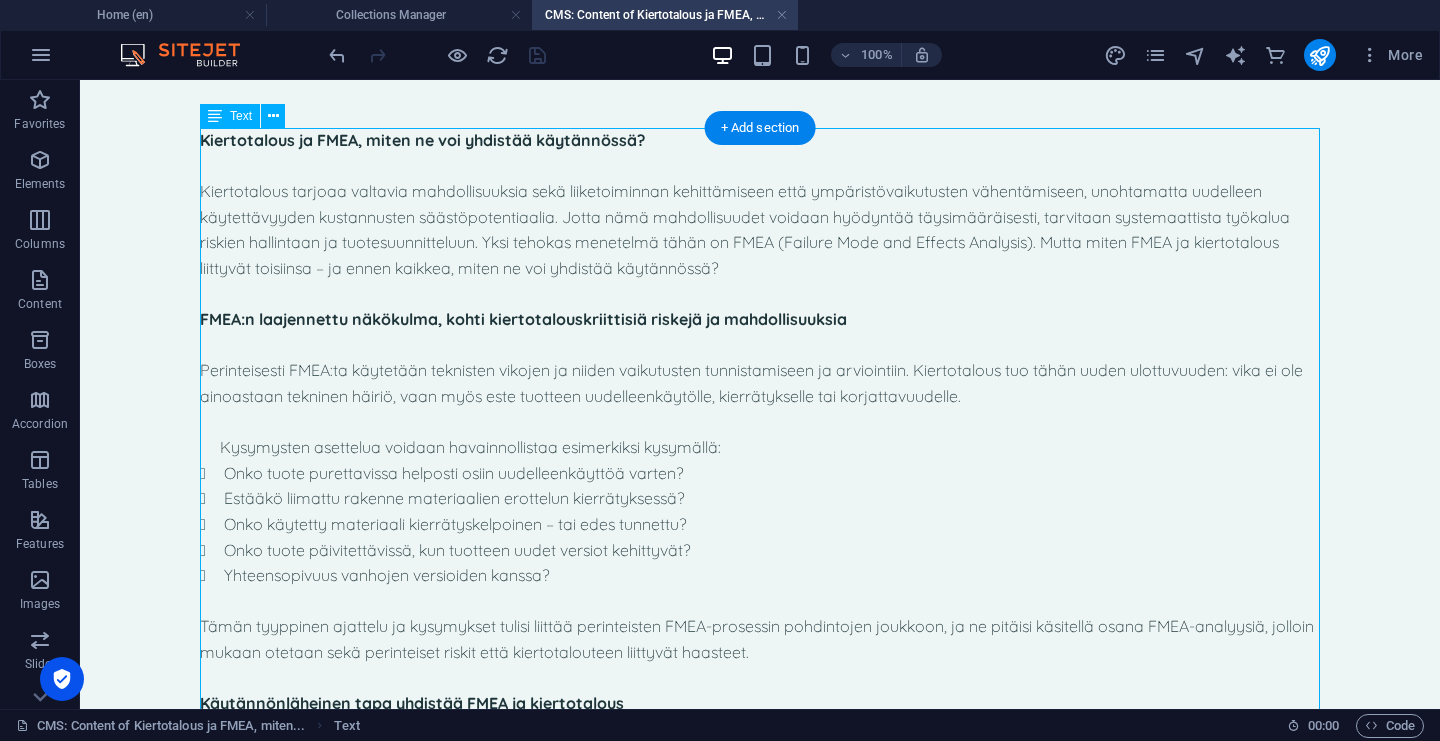 drag, startPoint x: 483, startPoint y: 244, endPoint x: 276, endPoint y: 190, distance: 213.92755 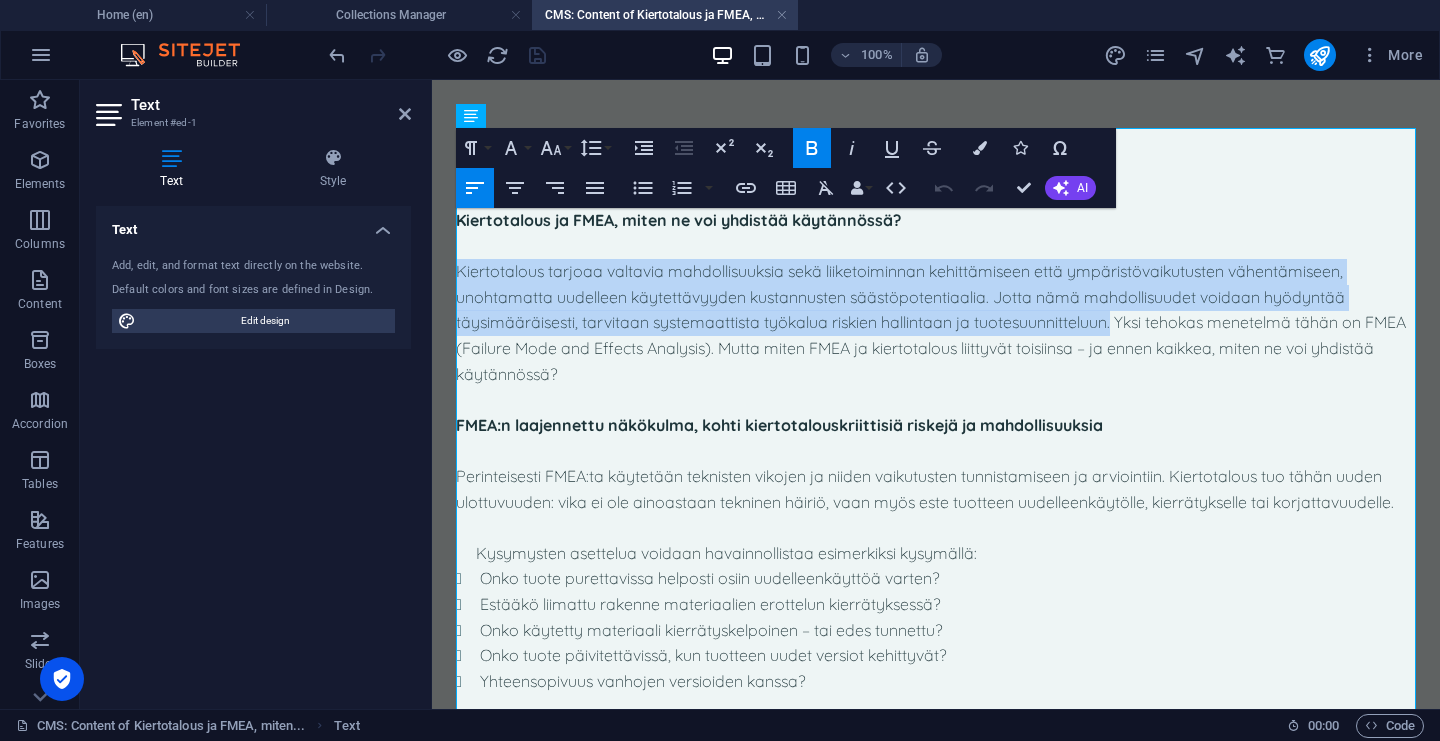 drag, startPoint x: 1113, startPoint y: 326, endPoint x: 371, endPoint y: 275, distance: 743.7506 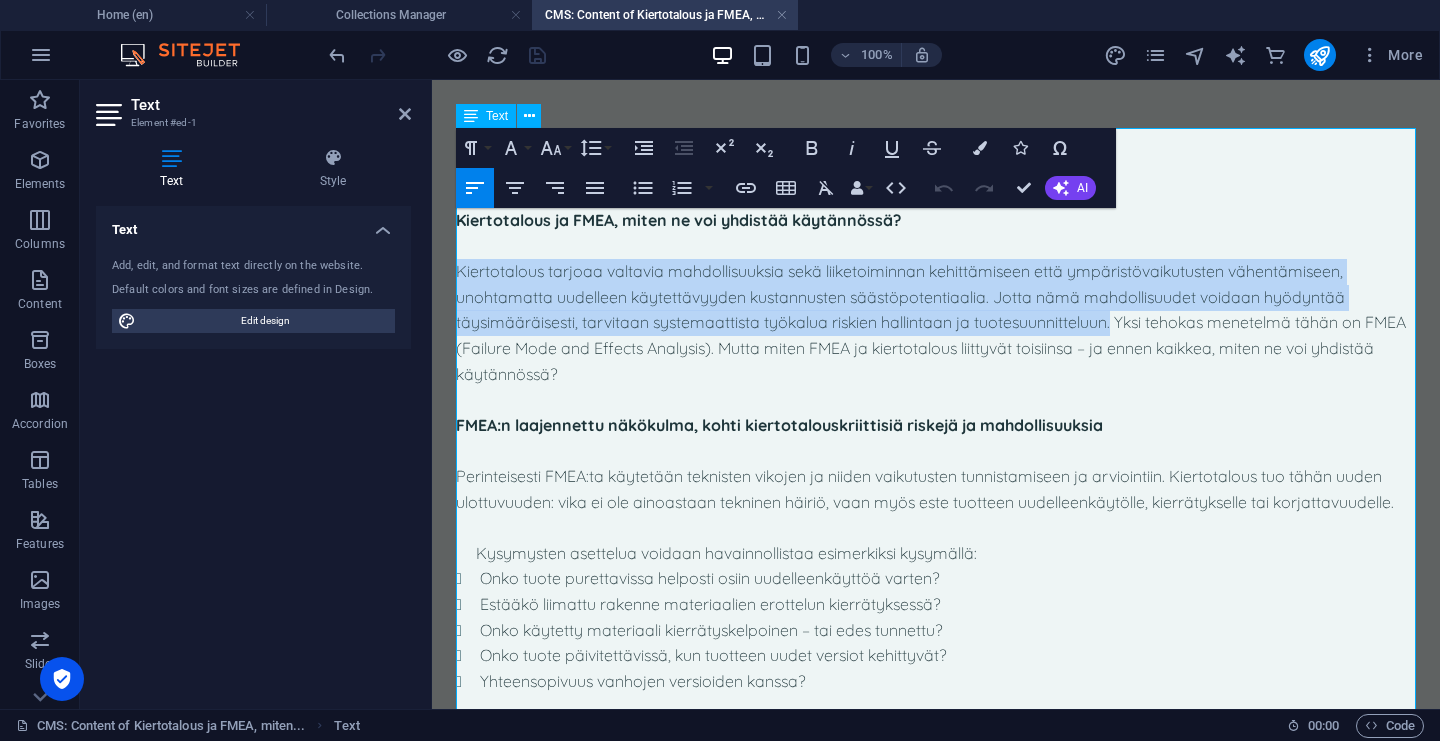 copy on "Kiertotalous tarjoaa valtavia mahdollisuuksia sekä liiketoiminnan kehittämiseen että ympäristövaikutusten vähentämiseen, unohtamatta uudelleen käytettävyyden kustannusten säästöpotentiaalia. Jotta nämä mahdollisuudet voidaan hyödyntää täysimääräisesti, tarvitaan systemaattista työkalua riskien hallintaan ja tuotesuunnitteluun." 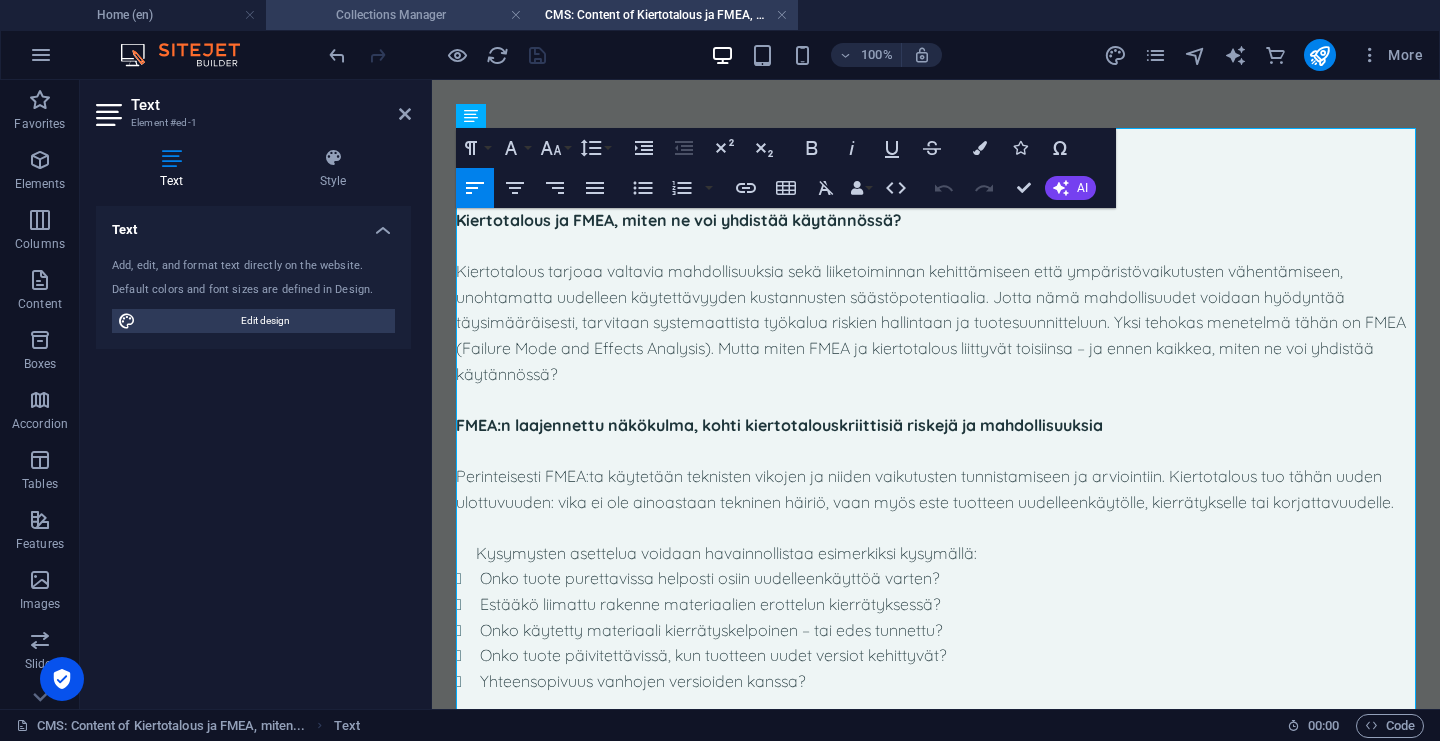 click on "Collections Manager" at bounding box center (399, 15) 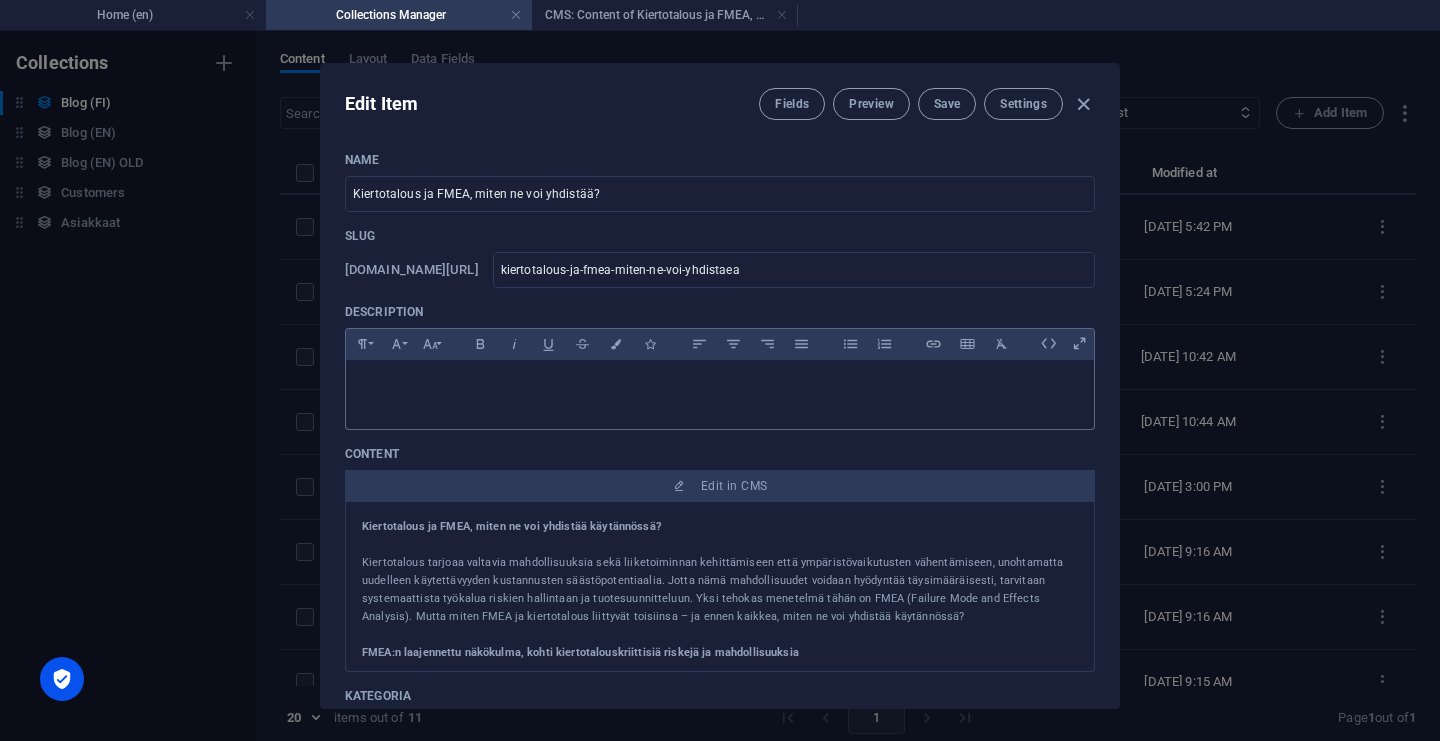 click at bounding box center [720, 385] 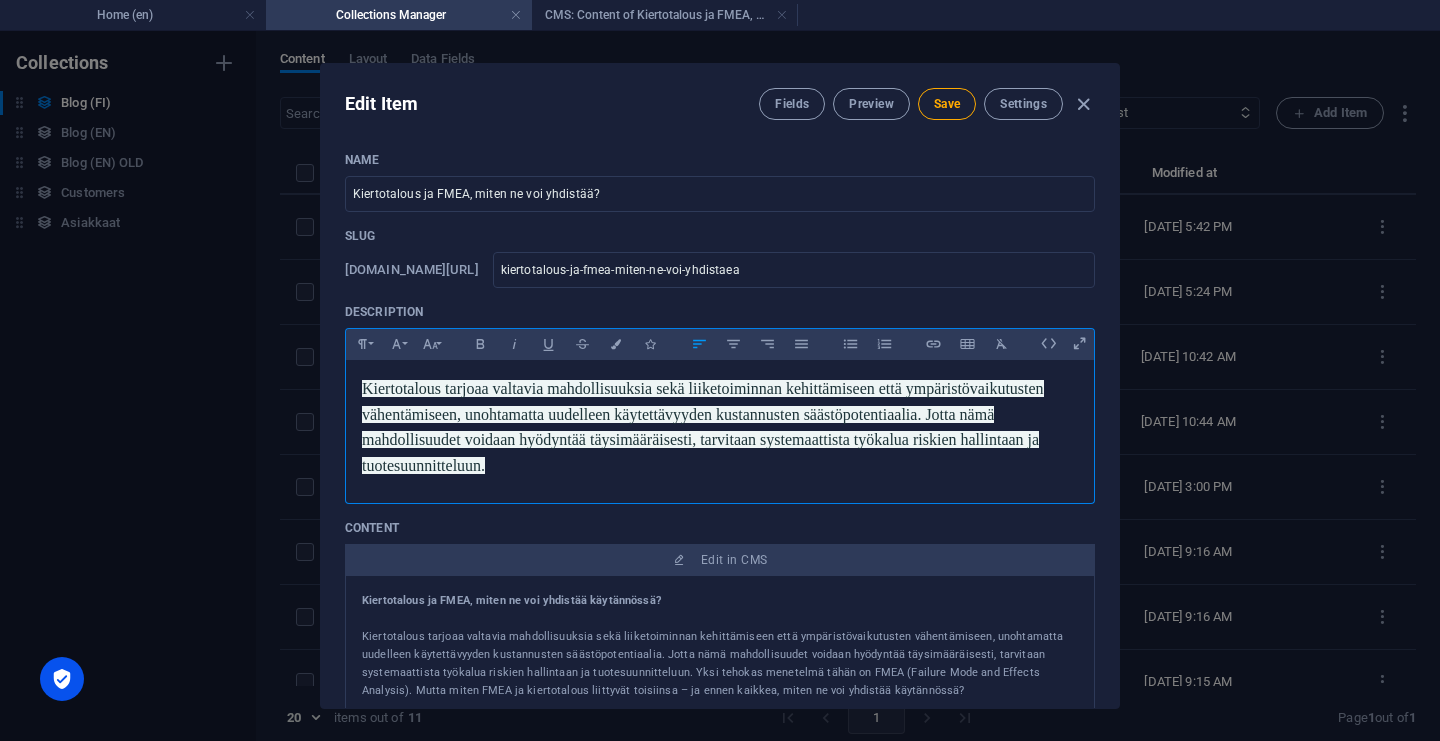 click on "Kiertotalous tarjoaa valtavia mahdollisuuksia sekä liiketoiminnan kehittämiseen että ympäristövaikutusten vähentämiseen, unohtamatta uudelleen käytettävyyden kustannusten säästöpotentiaalia. Jotta nämä mahdollisuudet voidaan hyödyntää täysimääräisesti, tarvitaan systemaattista työkalua riskien hallintaan ja tuotesuunnitteluun." at bounding box center (720, 427) 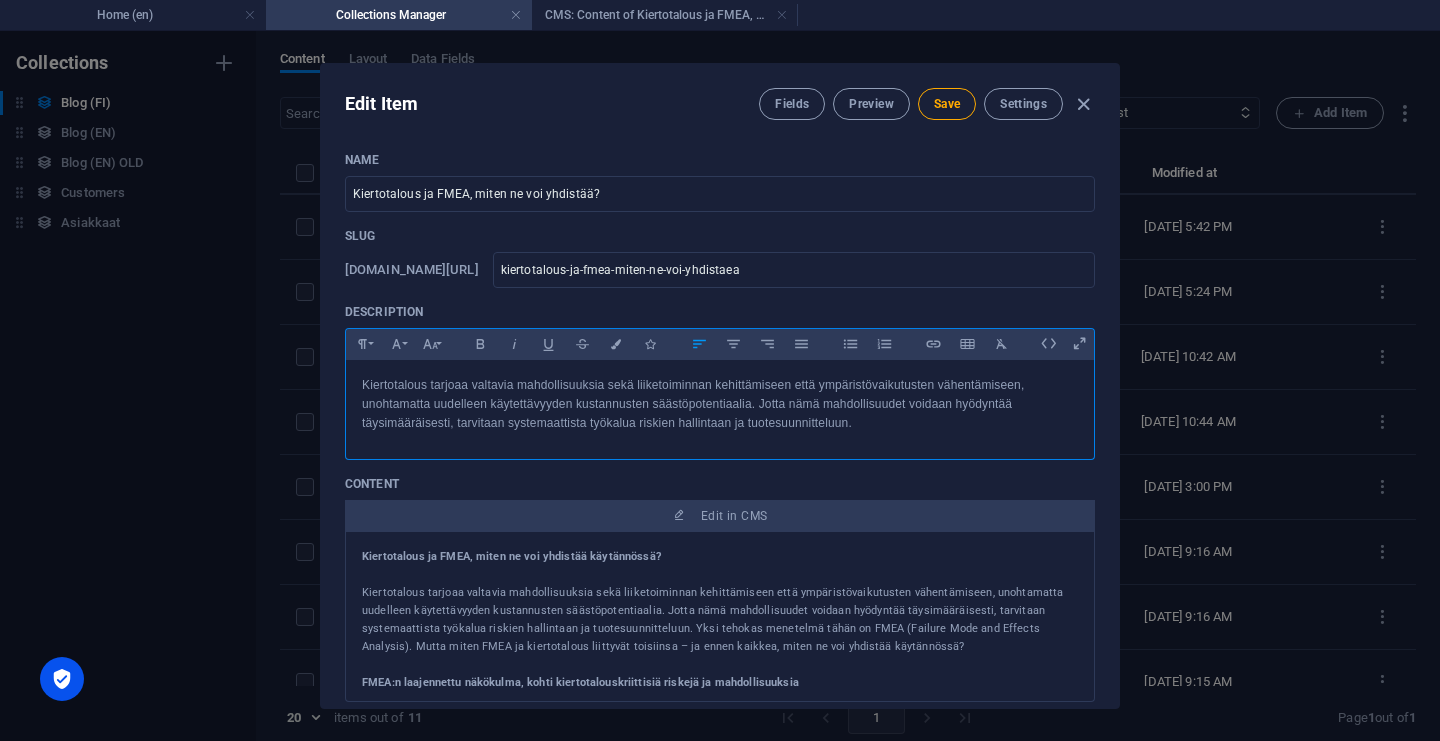 click on "Kiertotalous tarjoaa valtavia mahdollisuuksia sekä liiketoiminnan kehittämiseen että ympäristövaikutusten vähentämiseen, unohtamatta uudelleen käytettävyyden kustannusten säästöpotentiaalia. Jotta nämä mahdollisuudet voidaan hyödyntää täysimääräisesti, tarvitaan systemaattista työkalua riskien hallintaan ja tuotesuunnitteluun. ​" at bounding box center (720, 405) 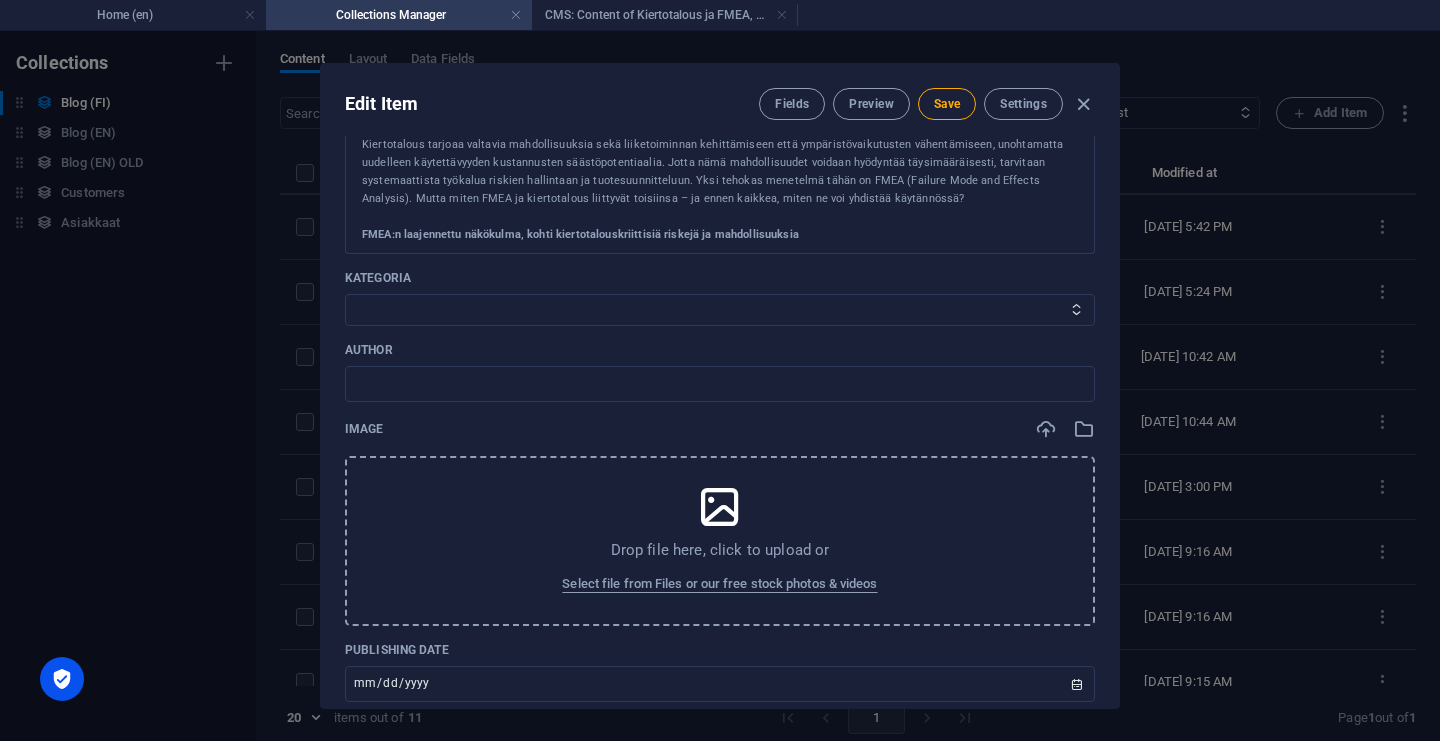 scroll, scrollTop: 457, scrollLeft: 0, axis: vertical 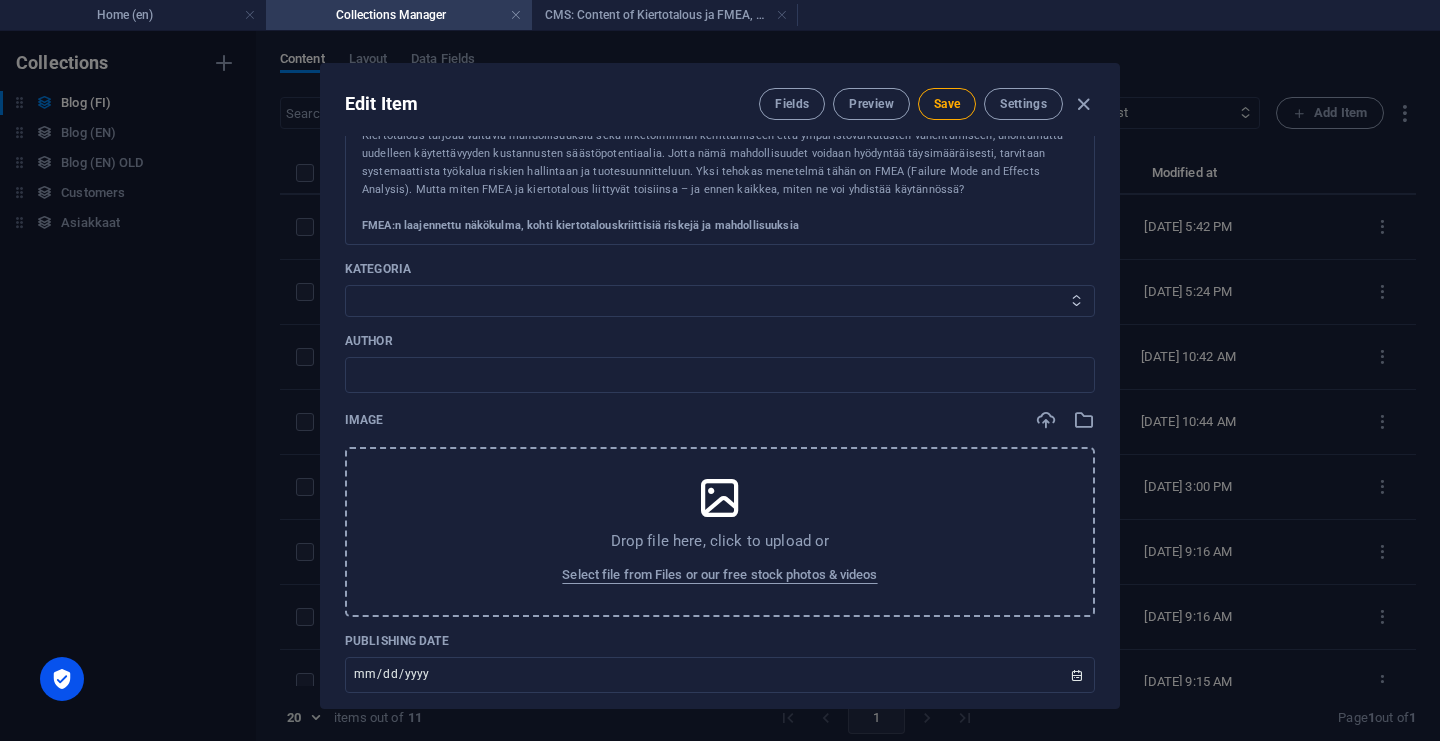 click on "CSRD GreenPulse VCM VSME Arvoketju Value chain FIBS" at bounding box center (720, 301) 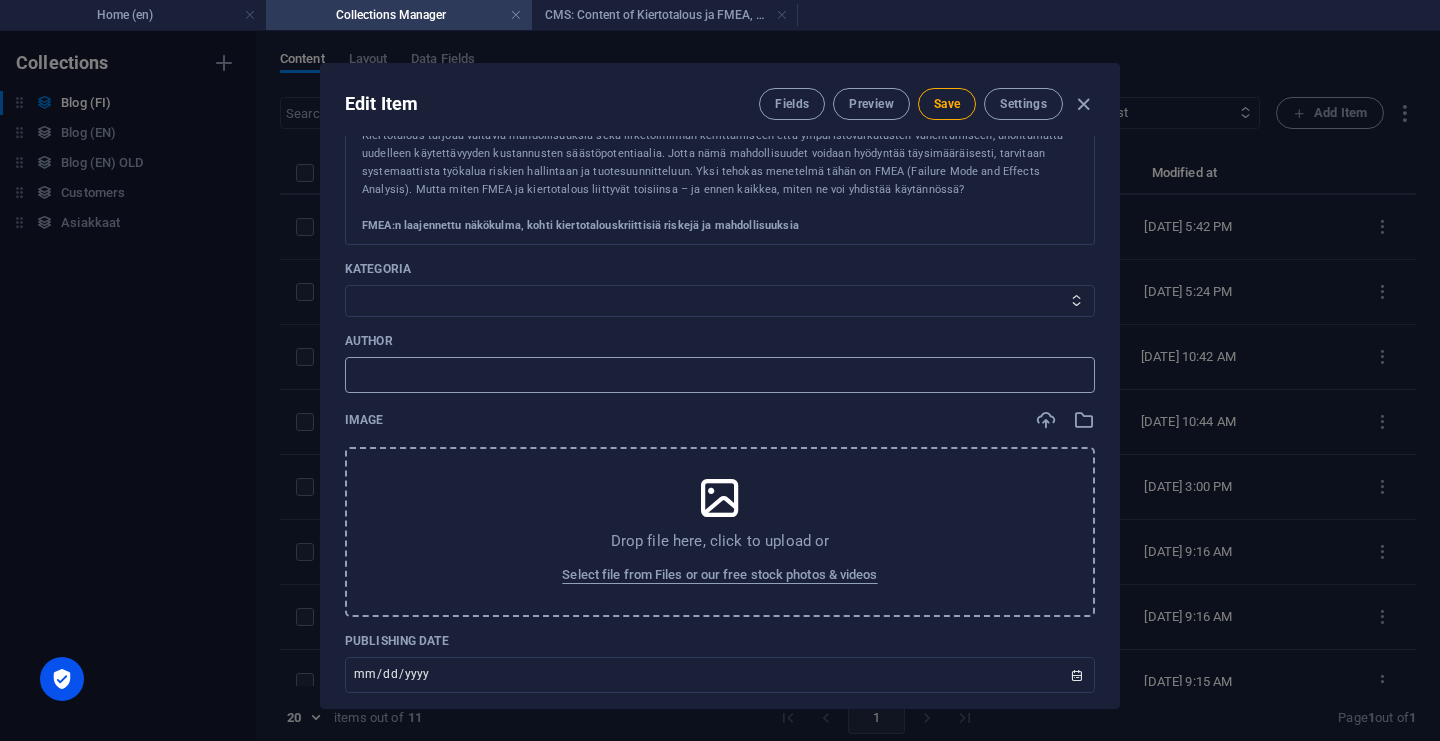 click at bounding box center (720, 375) 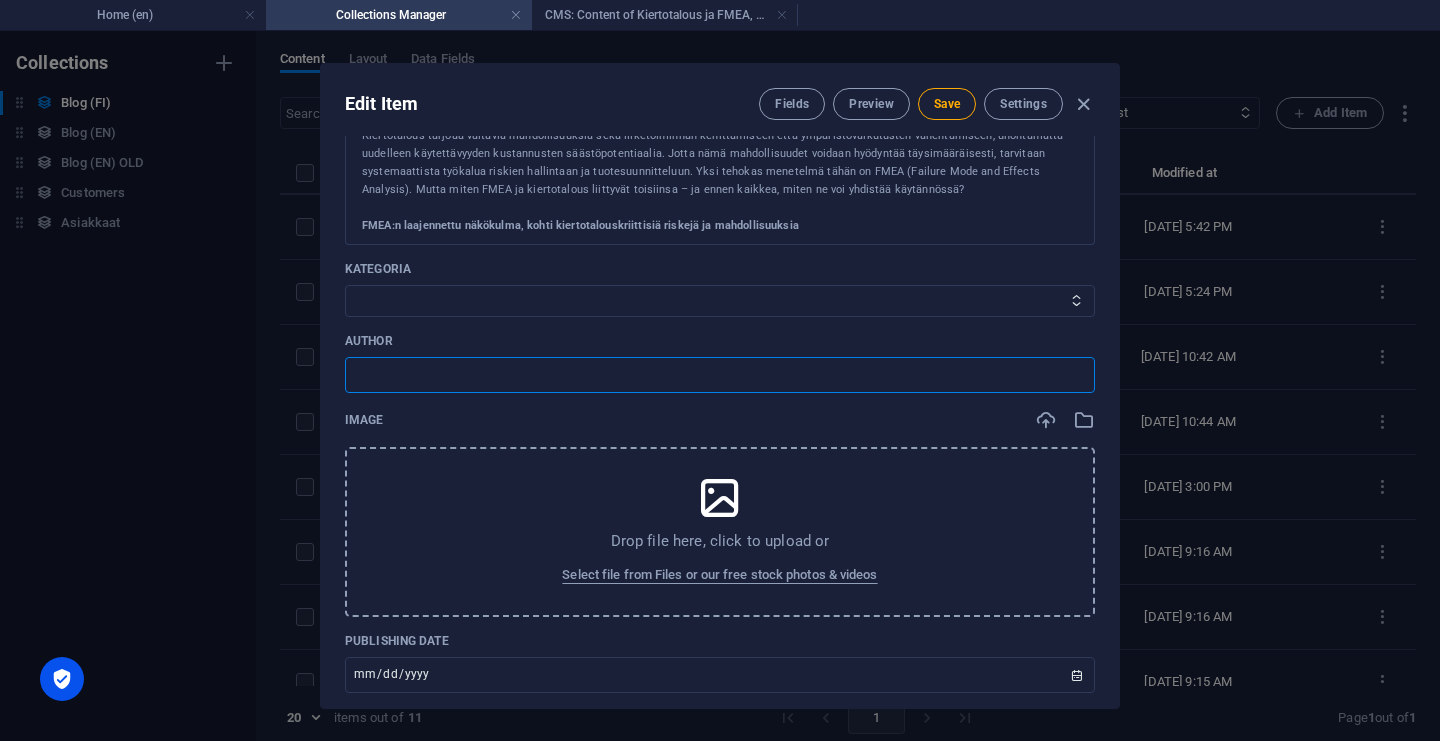 type on "Markku" 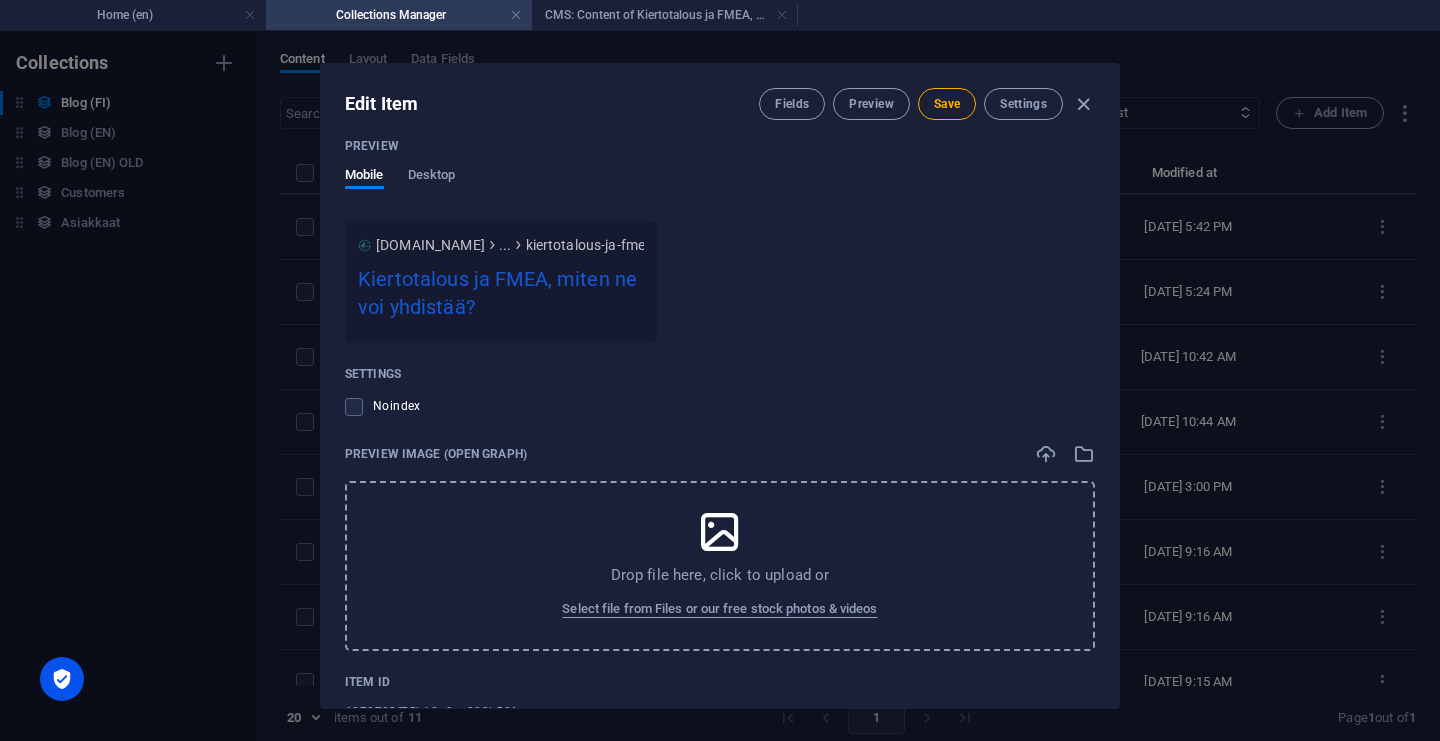 scroll, scrollTop: 1764, scrollLeft: 0, axis: vertical 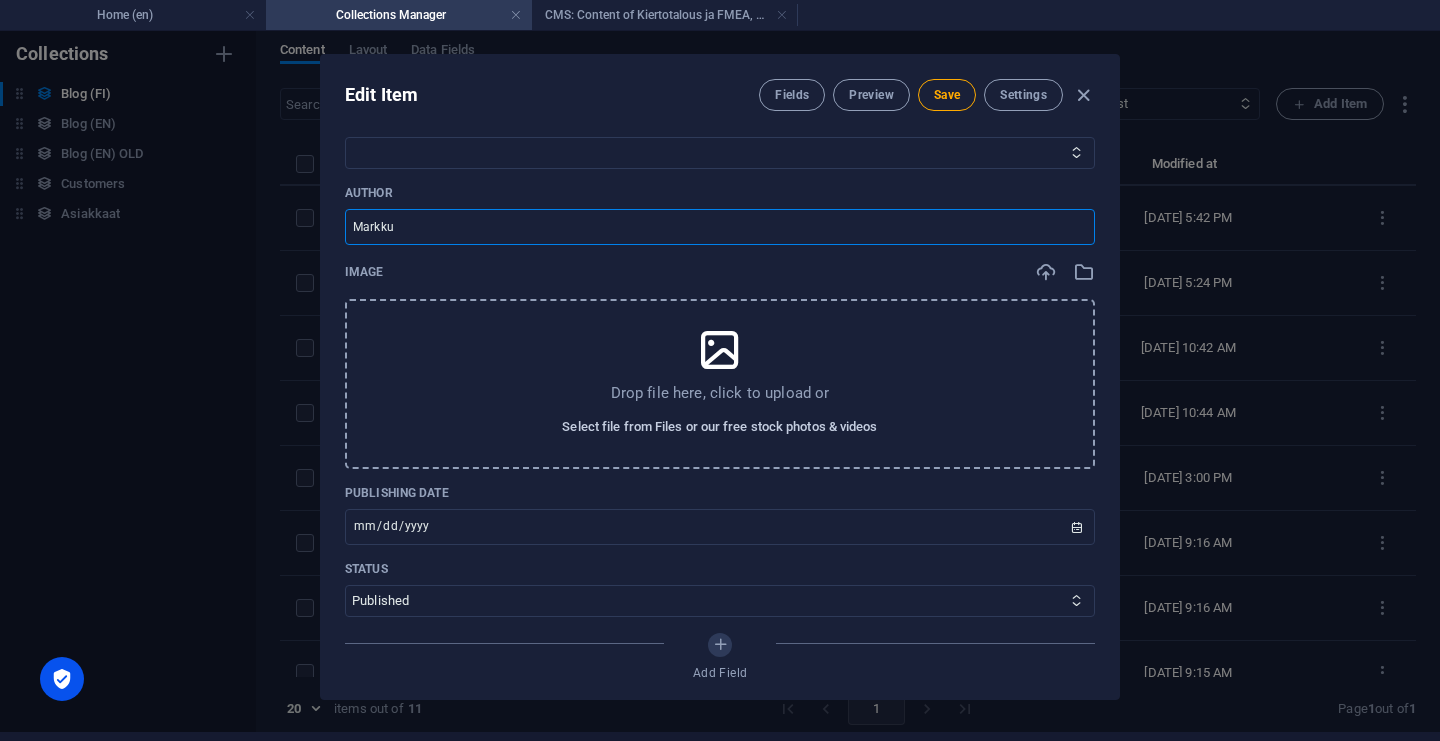click on "Select file from Files or our free stock photos & videos" at bounding box center [719, 427] 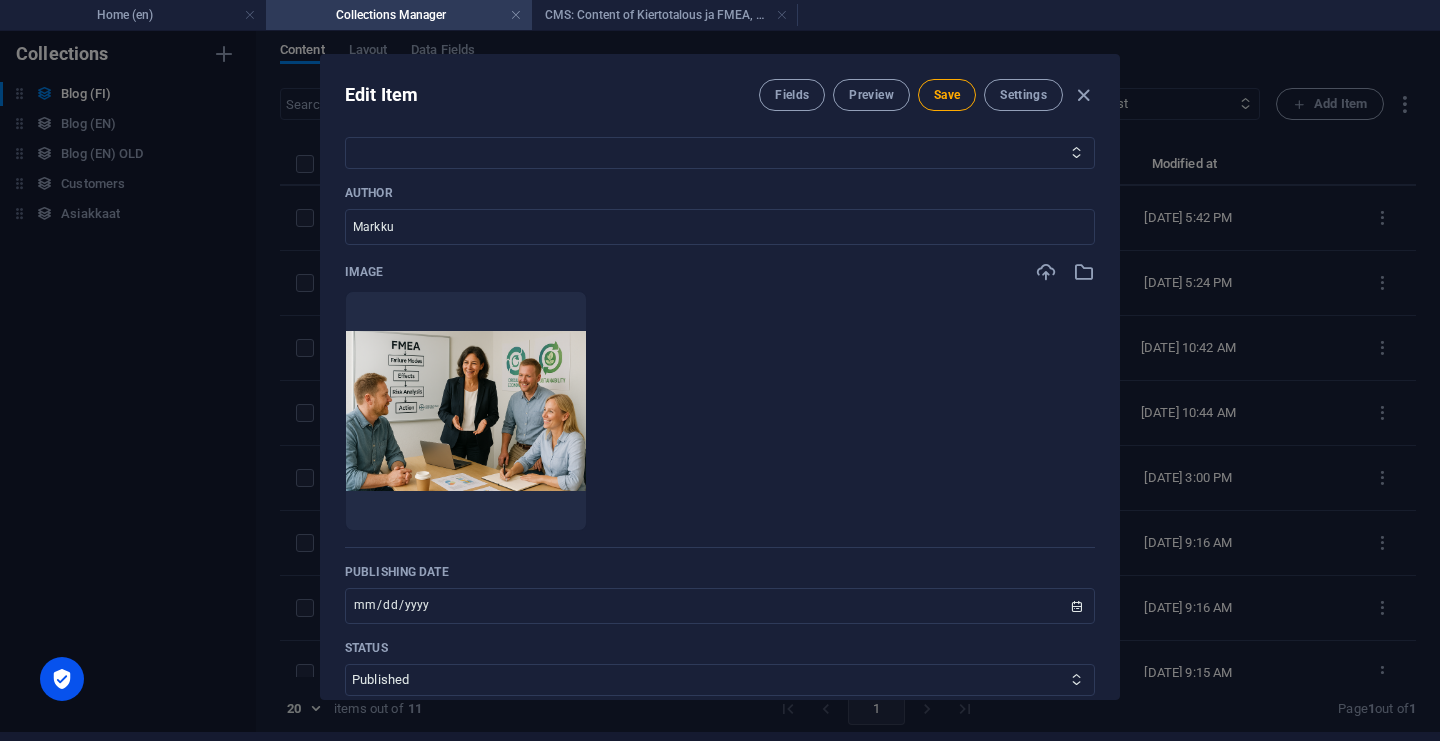 scroll, scrollTop: 623, scrollLeft: 0, axis: vertical 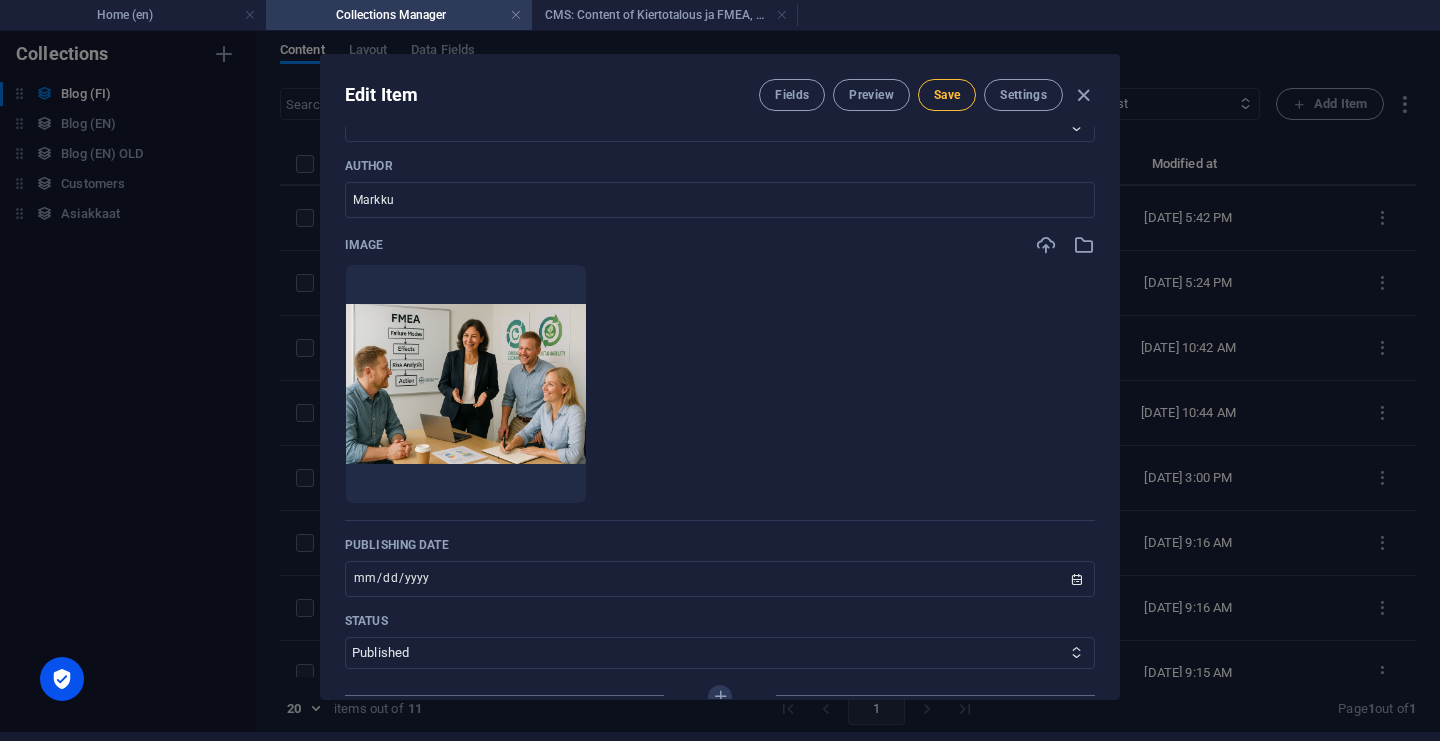 click on "Save" at bounding box center (947, 95) 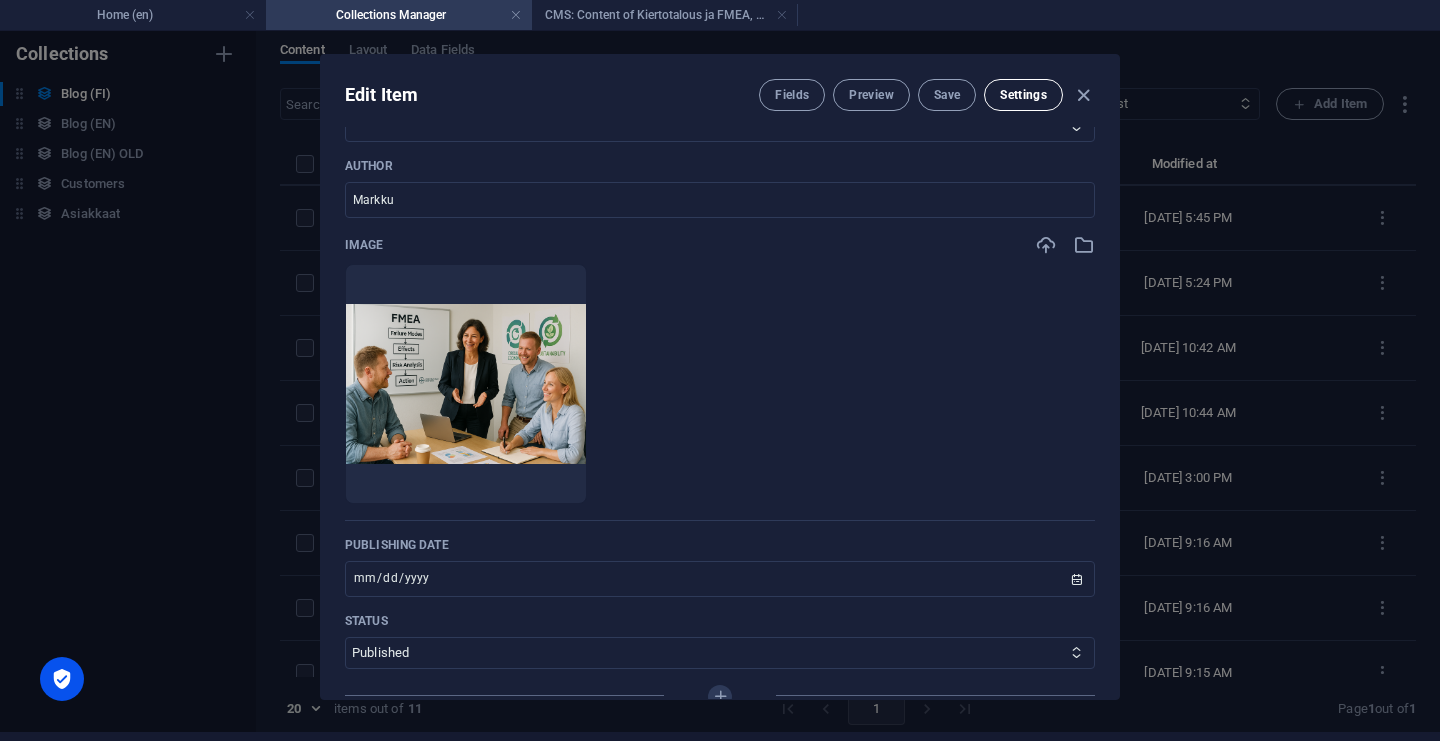 click on "Settings" at bounding box center [1023, 95] 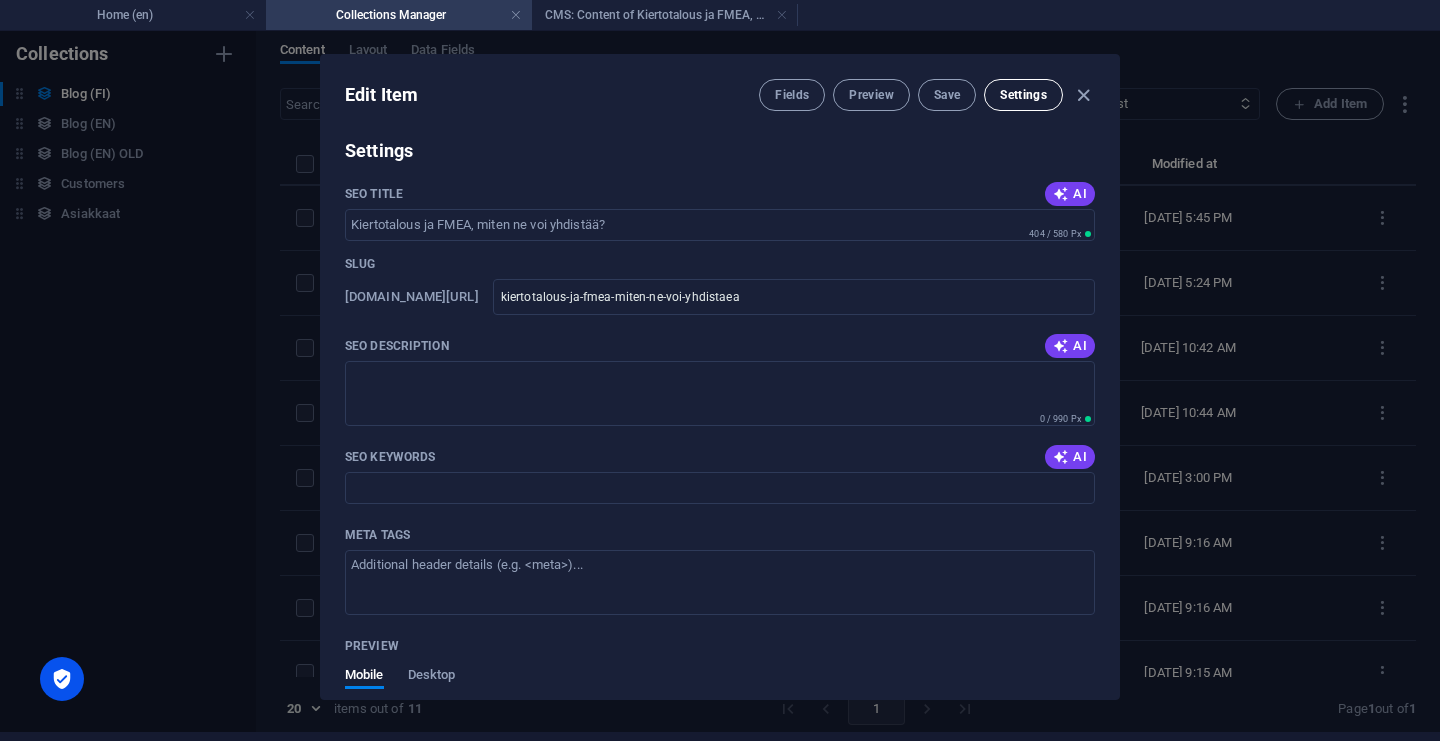 scroll, scrollTop: 1286, scrollLeft: 0, axis: vertical 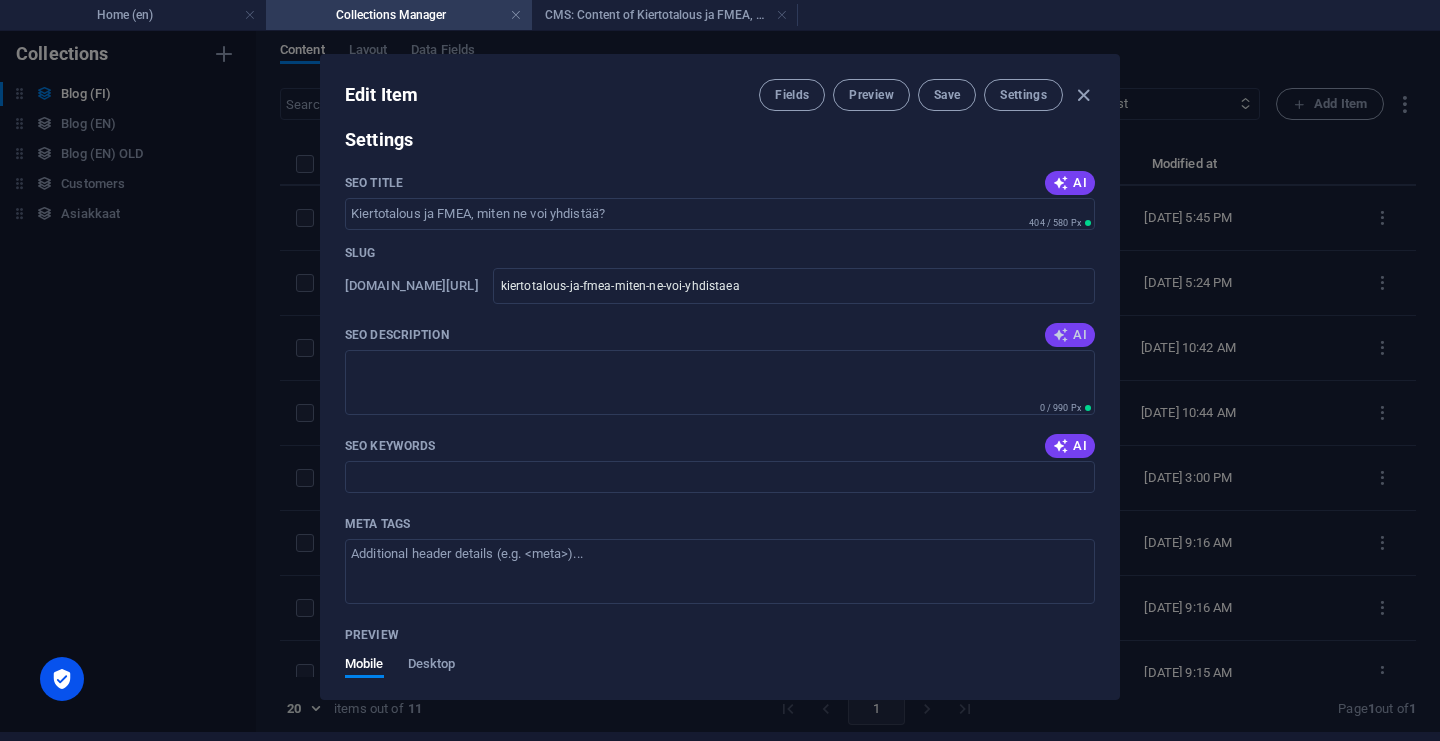 click at bounding box center [1061, 335] 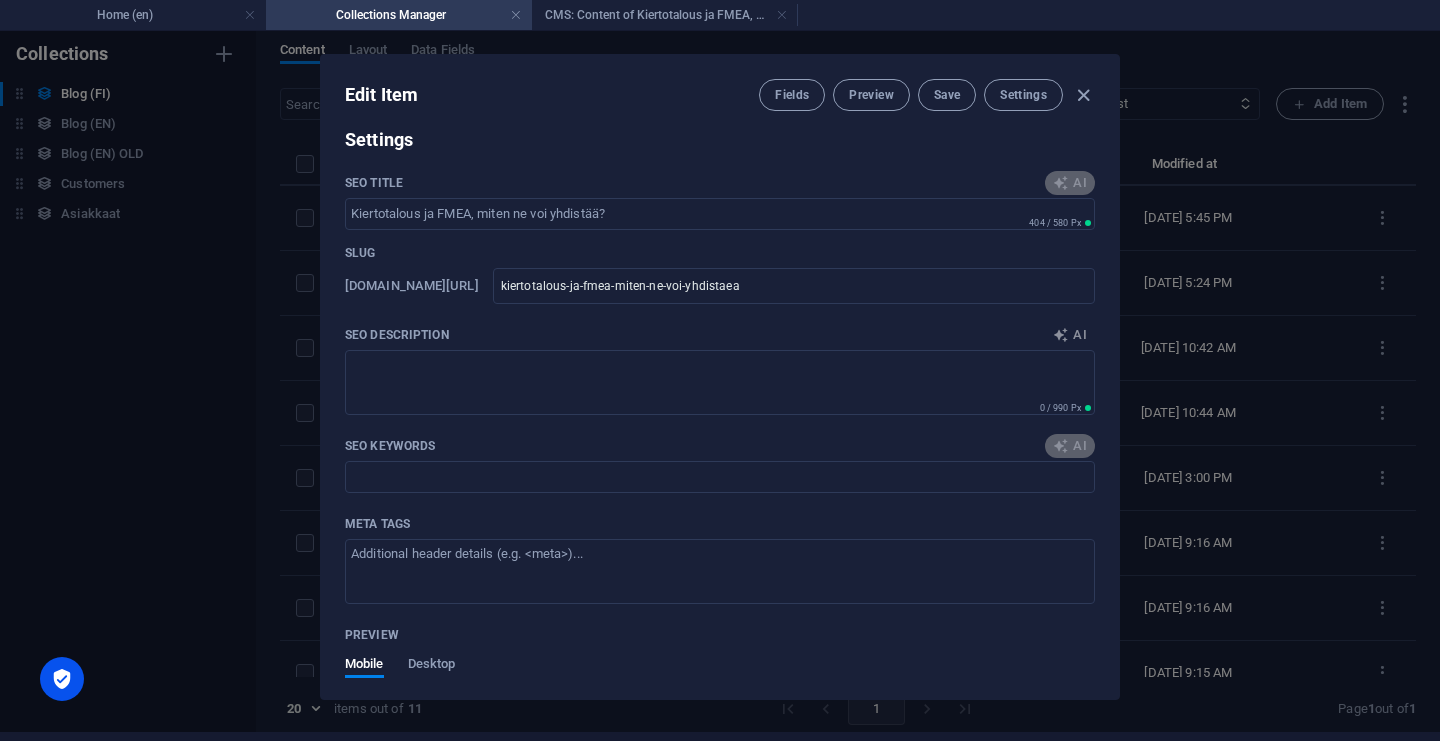 type on "Yhdistä kiertotalous ja FMEA: tehosta liiketoimintaasi ja vähennä ympäristövaikutuksia järkevällä riskienhallinnalla." 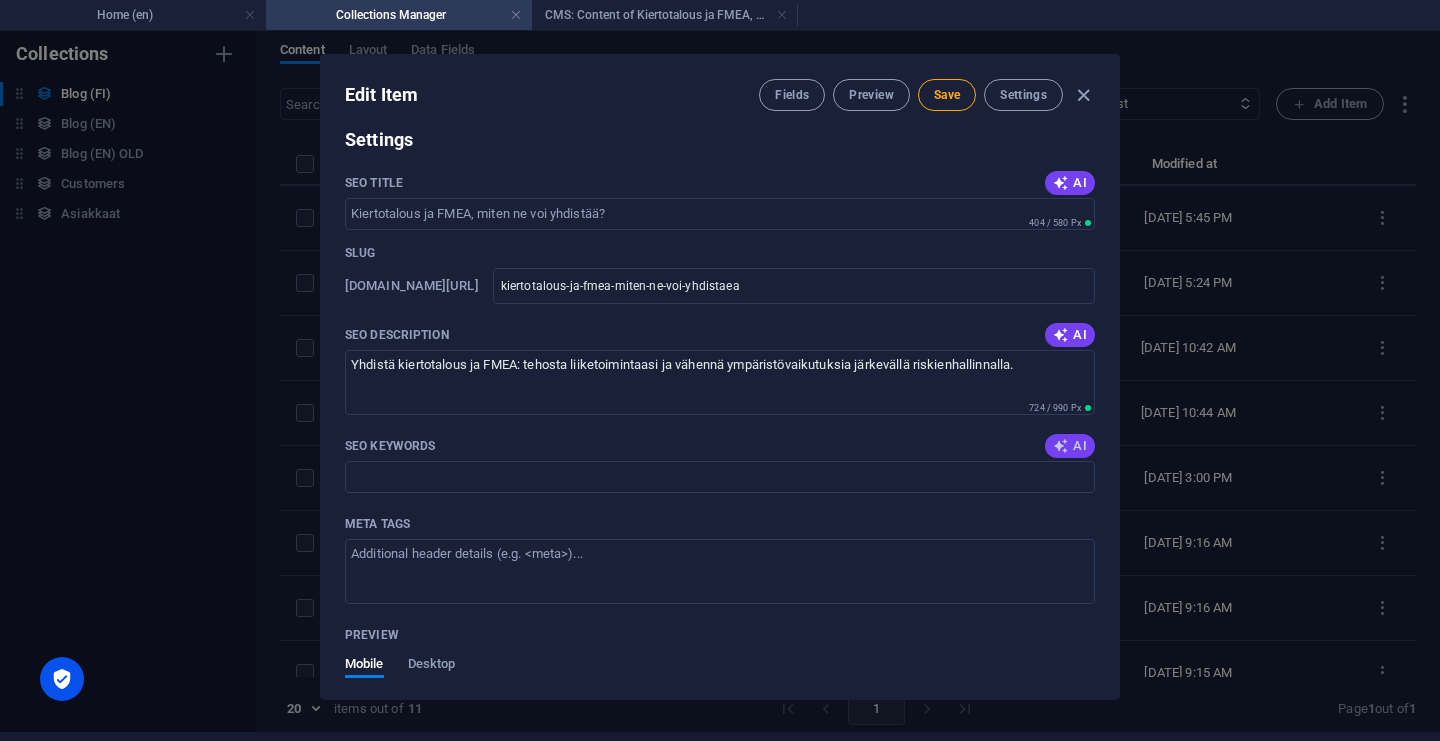 click on "AI" at bounding box center (1070, 446) 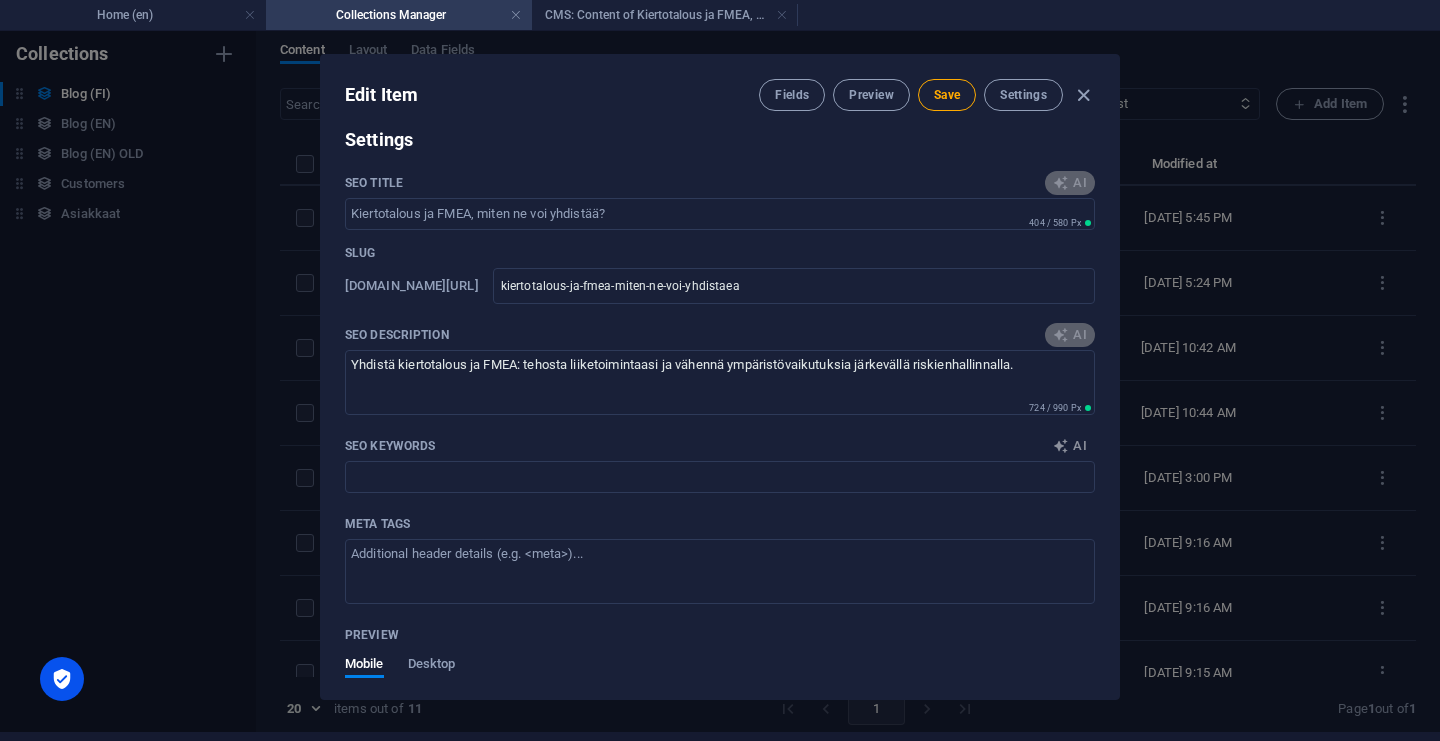 type on "kiertotalous, FMEA, riskien hallinta, tuotesuunnittelu, uudelleenkäytettävyys, kierrätettävyys" 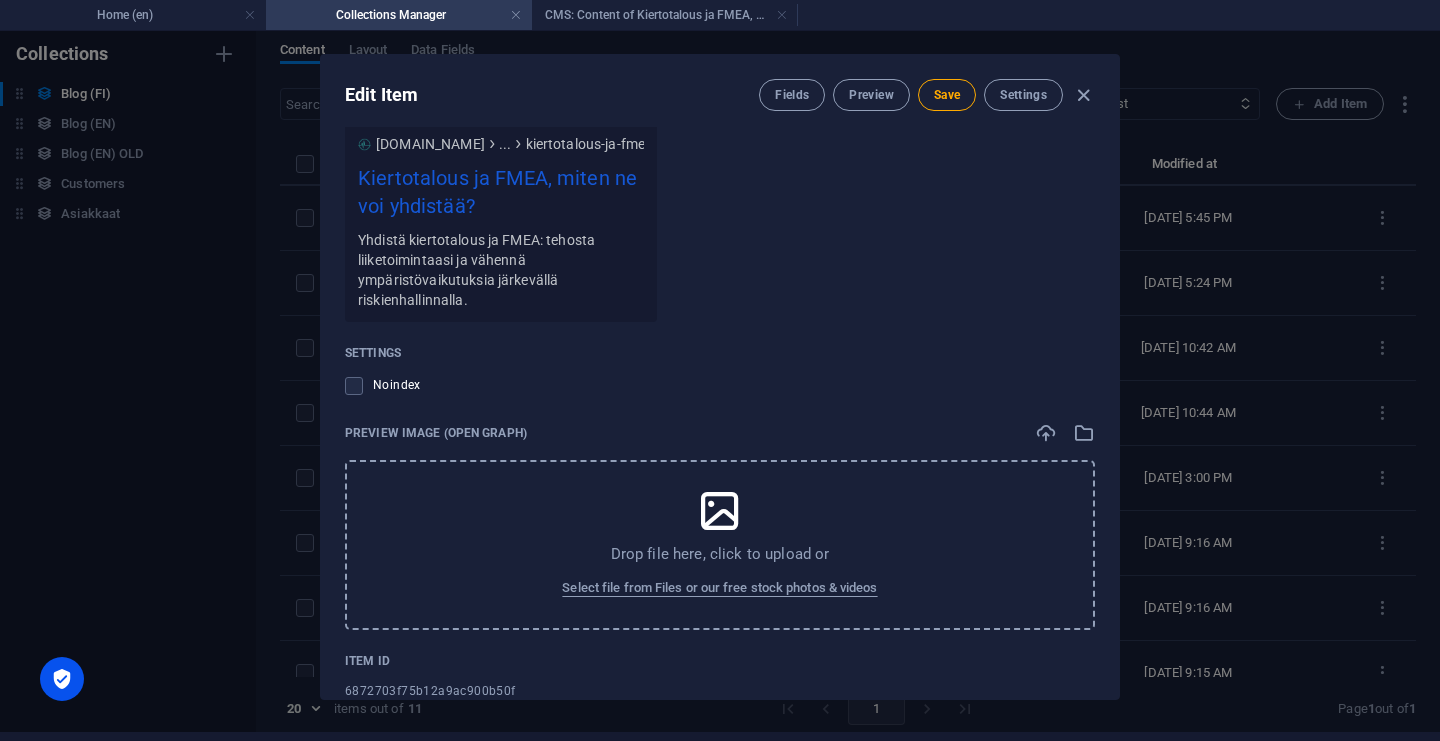 scroll, scrollTop: 1923, scrollLeft: 0, axis: vertical 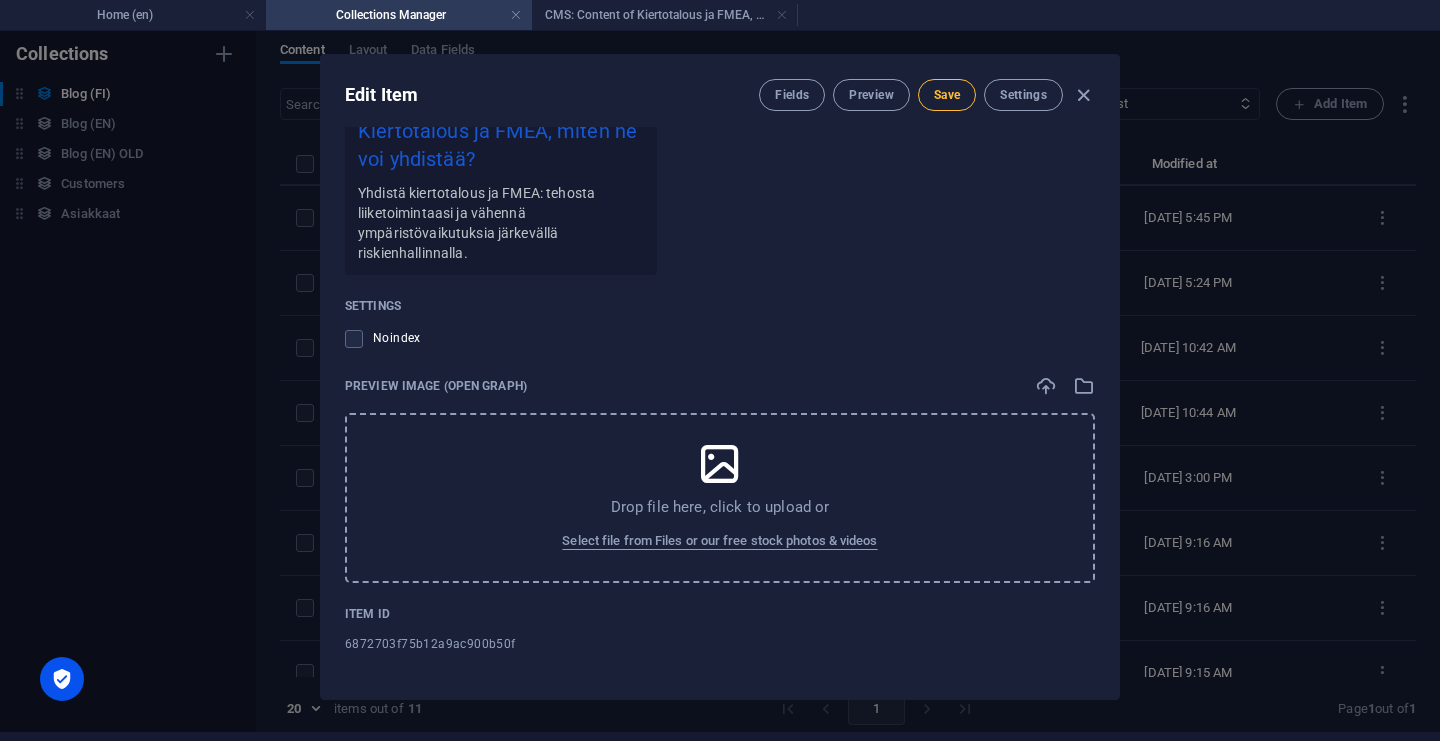 click on "Save" at bounding box center (947, 95) 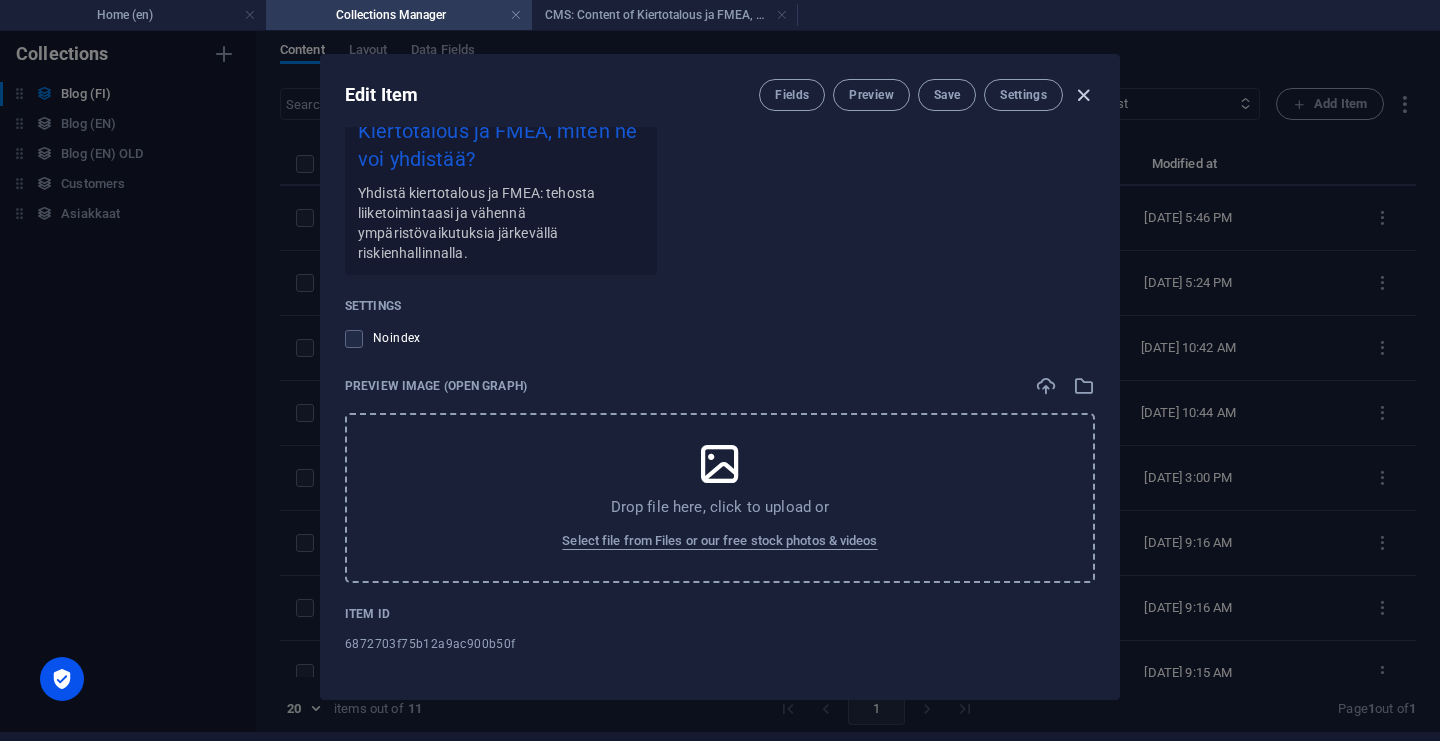 click at bounding box center (1083, 95) 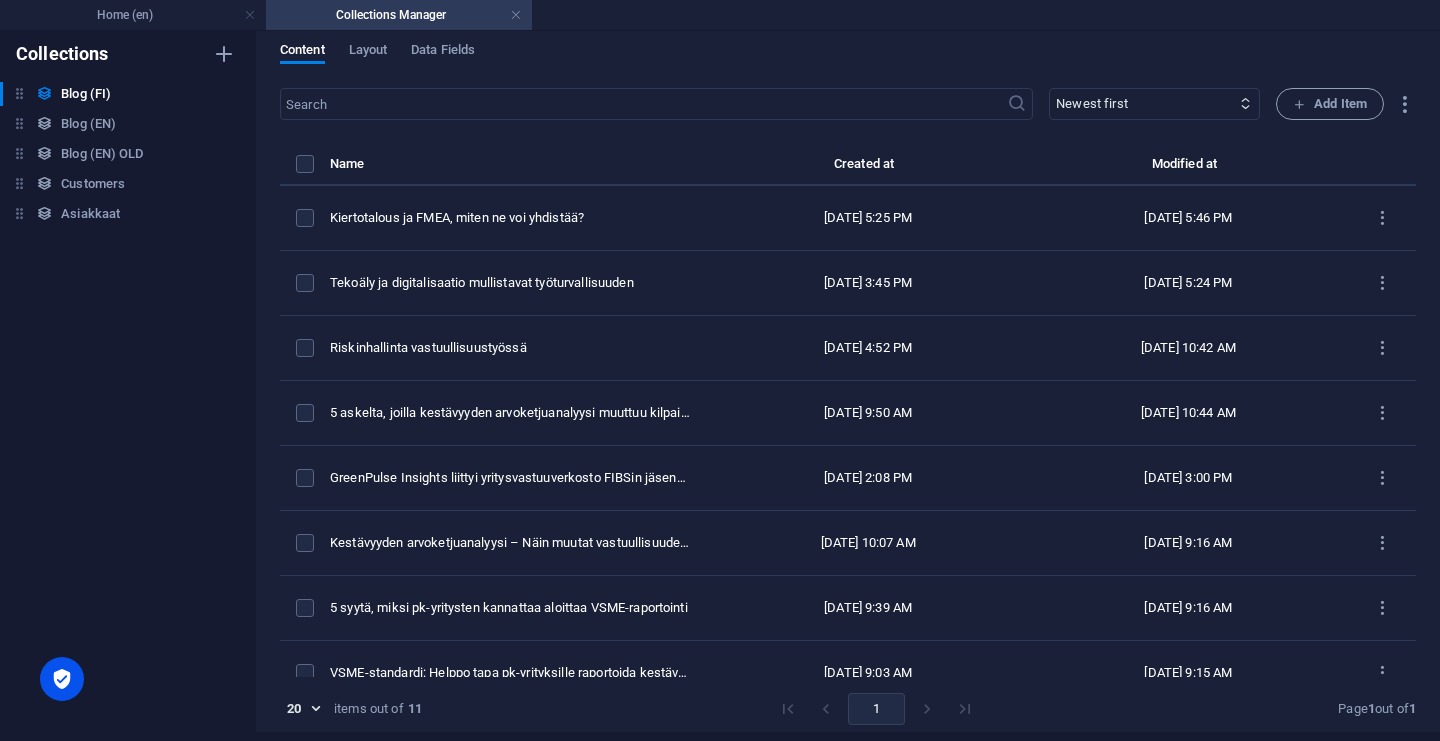 type on "kiertotalous-ja-fmea-miten-ne-voi-yhdistaea" 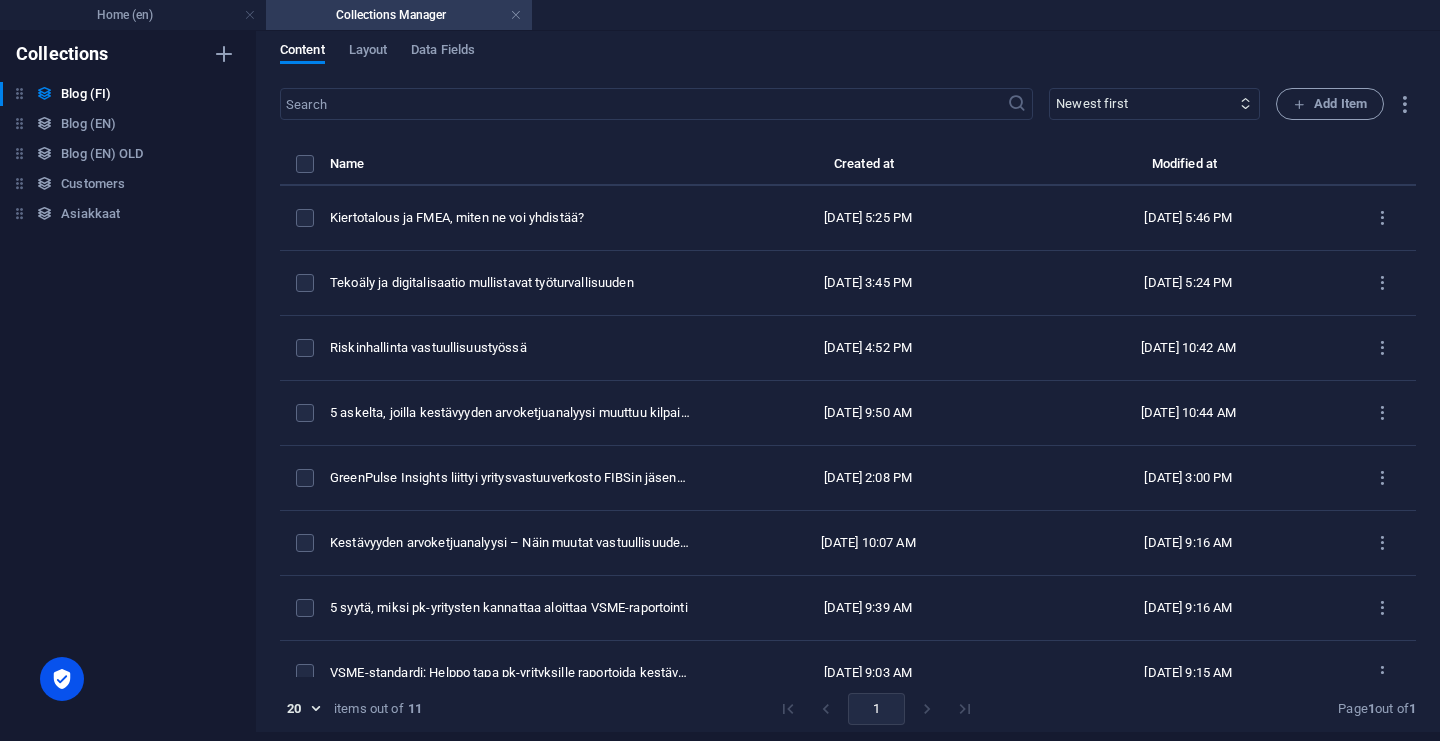 scroll, scrollTop: 0, scrollLeft: 0, axis: both 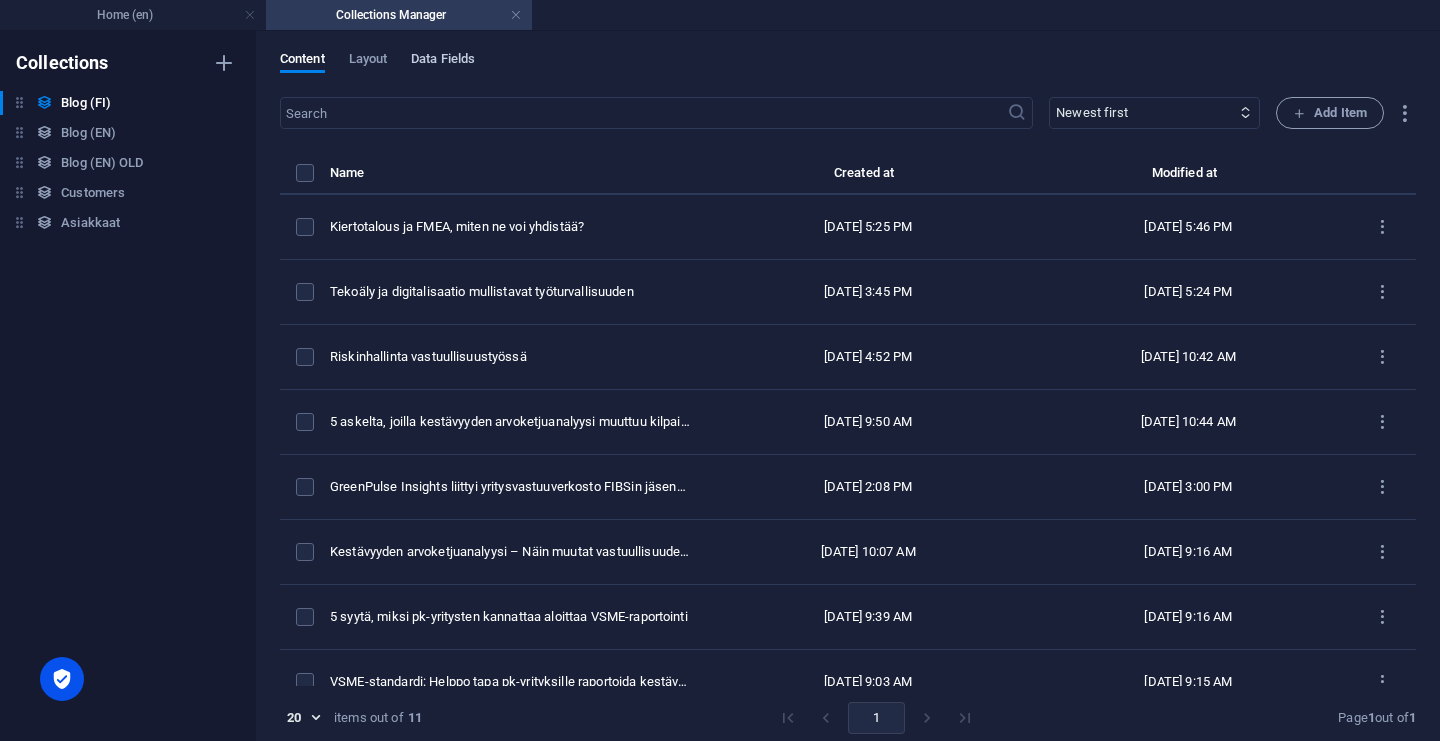 click on "Data Fields" at bounding box center (443, 61) 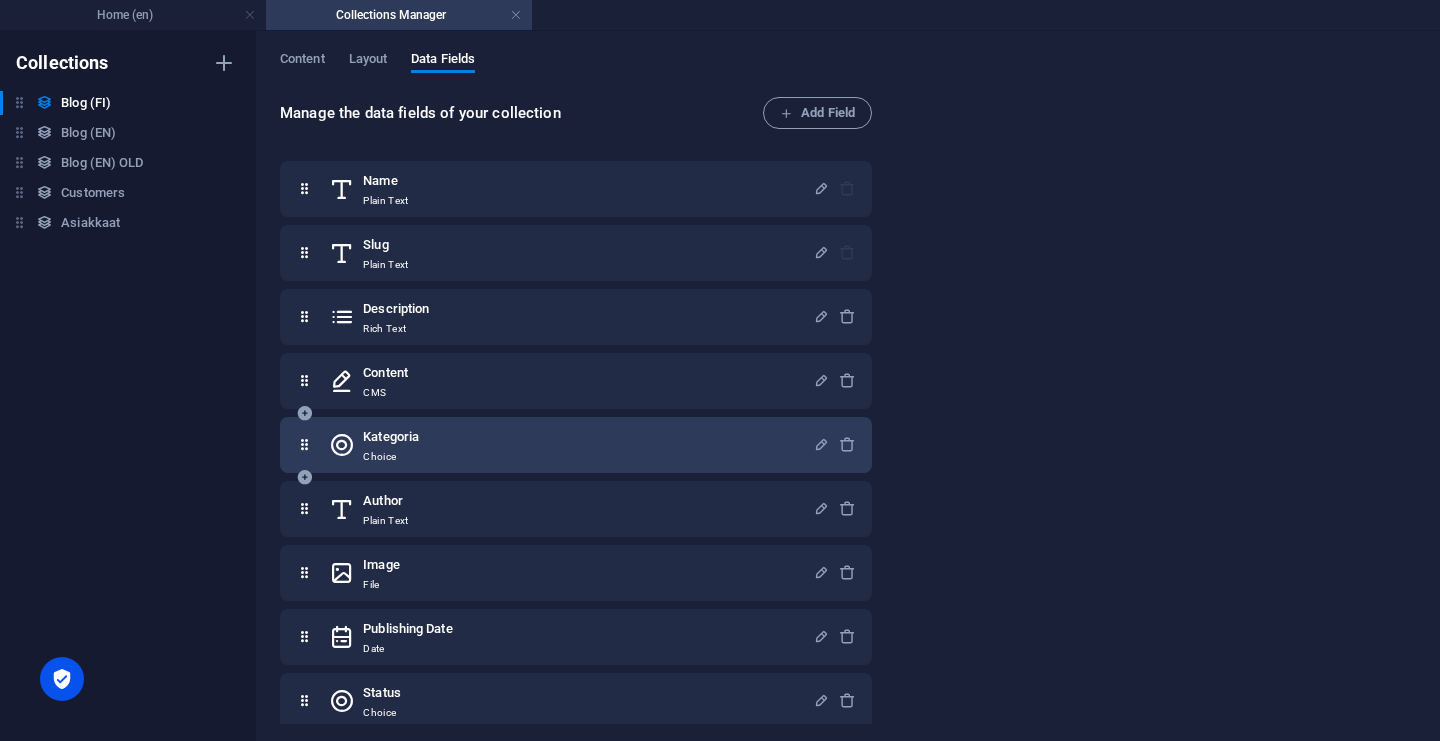 scroll, scrollTop: 13, scrollLeft: 0, axis: vertical 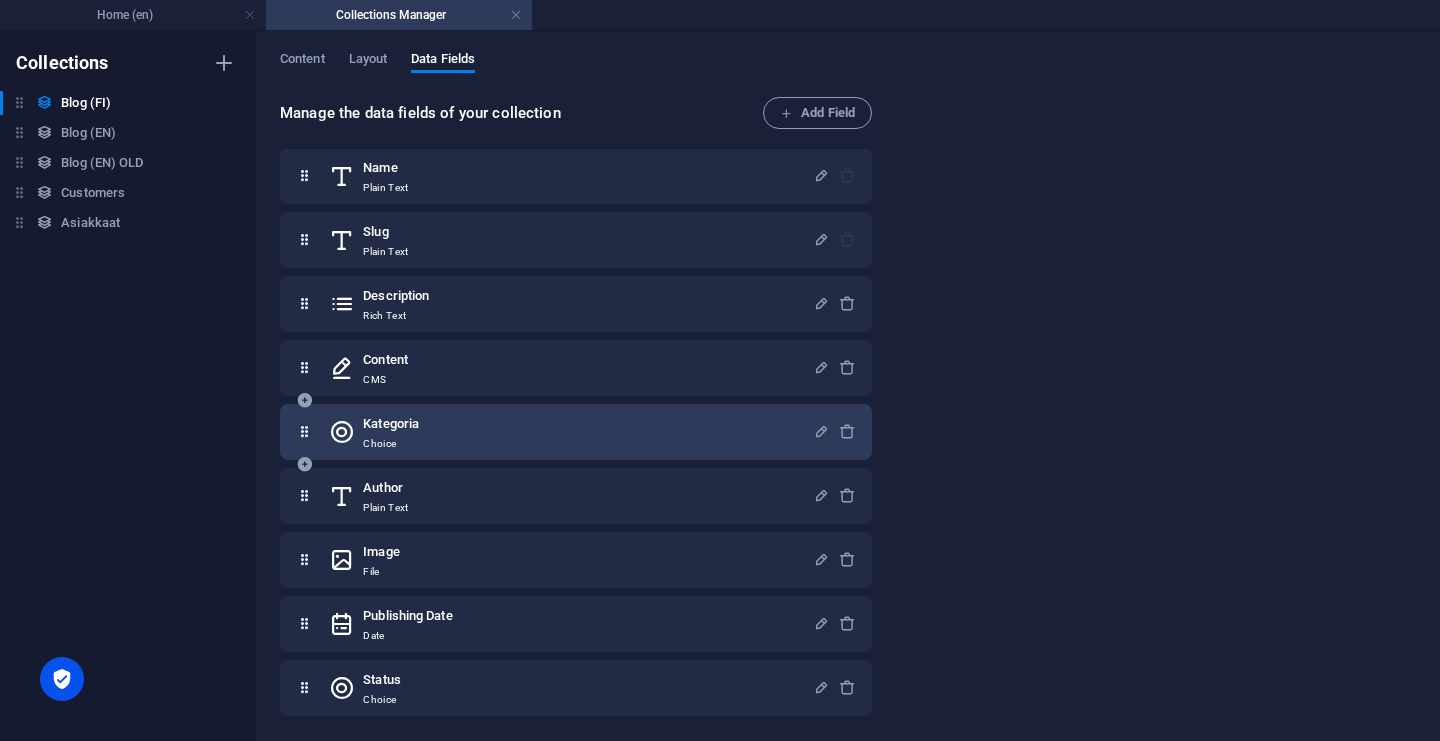 click on "Kategoria Choice" at bounding box center (571, 432) 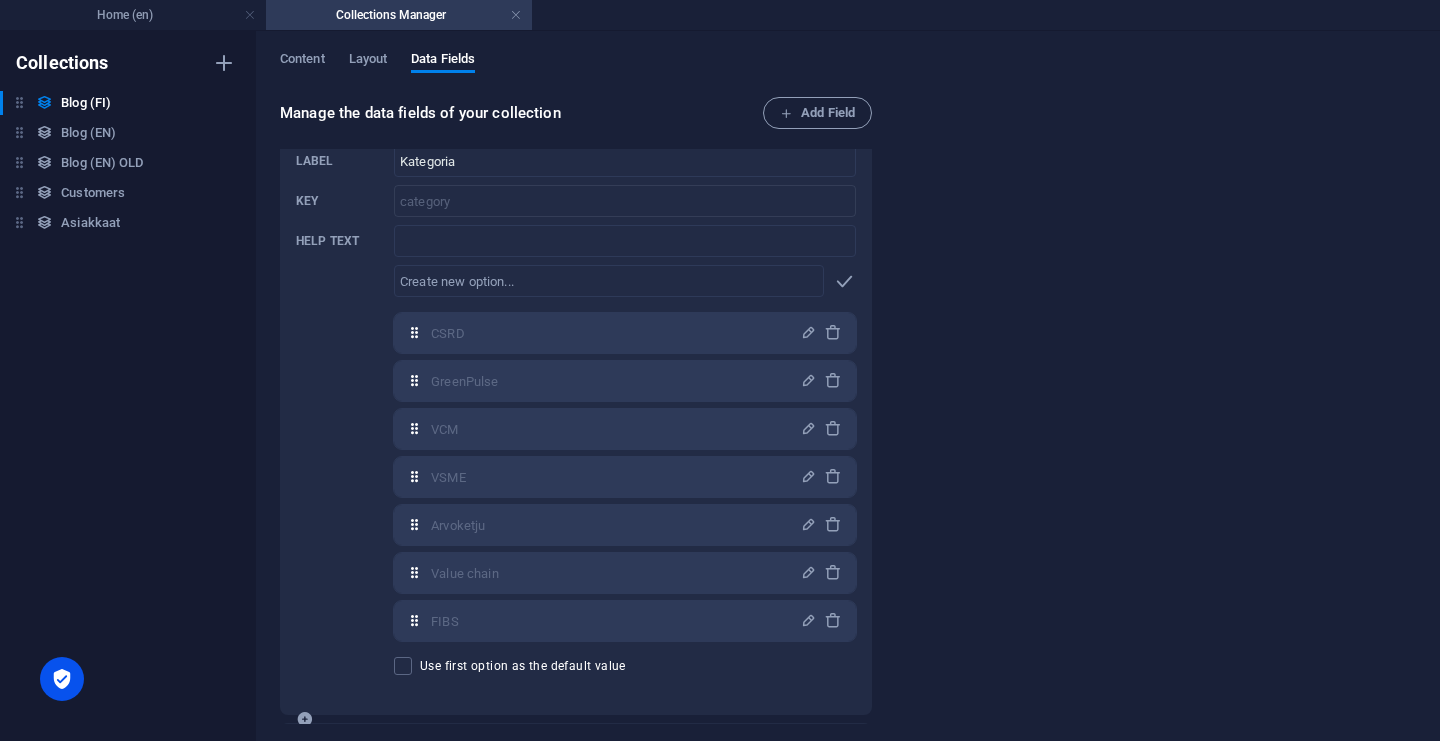 scroll, scrollTop: 253, scrollLeft: 0, axis: vertical 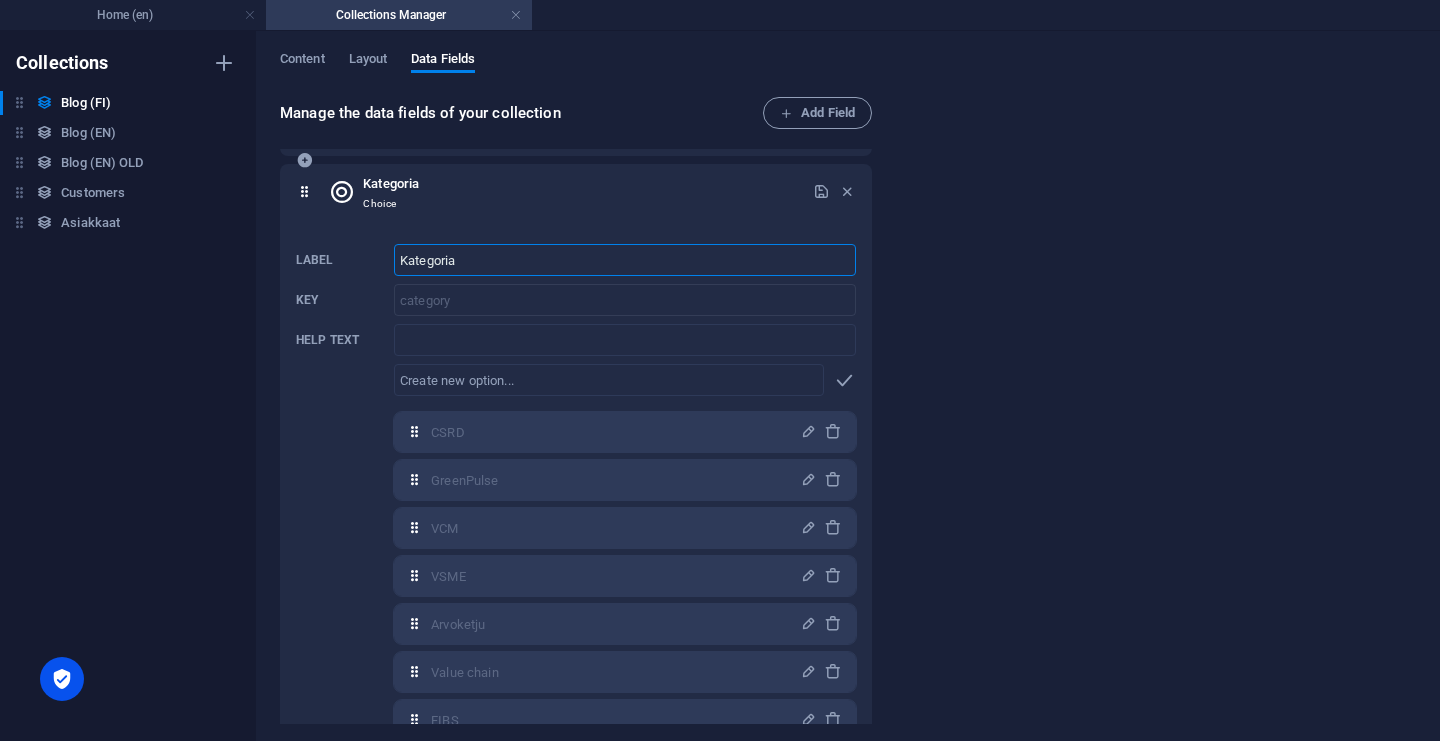 drag, startPoint x: 480, startPoint y: 263, endPoint x: 368, endPoint y: 263, distance: 112 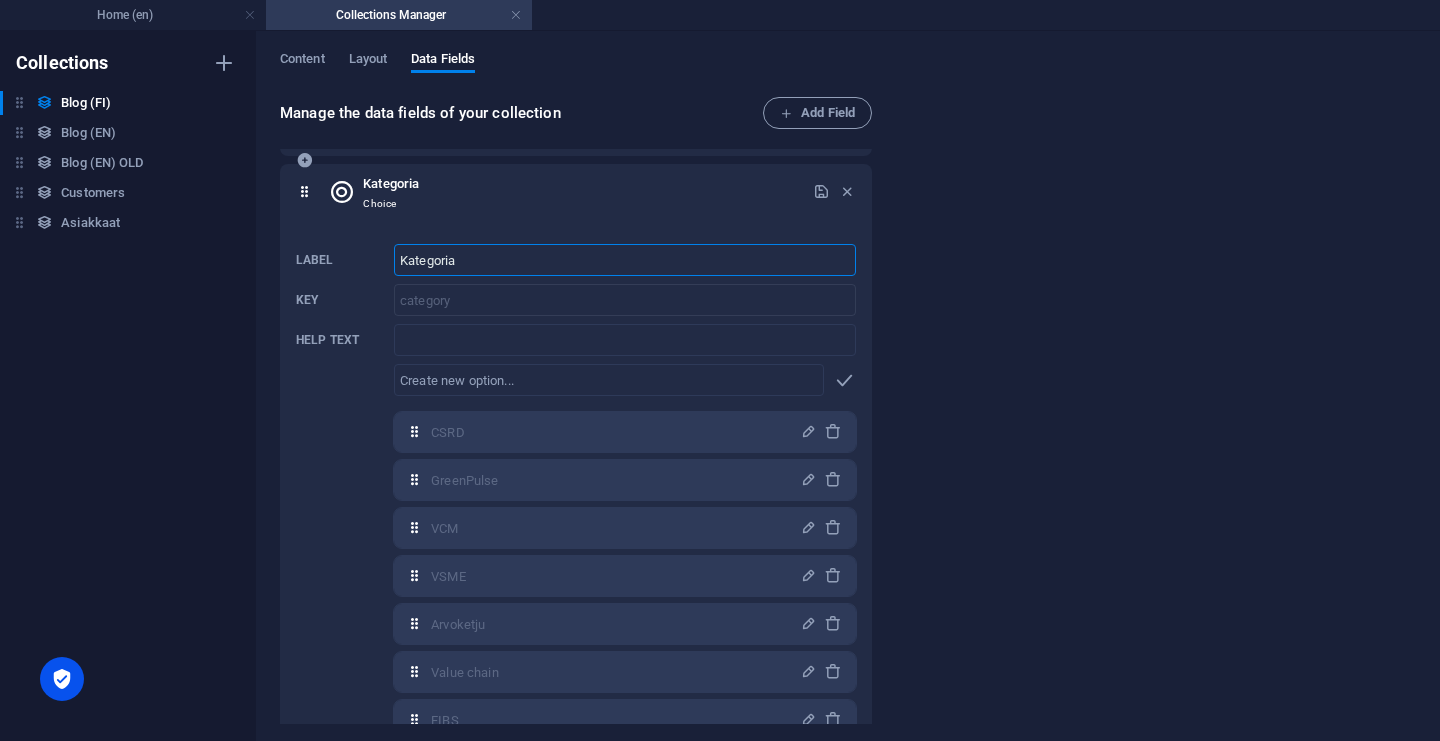 click on "Label Kategoria ​ Key category ​ Help text ​ ​ CSRD,GreenPulse,VCM,VSME,Arvoketju,Value chain,FIBS CSRD ​ GreenPulse ​ VCM ​ VSME ​ Arvoketju ​ Value chain ​ FIBS ​ Use first option as the default value" at bounding box center (576, 509) 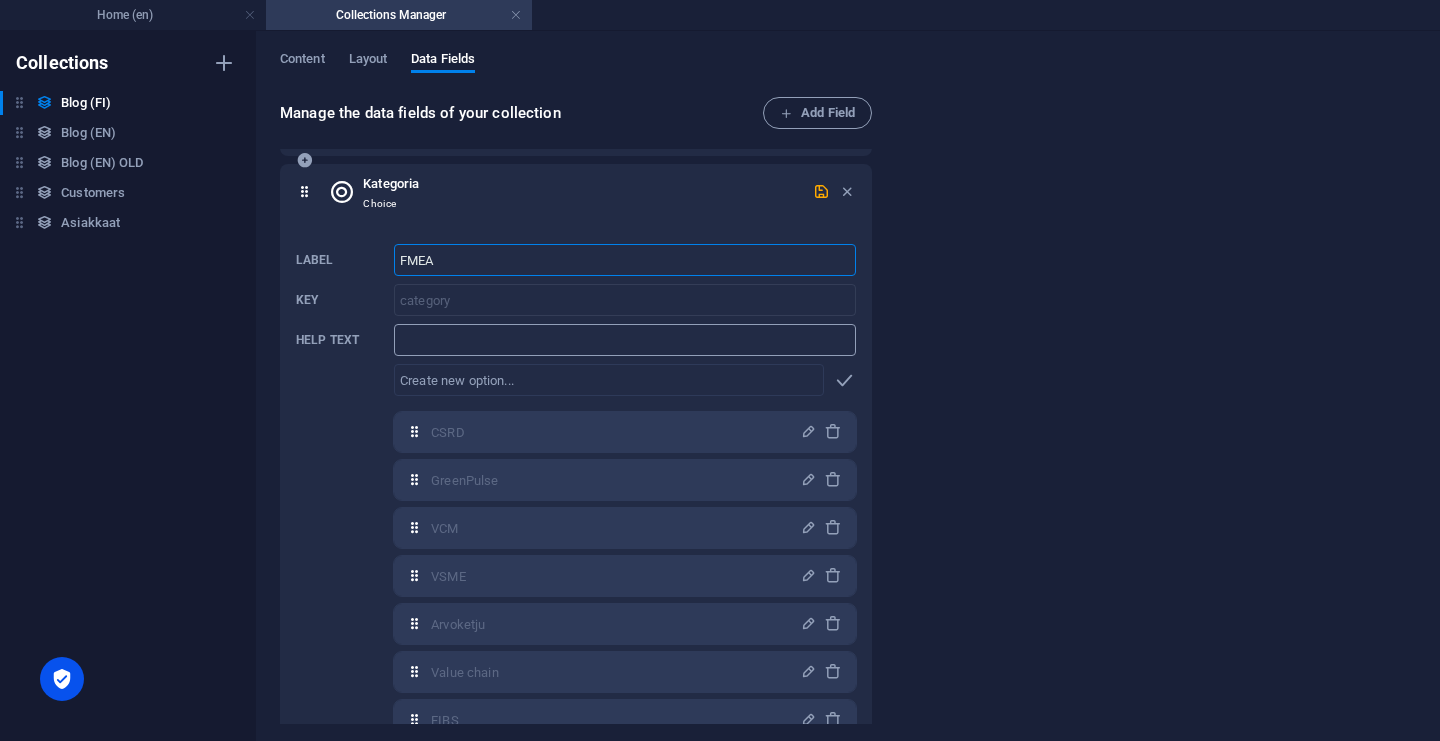 type on "FMEA" 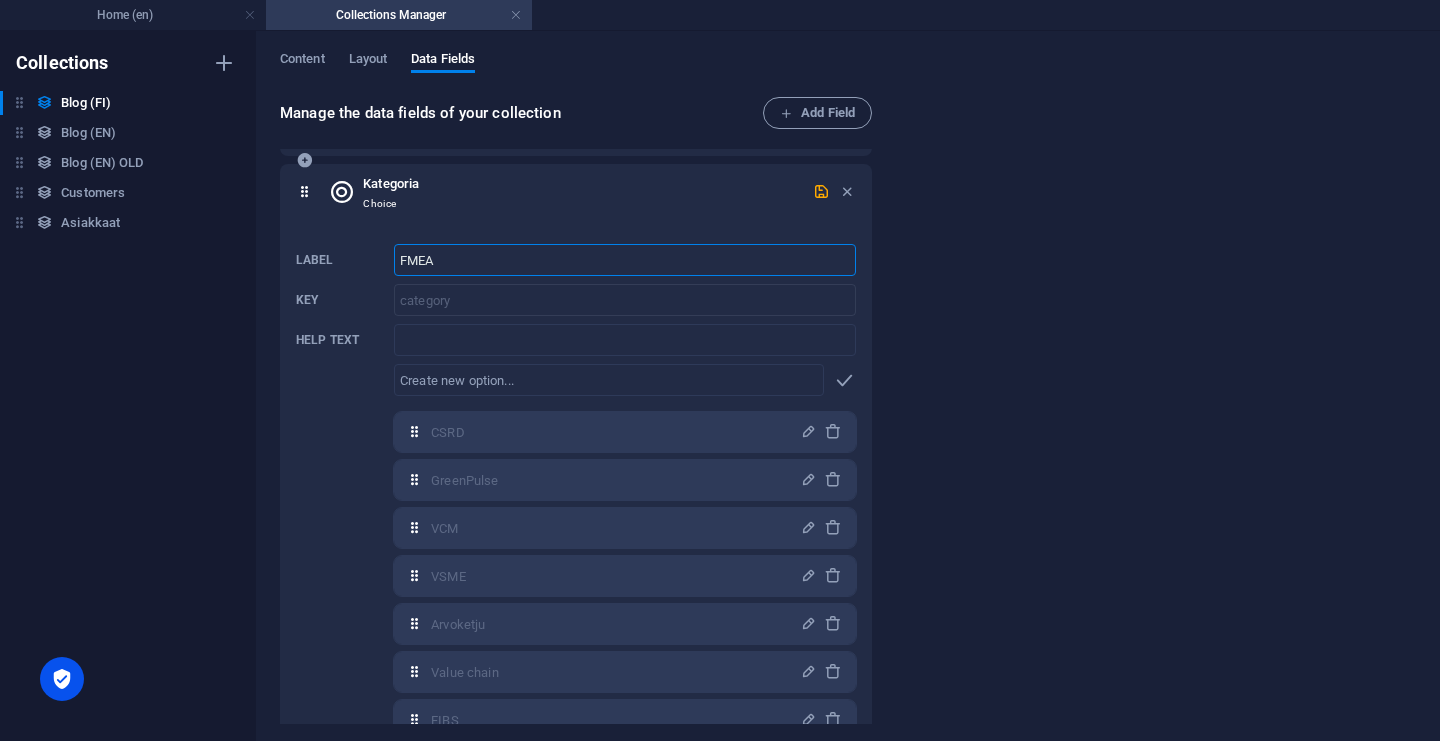 click on "Kategoria Choice Label FMEA ​ Key category ​ Help text ​ ​ CSRD,GreenPulse,VCM,VSME,Arvoketju,Value chain,FIBS CSRD ​ GreenPulse ​ VCM ​ VSME ​ Arvoketju ​ Value chain ​ FIBS ​ Use first option as the default value" at bounding box center (576, 489) 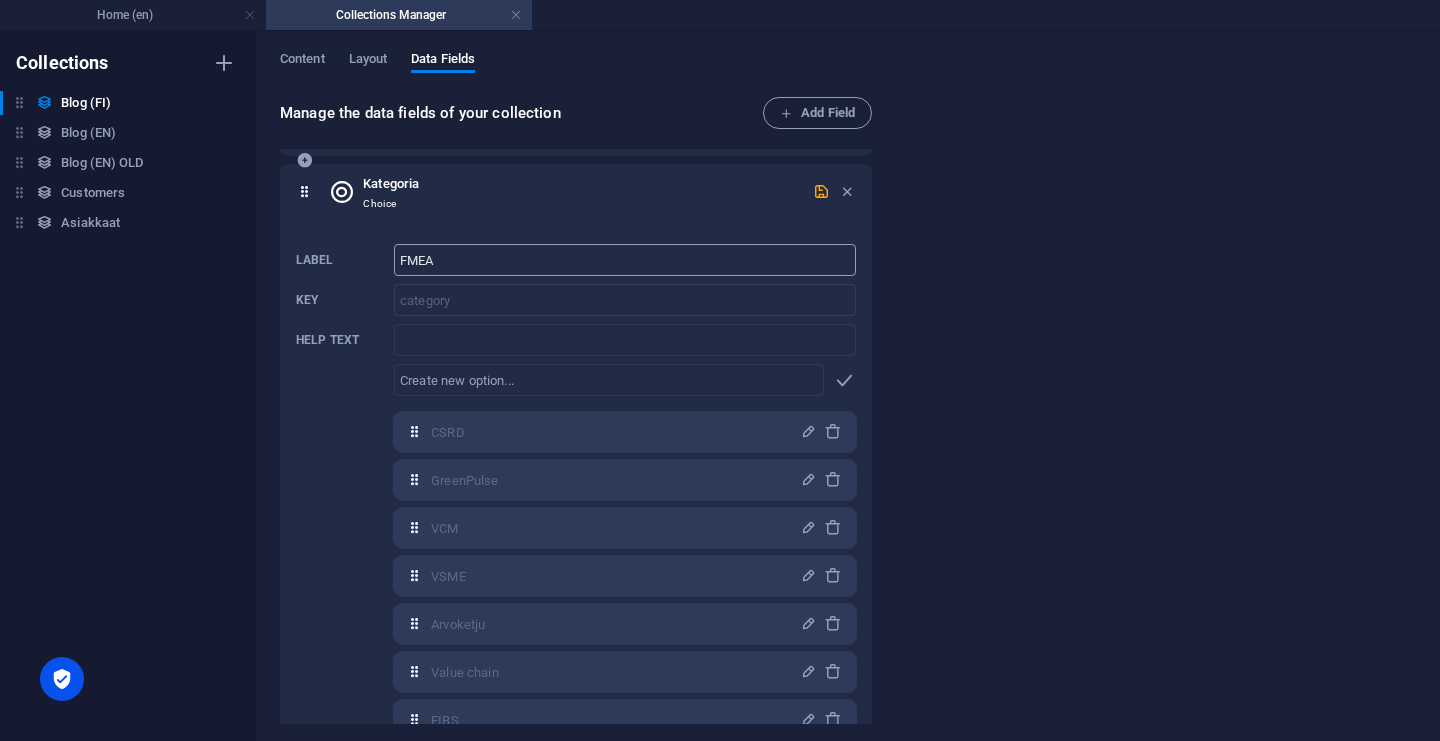 click on "FMEA" at bounding box center (625, 260) 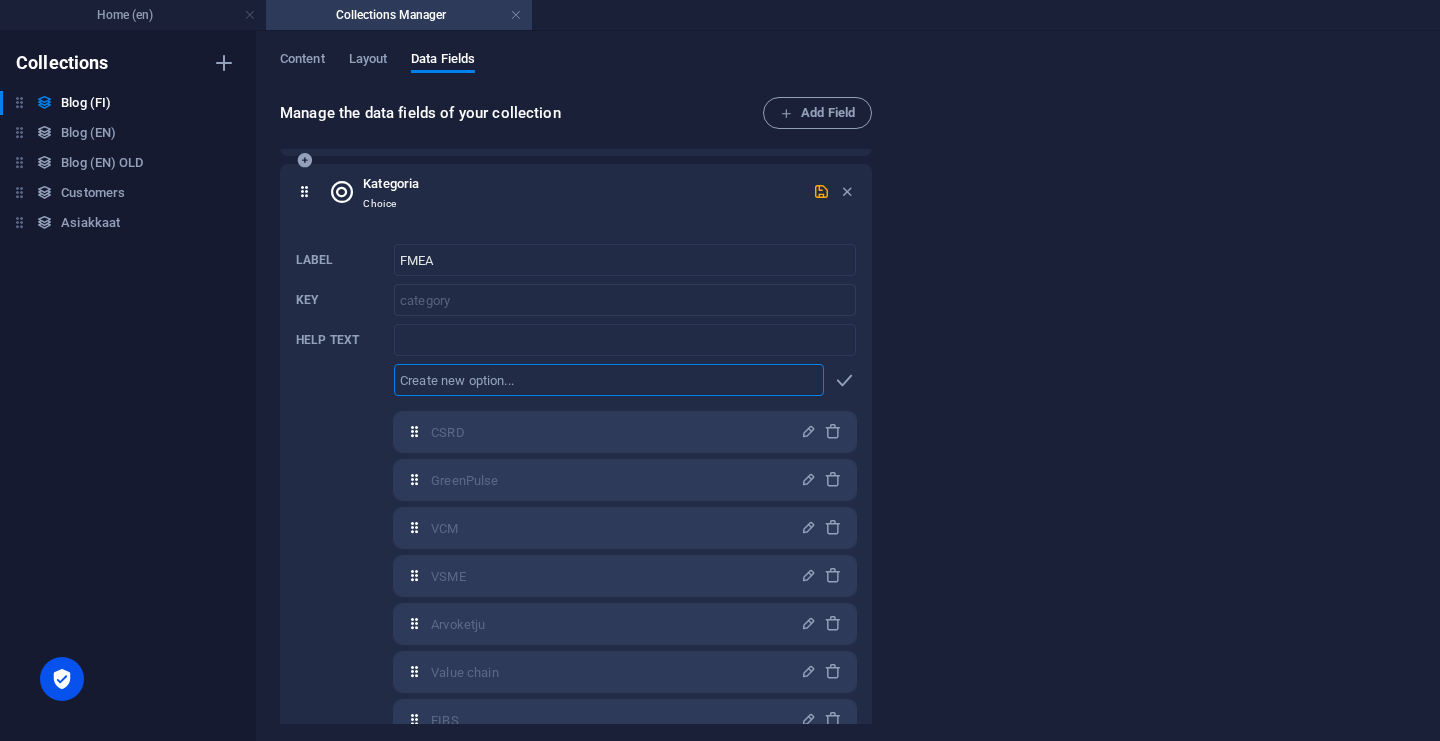 click at bounding box center [609, 380] 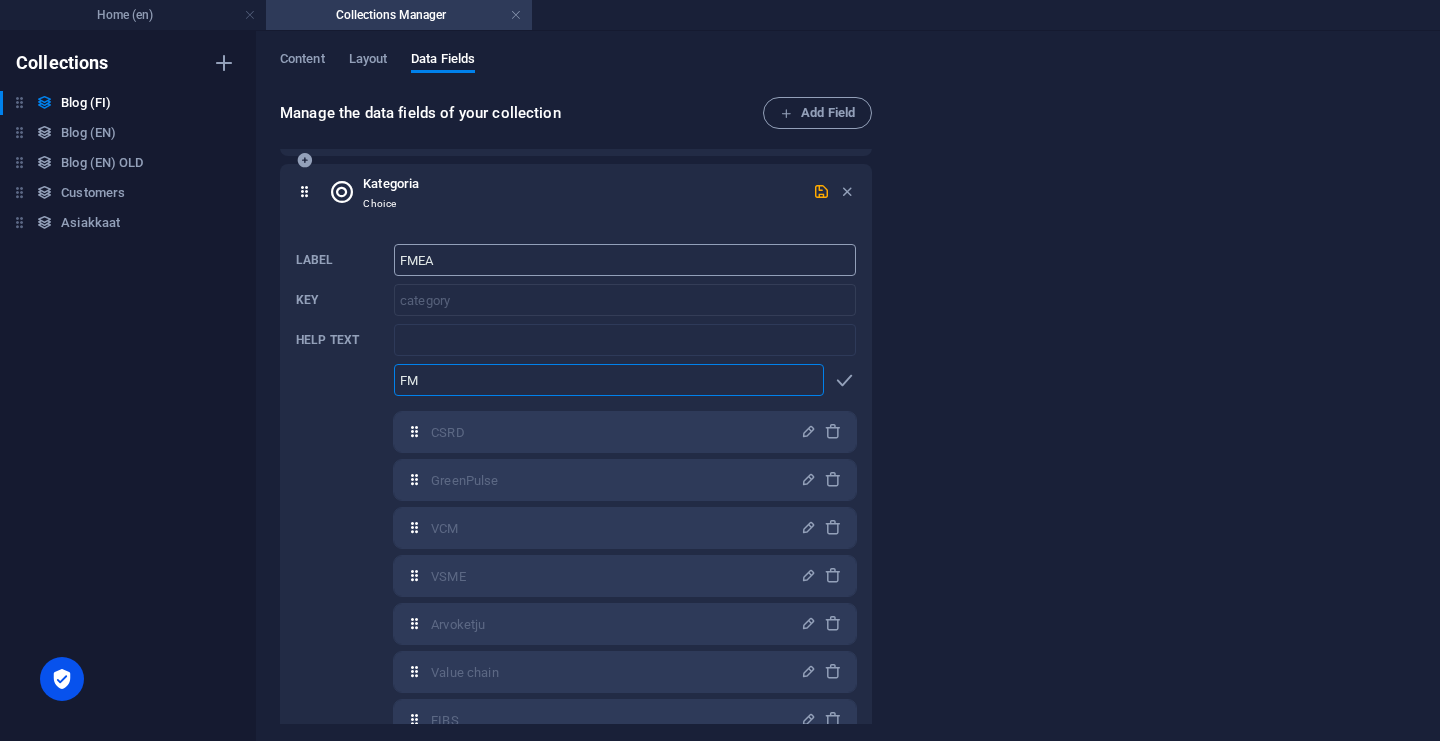 type on "FM" 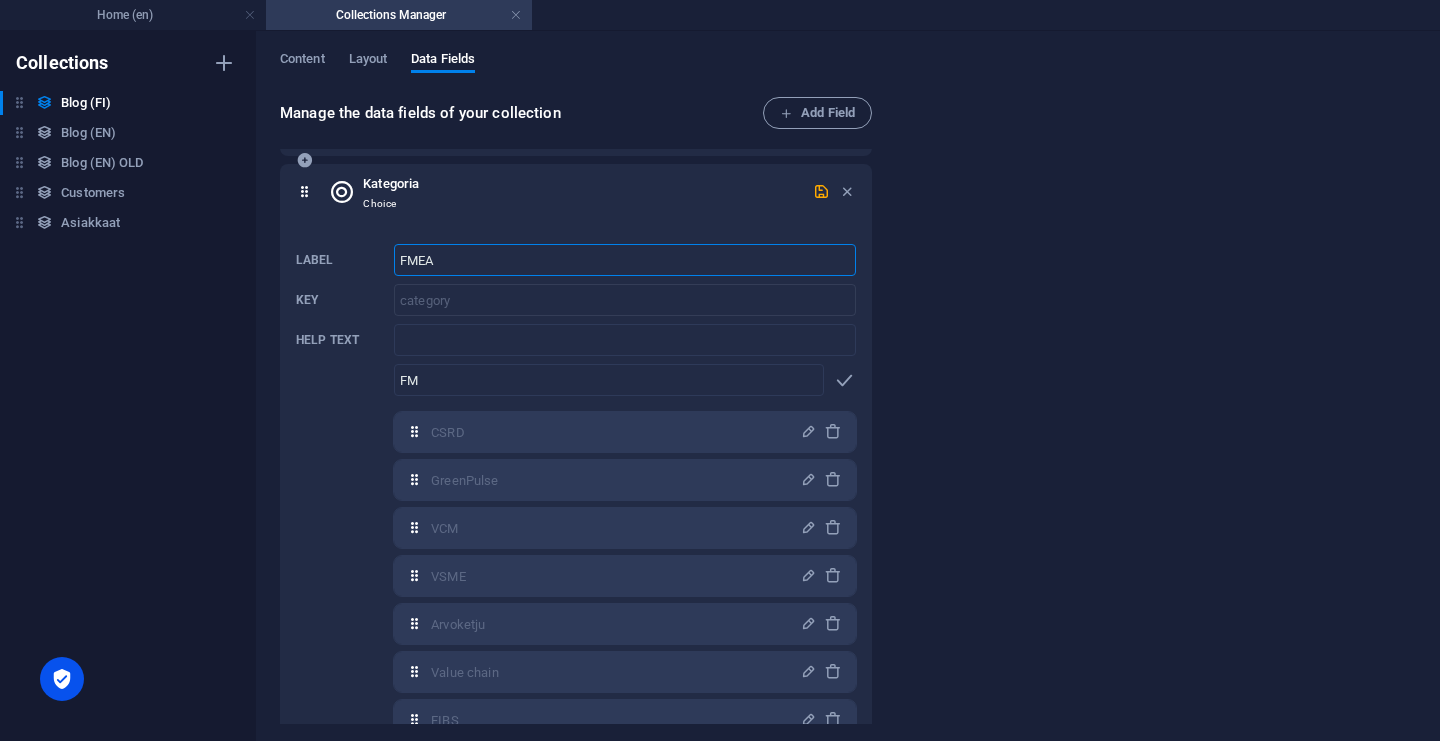 drag, startPoint x: 458, startPoint y: 262, endPoint x: 379, endPoint y: 261, distance: 79.00633 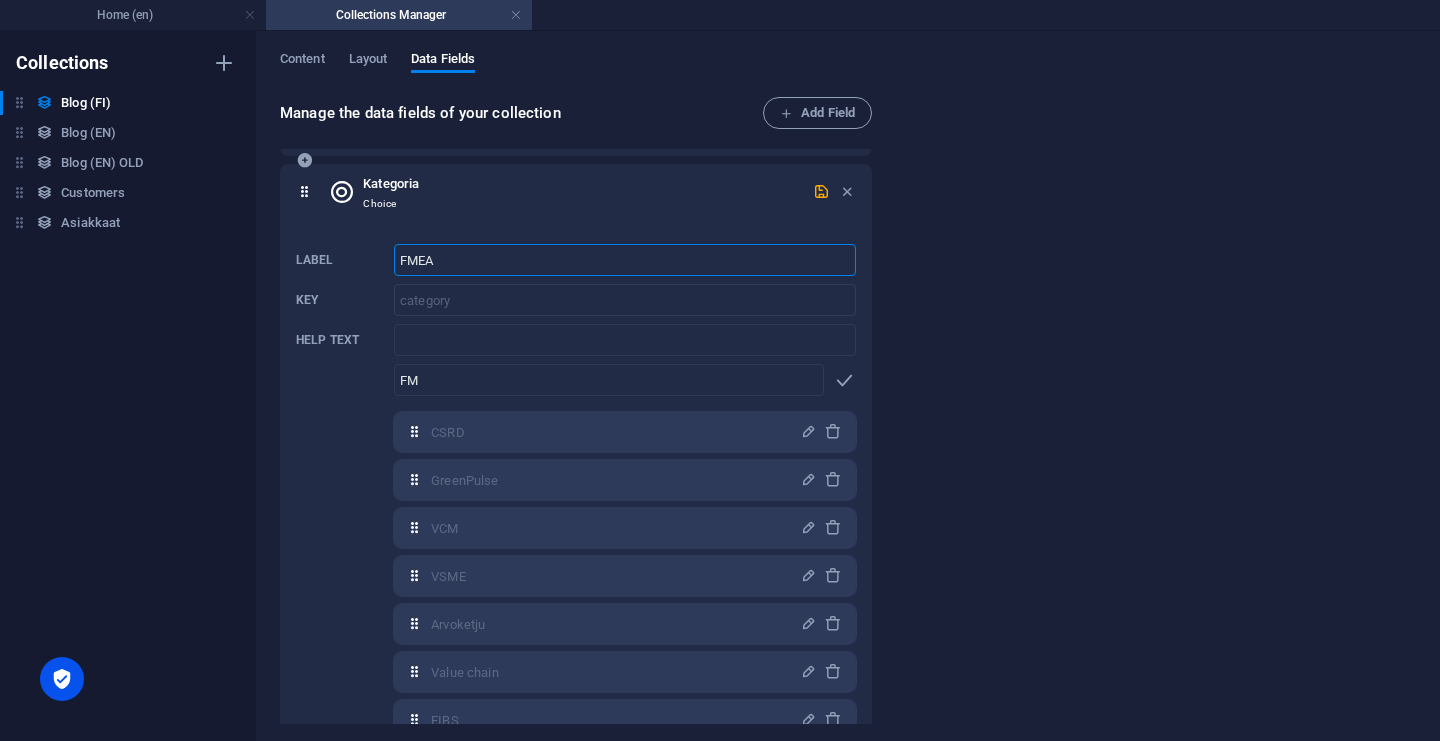 click on "Label FMEA ​ Key category ​ Help text ​ FM ​ CSRD,GreenPulse,VCM,VSME,Arvoketju,Value chain,FIBS CSRD ​ GreenPulse ​ VCM ​ VSME ​ Arvoketju ​ Value chain ​ FIBS ​ Use first option as the default value" at bounding box center [576, 509] 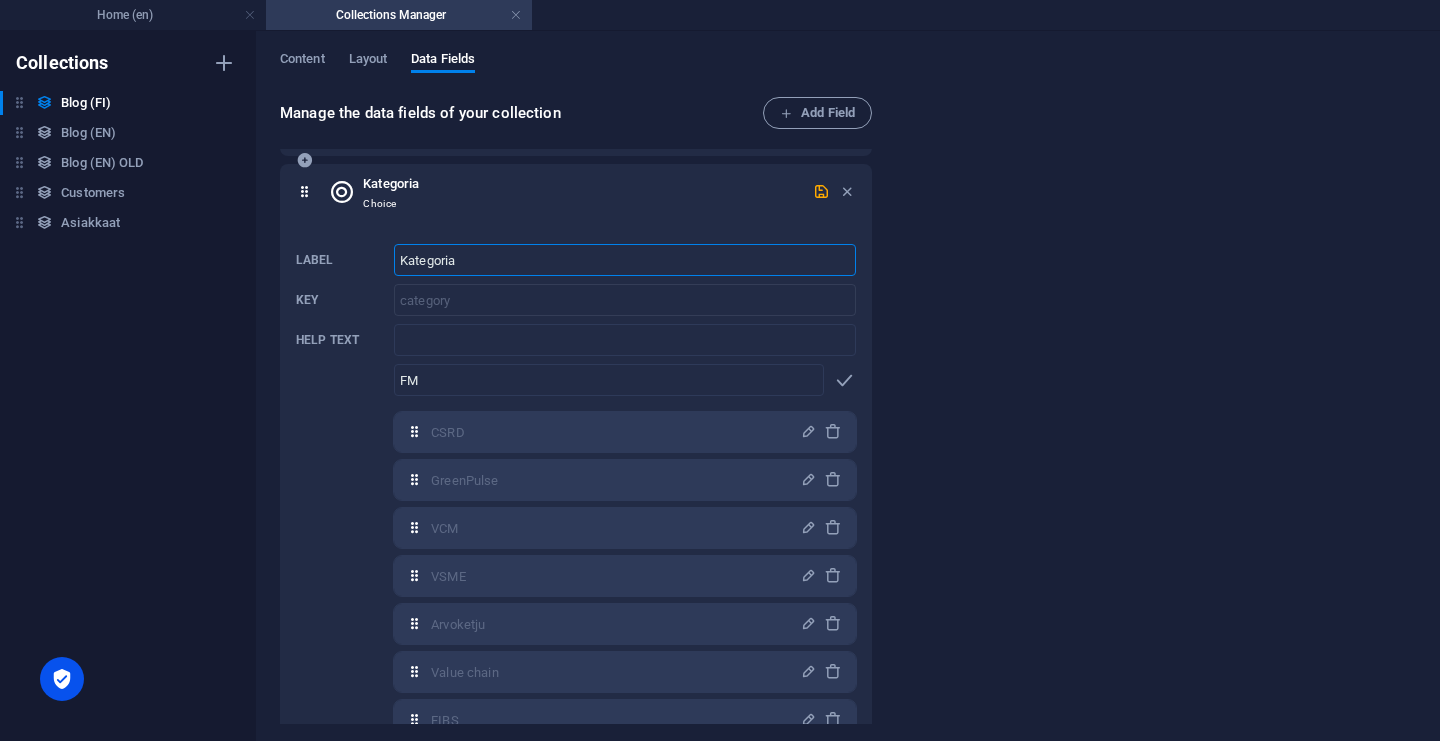 type on "Kategoria" 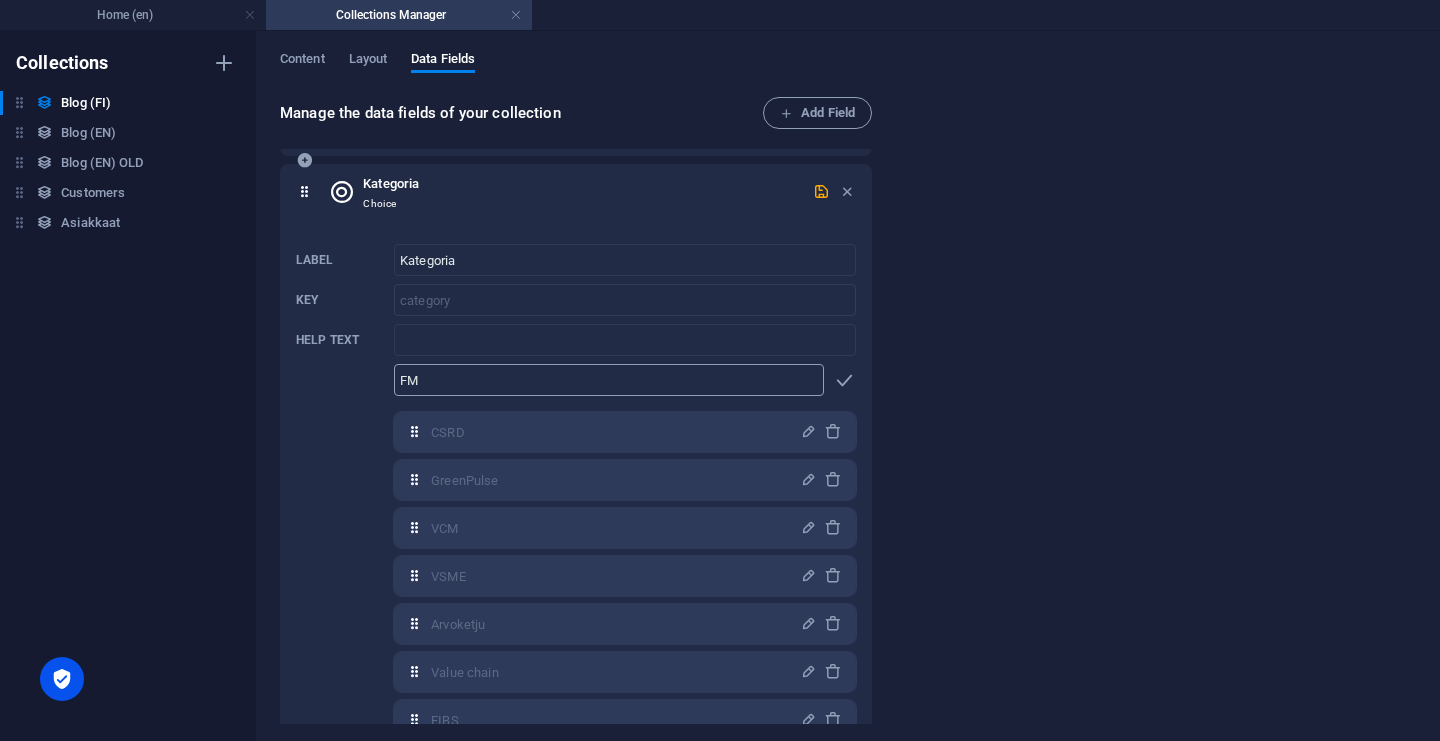click on "FM" at bounding box center (609, 380) 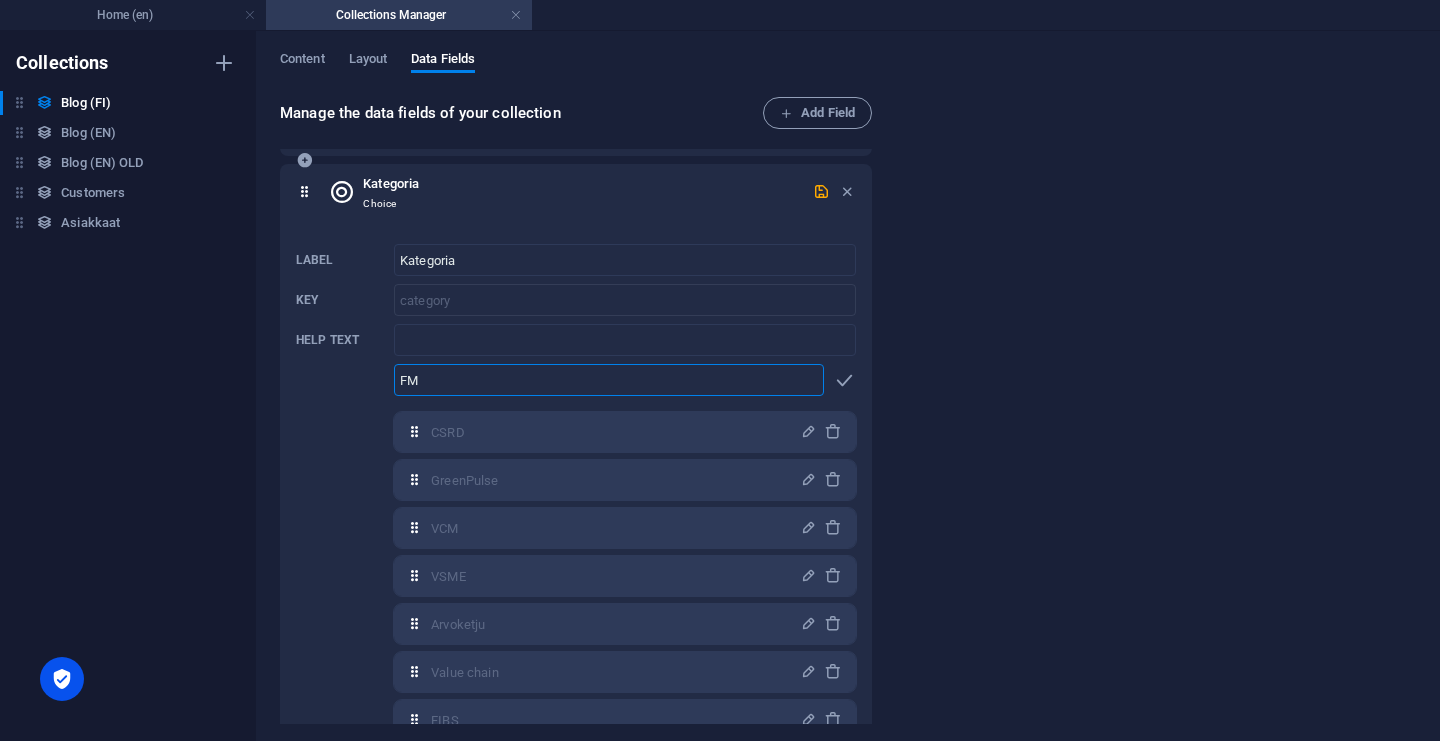 type on "F" 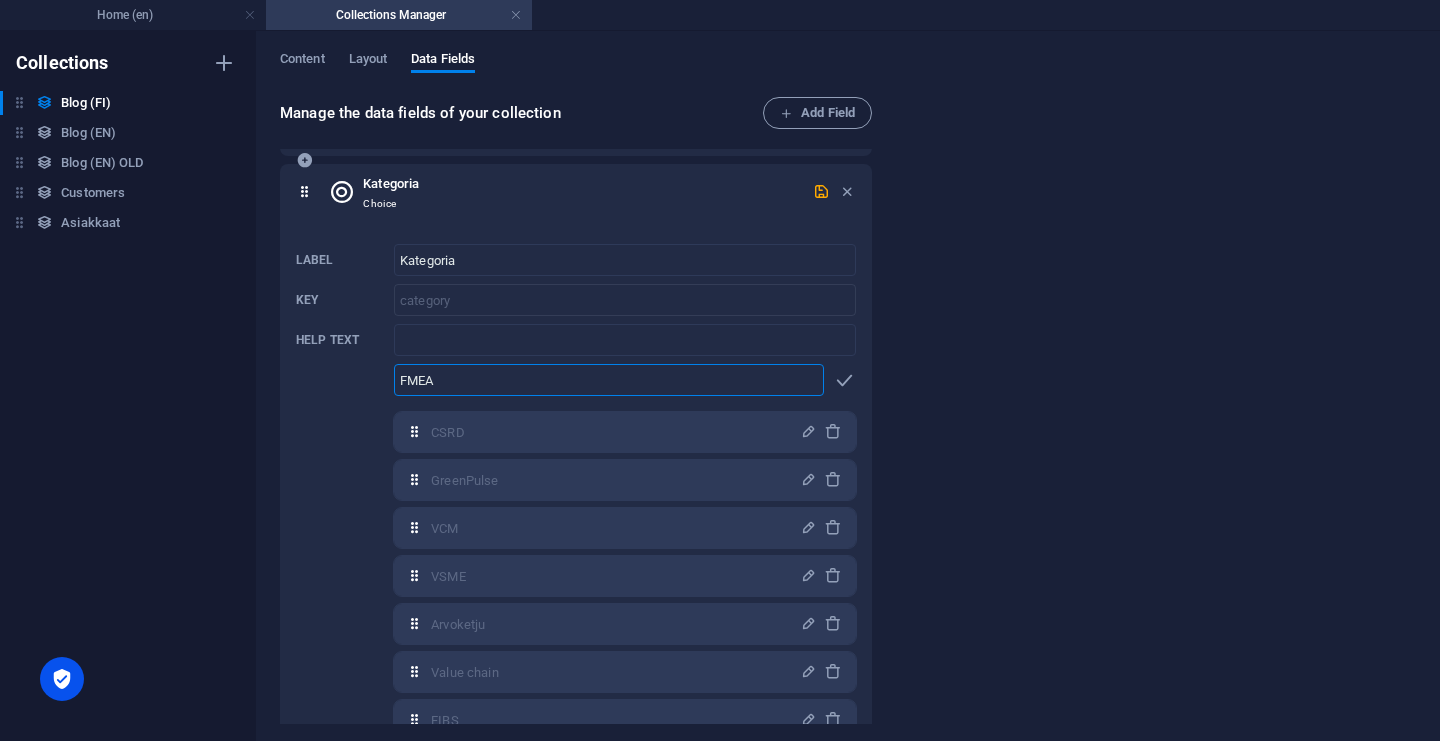 type on "FMEA" 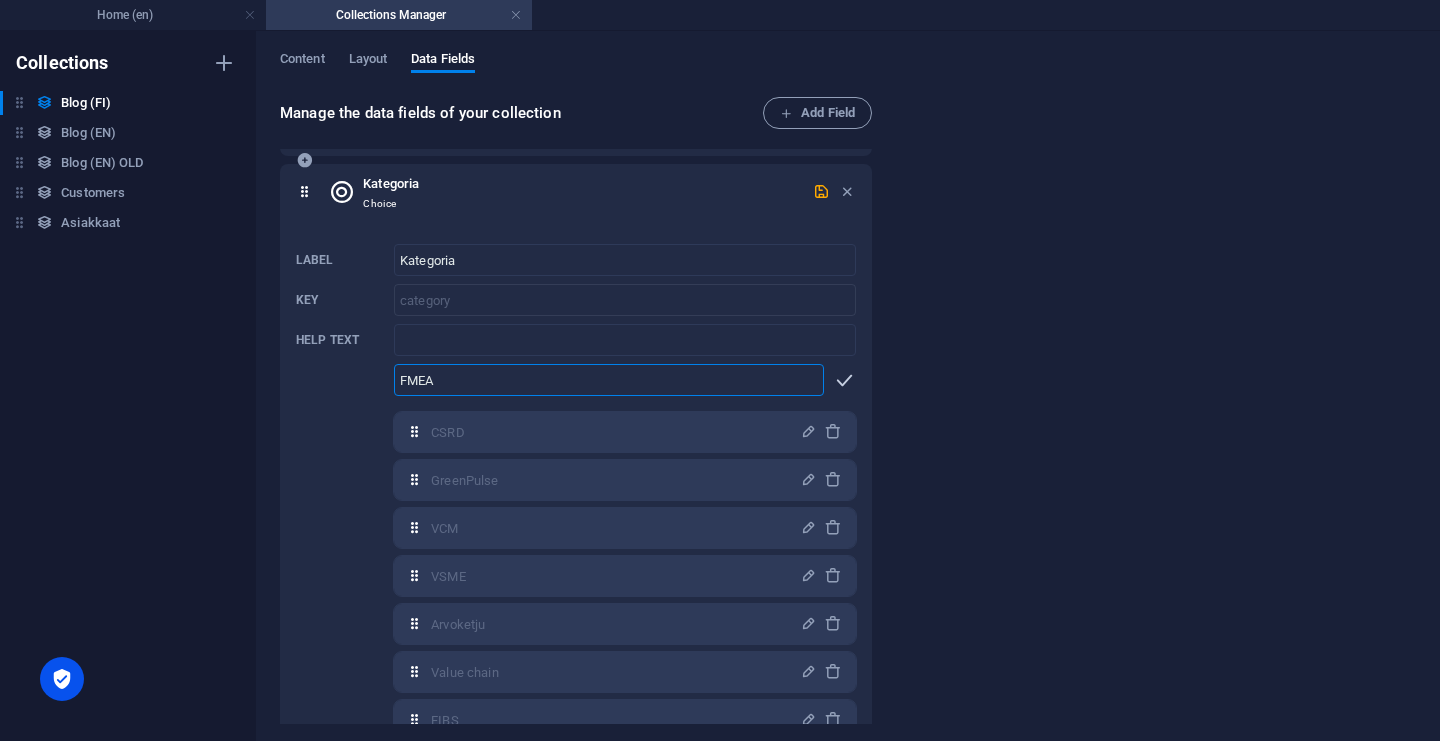 click at bounding box center (844, 380) 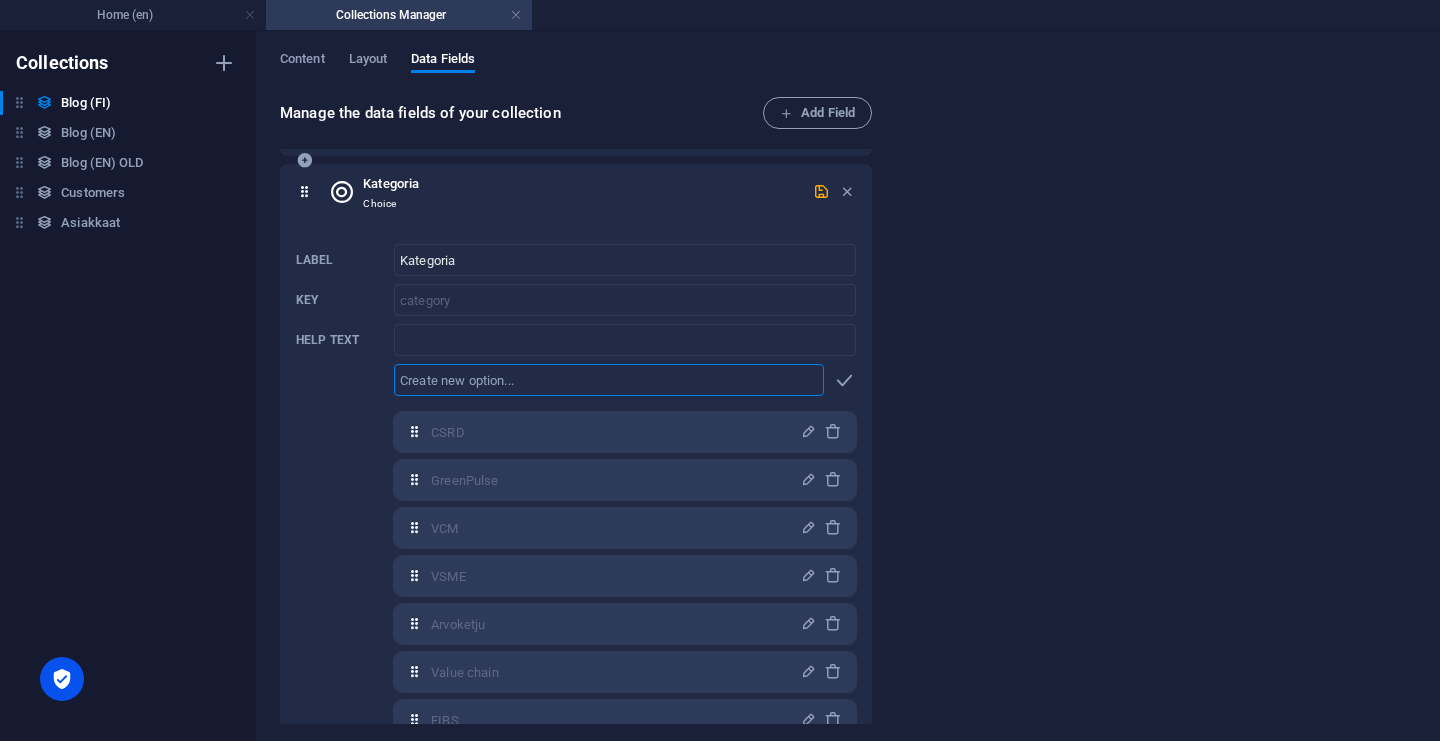 click at bounding box center (609, 380) 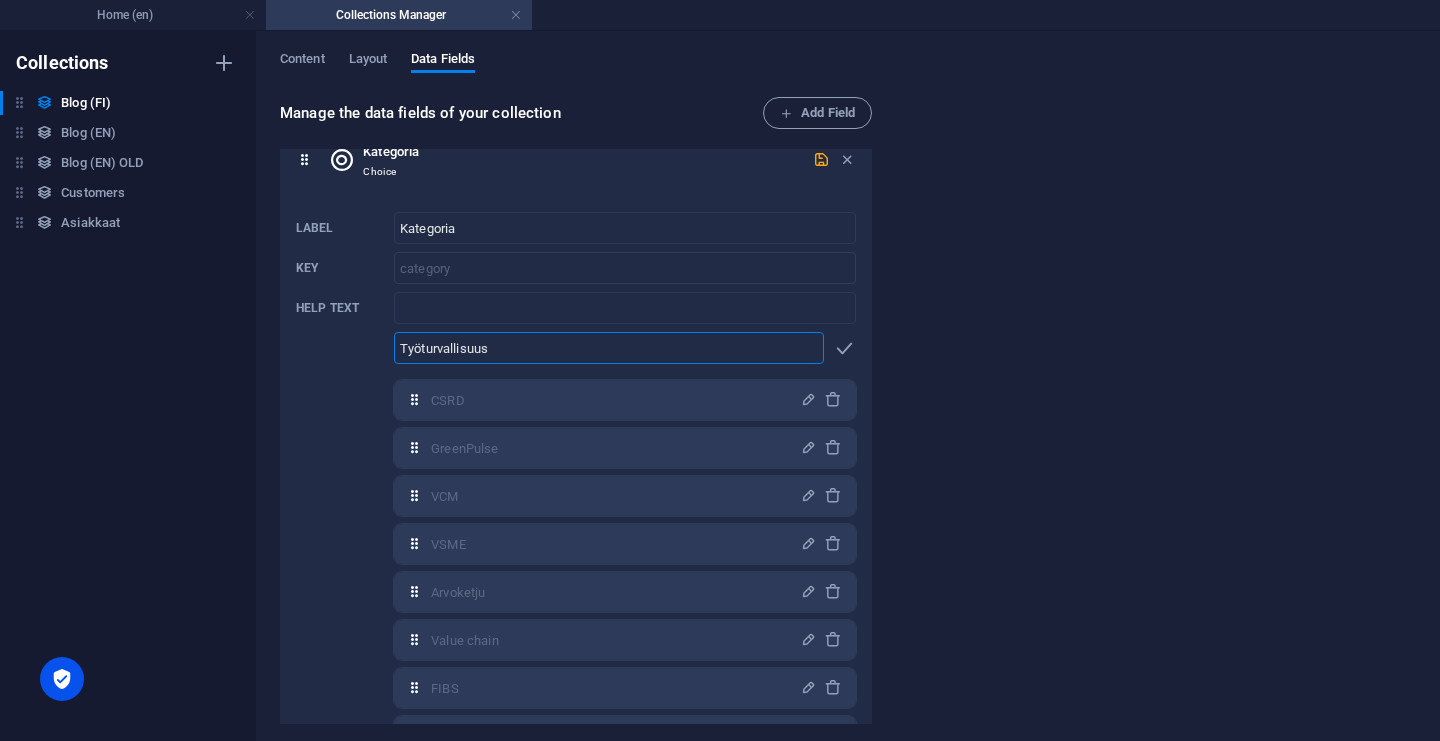 scroll, scrollTop: 287, scrollLeft: 0, axis: vertical 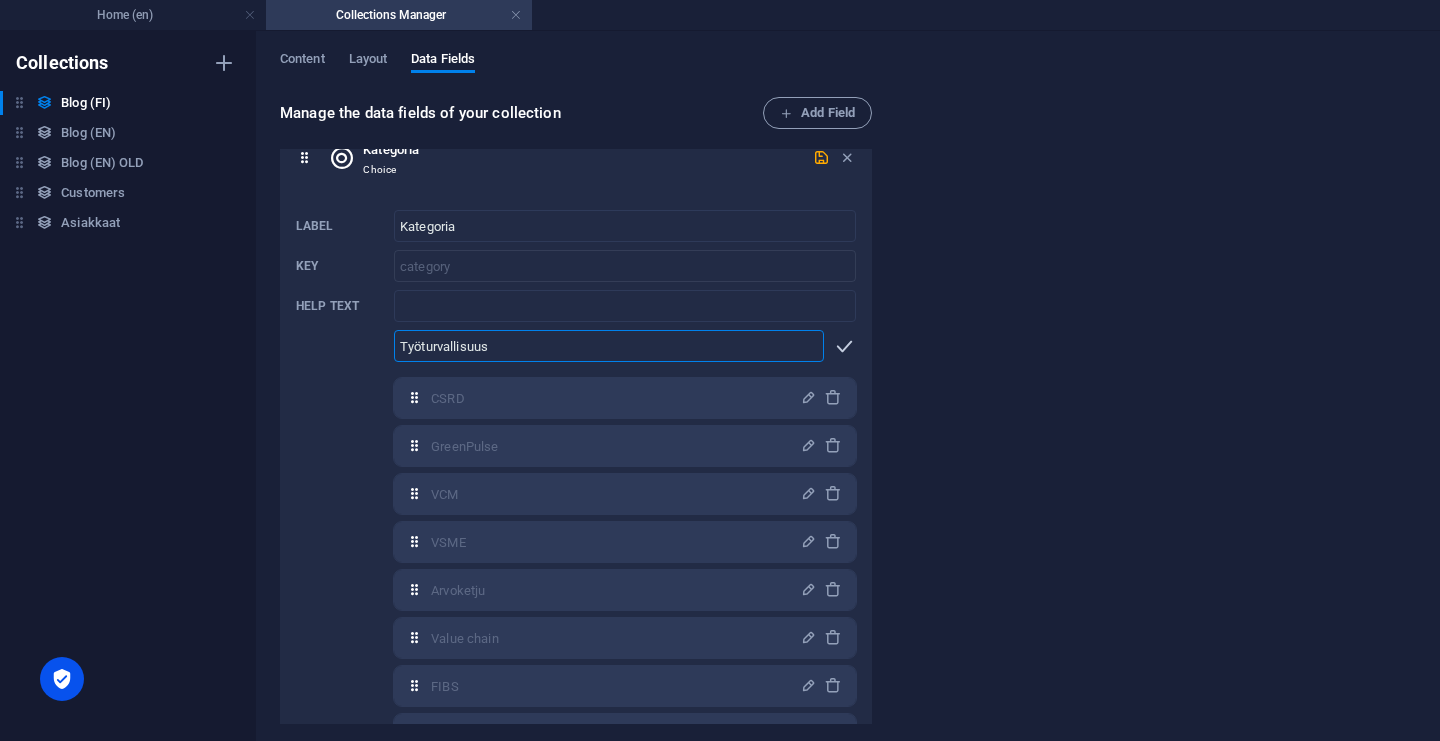 type on "Työturvallisuus" 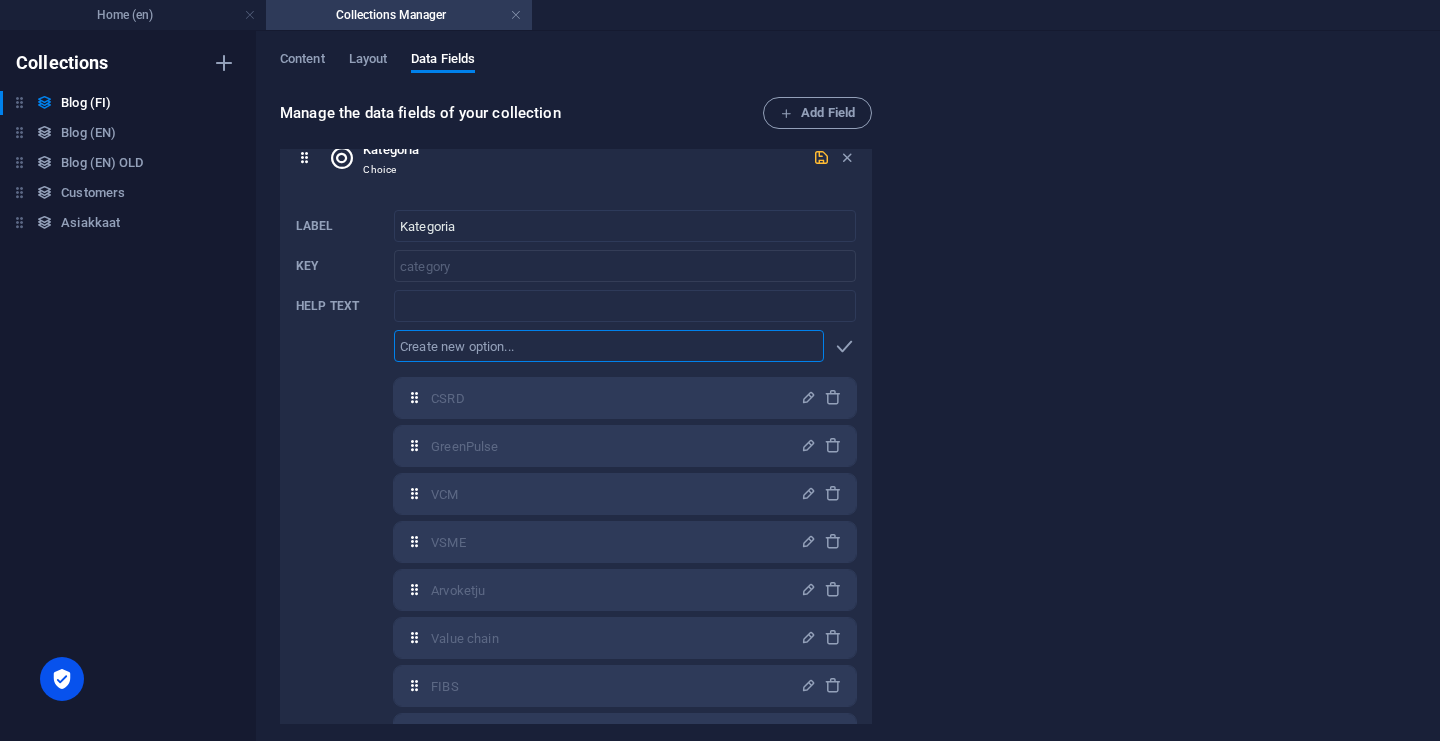 click at bounding box center (821, 157) 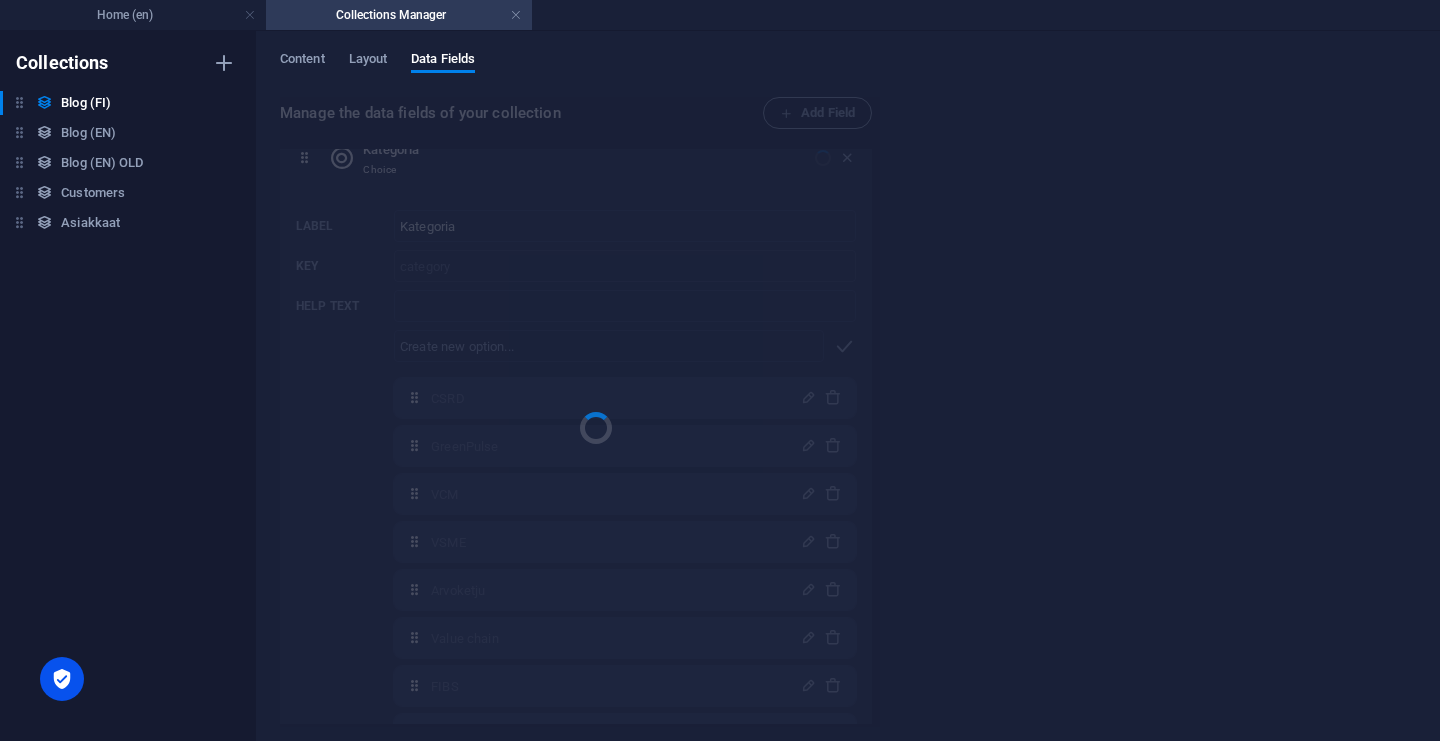 scroll, scrollTop: 13, scrollLeft: 0, axis: vertical 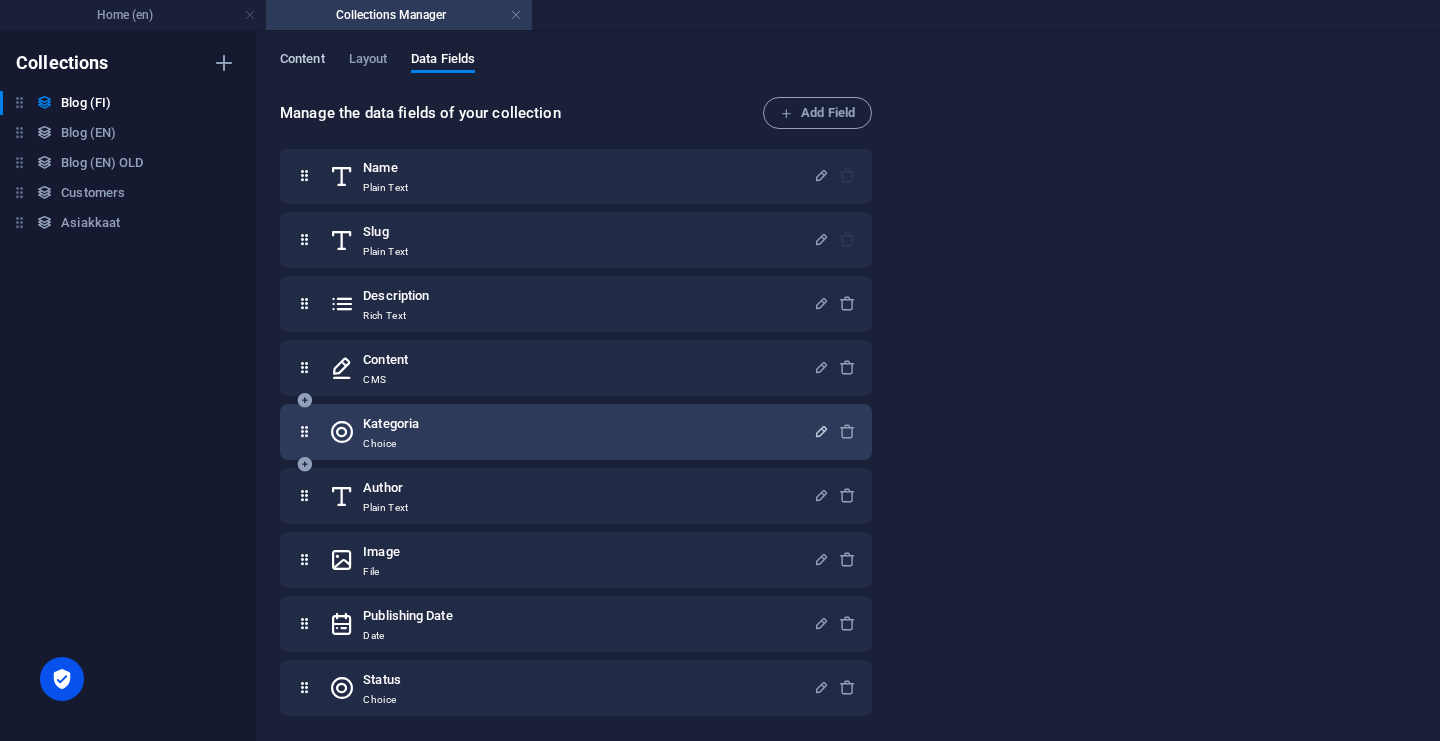 click on "Content" at bounding box center [302, 61] 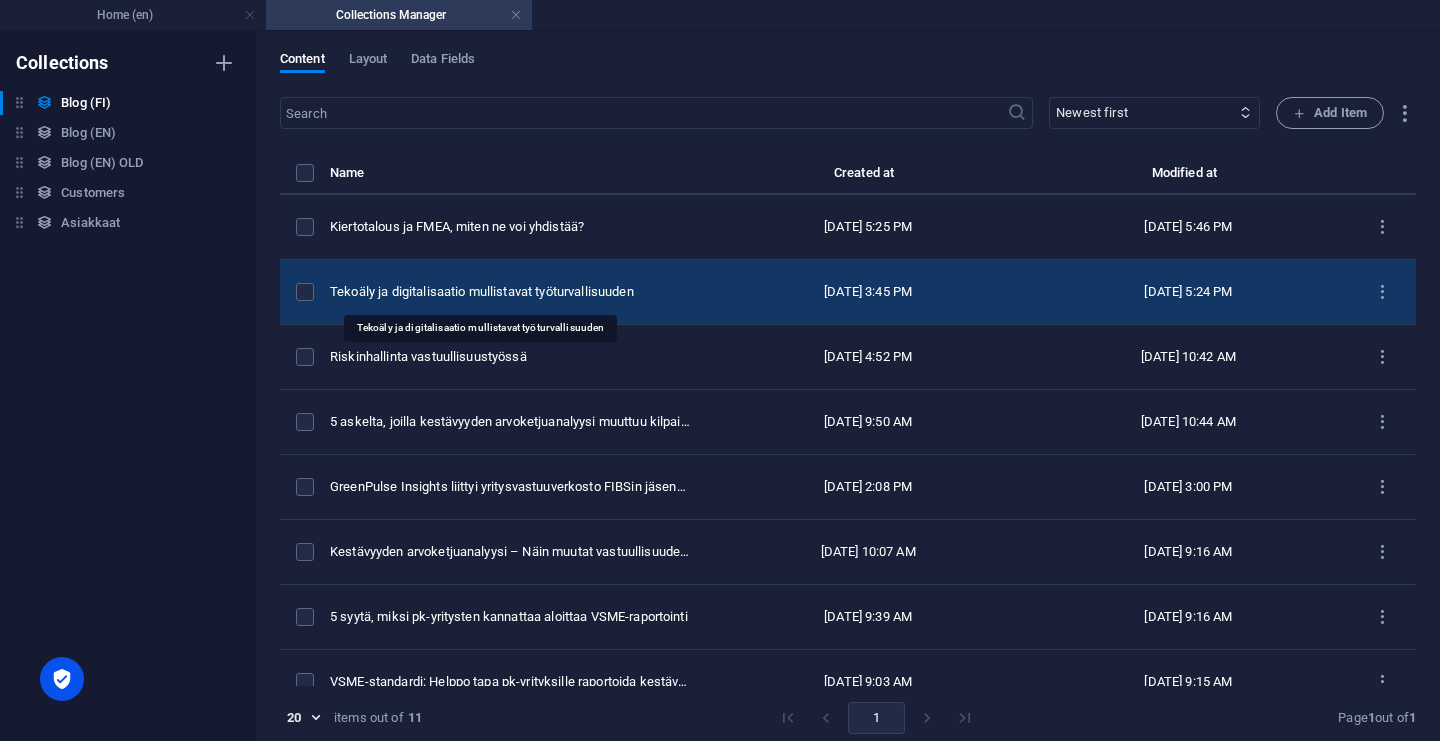 click on "Tekoäly ja digitalisaatio mullistavat työturvallisuuden" at bounding box center [511, 292] 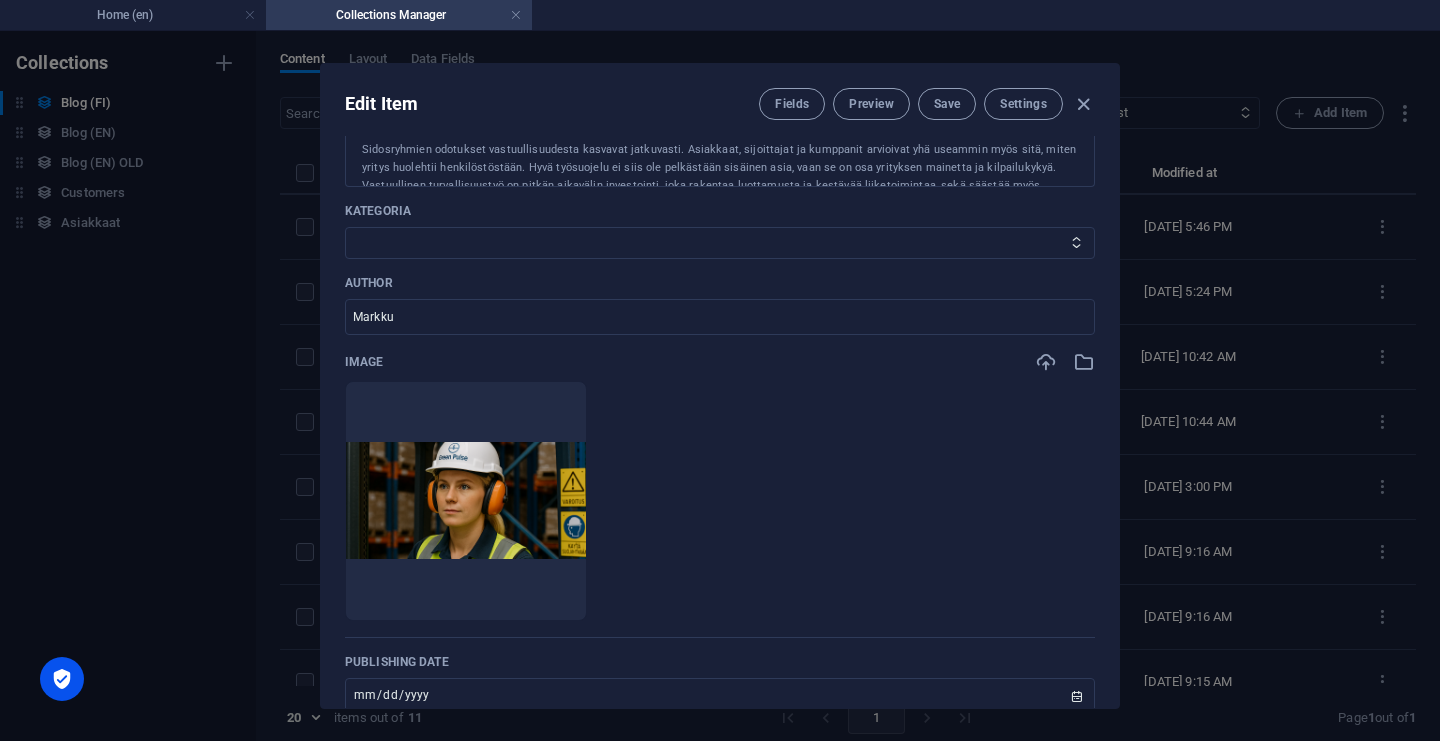 scroll, scrollTop: 520, scrollLeft: 0, axis: vertical 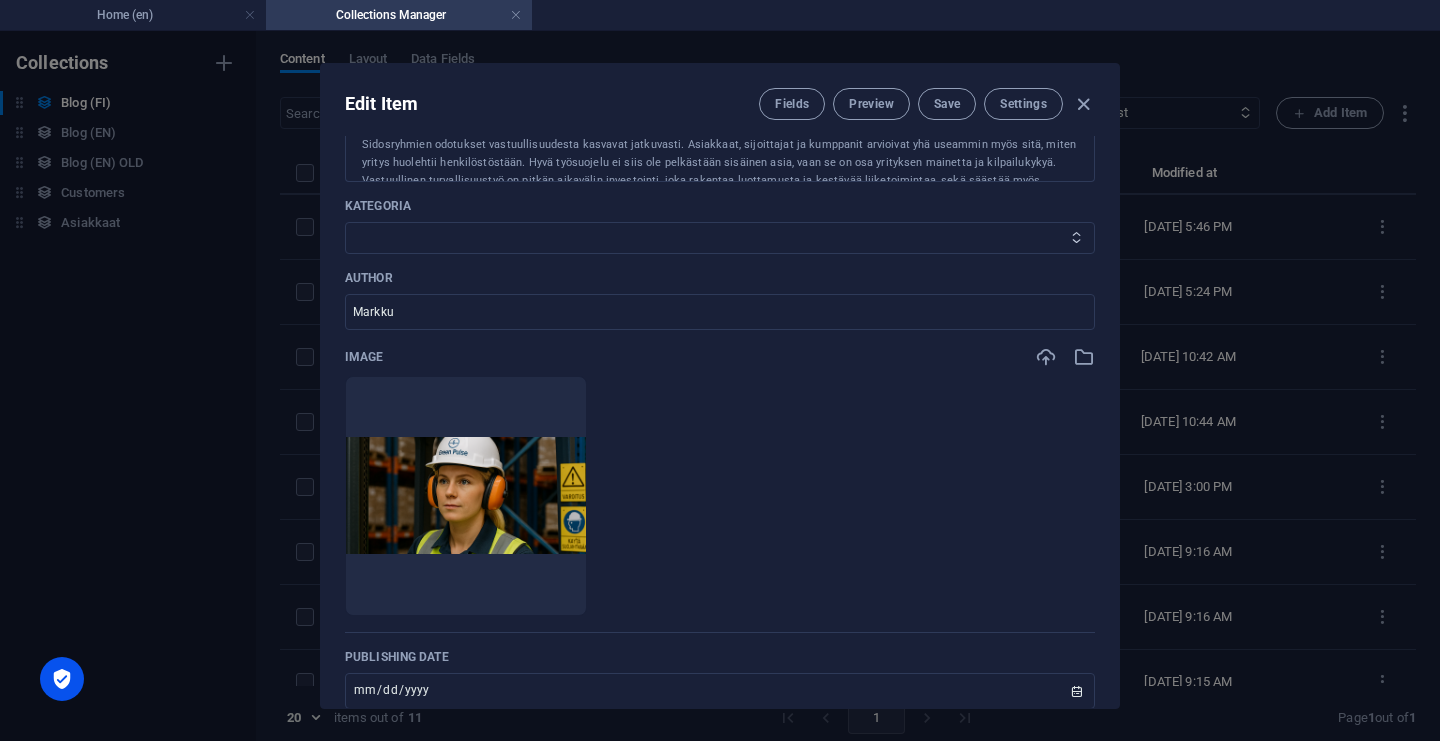 click on "CSRD GreenPulse VCM VSME Arvoketju Value chain FIBS FMEA Työturvallisuus" at bounding box center (720, 238) 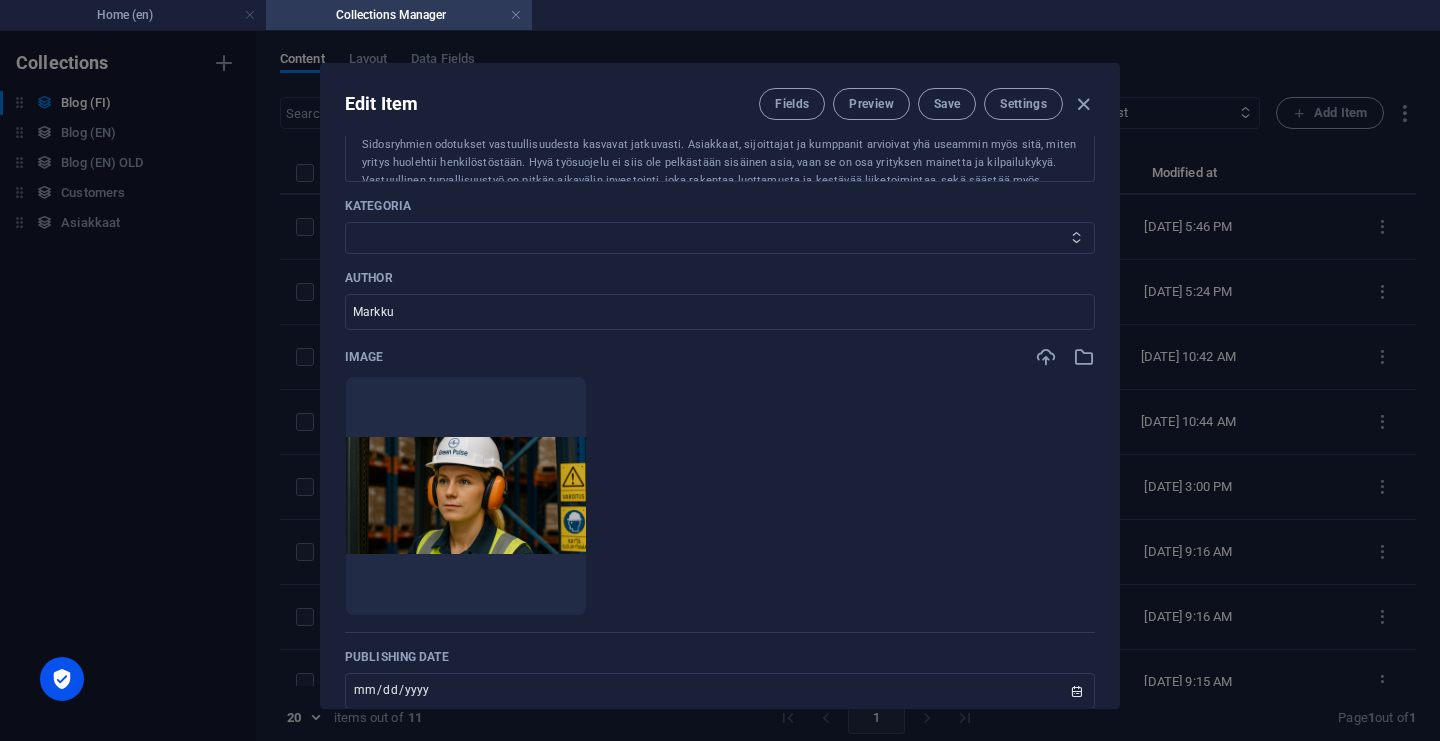 select on "Työturvallisuus" 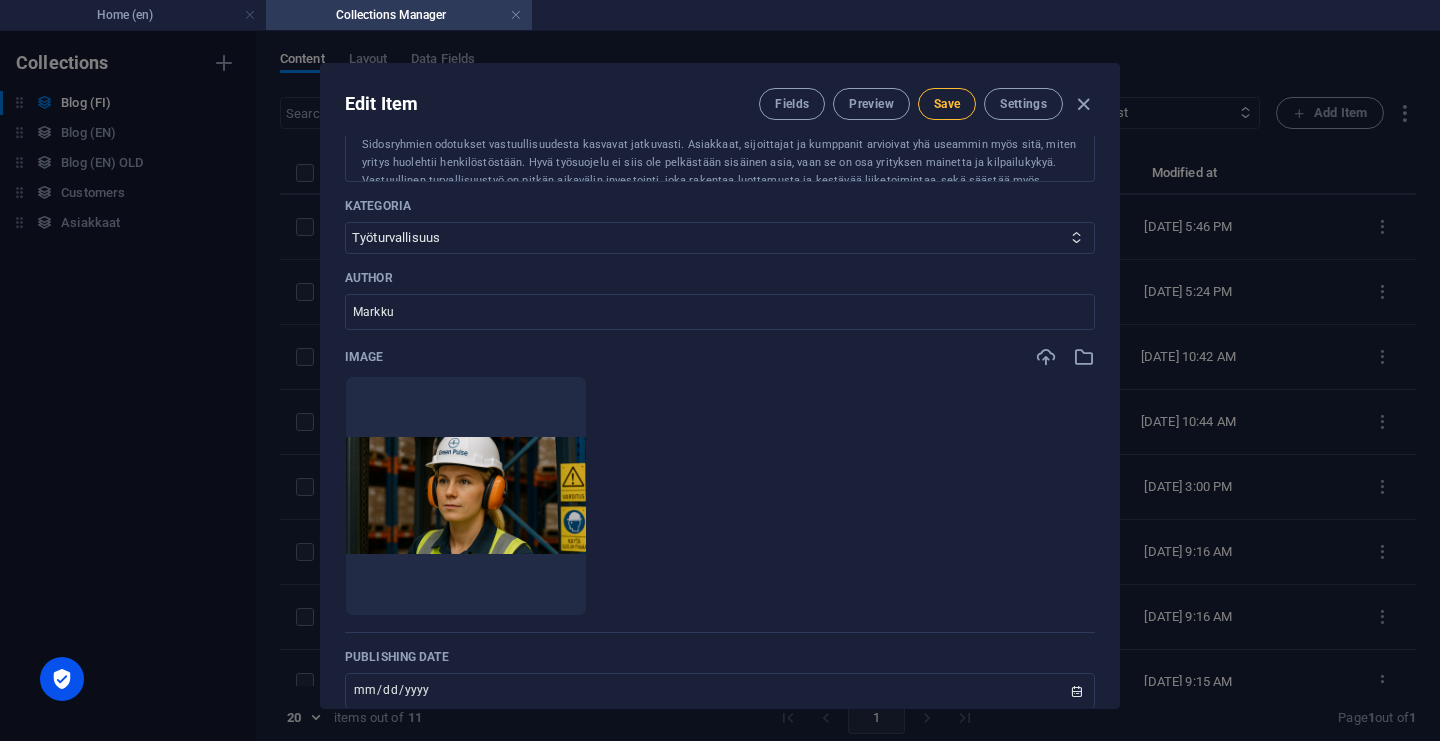 click on "Save" at bounding box center [947, 104] 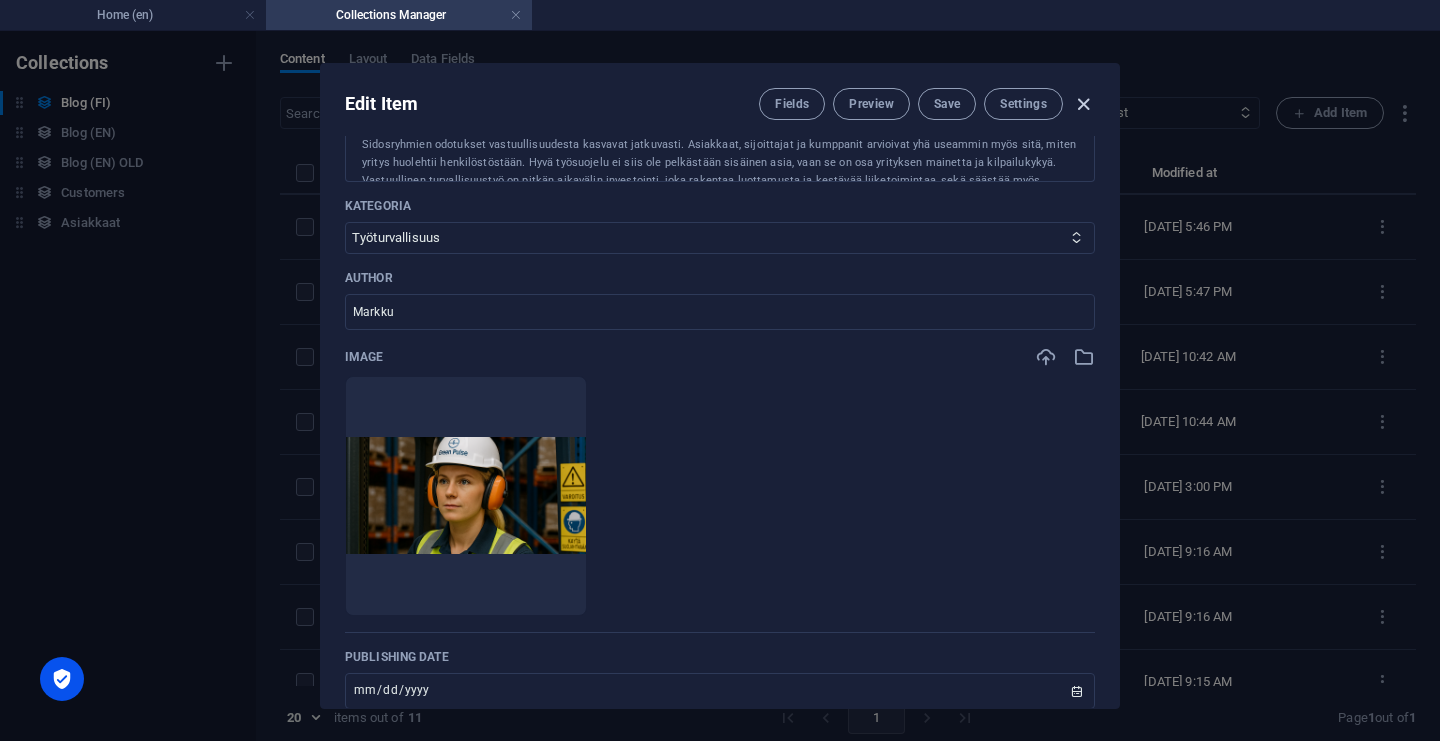 click at bounding box center [1083, 104] 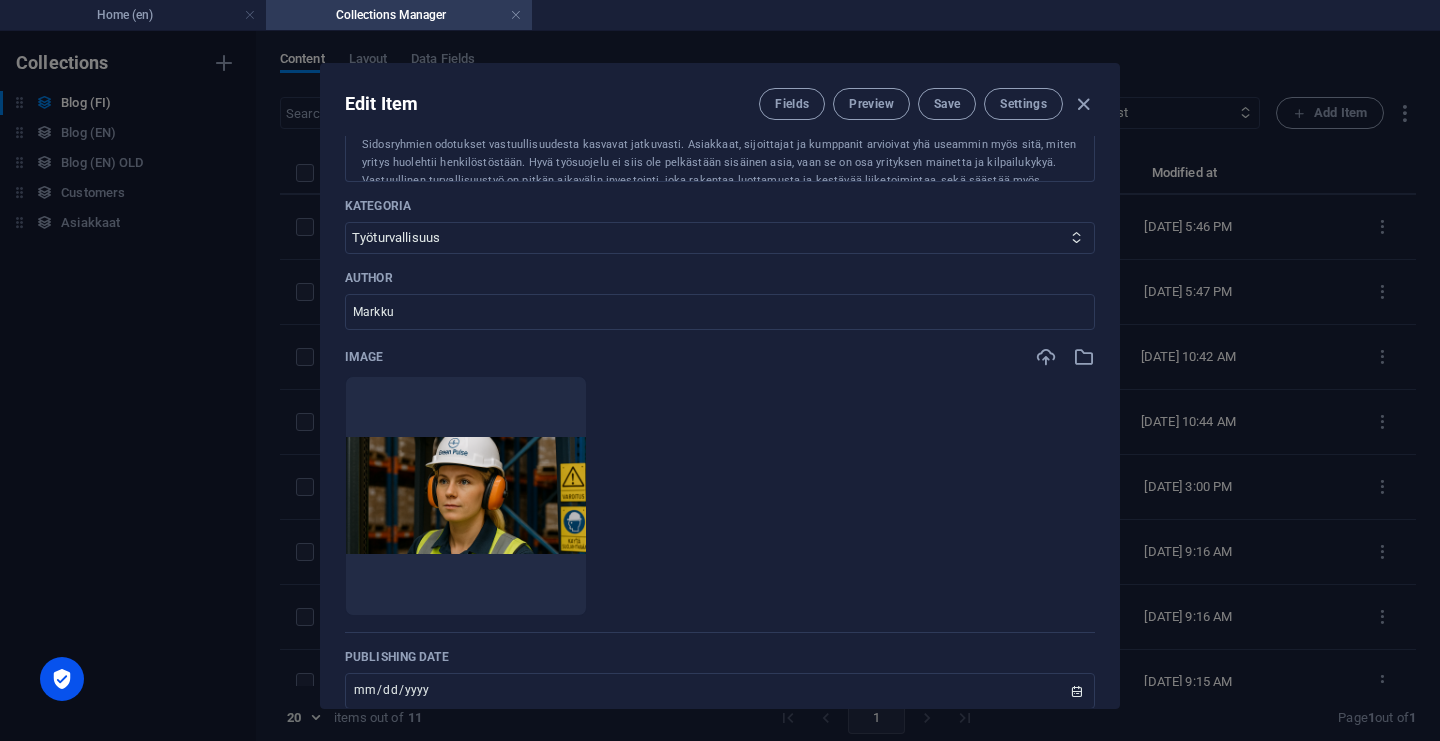 type on "[DATE]" 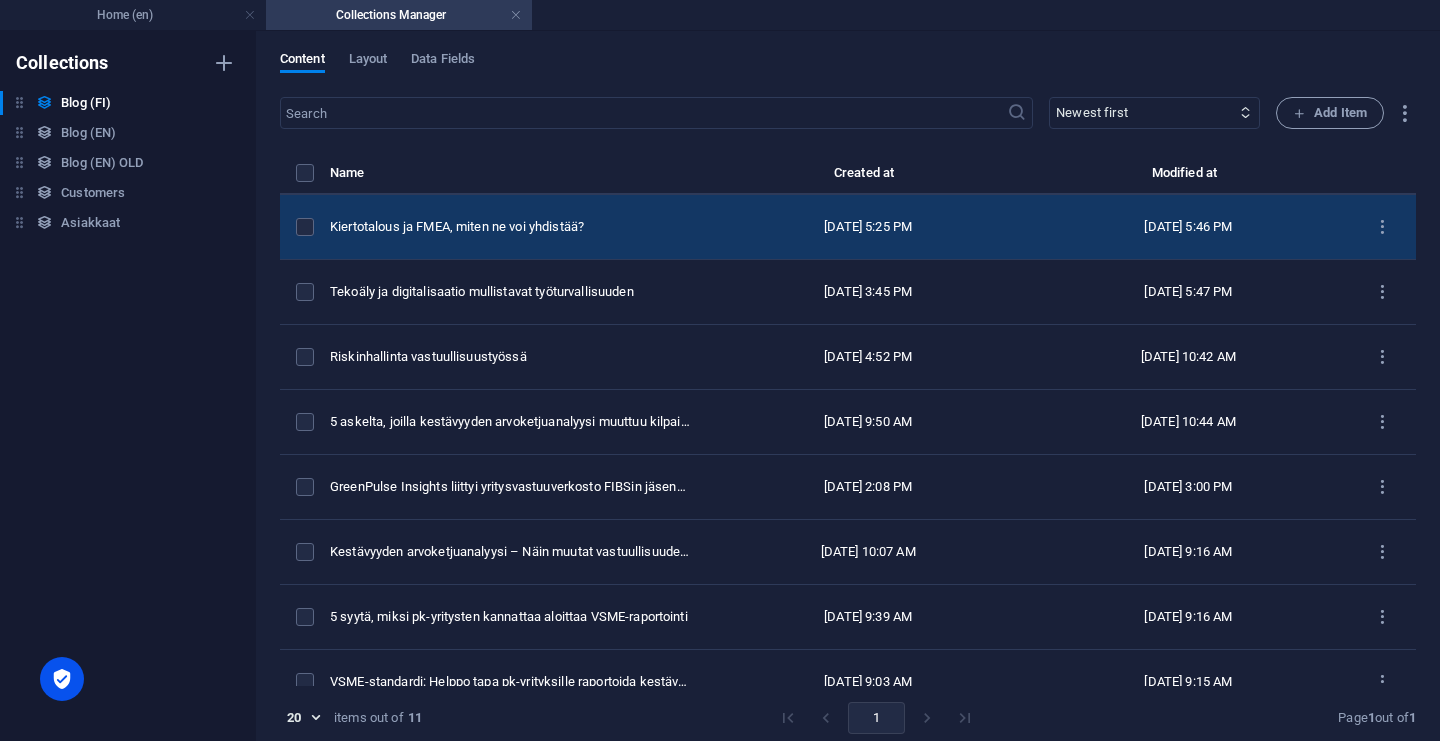 click on "Kiertotalous ja FMEA, miten ne voi yhdistää?" at bounding box center (511, 227) 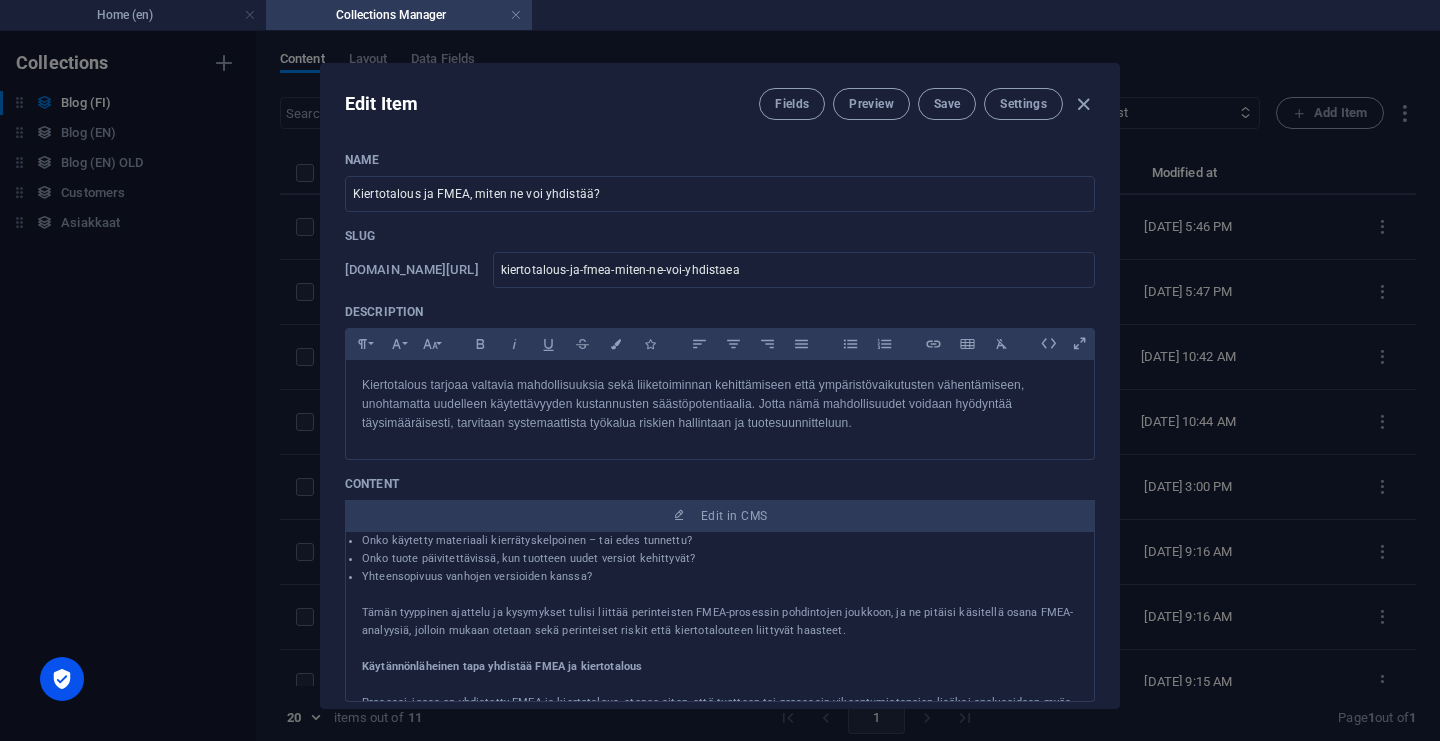 scroll, scrollTop: 306, scrollLeft: 0, axis: vertical 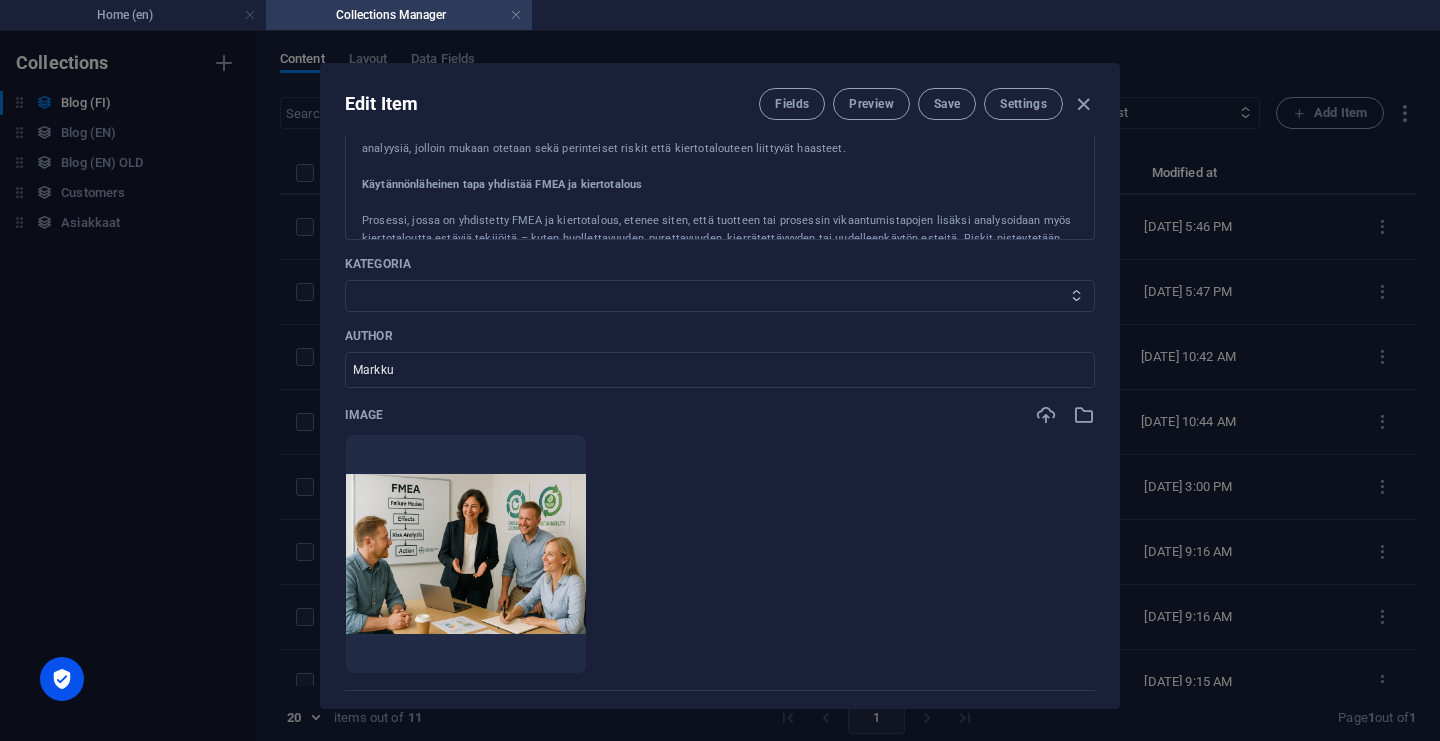 click on "CSRD GreenPulse VCM VSME Arvoketju Value chain FIBS FMEA Työturvallisuus" at bounding box center (720, 296) 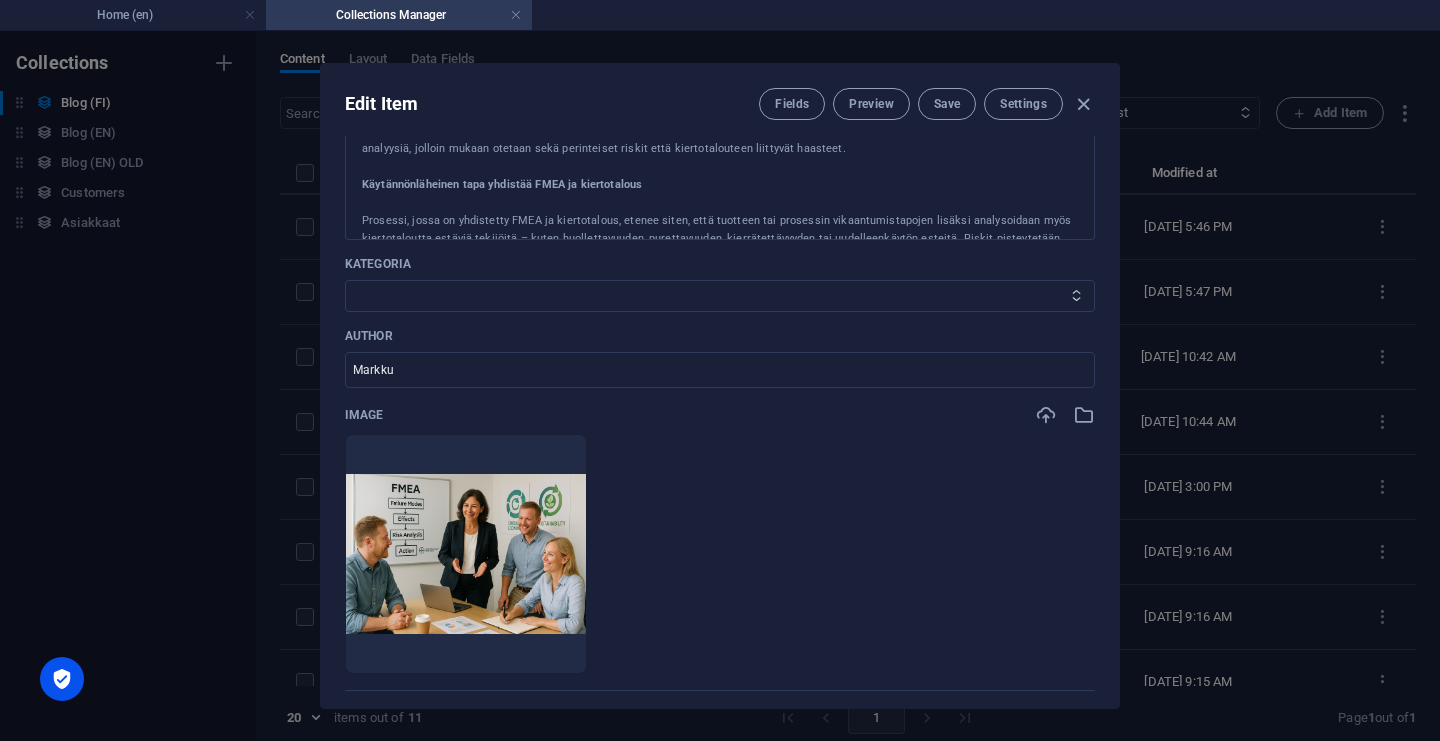 select on "FMEA" 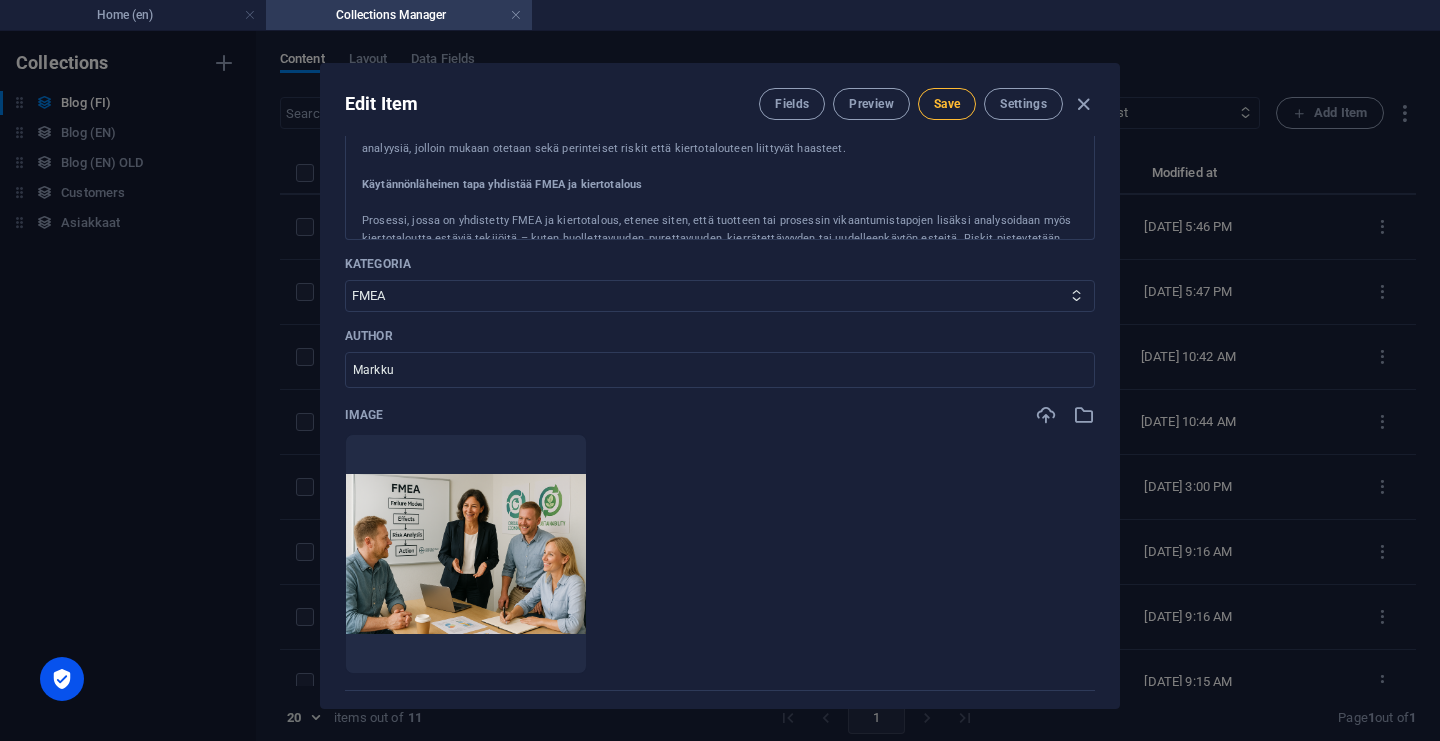 click on "Save" at bounding box center (947, 104) 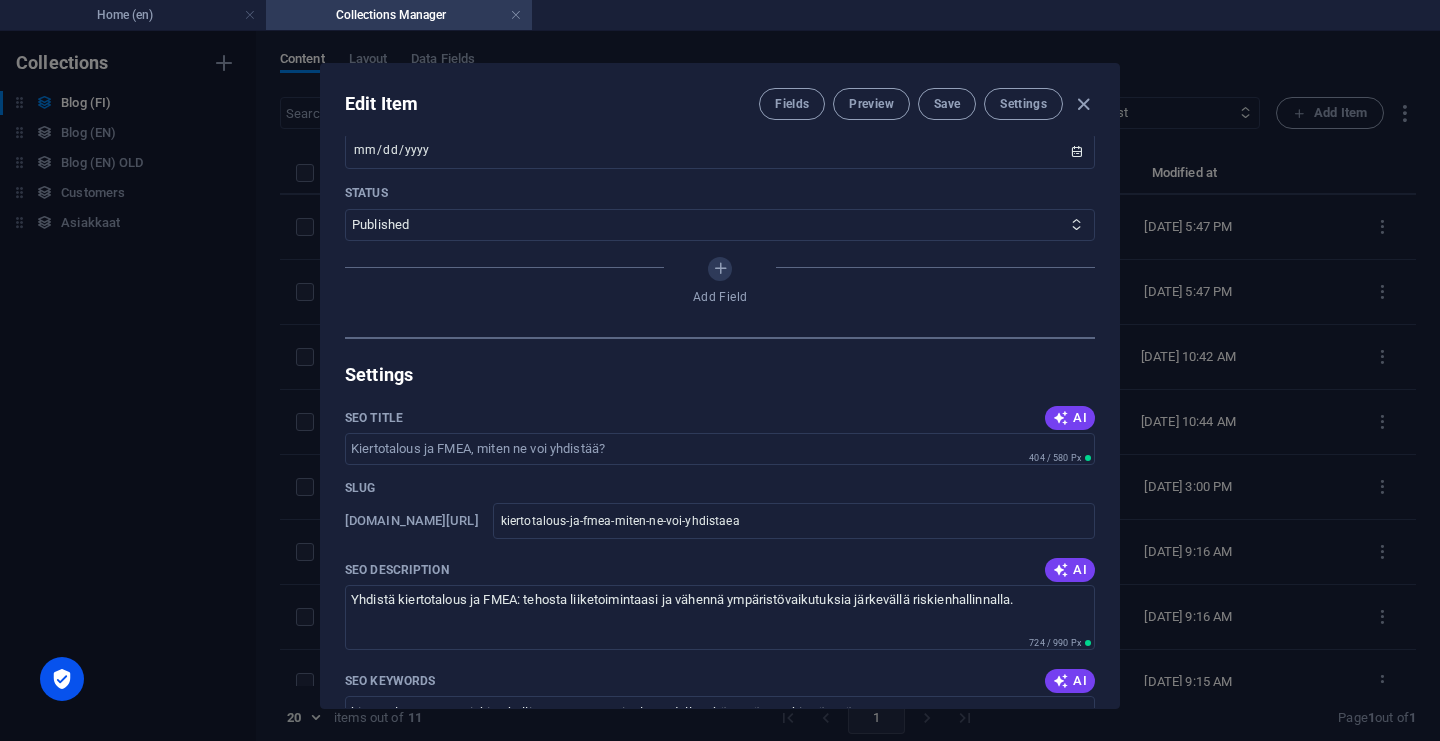 scroll, scrollTop: 0, scrollLeft: 0, axis: both 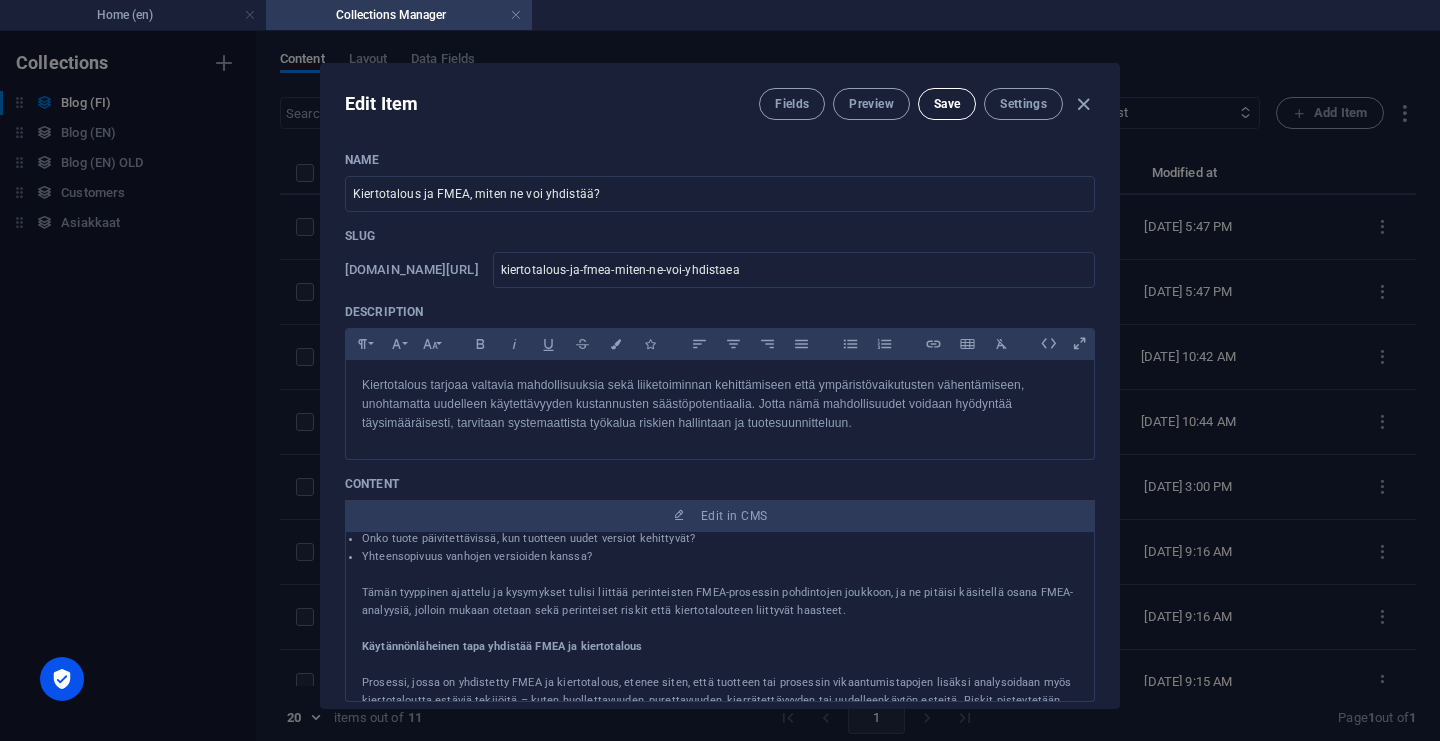 click on "Save" at bounding box center (947, 104) 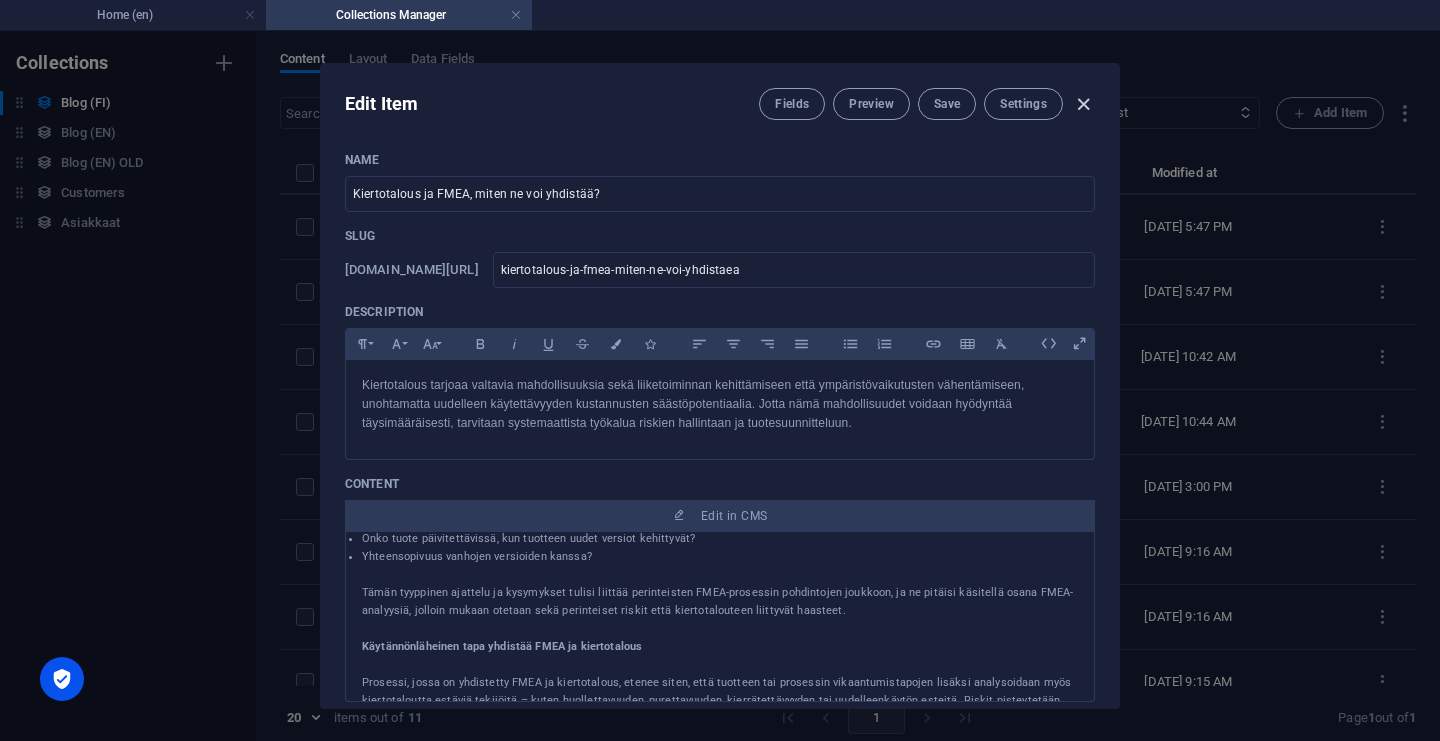 click at bounding box center [1083, 104] 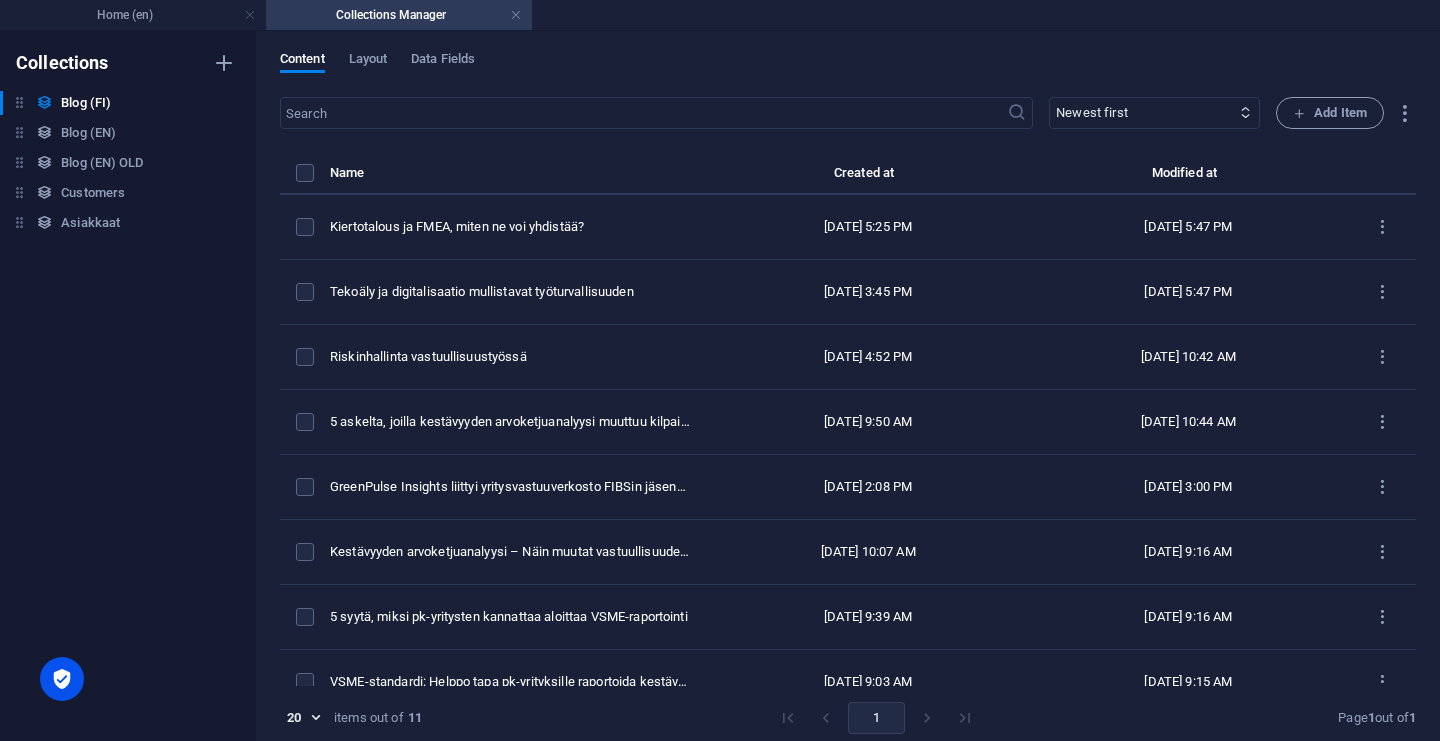 scroll, scrollTop: 0, scrollLeft: 0, axis: both 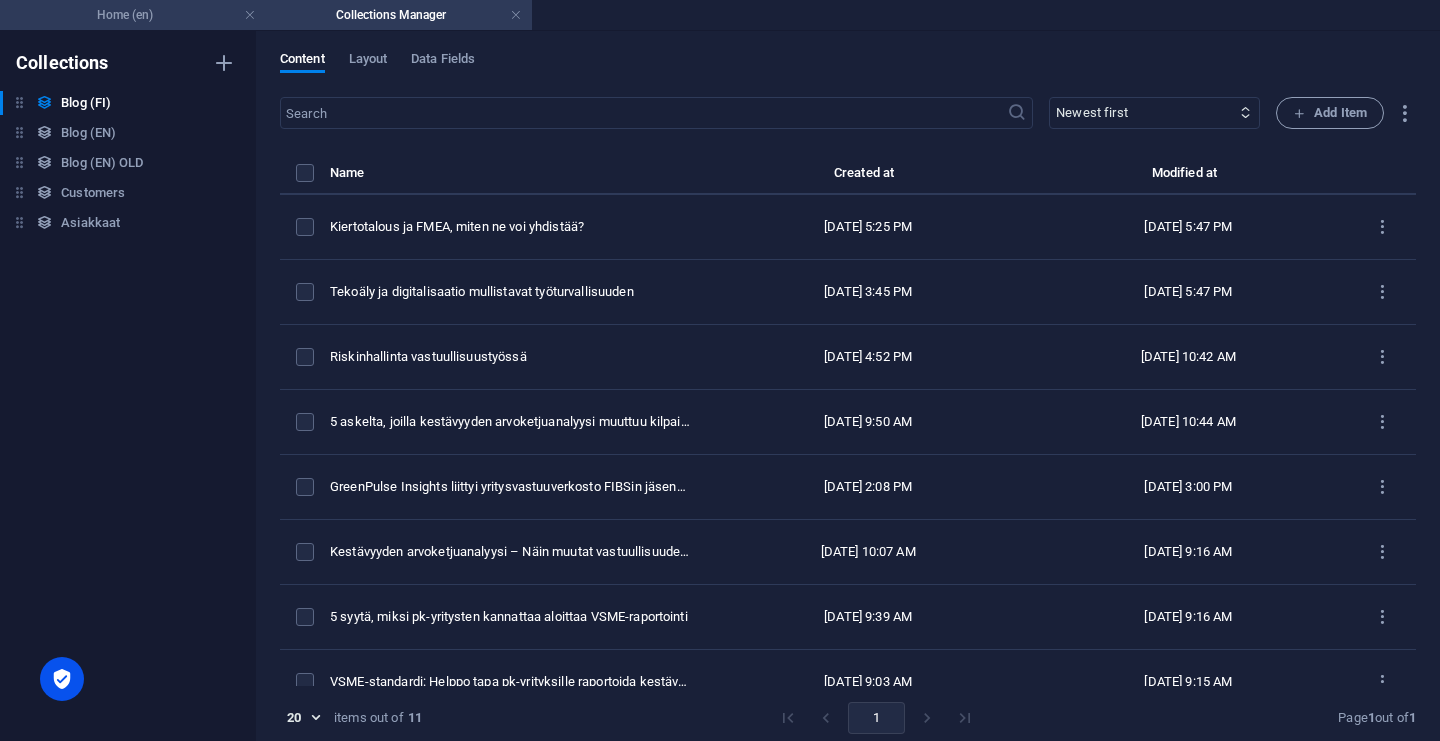 click on "Home (en)" at bounding box center [133, 15] 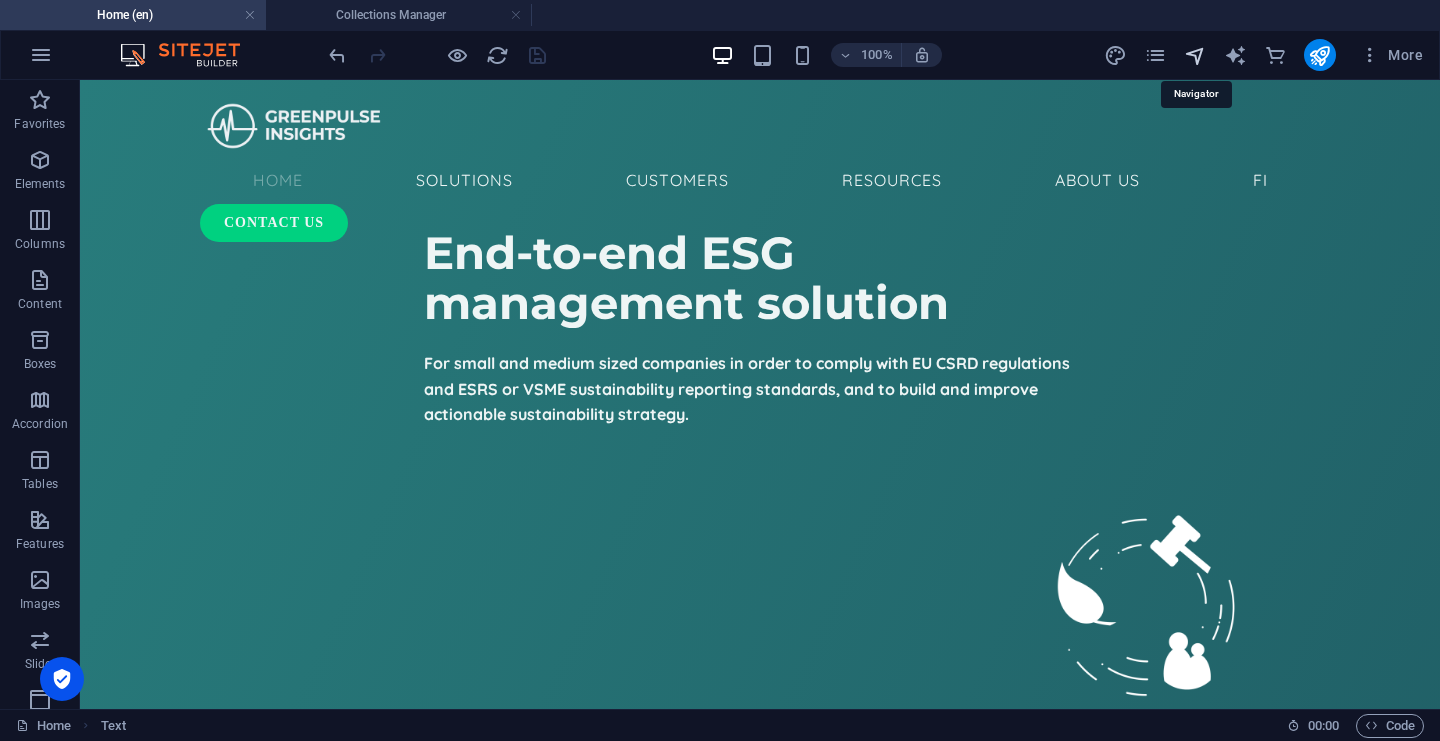 click at bounding box center (1195, 55) 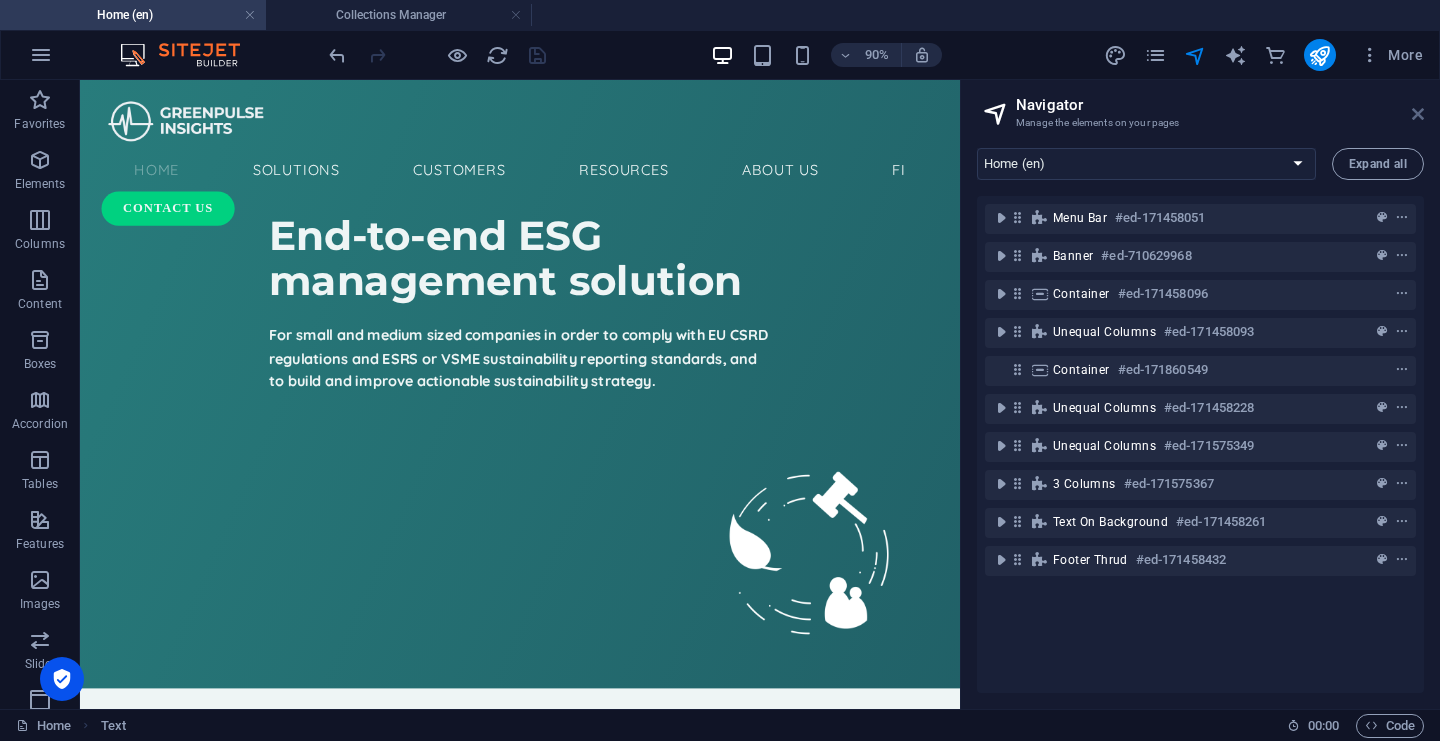 drag, startPoint x: 1340, startPoint y: 32, endPoint x: 1420, endPoint y: 112, distance: 113.137085 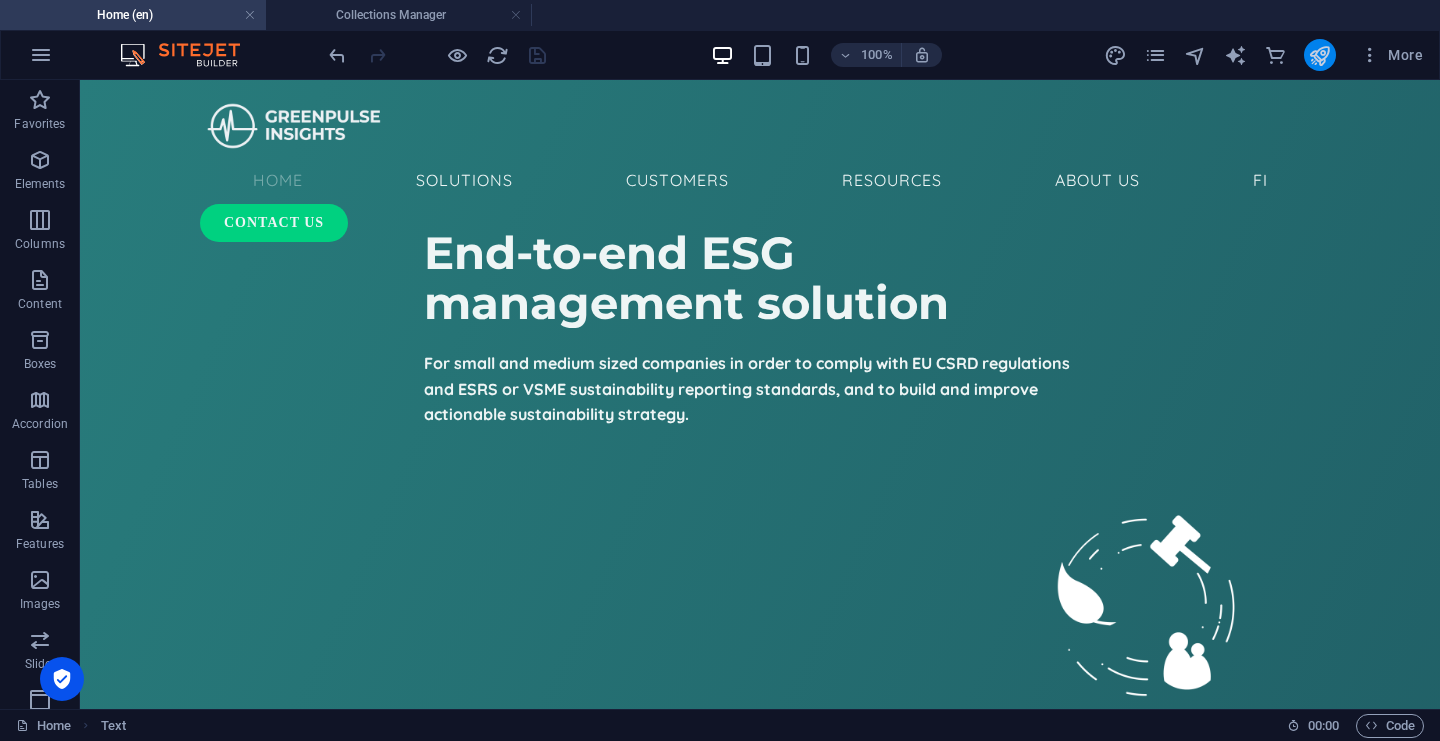 click at bounding box center (1319, 55) 